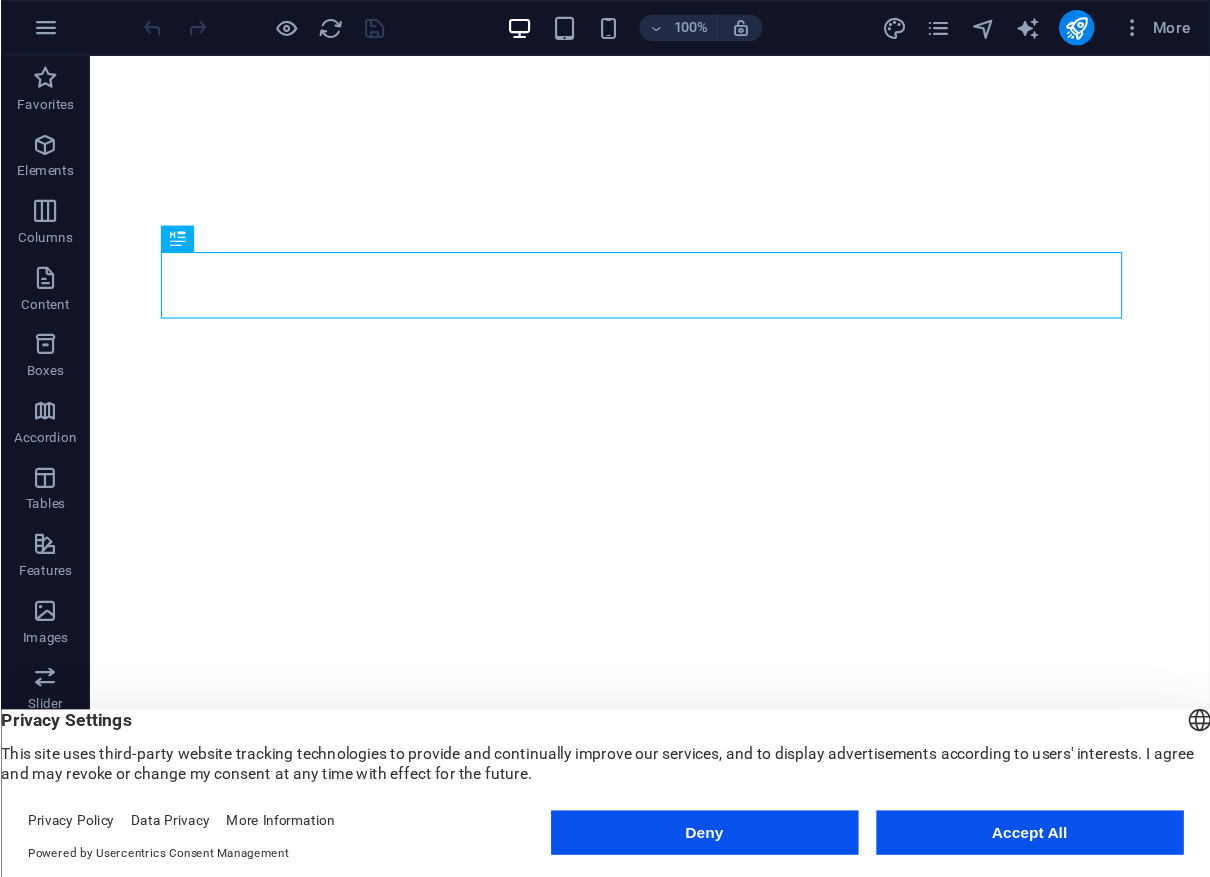 scroll, scrollTop: 0, scrollLeft: 0, axis: both 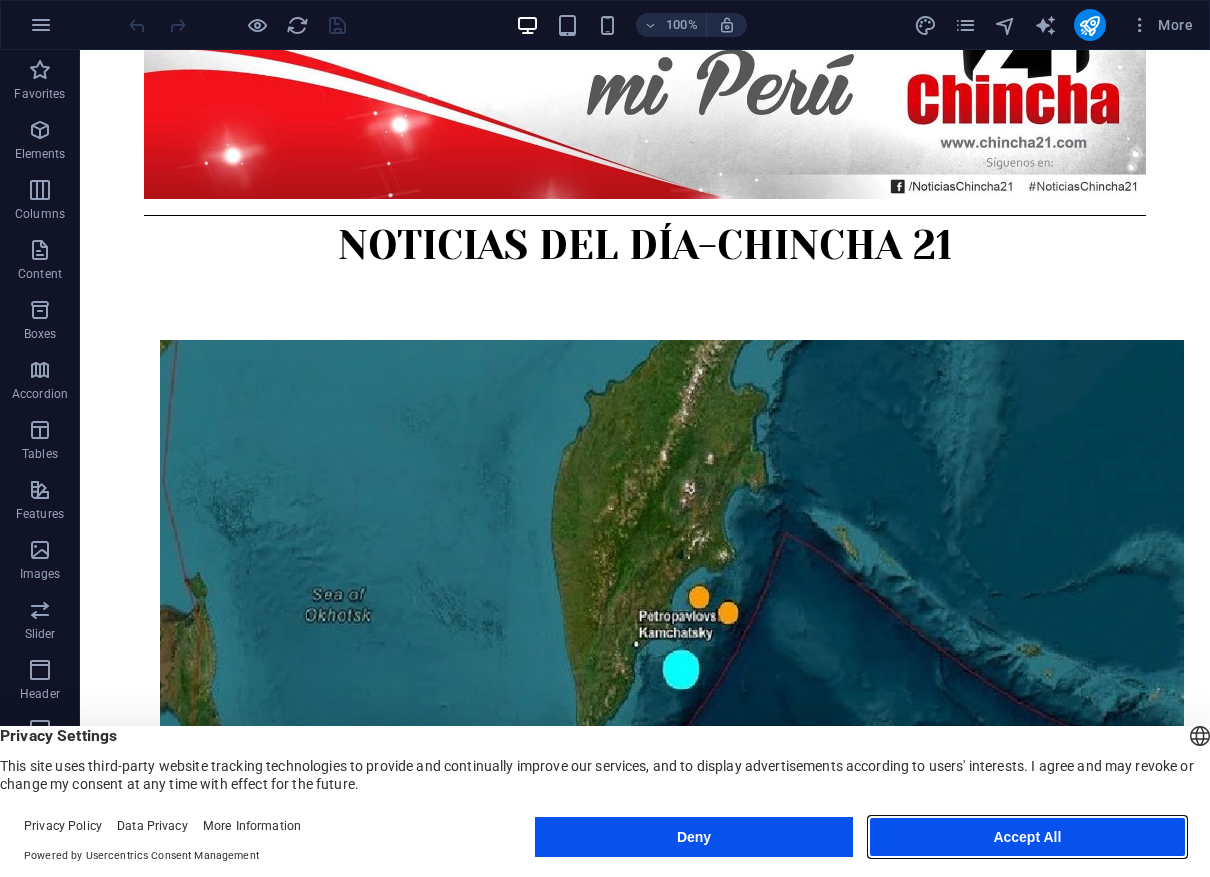 click on "Accept All" at bounding box center (1027, 837) 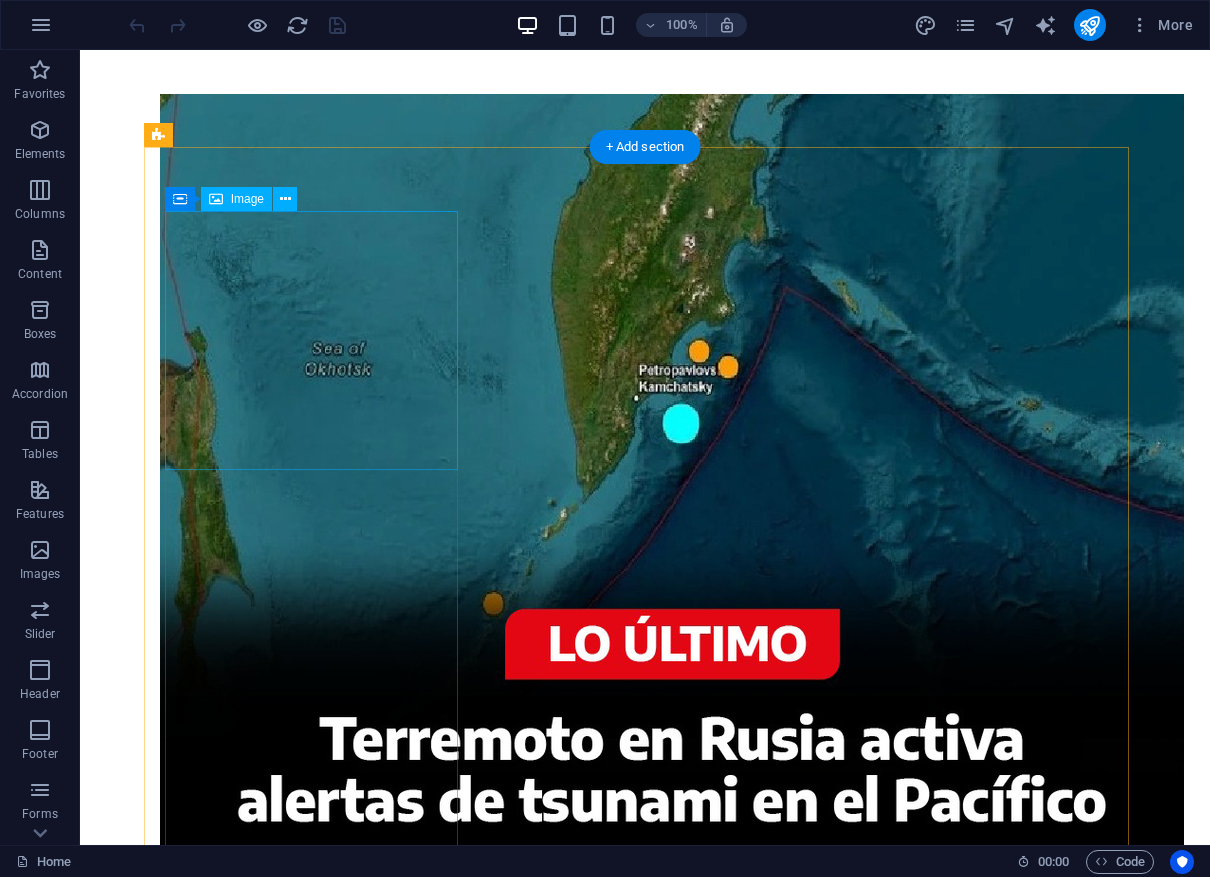 scroll, scrollTop: 231, scrollLeft: 0, axis: vertical 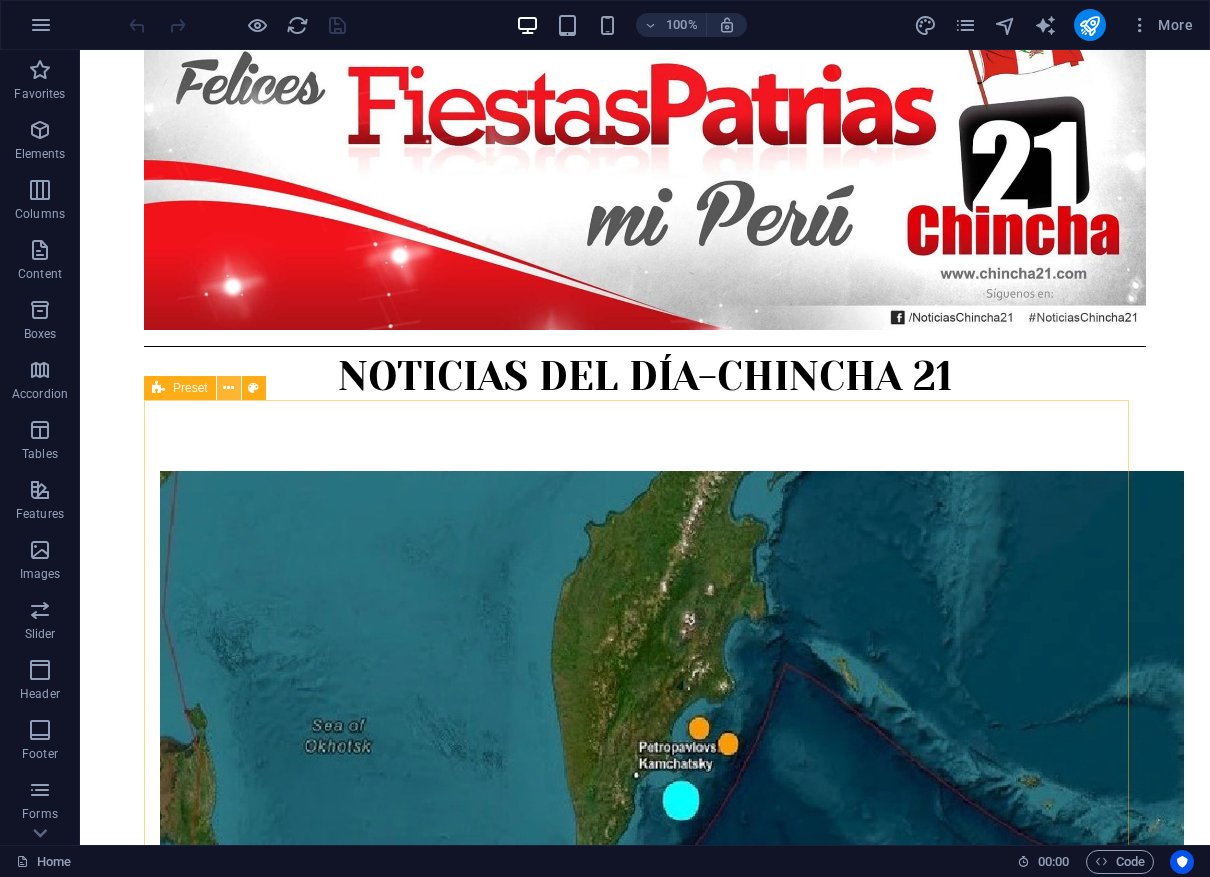 click at bounding box center (228, 388) 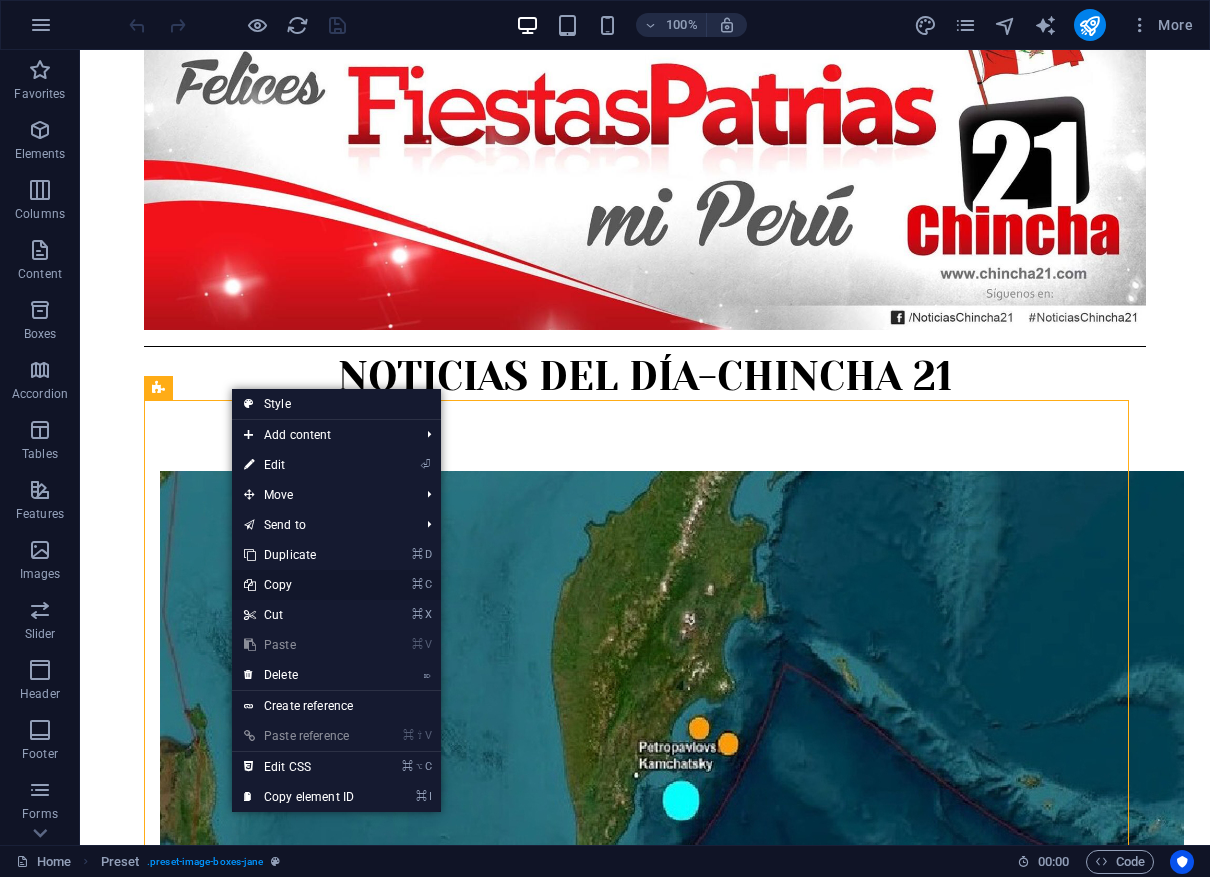 click on "⌘ C  Copy" at bounding box center [299, 585] 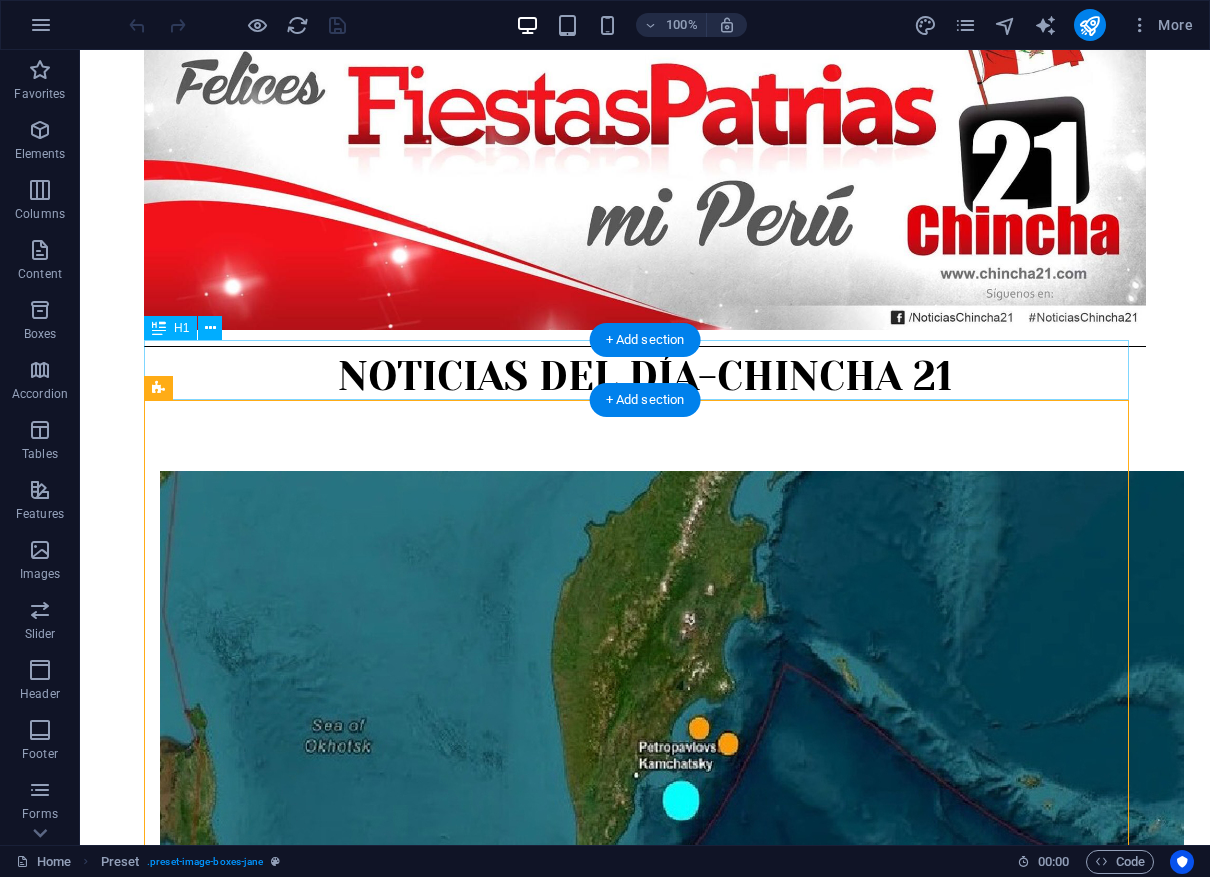 click on "NOTICIAS DEL DÍA-CHINCHA 21" at bounding box center (645, 377) 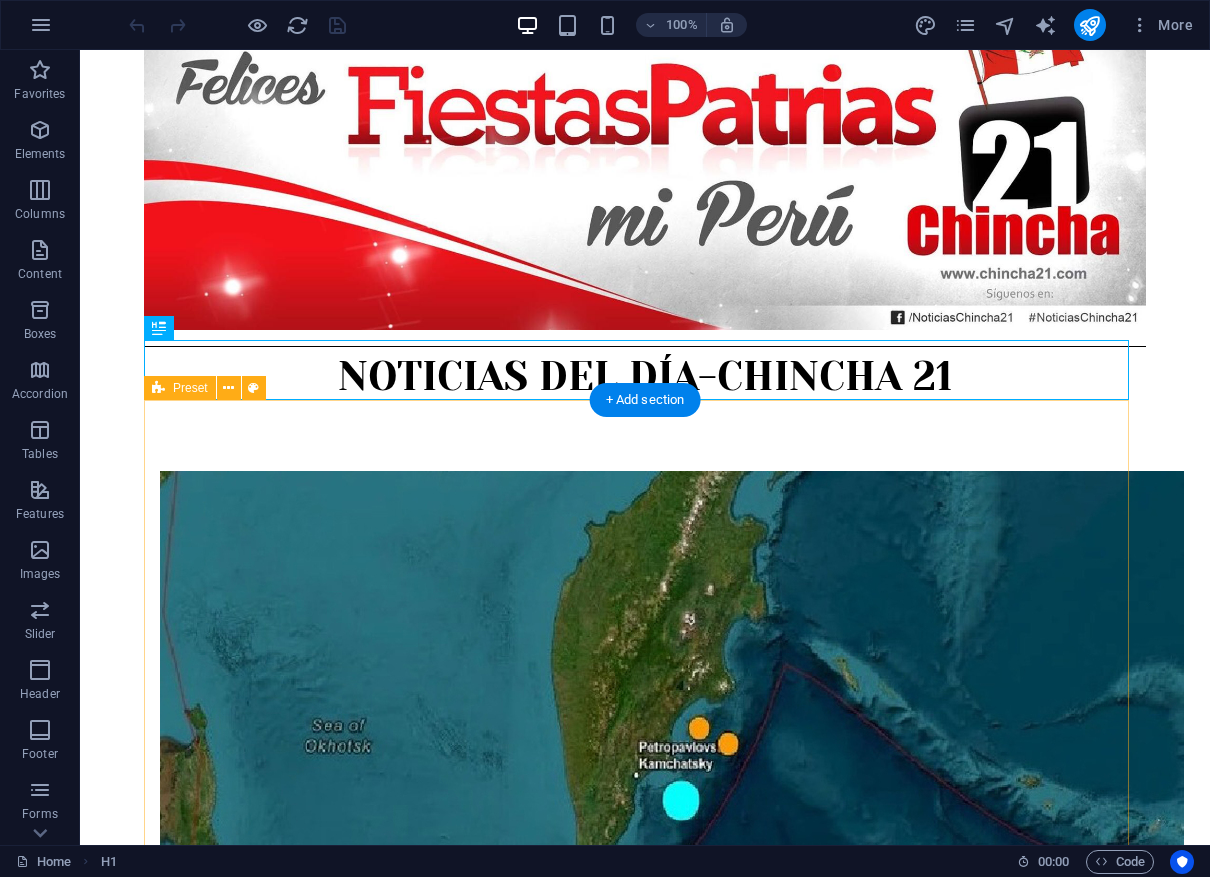 click on "[DATE] ⛔ Un terremoto de magnitud 8 fue registrado en el océano Pacífico norte, cerca de las costas de Rusia, específicamente a 136 kilómetros de la ciudad de Petropavlovsk de Kamchatka, según el Servicio Geológico de Estados Unidos (USGS). El fuerte sismo ha activado alertas de #tsunami en la región, generando preocupación sobre posibles olas destructivas. El movimiento sísmico, que ocurrió en una zona sísmicamente activa del Pacífico, ha puesto en alerta a las autoridades y organismos de emergencia en las áreas cercanas. Aunque los tsunamis no siempre siguen a terremotos de gran magnitud, las autoridades monitorean la situación de cerca para evitar mayores daños. [DATE] [DATE] ⛔ Tras el fuerte terremoto de magnitud 8.8 ocurrido en el océano Pacífico cerca de Kamchatka, Rusia, la Dirección de Hidrografía y Navegación de la Marina de Guerra del Perú emitió una alerta de tsunami para todo el litoral del país." at bounding box center [645, 2356] 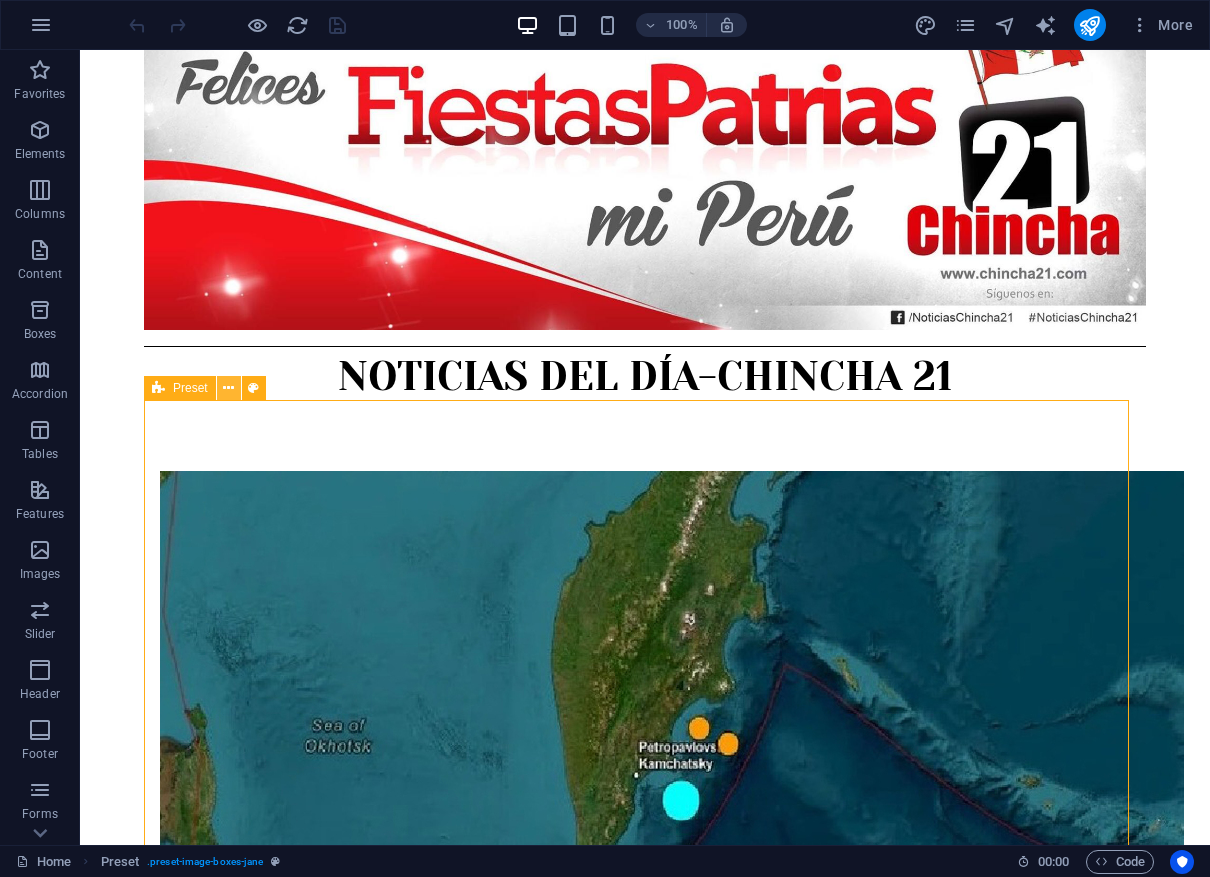 click at bounding box center (228, 388) 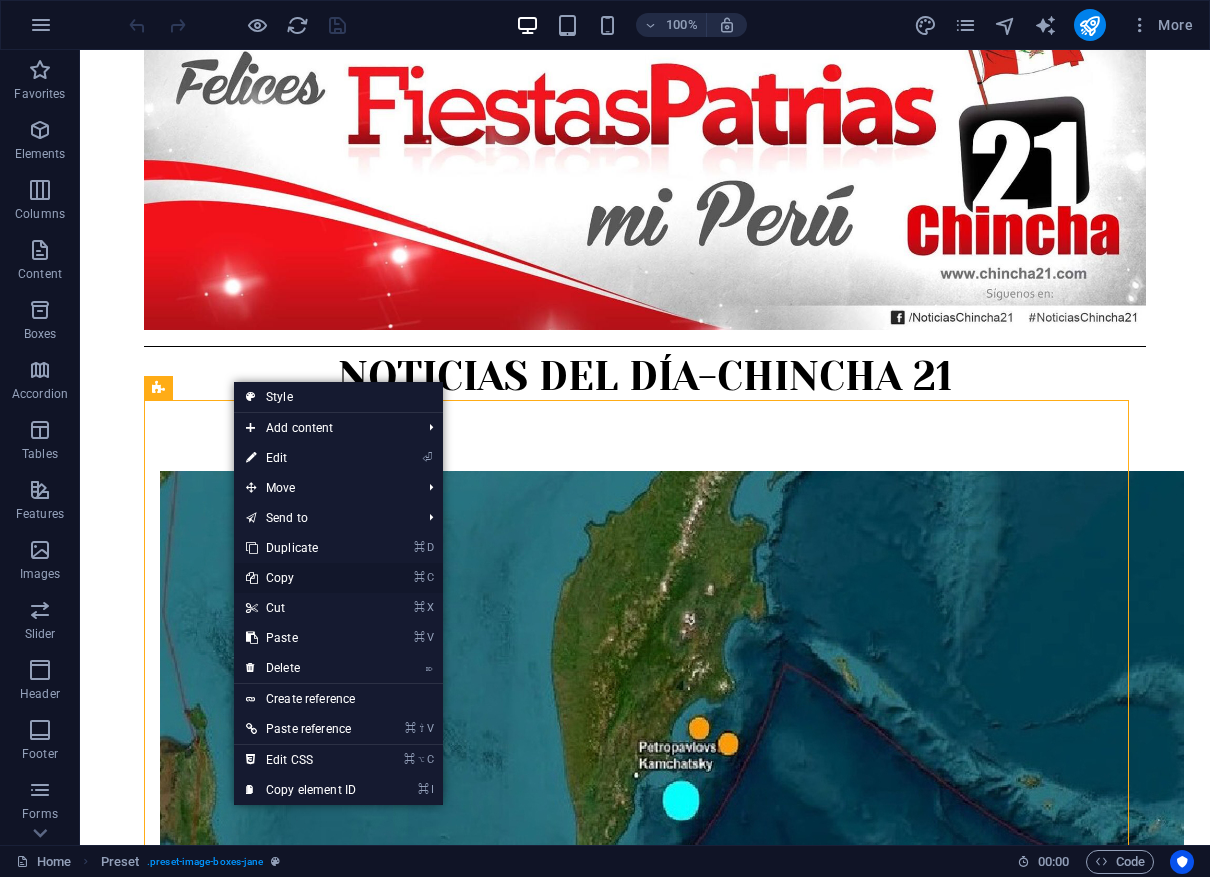 click on "⌘ C  Copy" at bounding box center (301, 578) 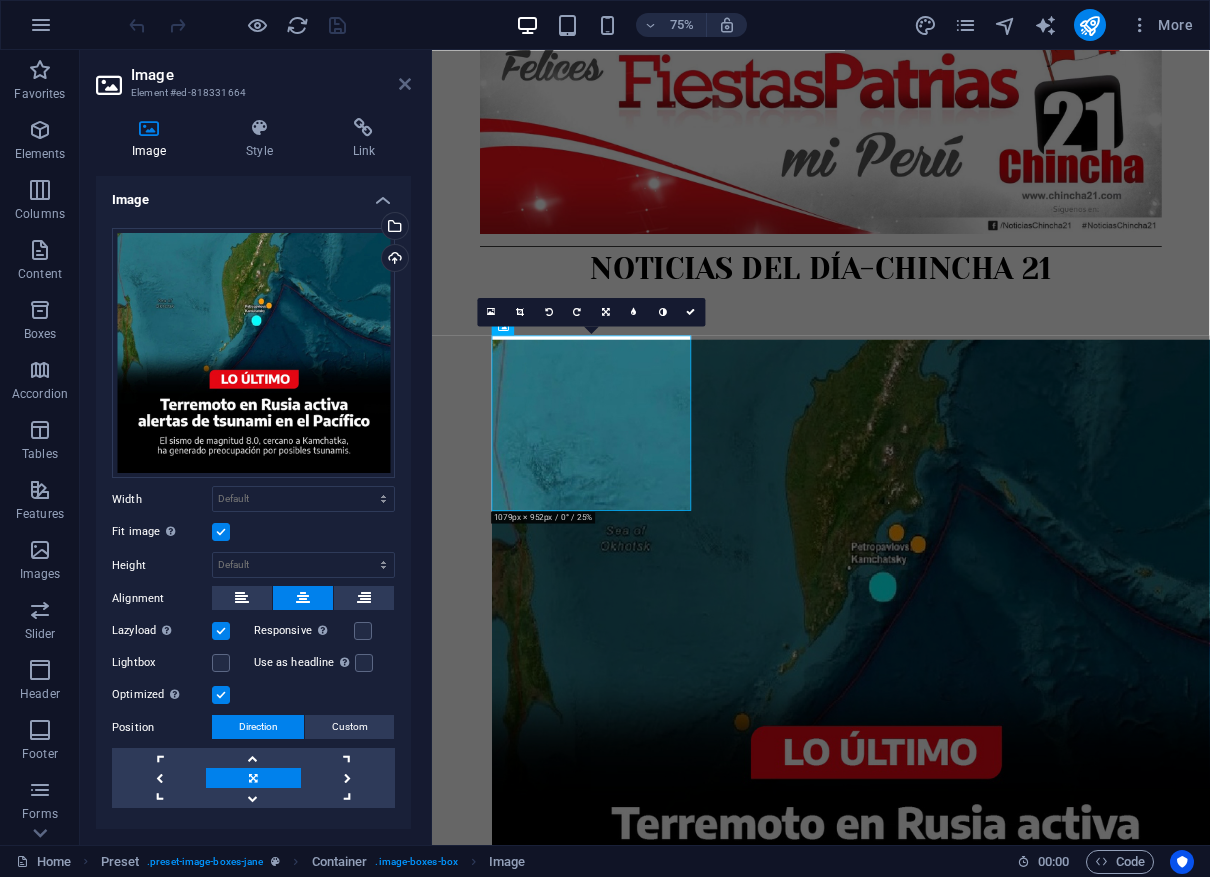 click at bounding box center (405, 84) 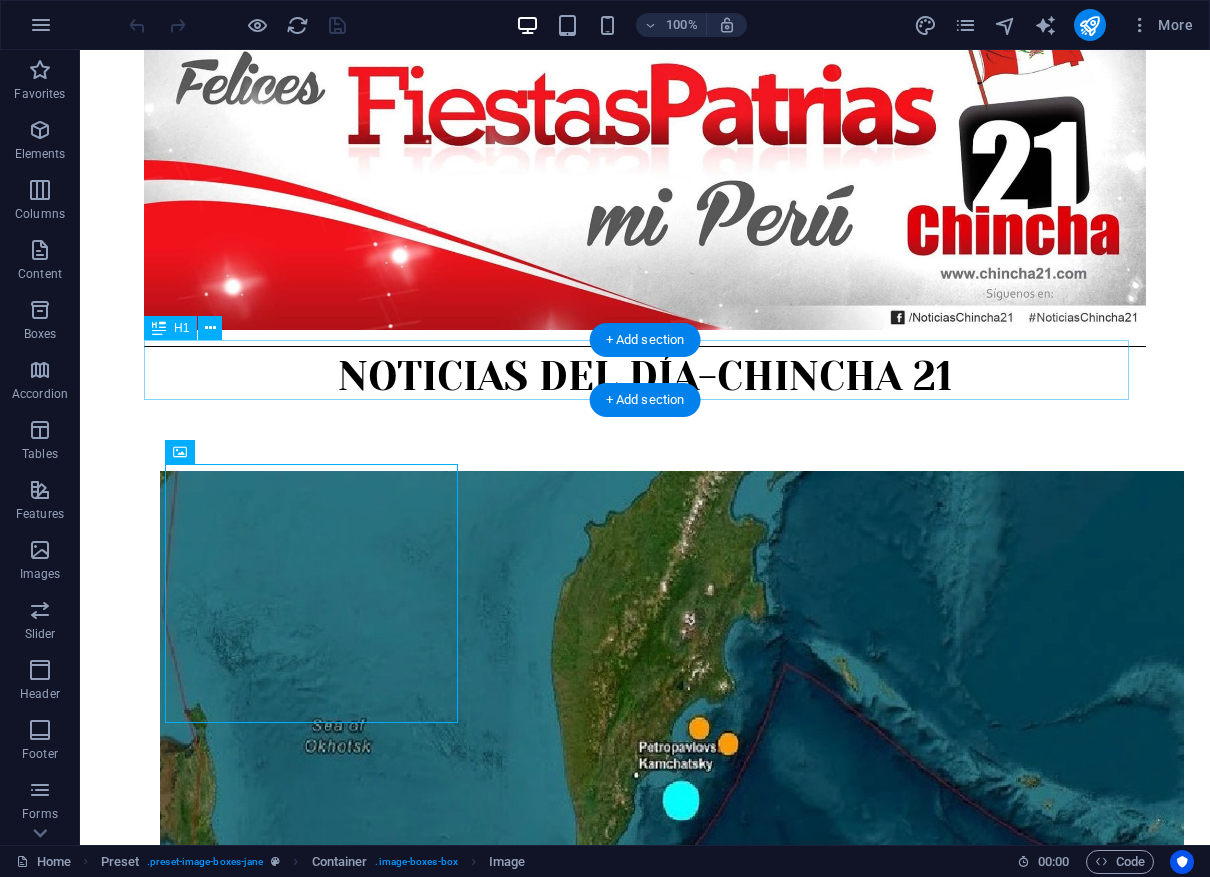 click on "NOTICIAS DEL DÍA-CHINCHA 21" at bounding box center (645, 377) 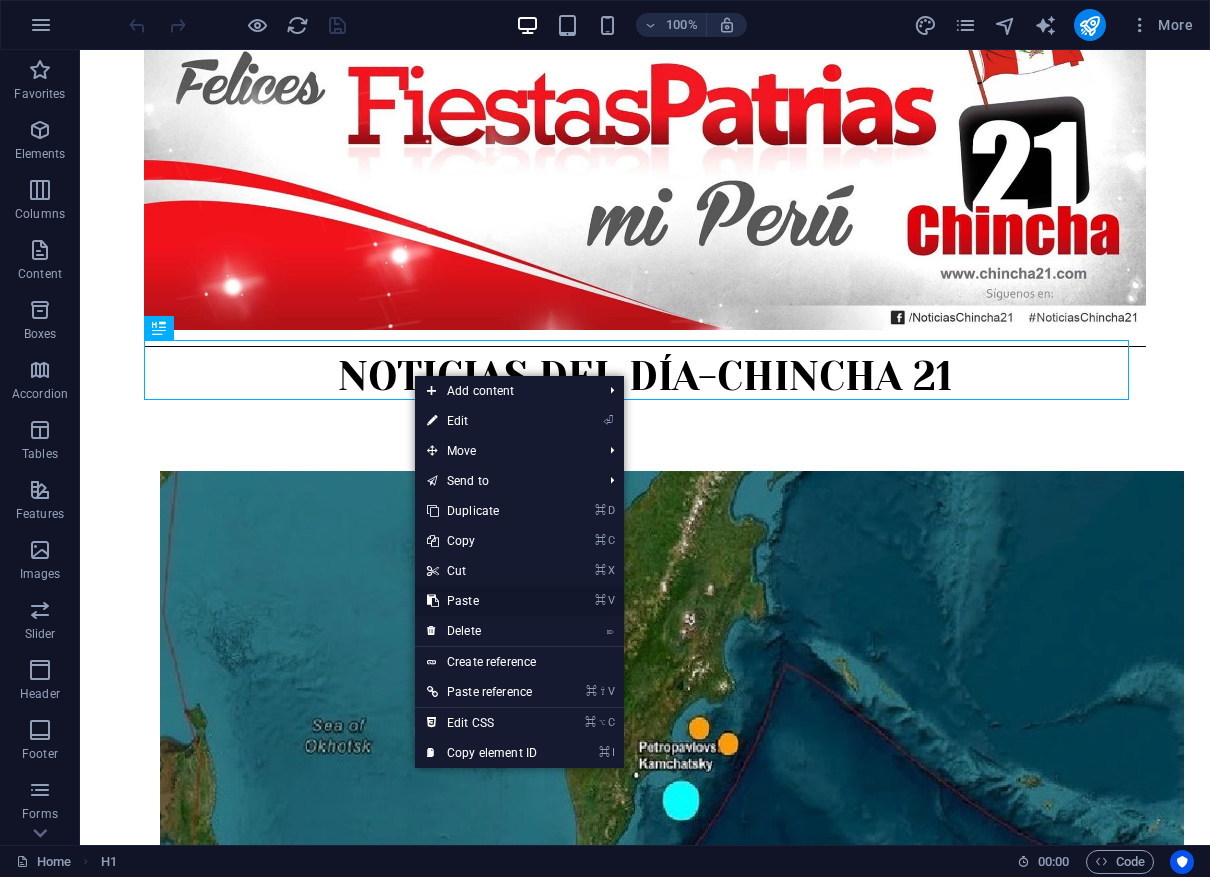 click on "⌘ V  Paste" at bounding box center (482, 601) 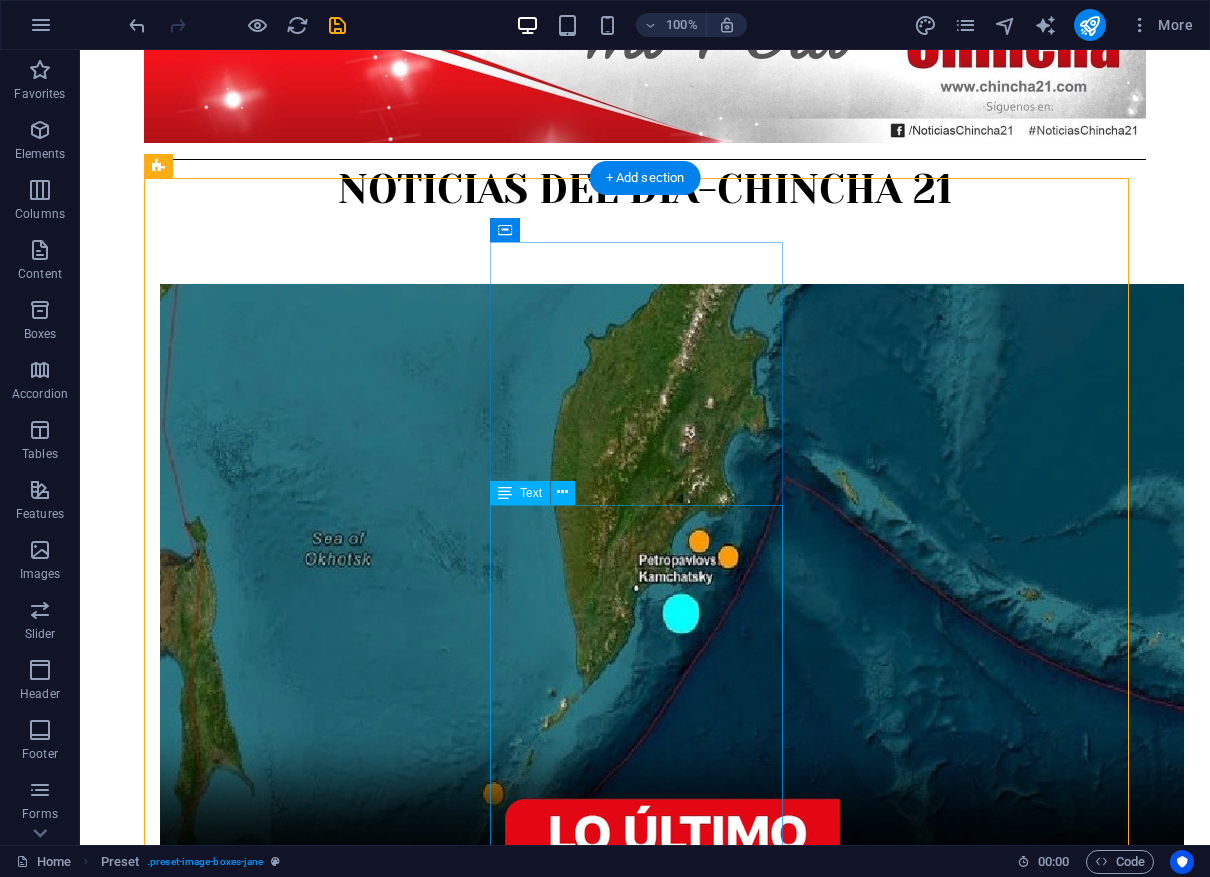scroll, scrollTop: 453, scrollLeft: 0, axis: vertical 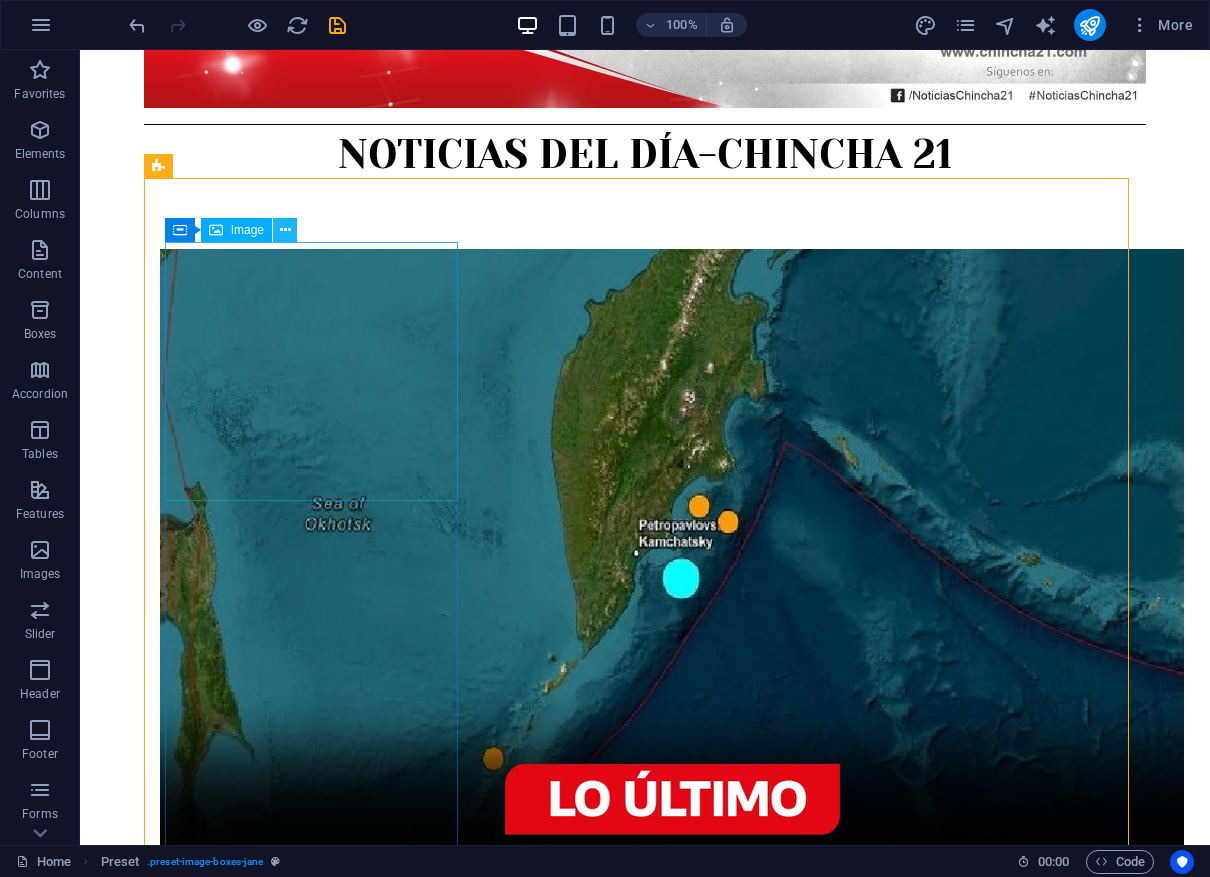 click at bounding box center (285, 230) 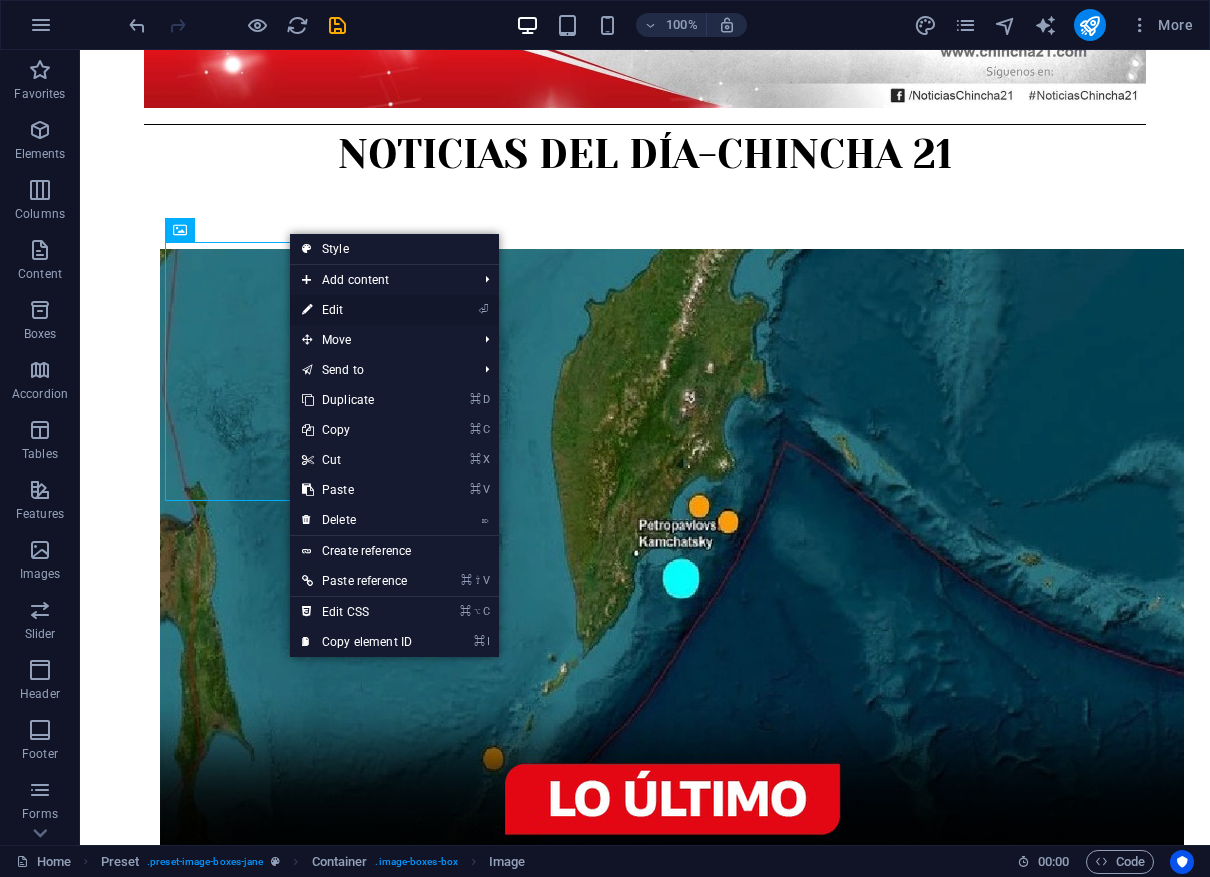 click on "⏎  Edit" at bounding box center (357, 310) 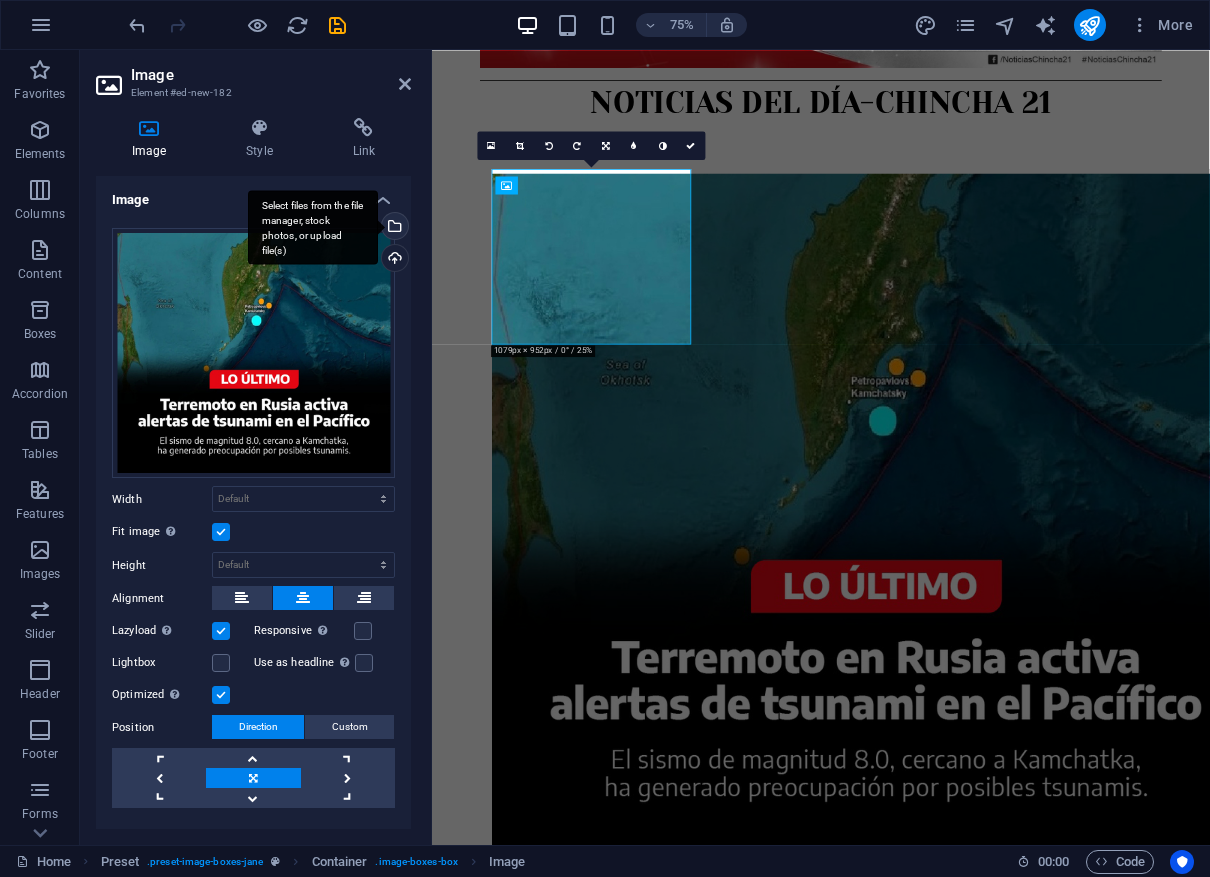 click on "Select files from the file manager, stock photos, or upload file(s)" at bounding box center [393, 228] 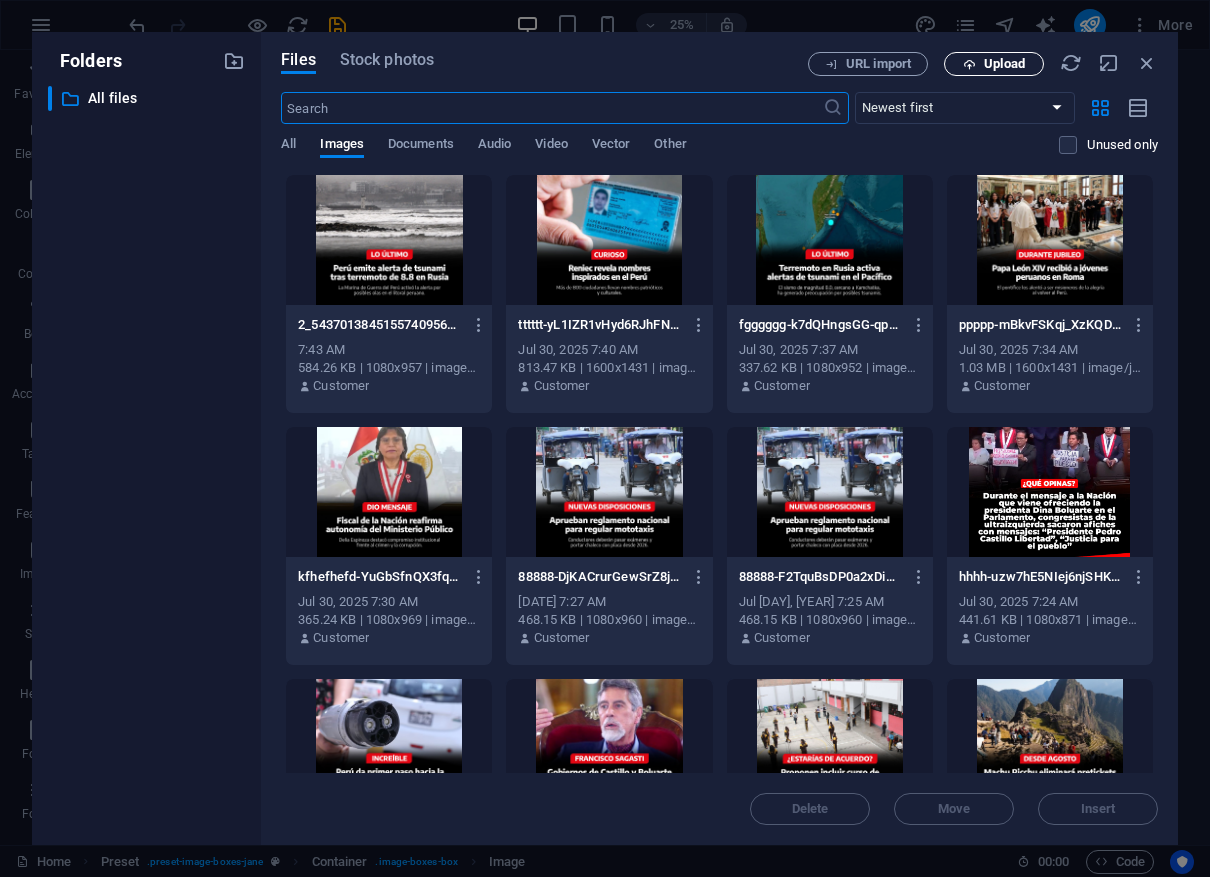 click on "Upload" at bounding box center [994, 64] 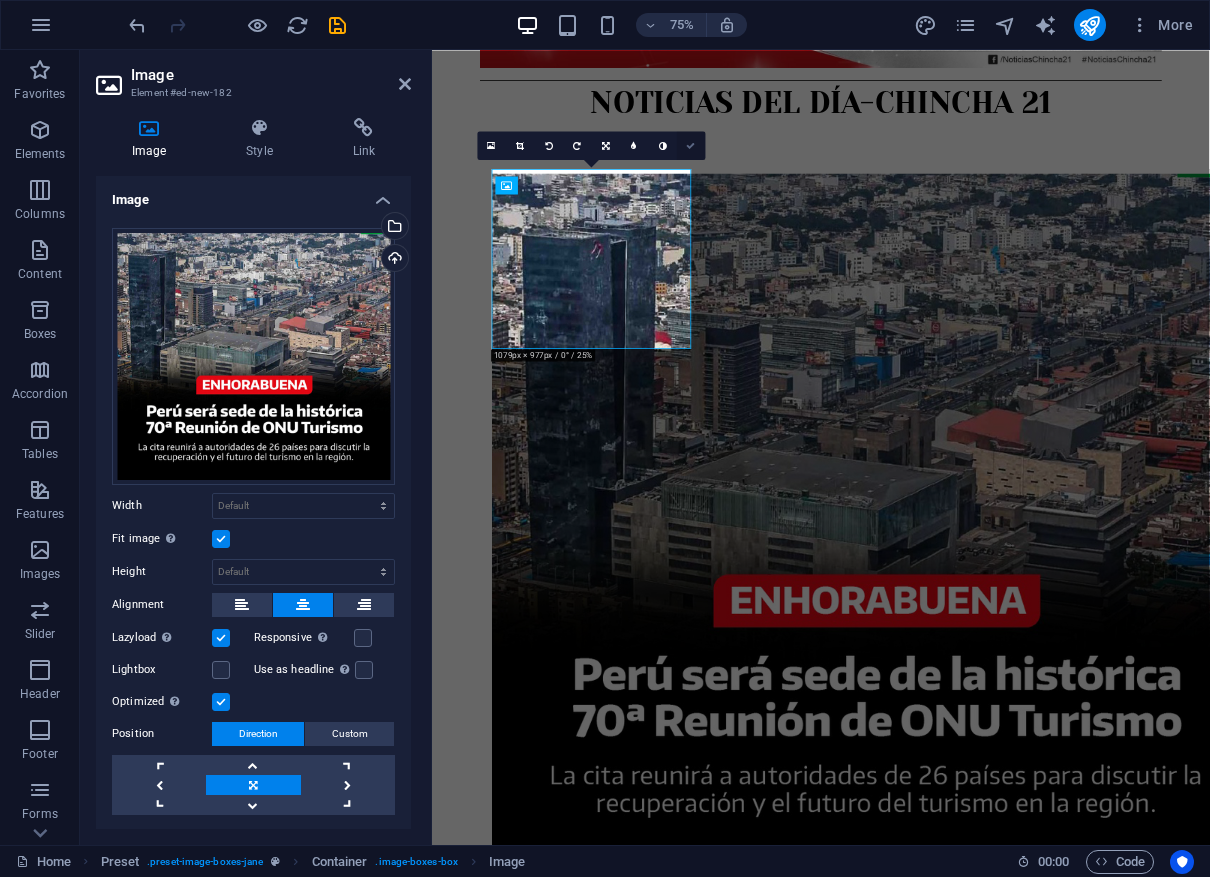 drag, startPoint x: 690, startPoint y: 143, endPoint x: 613, endPoint y: 93, distance: 91.809586 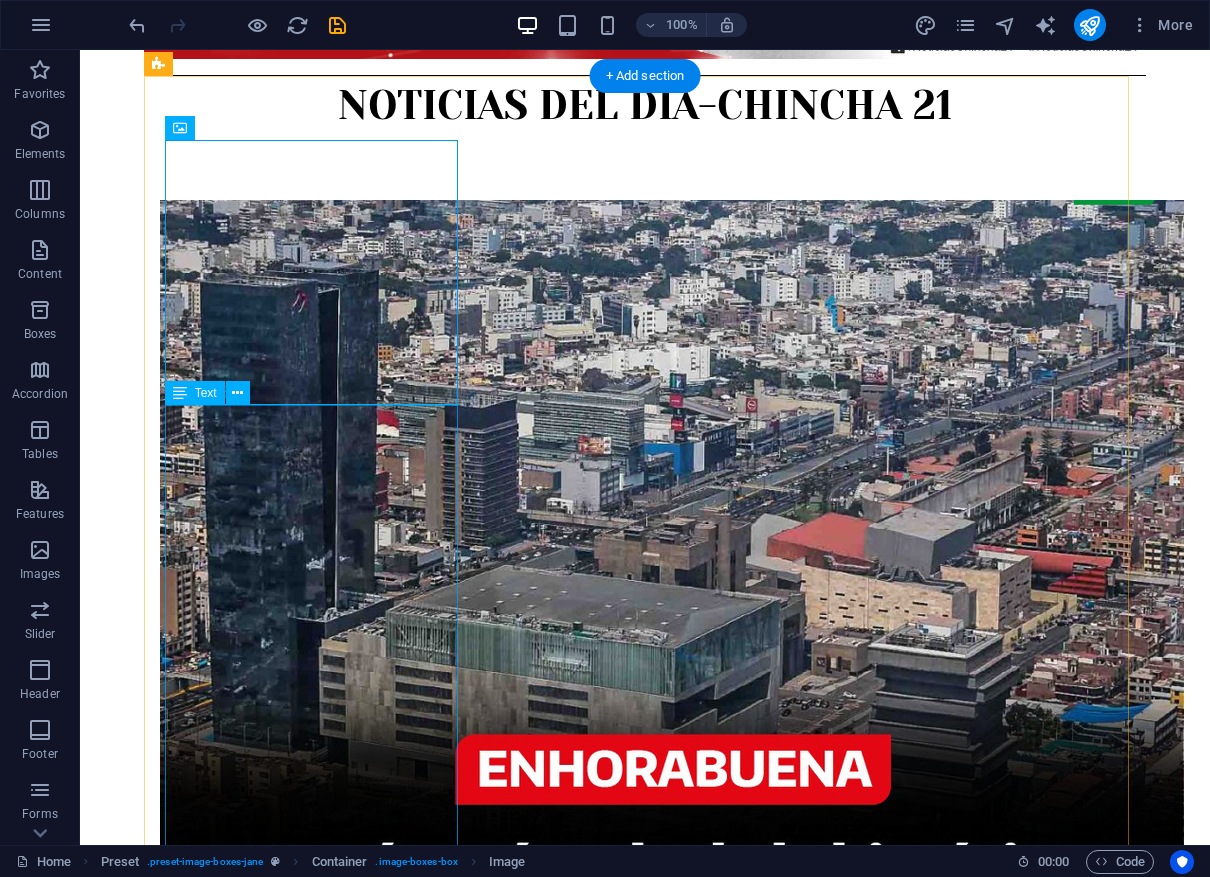 scroll, scrollTop: 612, scrollLeft: 0, axis: vertical 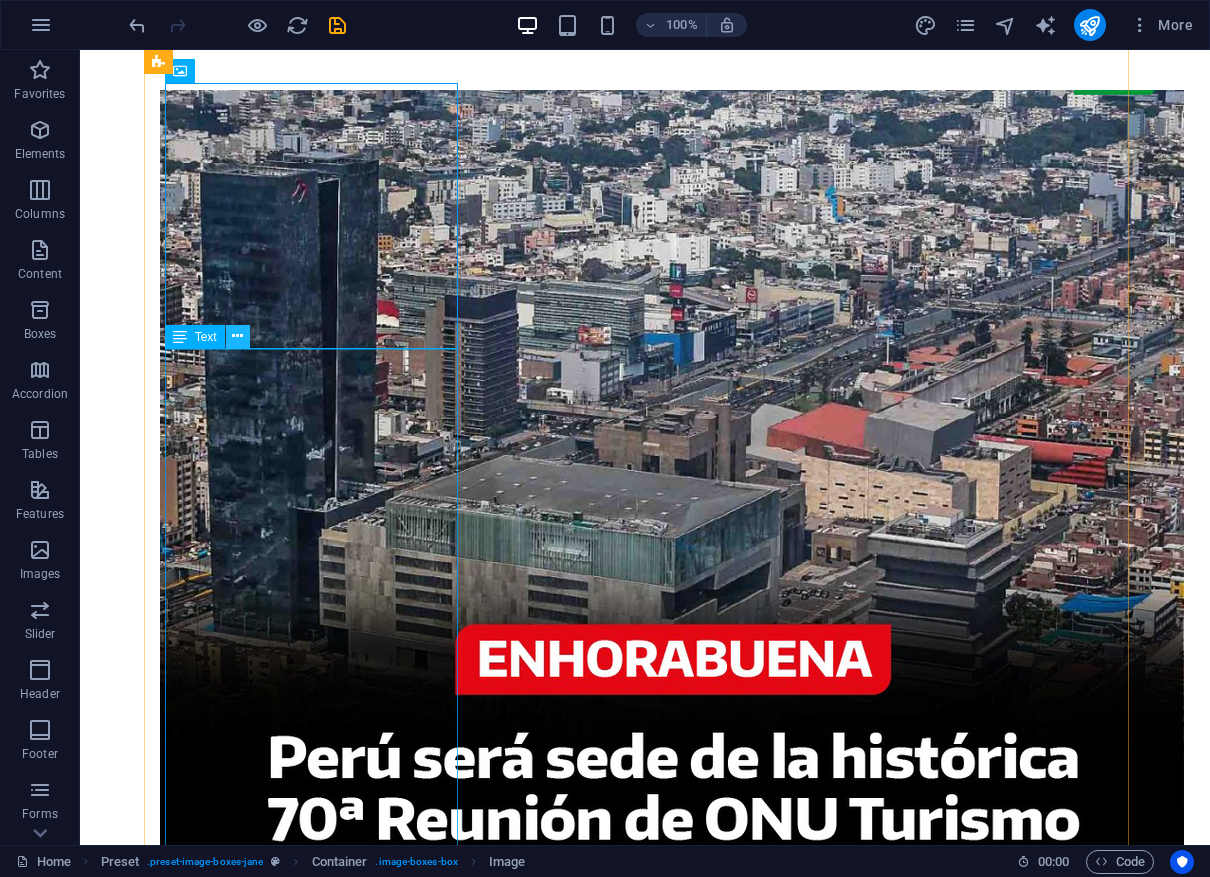 click at bounding box center (237, 336) 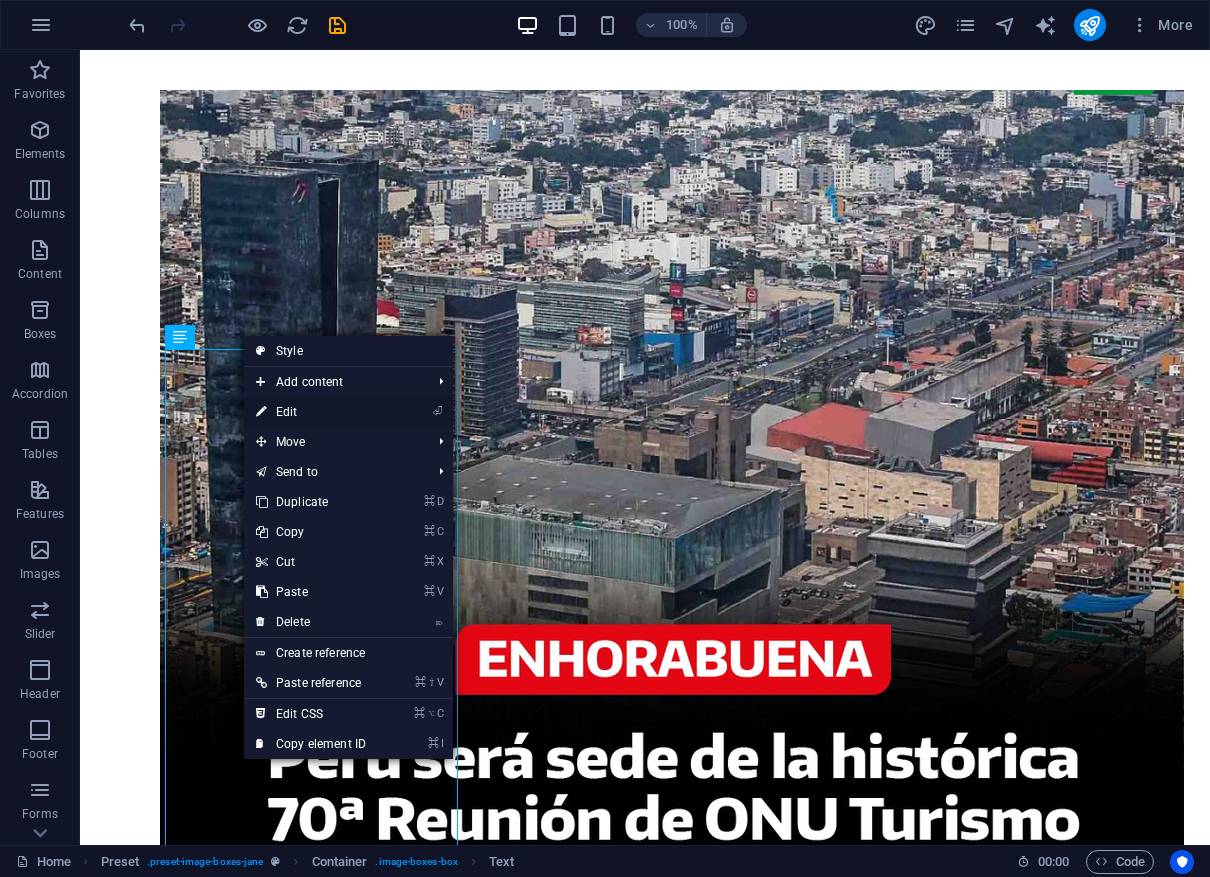 click on "⏎  Edit" at bounding box center [311, 412] 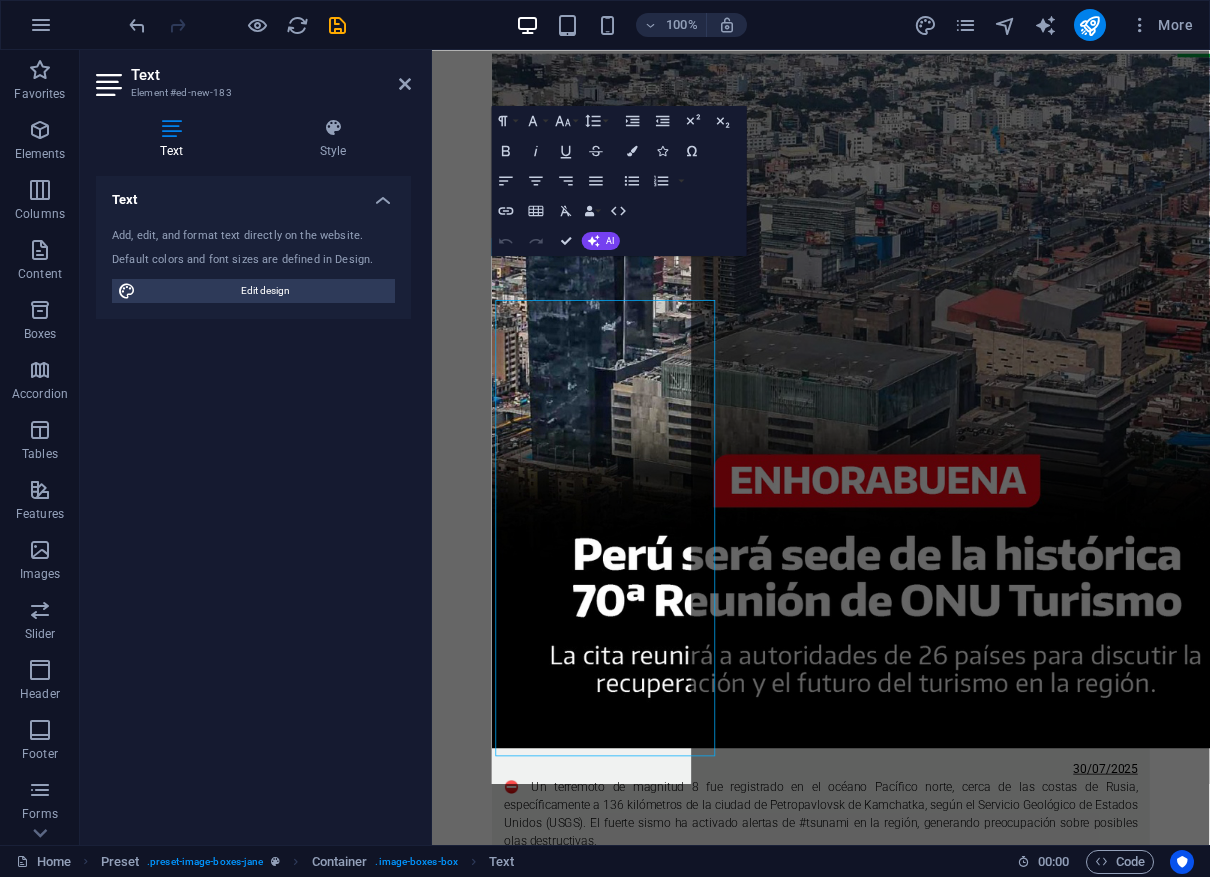 click on "30/07/2025" at bounding box center (1330, 1008) 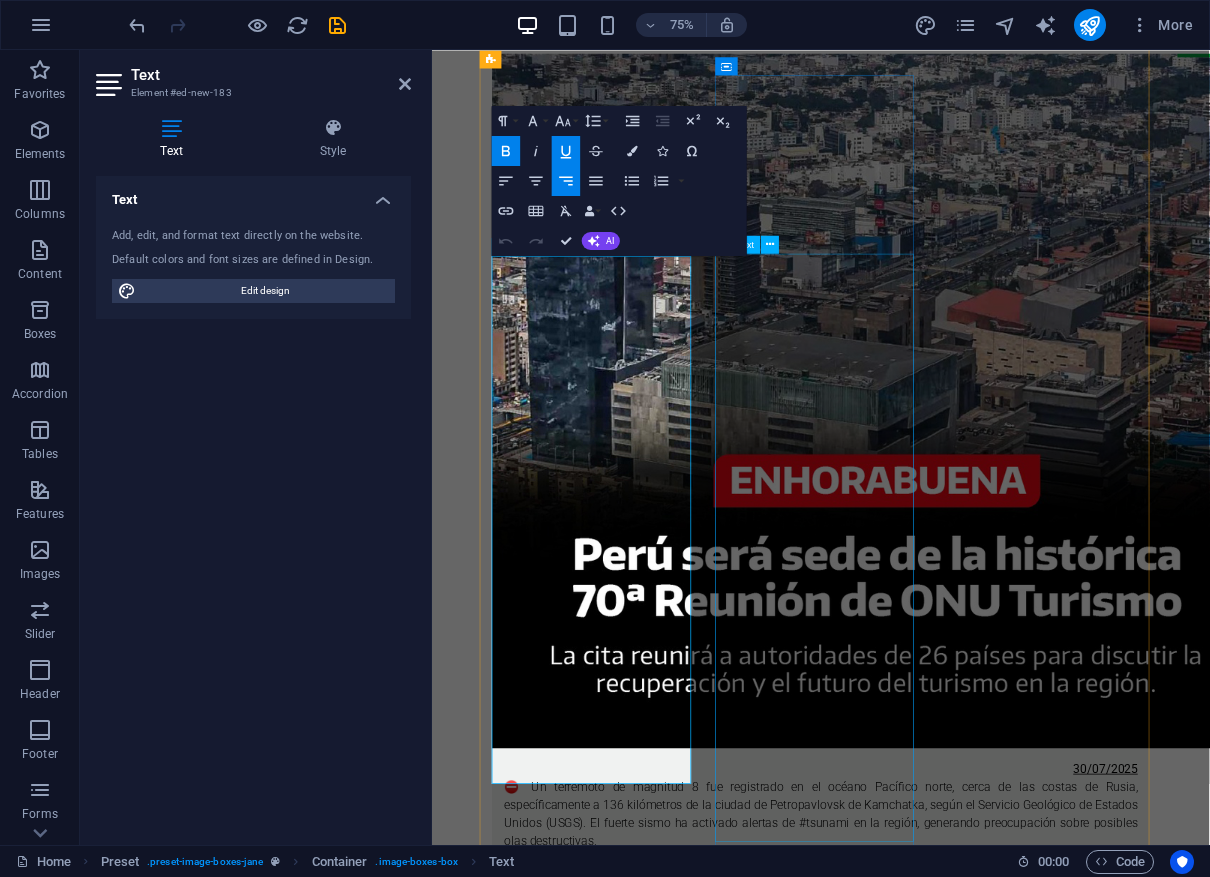 scroll, scrollTop: 577, scrollLeft: 0, axis: vertical 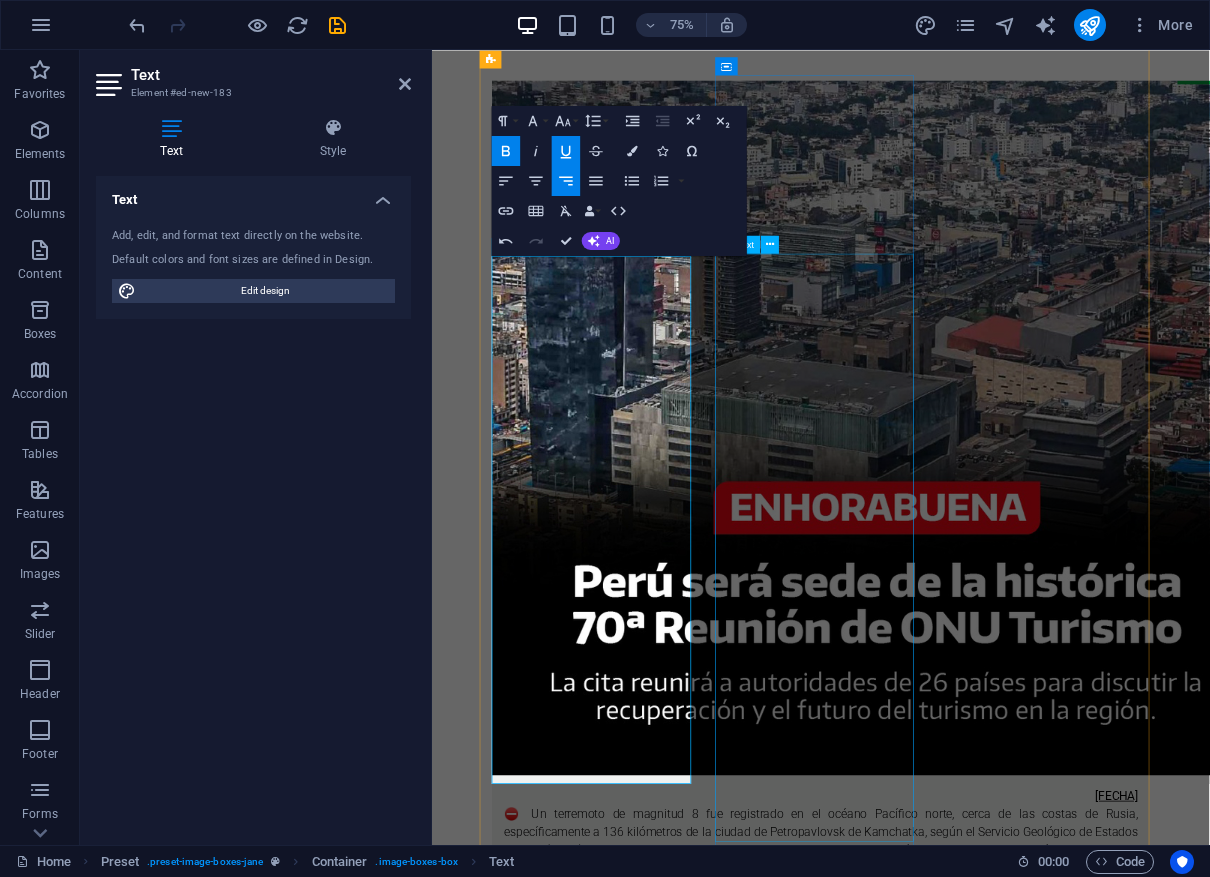 type 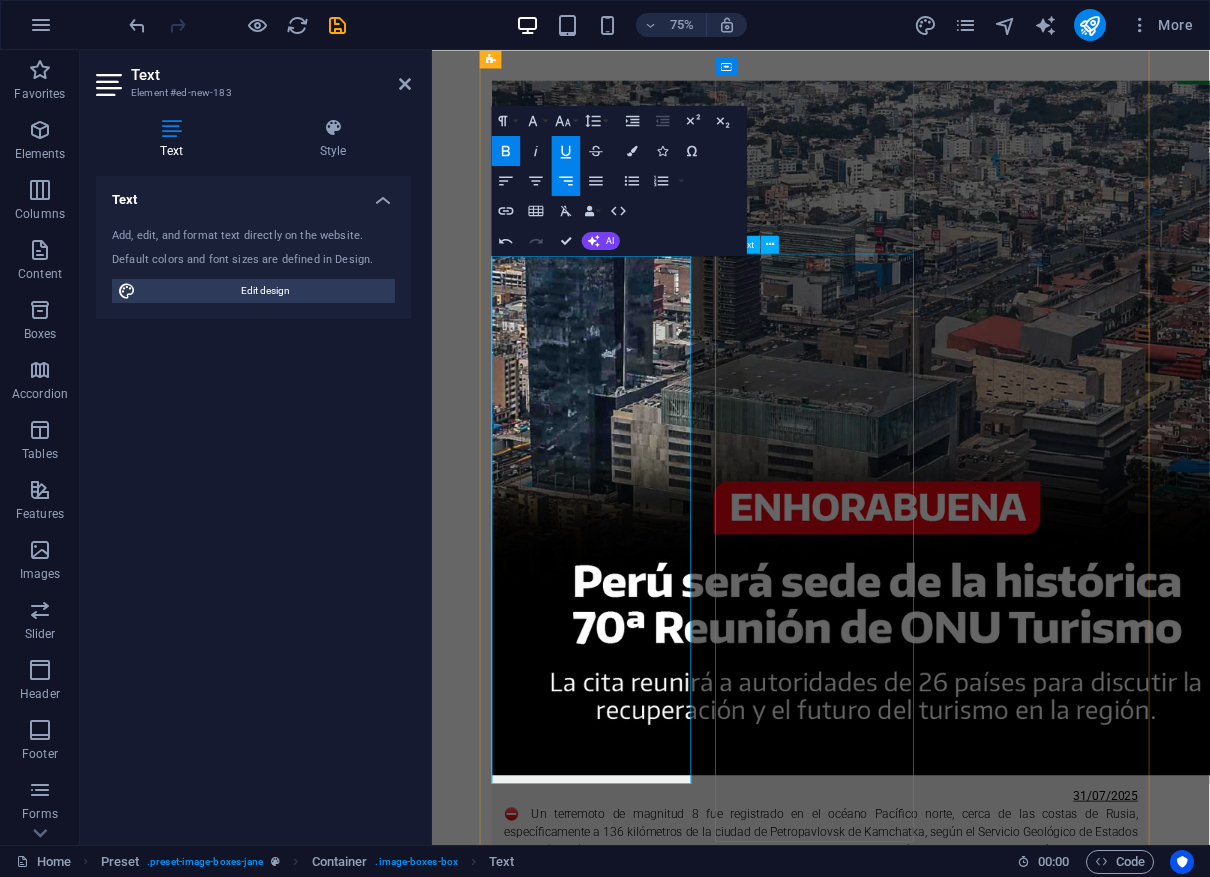click on "⛔ Un terremoto de magnitud 8 fue registrado en el océano Pacífico norte, cerca de las costas de Rusia, específicamente a 136 kilómetros de la ciudad de Petropavlovsk de Kamchatka, según el Servicio Geológico de Estados Unidos (USGS). El fuerte sismo ha activado alertas de #tsunami en la región, generando preocupación sobre posibles olas destructivas." at bounding box center (950, 1104) 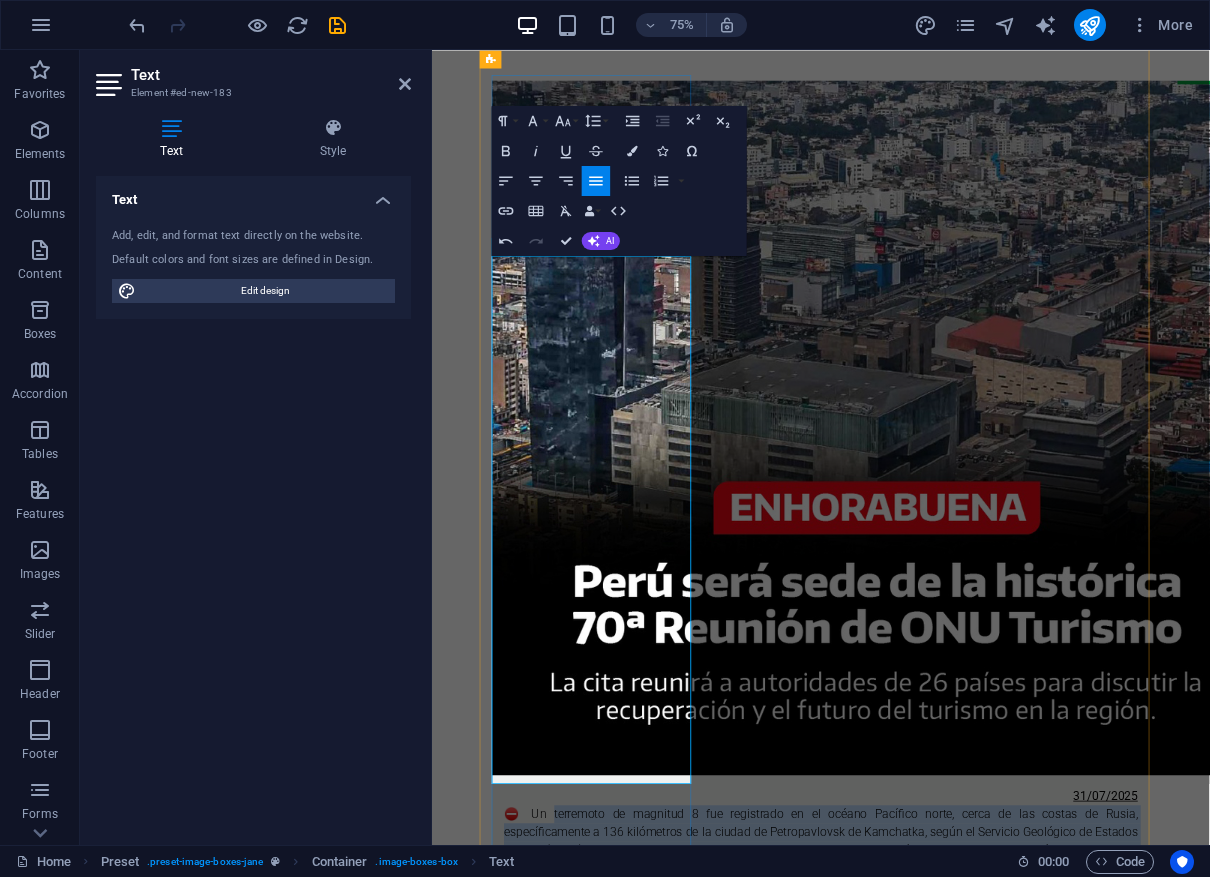 drag, startPoint x: 583, startPoint y: 386, endPoint x: 693, endPoint y: 882, distance: 508.05118 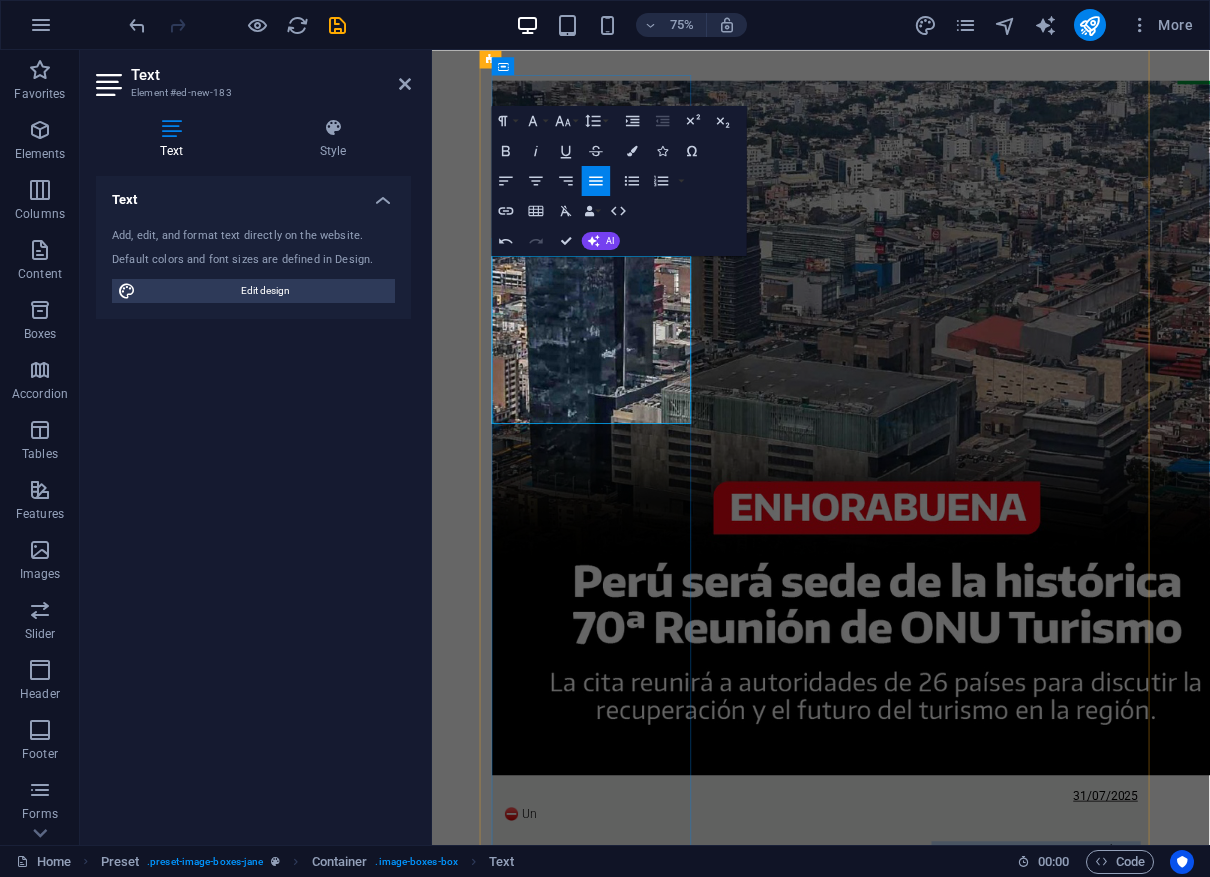 drag, startPoint x: 733, startPoint y: 518, endPoint x: 677, endPoint y: 449, distance: 88.86507 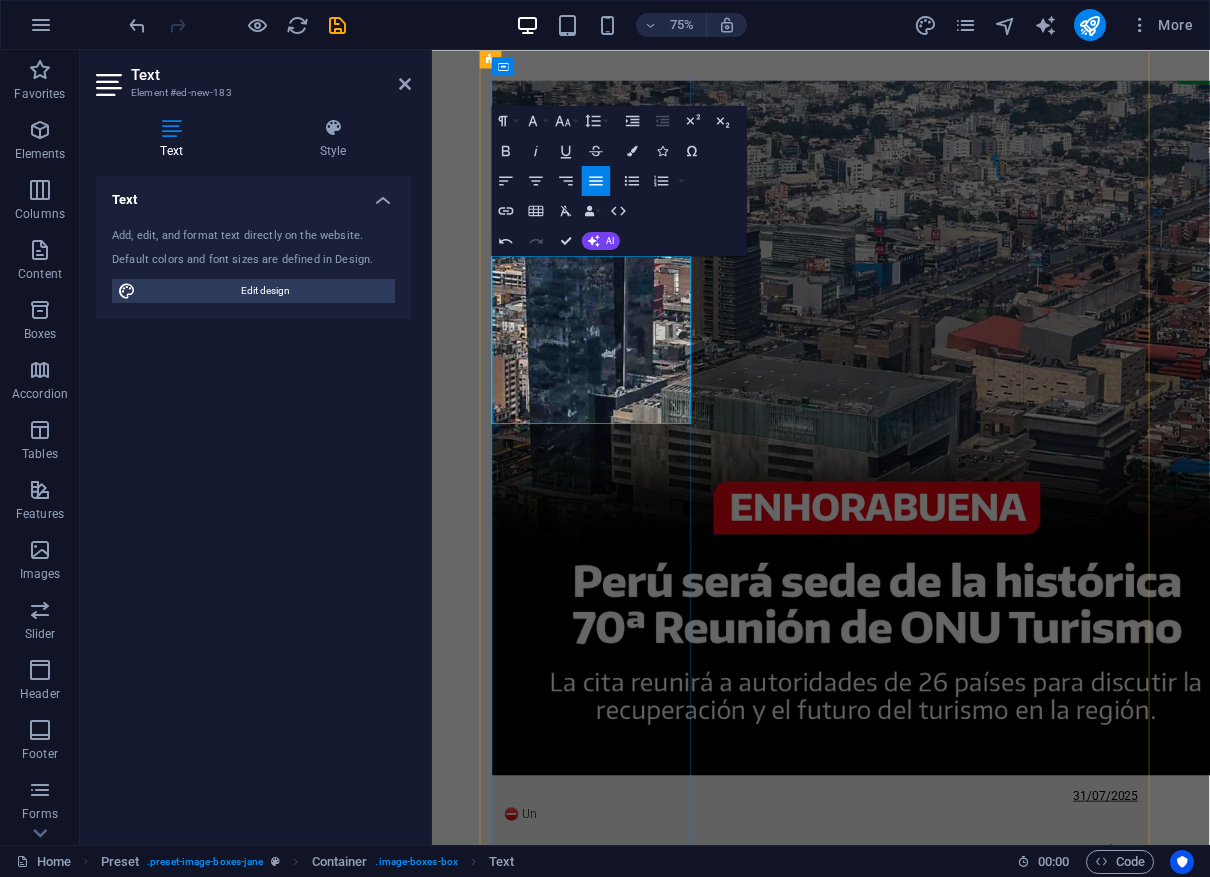 drag, startPoint x: 677, startPoint y: 449, endPoint x: 599, endPoint y: 392, distance: 96.60745 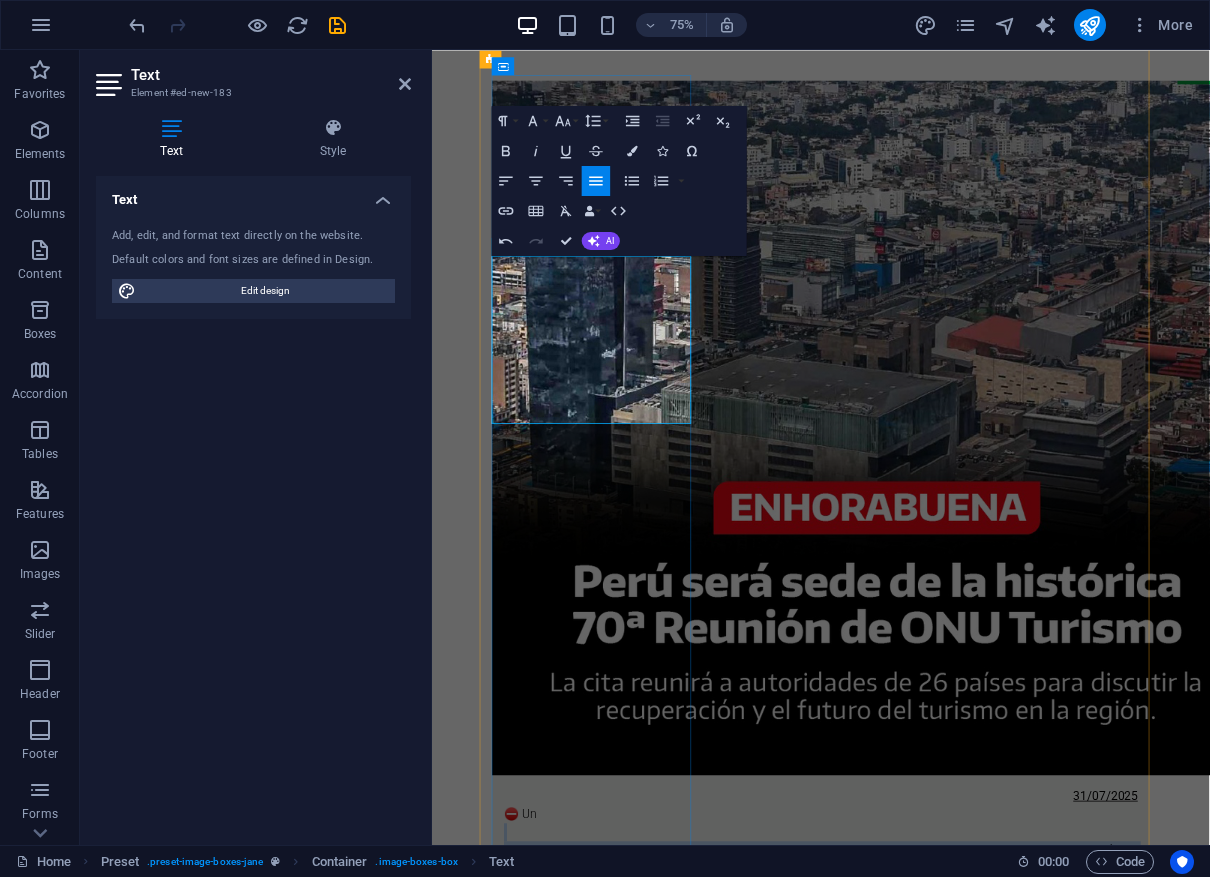 drag, startPoint x: 584, startPoint y: 404, endPoint x: 728, endPoint y: 514, distance: 181.20706 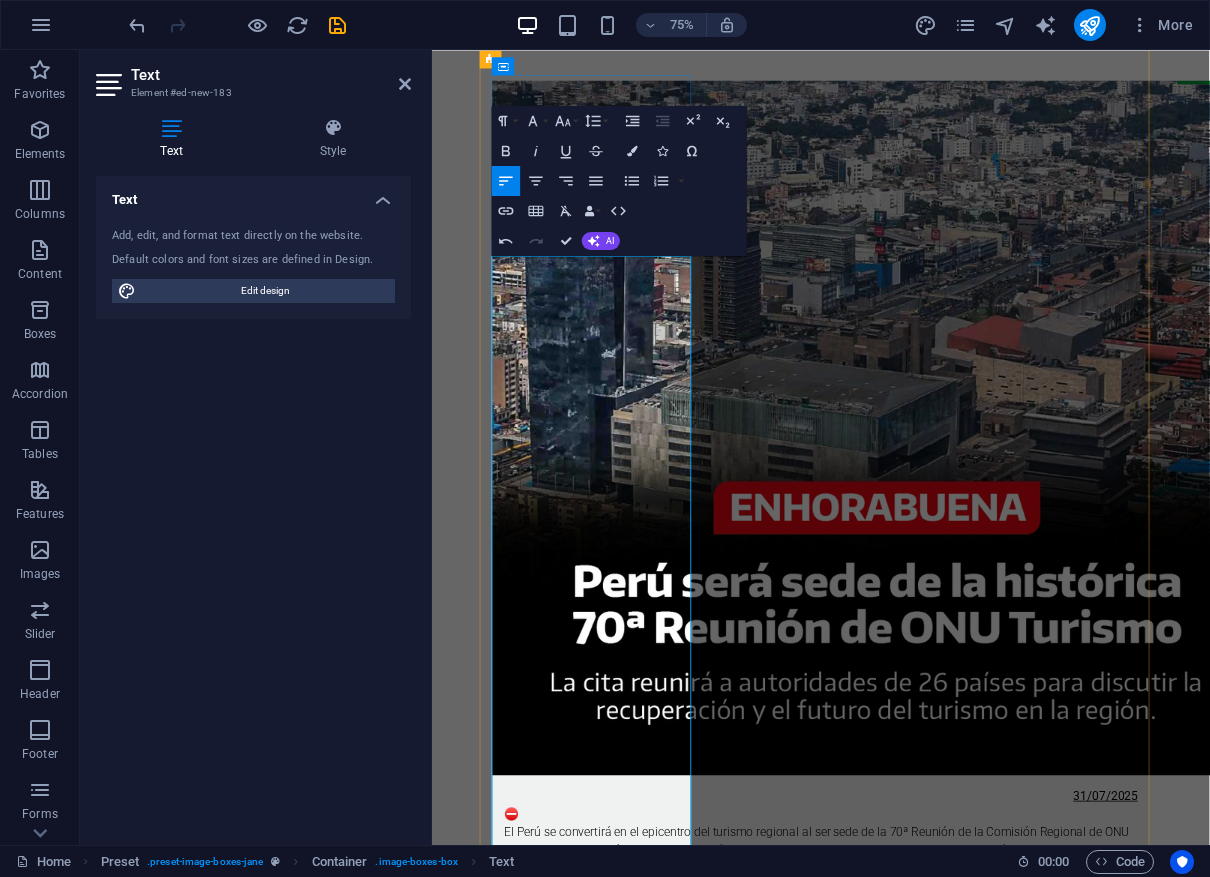 click on "El Perú se convertirá en el epicentro del turismo regional al ser sede de la 70ª Reunión de la Comisión Regional de ONU Turismo para las Américas, que se llevará a cabo del 1 al 4 de agosto. Este evento clave reunirá a ministros, viceministros y expertos de 26 países para discutir los desafíos y avances en el sector turístico." at bounding box center (950, 1116) 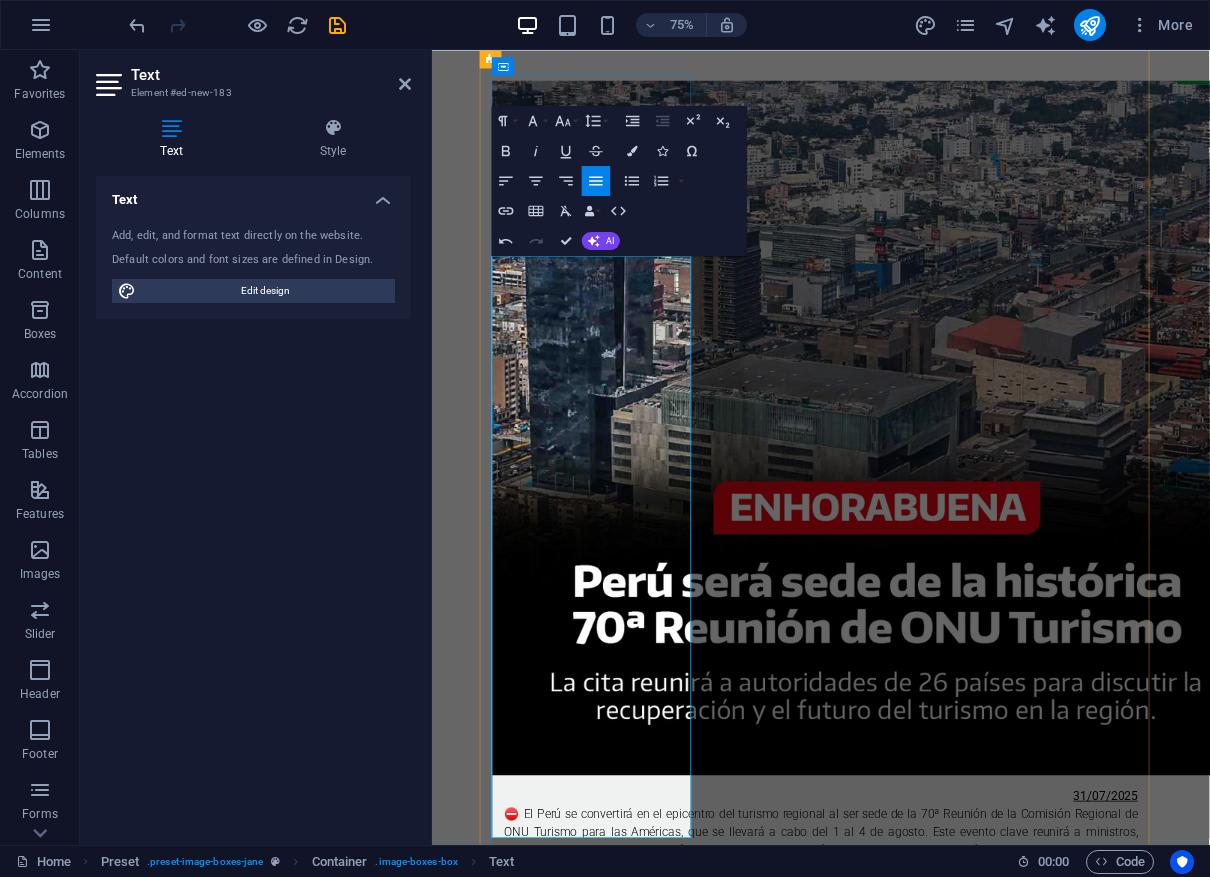click on "En el marco de la cumbre, se realizarán seminarios y paneles sobre la integración de la #inteligenciaartificial en el turismo y su impacto en la #sostenibilidad y digitalización de los destinos. También se presentará la nueva Ley General de Turismo del Perú, alineada con los principios de ONU Turismo, promoviendo el desarrollo sostenible e inclusivo." at bounding box center [950, 1164] 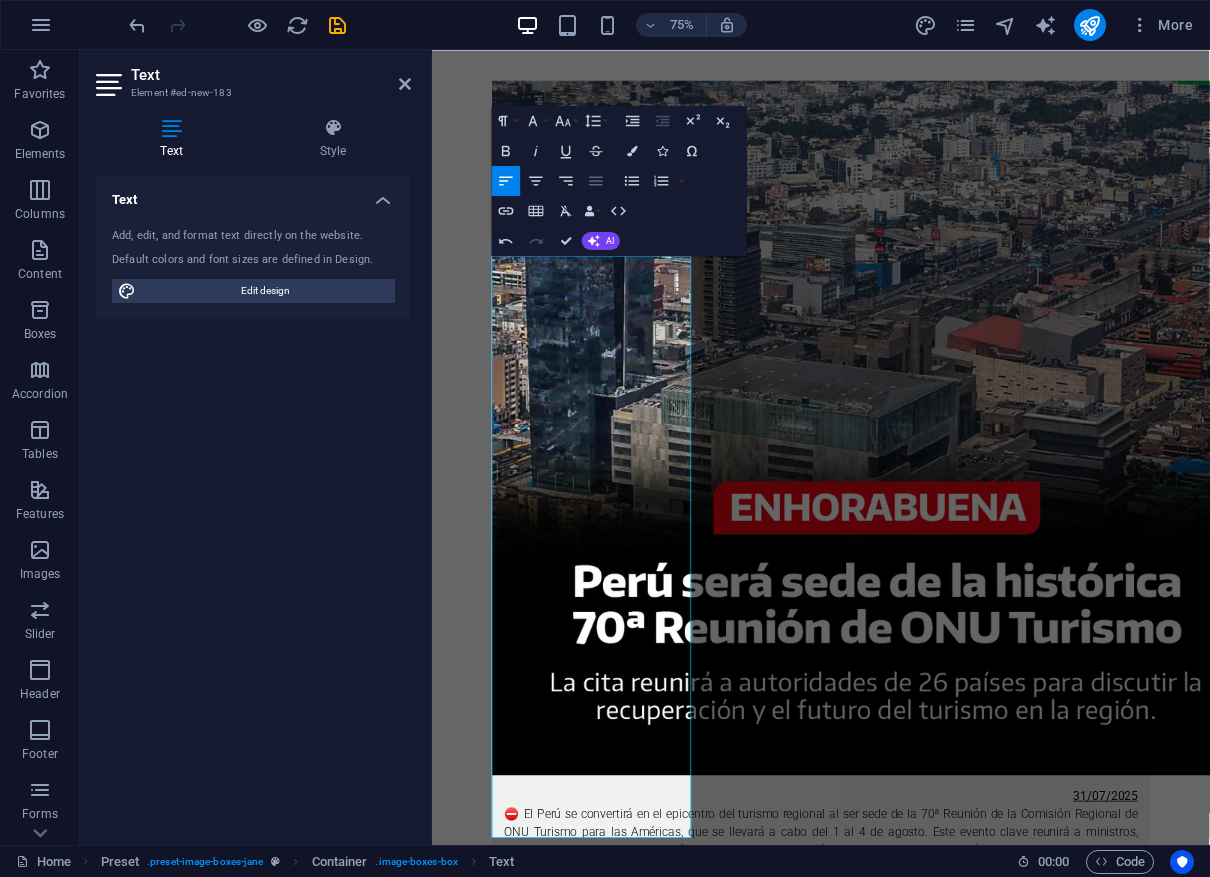 click 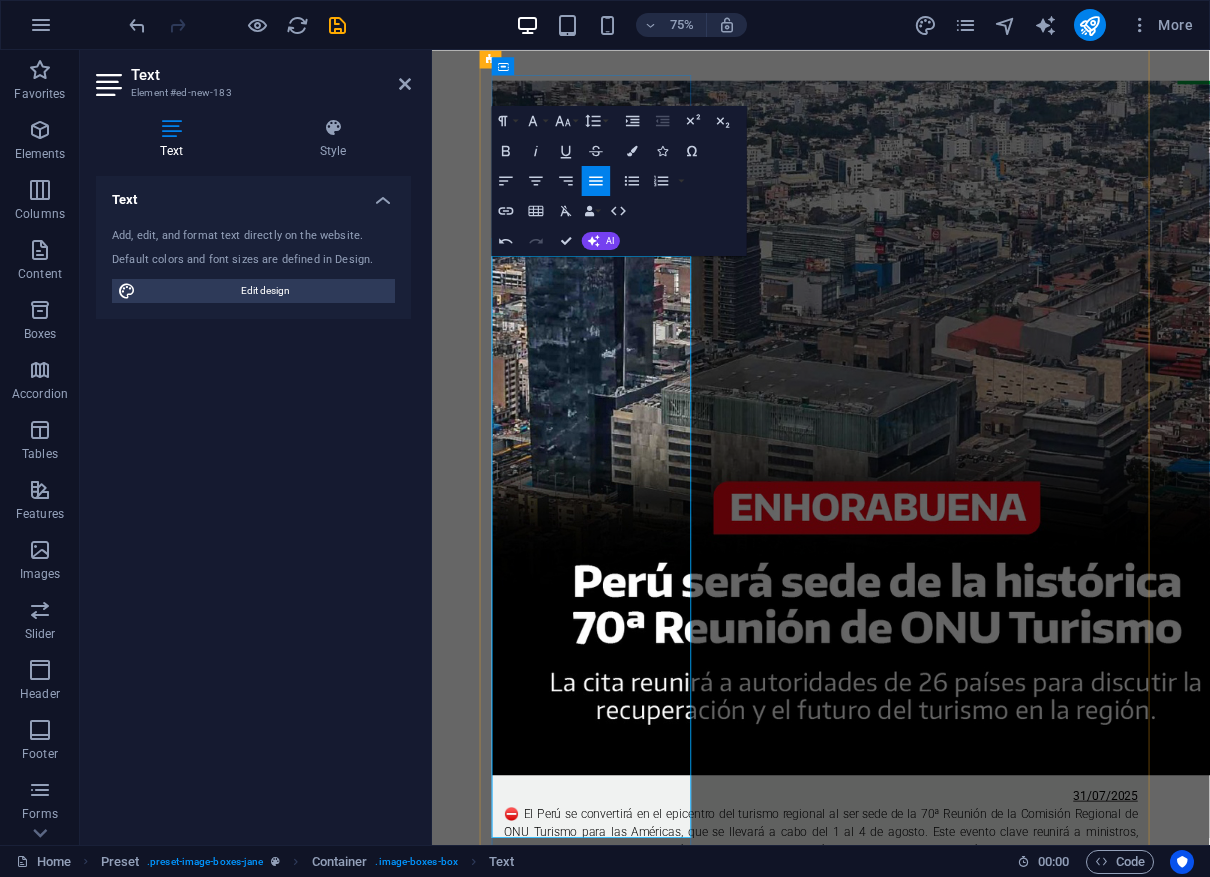 click on "En el marco de la cumbre, se realizarán seminarios y paneles sobre la integración de la #inteligenciaartificial en el turismo y su impacto en la #sostenibilidad y digitalización de los destinos. También se presentará la nueva Ley General de Turismo del Perú, alineada con los principios de ONU Turismo, promoviendo el desarrollo sostenible e inclusivo." at bounding box center (950, 1164) 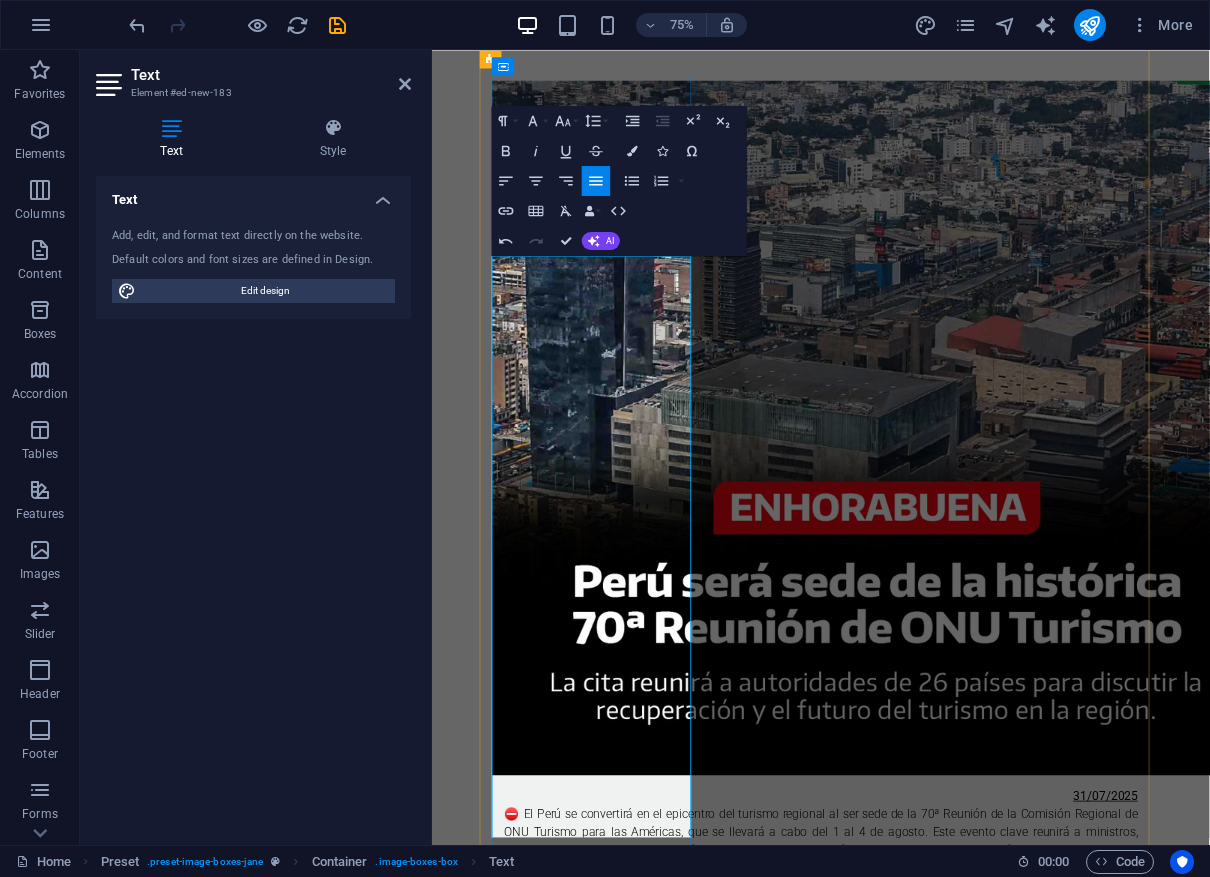 click on "El Perú, reconocido por su riqueza cultural y natural, mostrará su compromiso con un modelo turístico innovador y sostenible, y reafirmará su rol como líder en la transformación del #turismo en la región." at bounding box center [950, 1224] 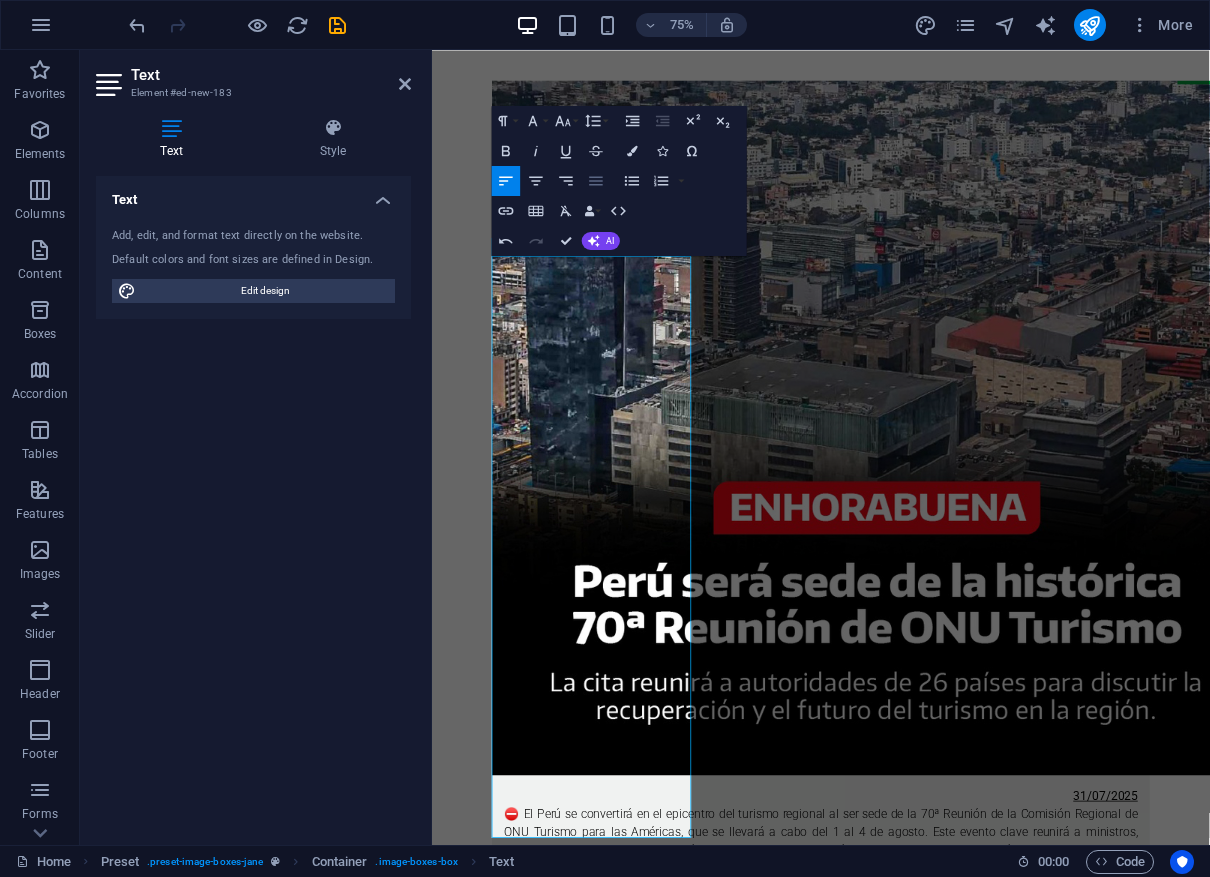 click 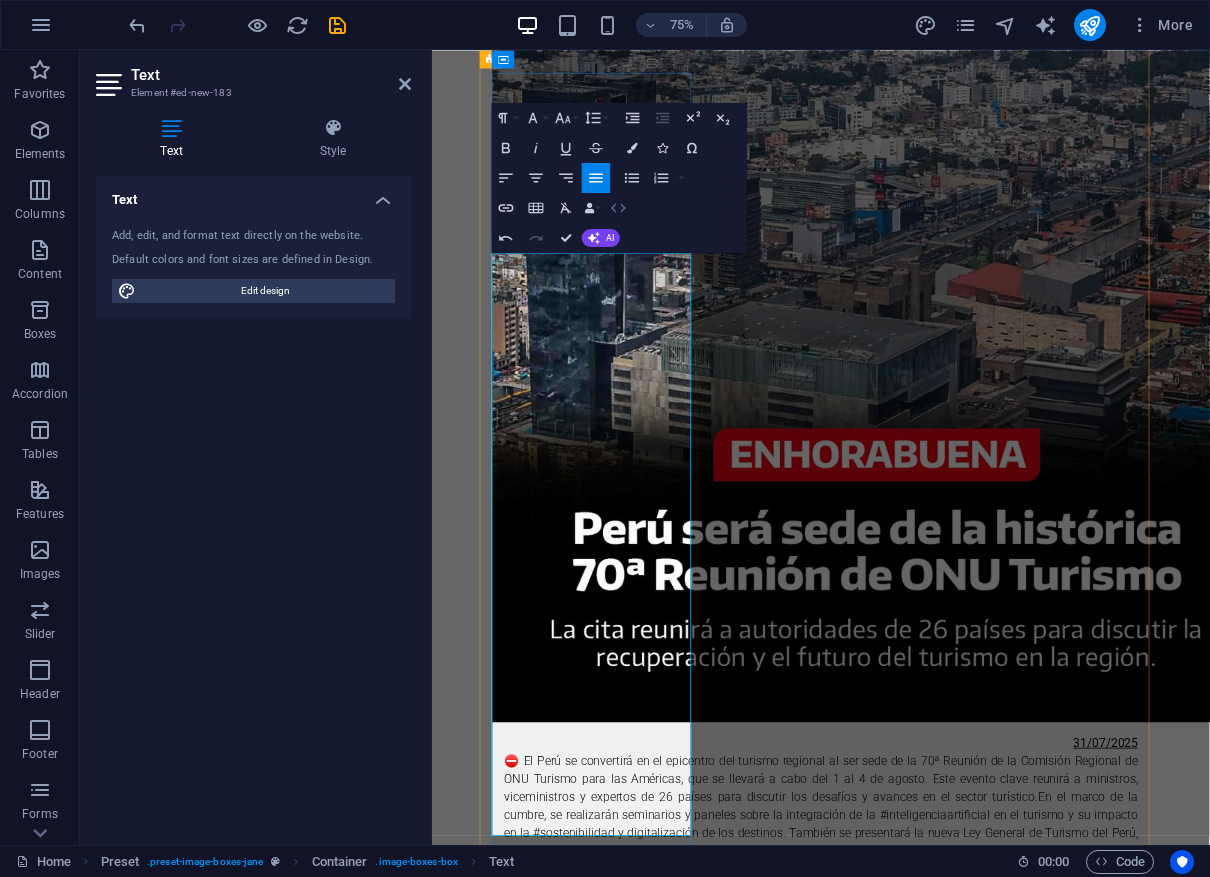scroll, scrollTop: 553, scrollLeft: 0, axis: vertical 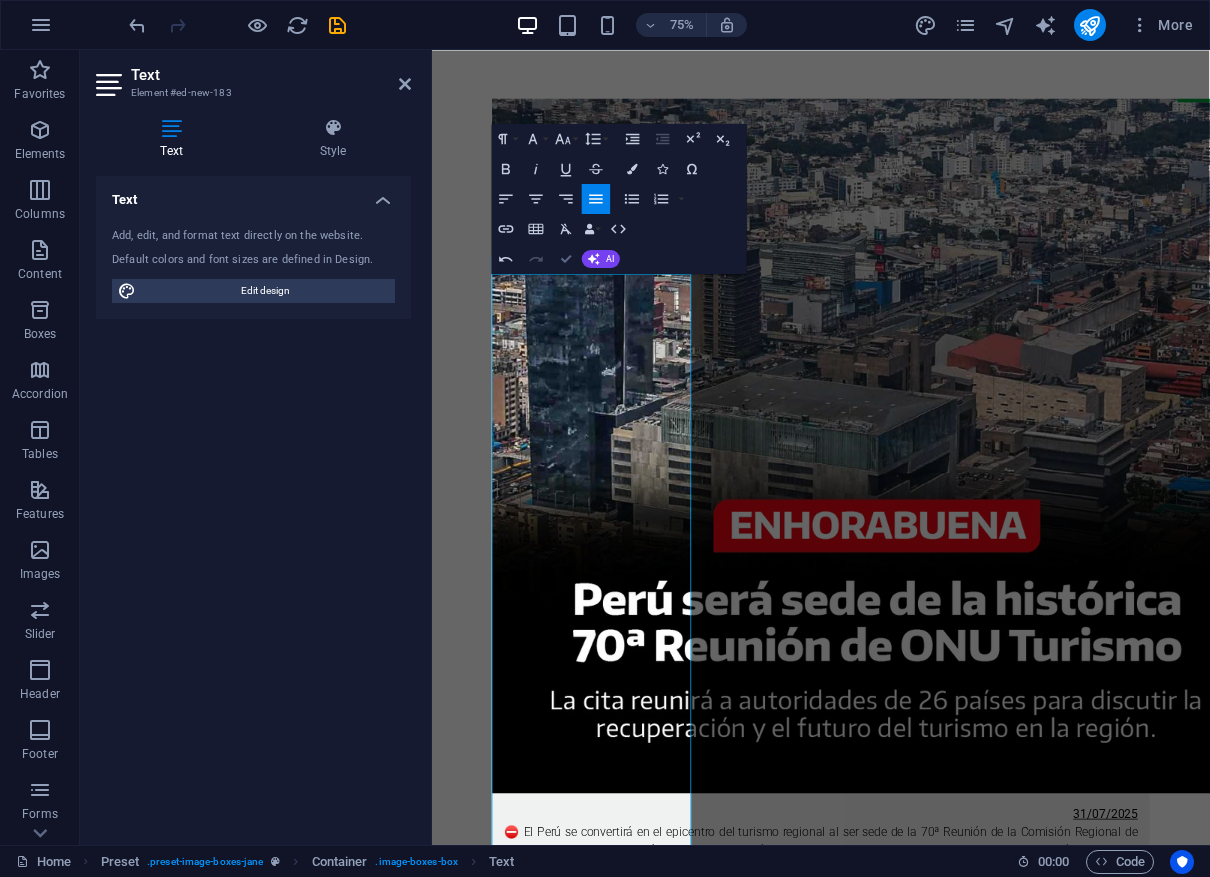 click at bounding box center (950, 1768) 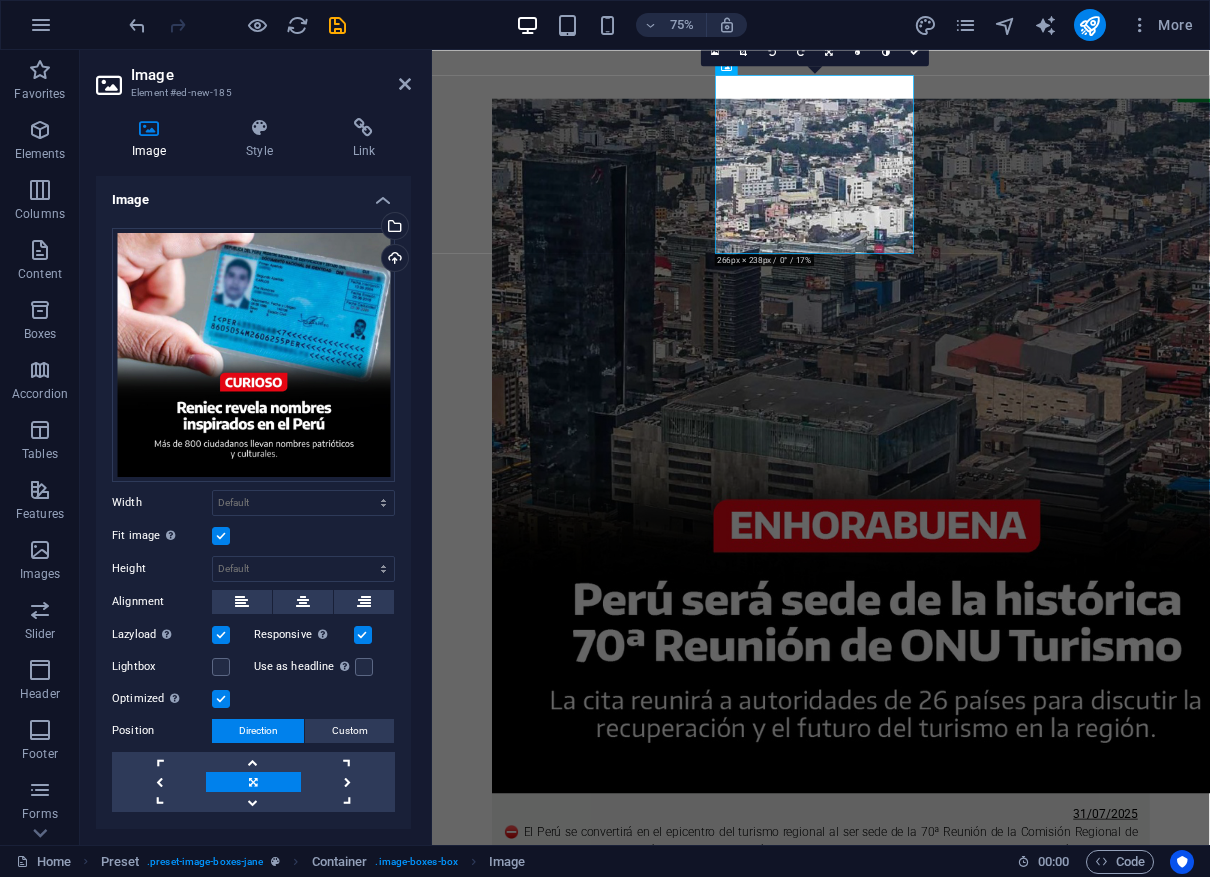 scroll, scrollTop: 577, scrollLeft: 0, axis: vertical 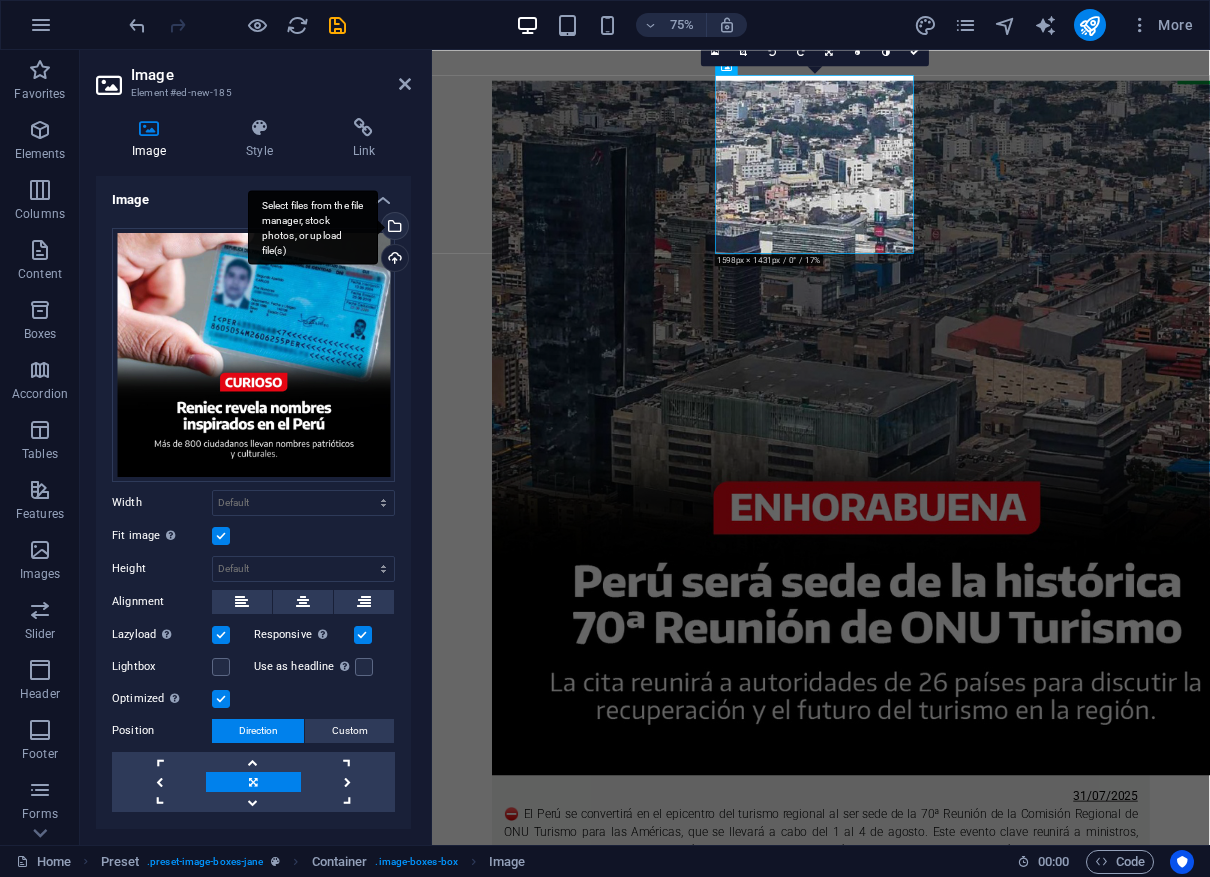 click on "Select files from the file manager, stock photos, or upload file(s)" at bounding box center [313, 227] 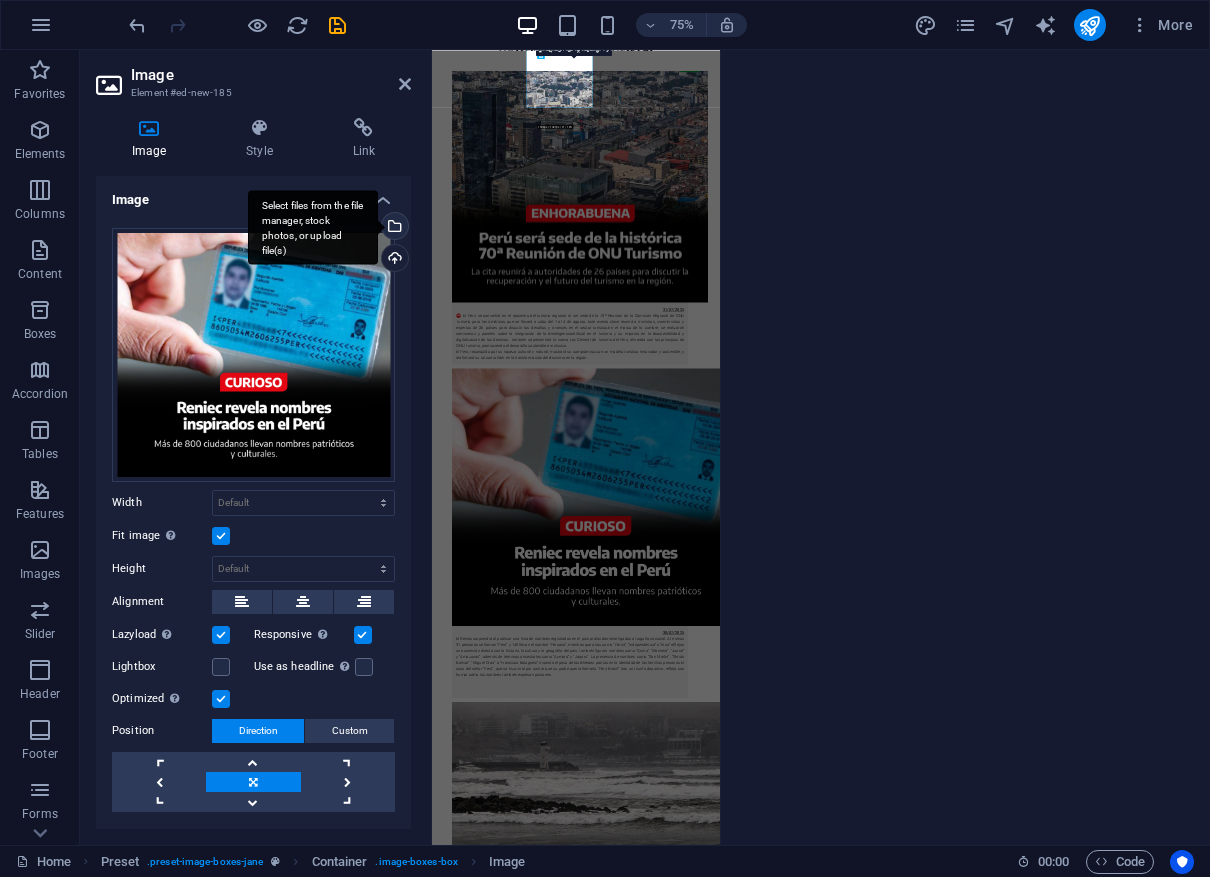 scroll, scrollTop: 620, scrollLeft: 0, axis: vertical 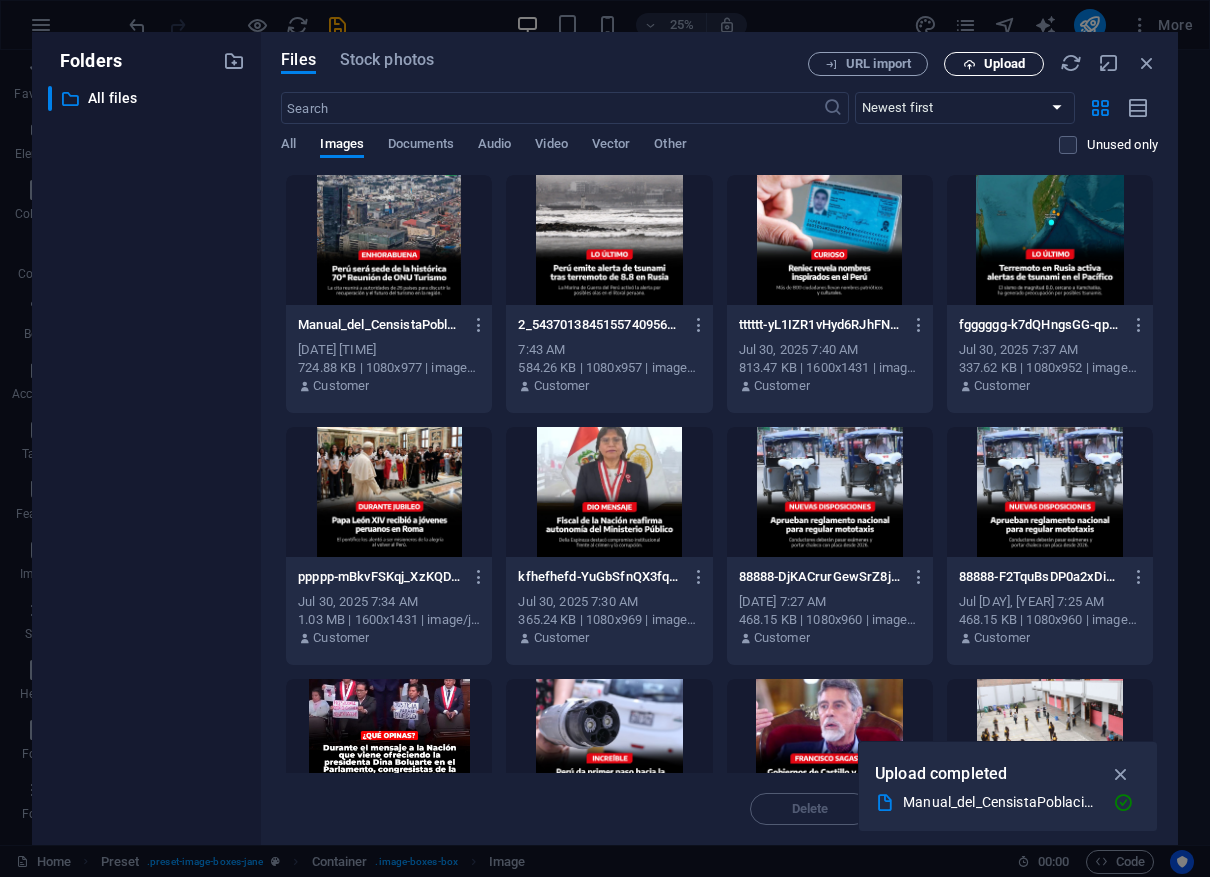 click on "Upload" at bounding box center (1004, 64) 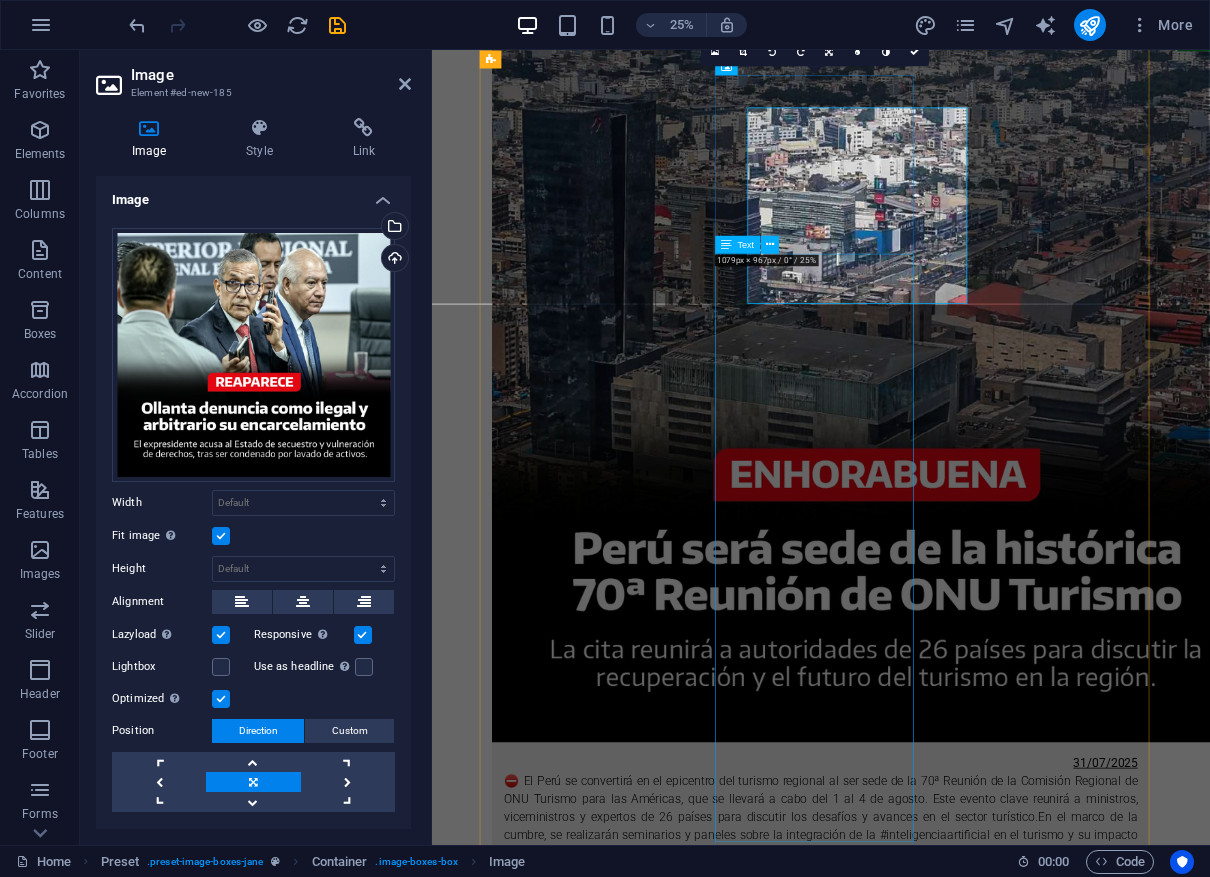 scroll, scrollTop: 577, scrollLeft: 0, axis: vertical 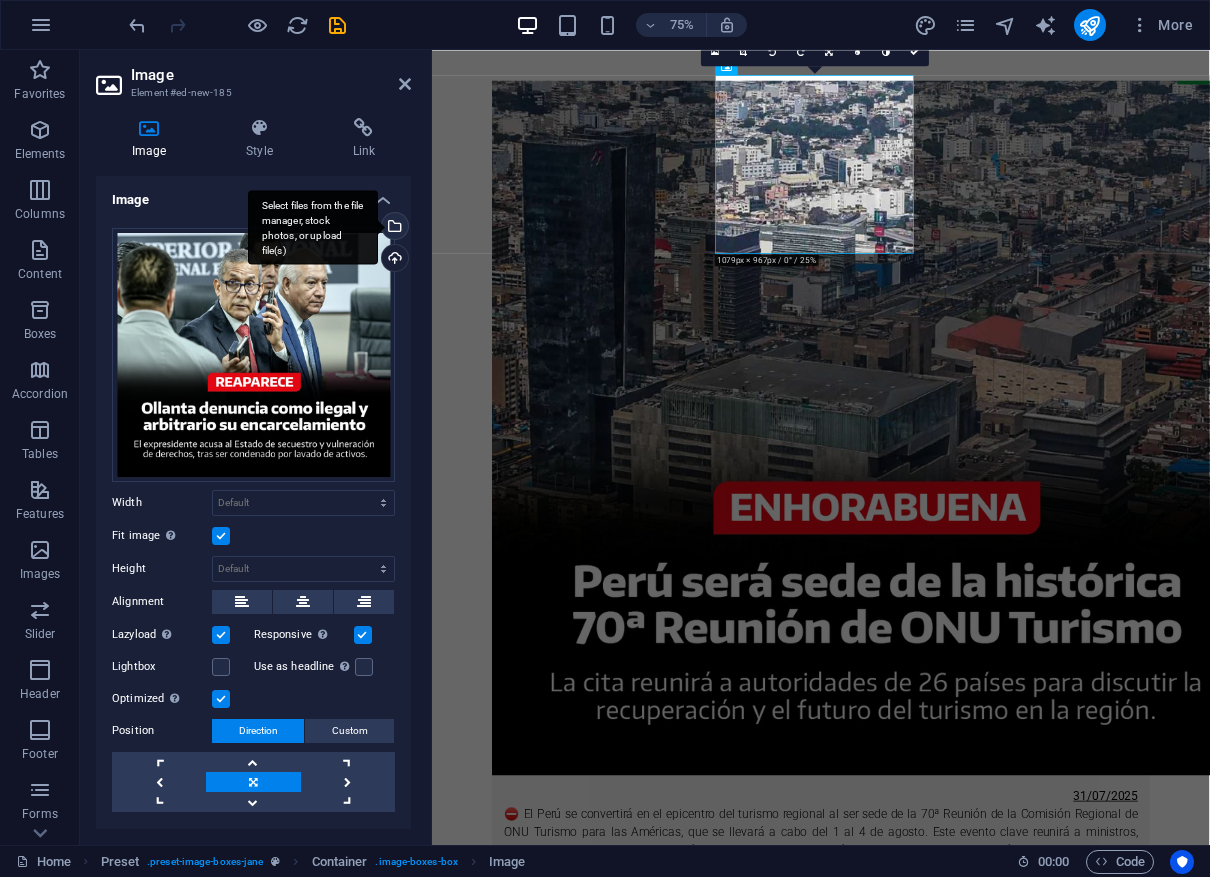 click on "Select files from the file manager, stock photos, or upload file(s)" at bounding box center [393, 228] 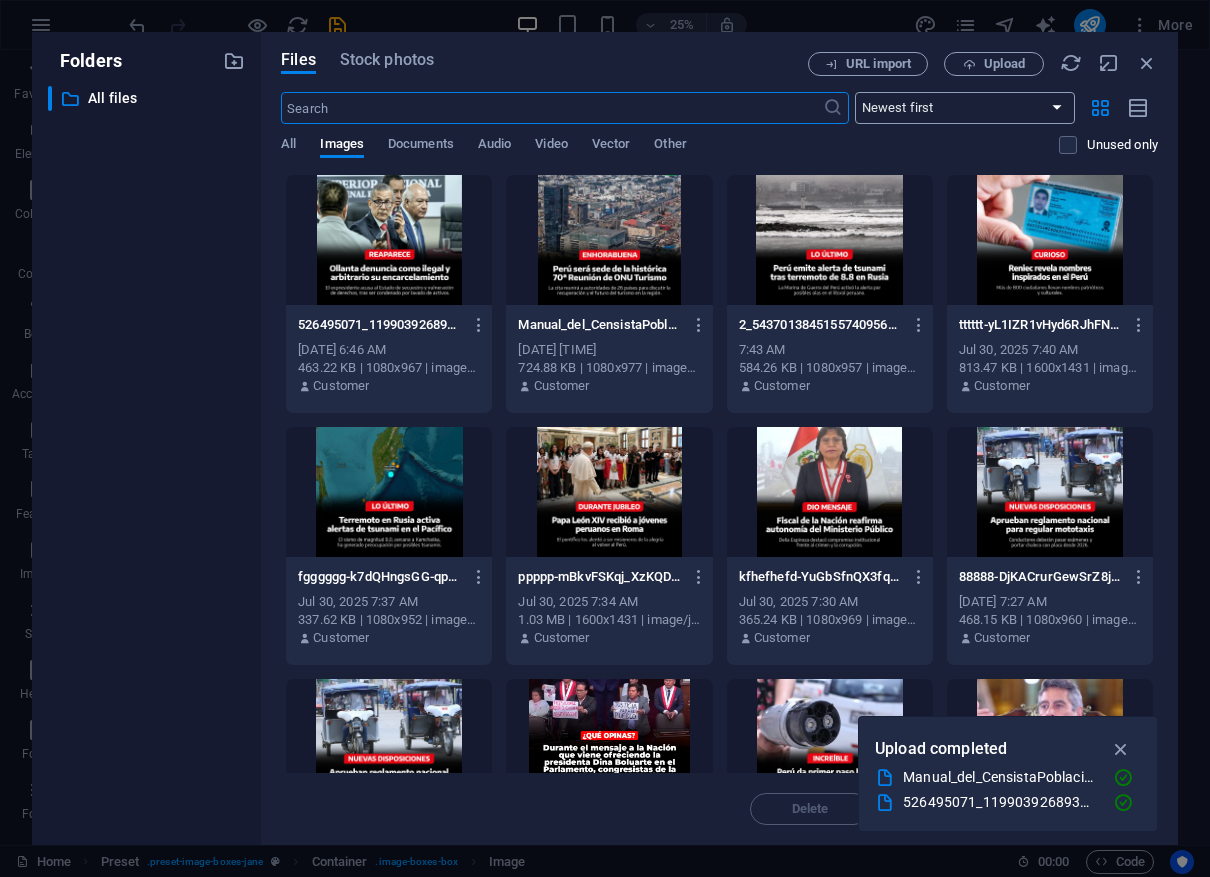 scroll, scrollTop: 620, scrollLeft: 0, axis: vertical 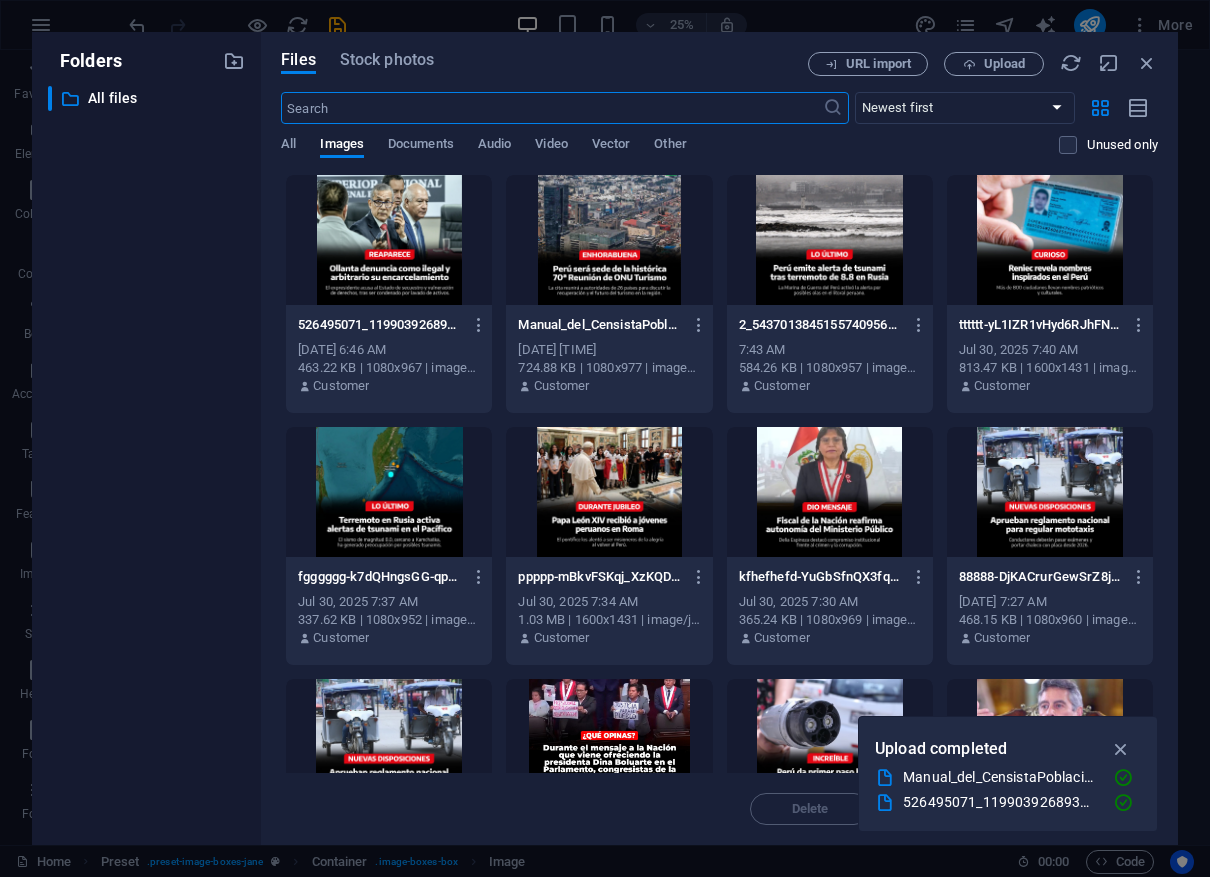 click at bounding box center (389, 240) 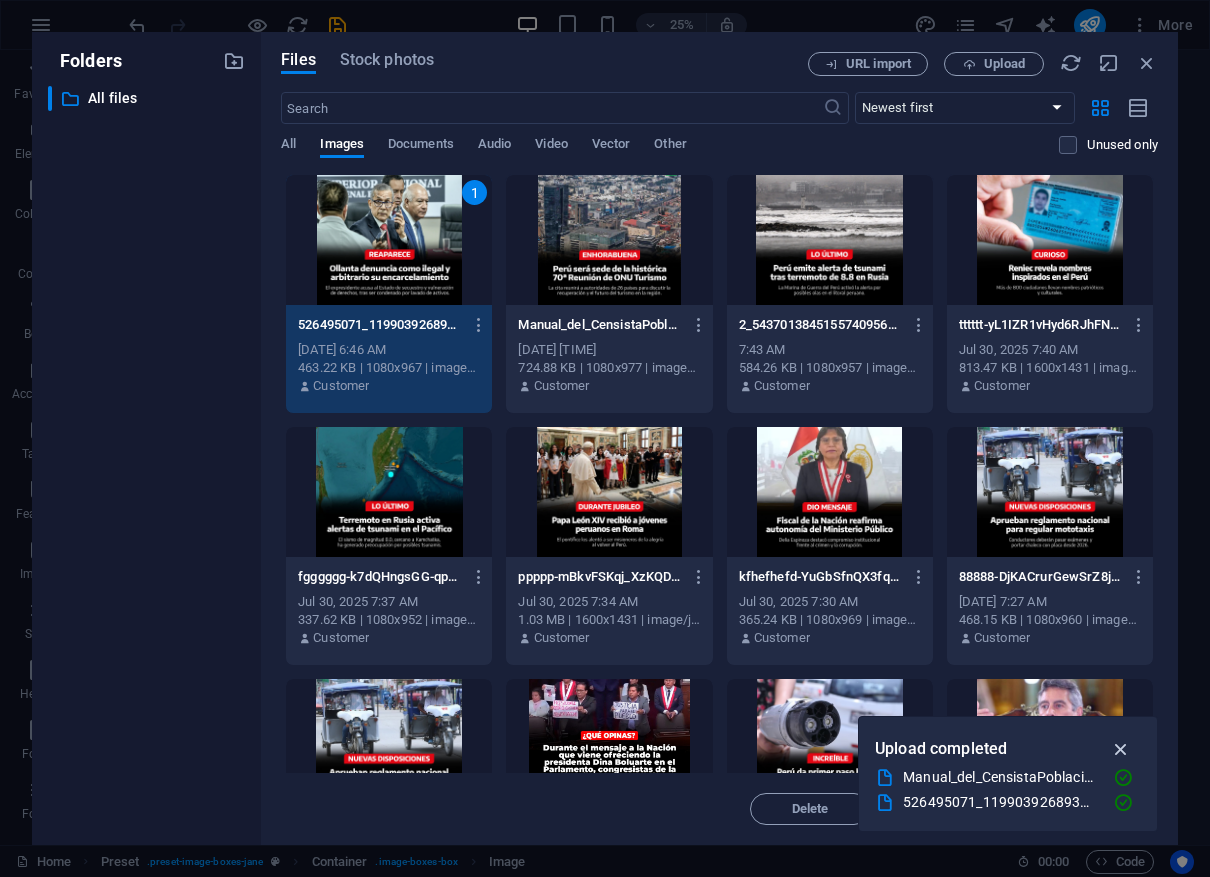 click at bounding box center [1121, 749] 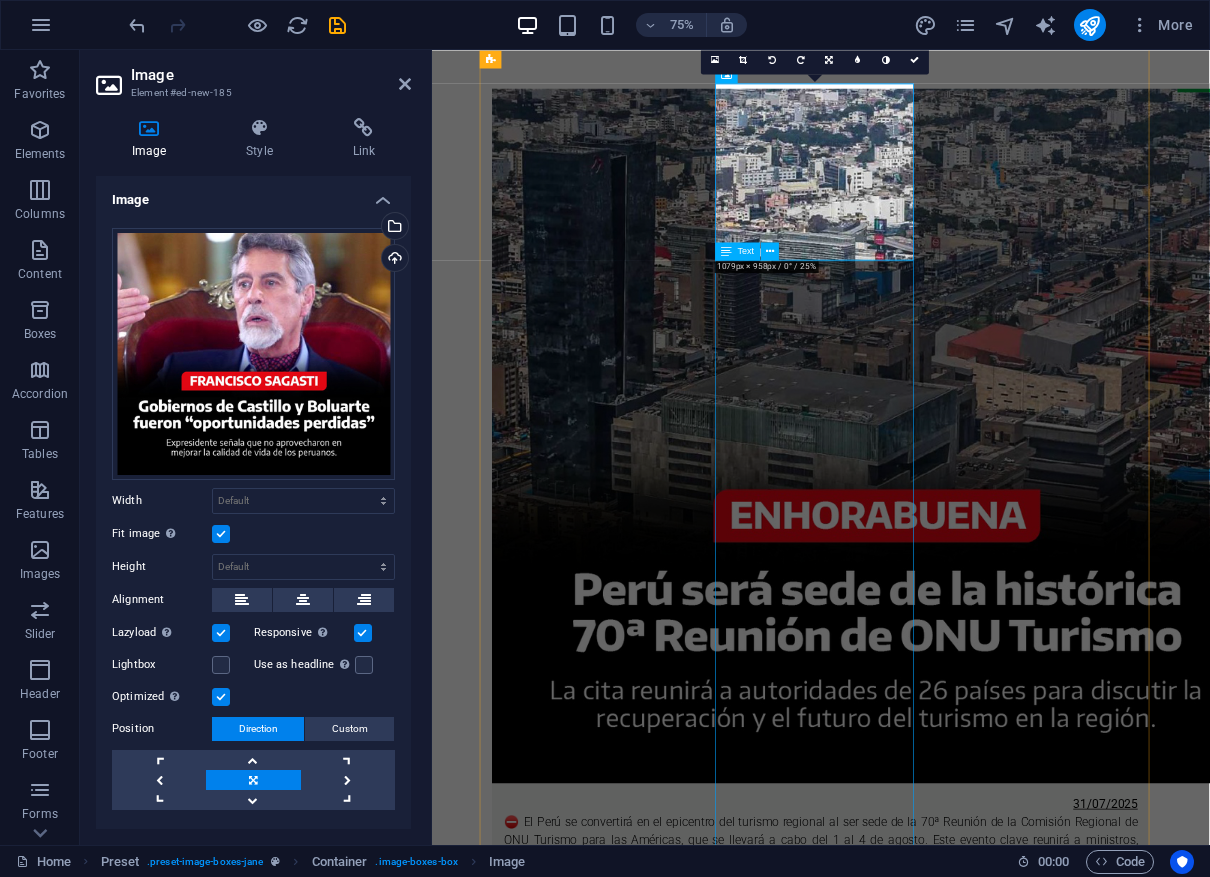 scroll, scrollTop: 551, scrollLeft: 0, axis: vertical 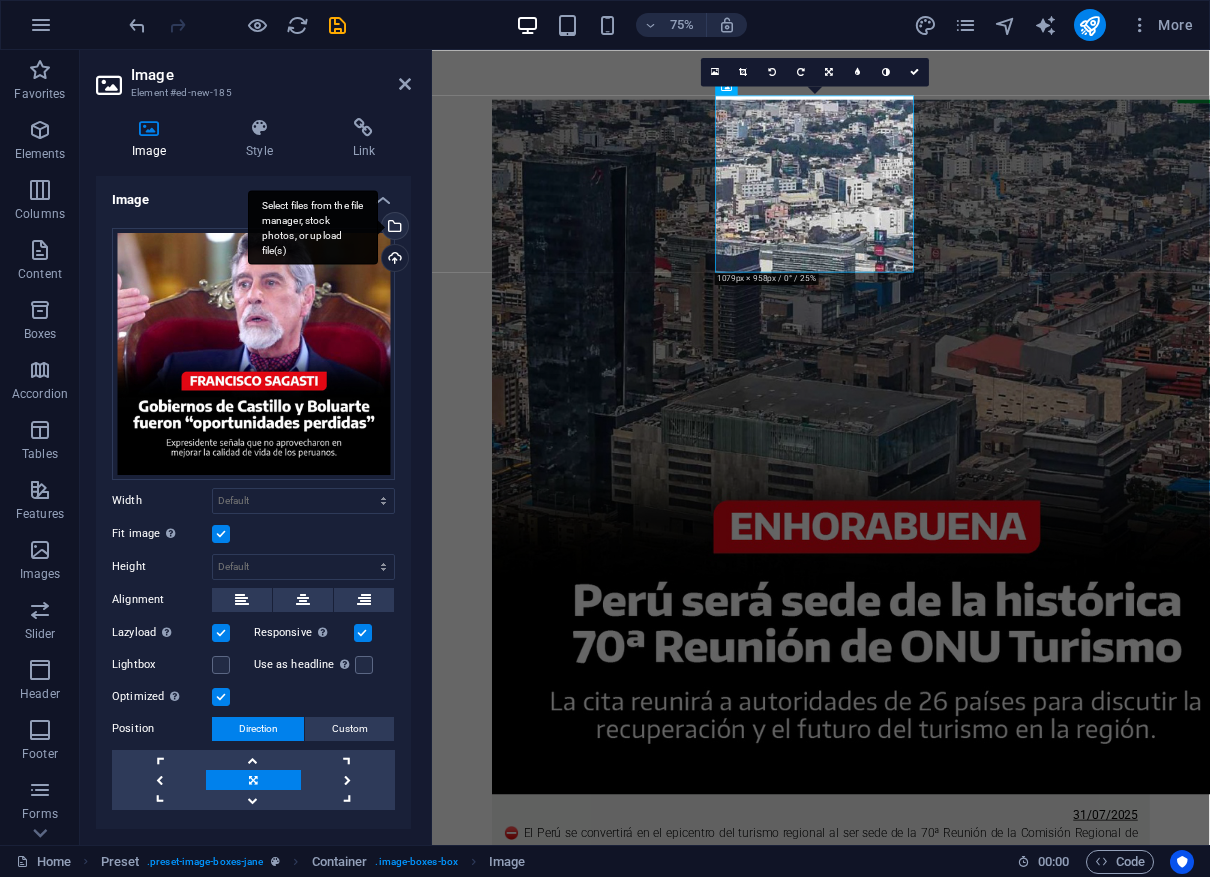 click on "Select files from the file manager, stock photos, or upload file(s)" at bounding box center (313, 227) 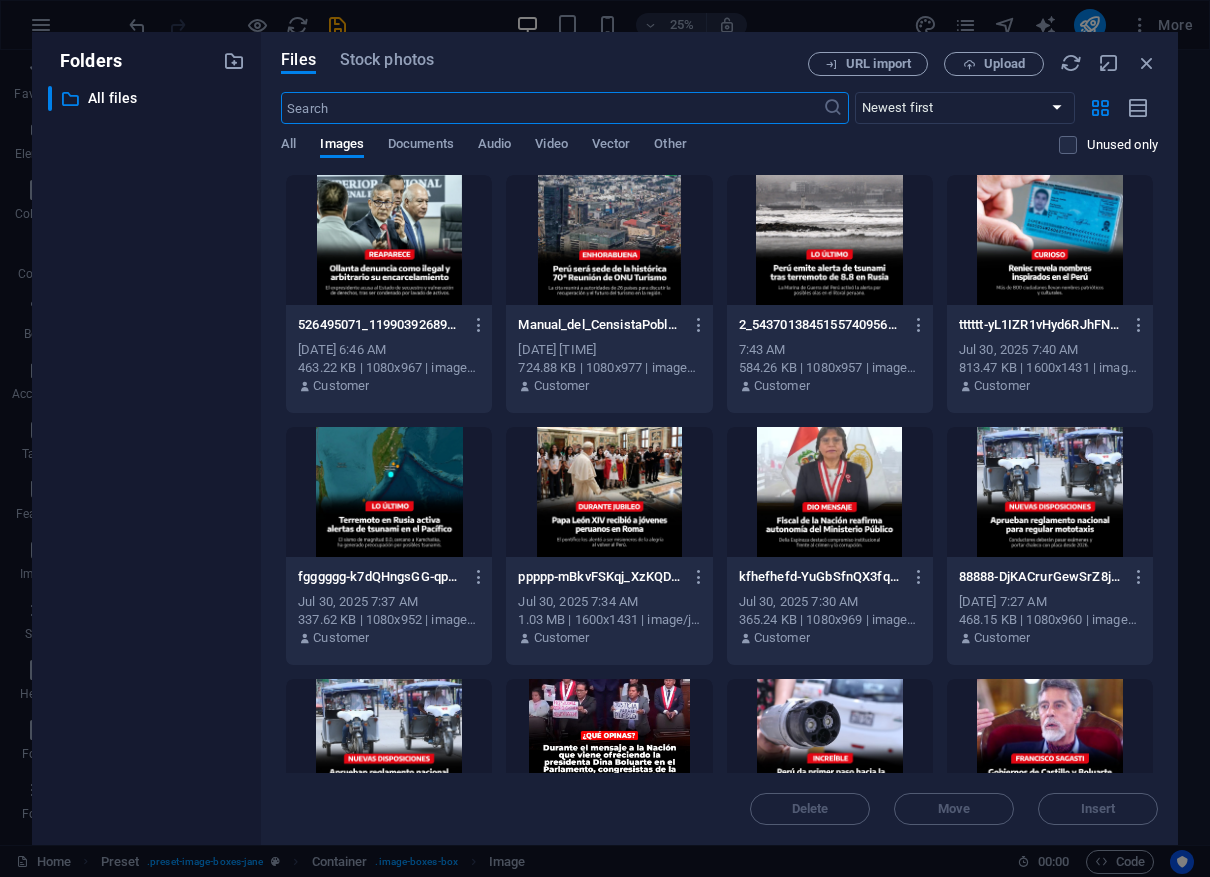 scroll, scrollTop: 593, scrollLeft: 0, axis: vertical 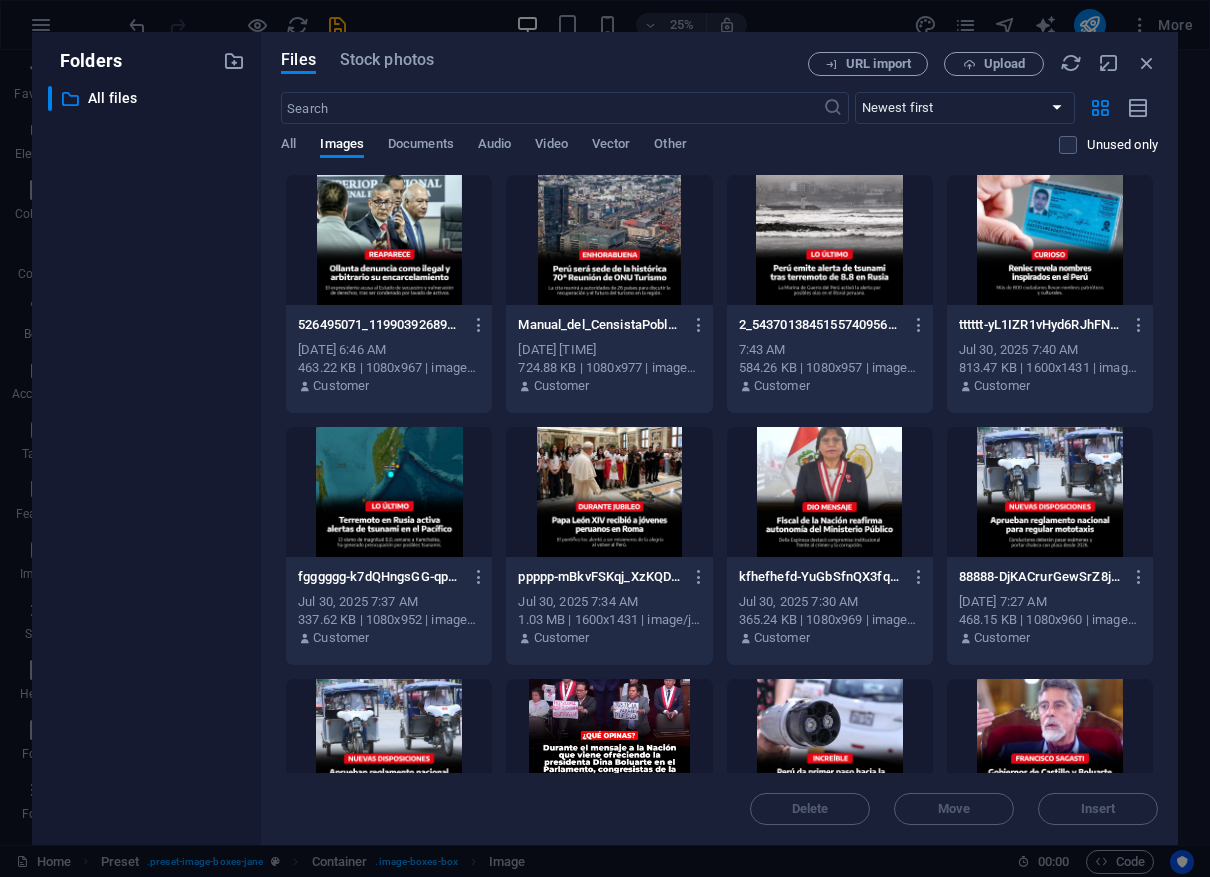 click at bounding box center (389, 240) 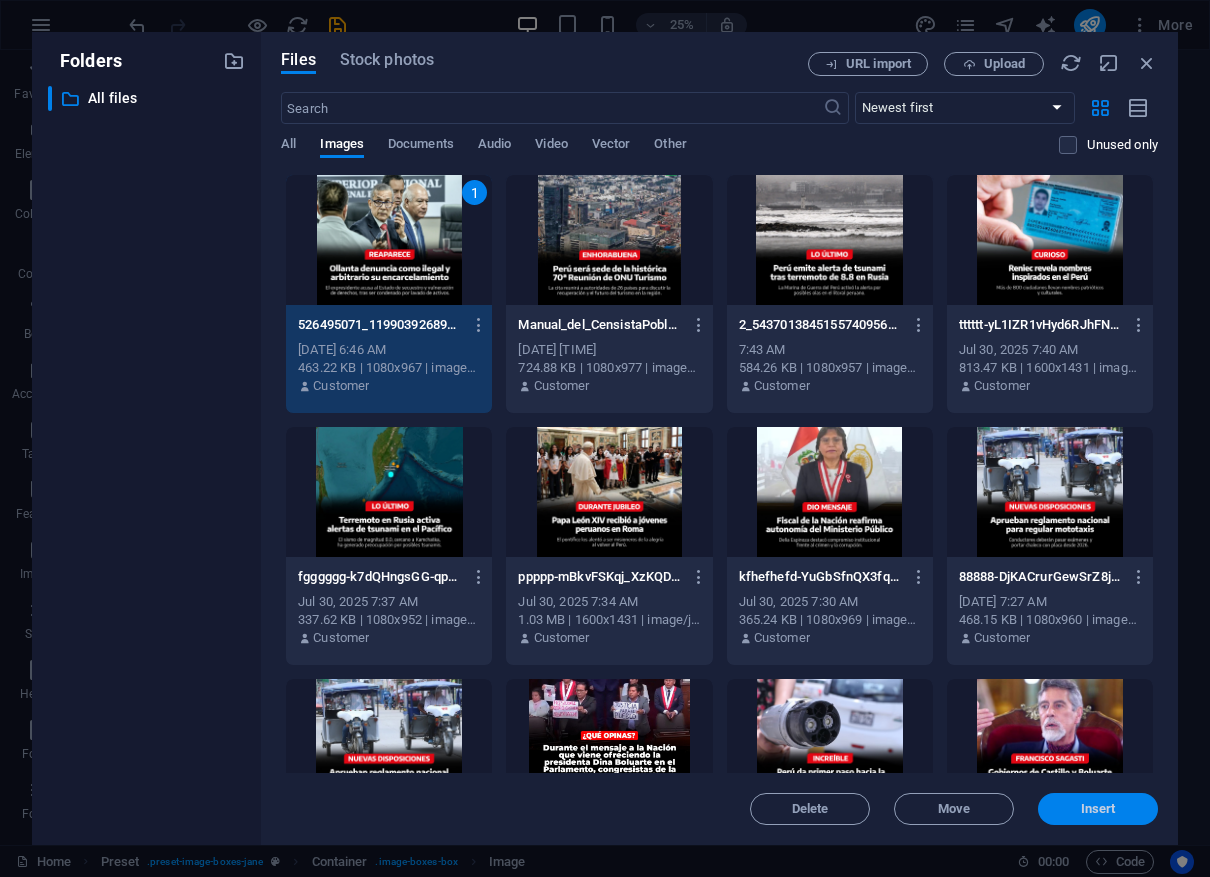 click on "Insert" at bounding box center [1098, 809] 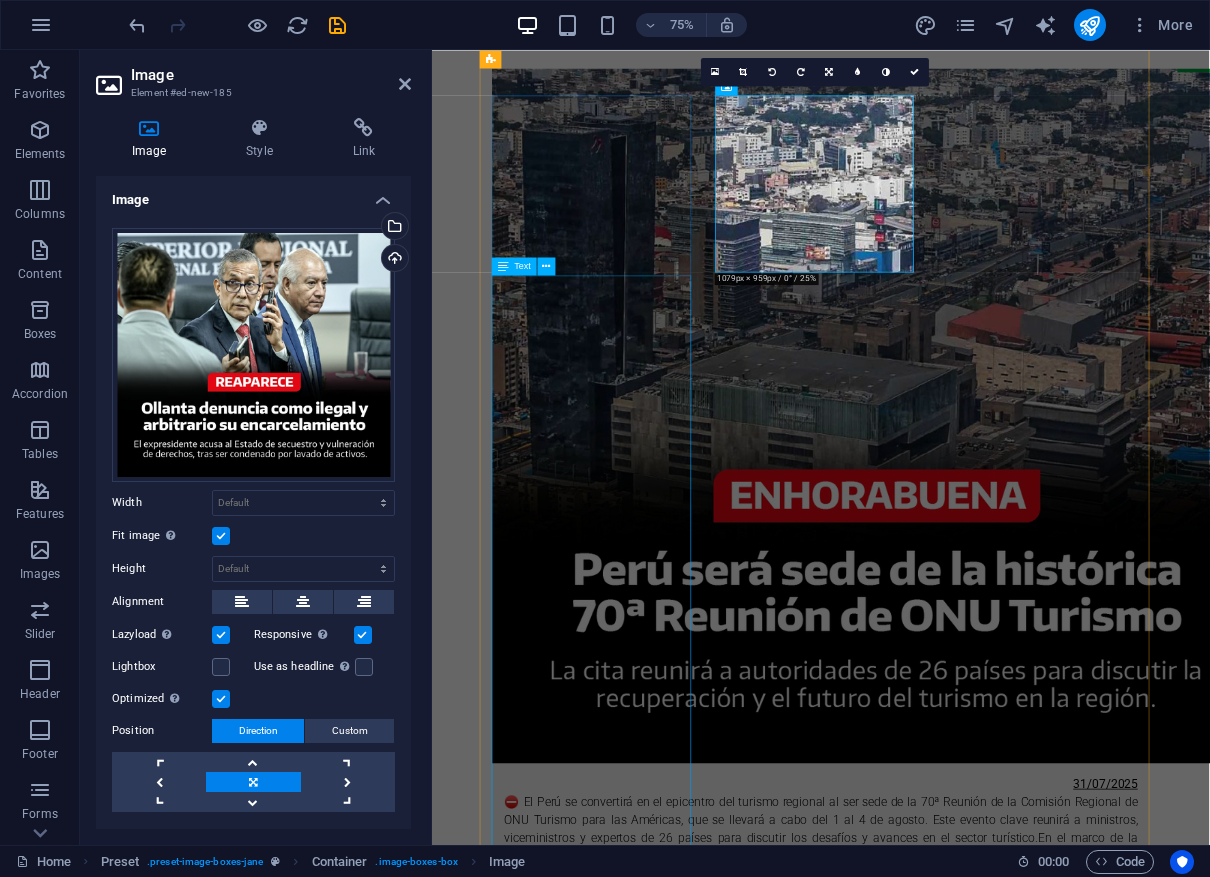 scroll, scrollTop: 551, scrollLeft: 0, axis: vertical 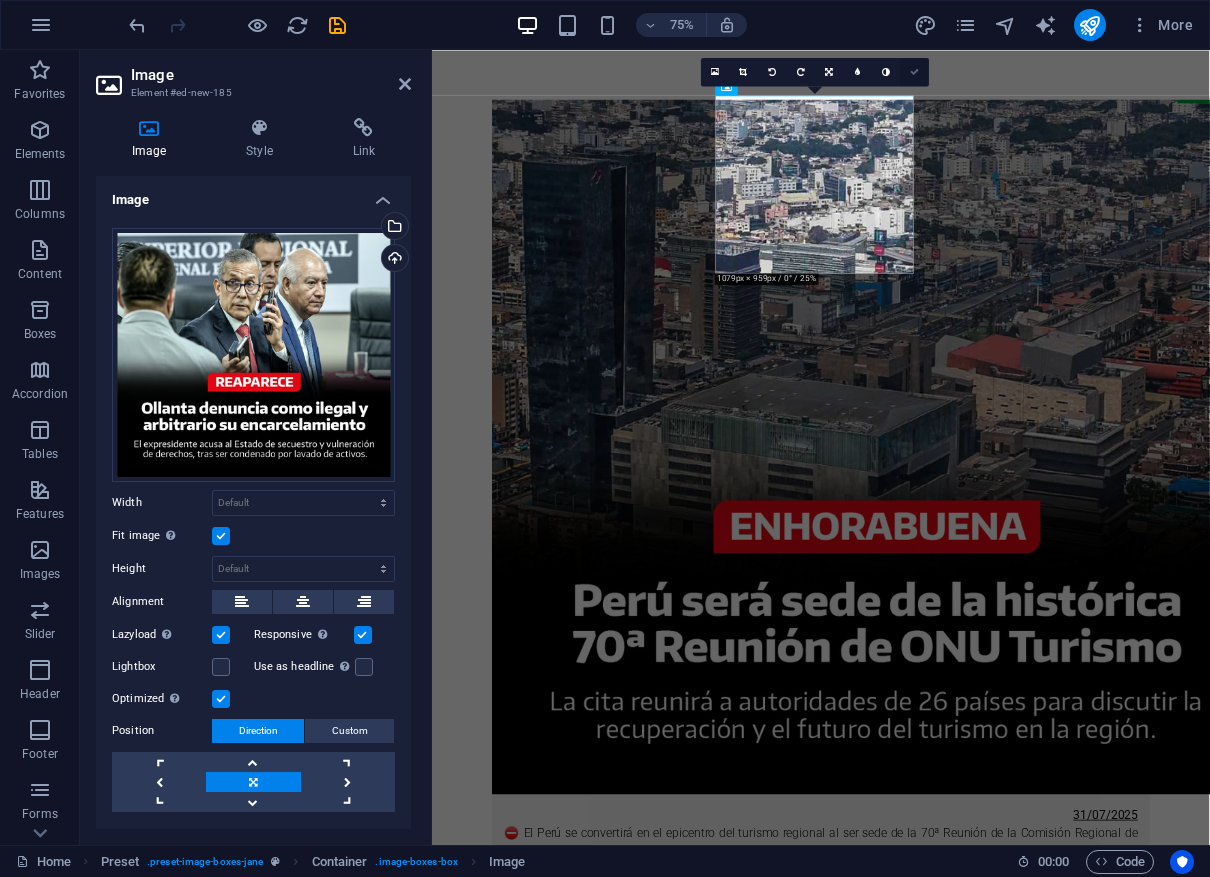 drag, startPoint x: 915, startPoint y: 74, endPoint x: 717, endPoint y: 200, distance: 234.69128 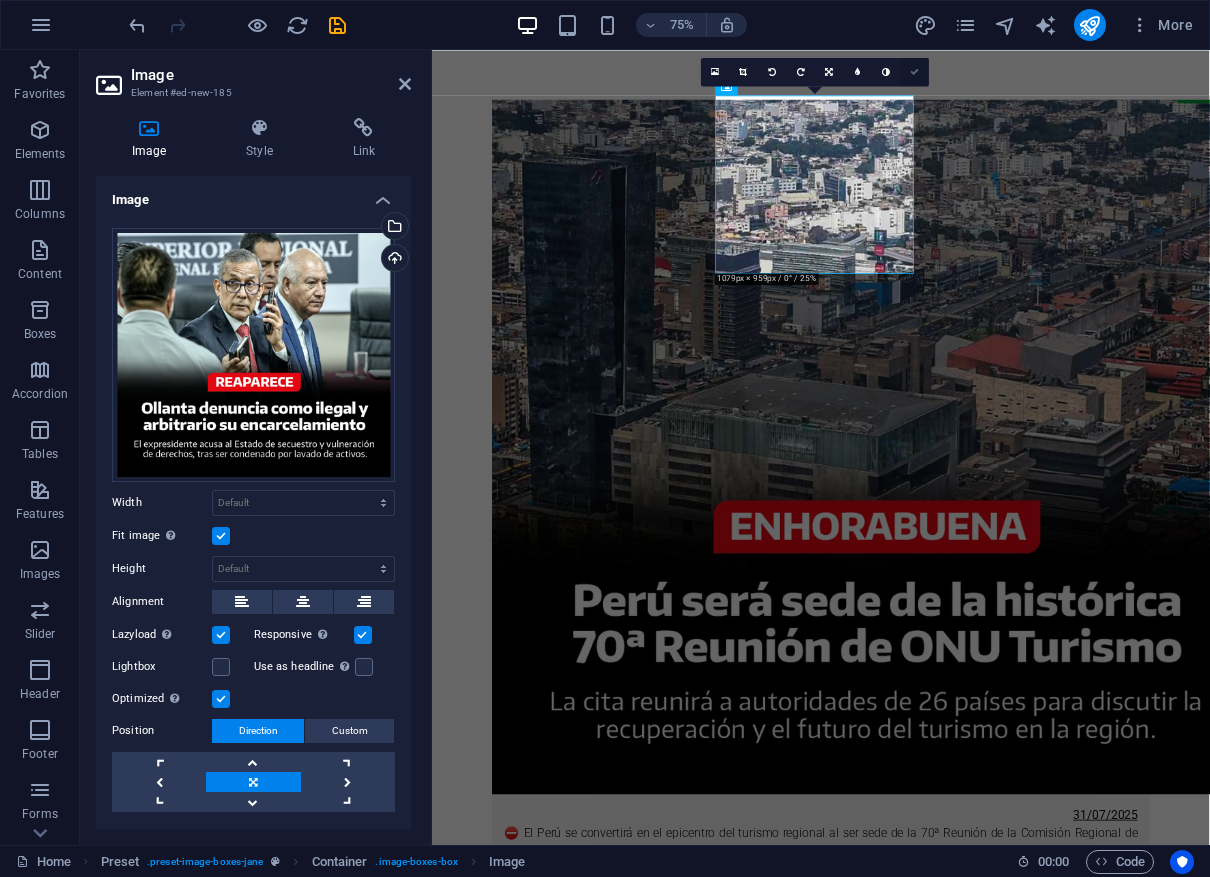 click at bounding box center (914, 71) 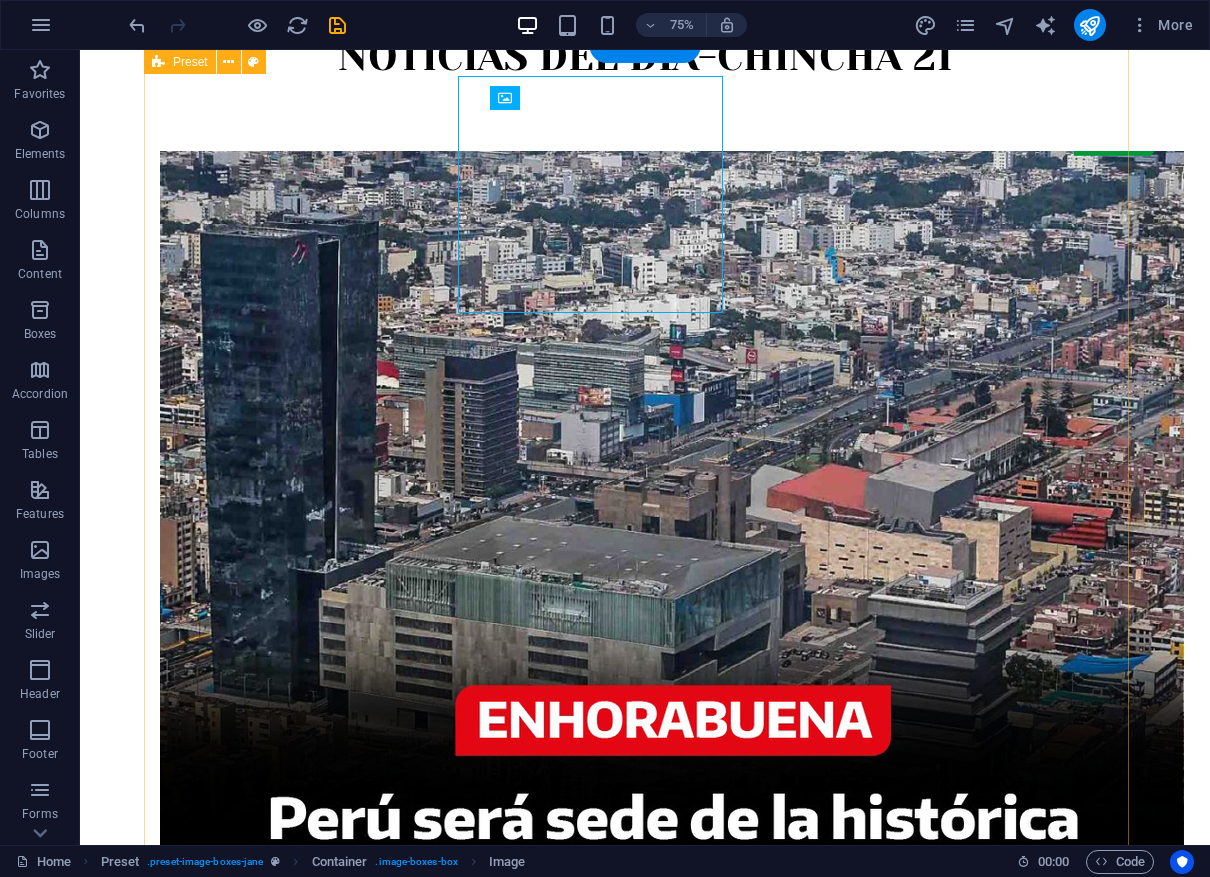 scroll, scrollTop: 585, scrollLeft: 0, axis: vertical 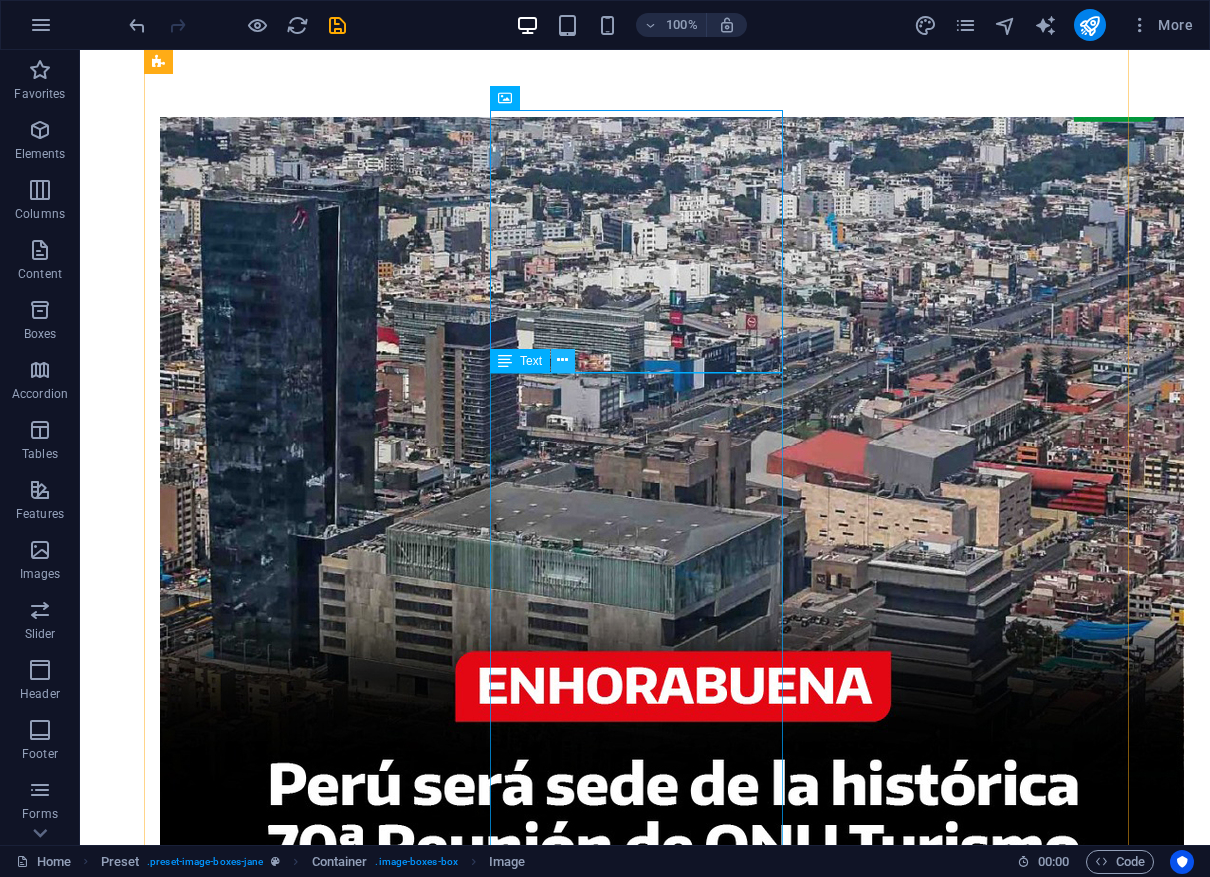 click at bounding box center [562, 360] 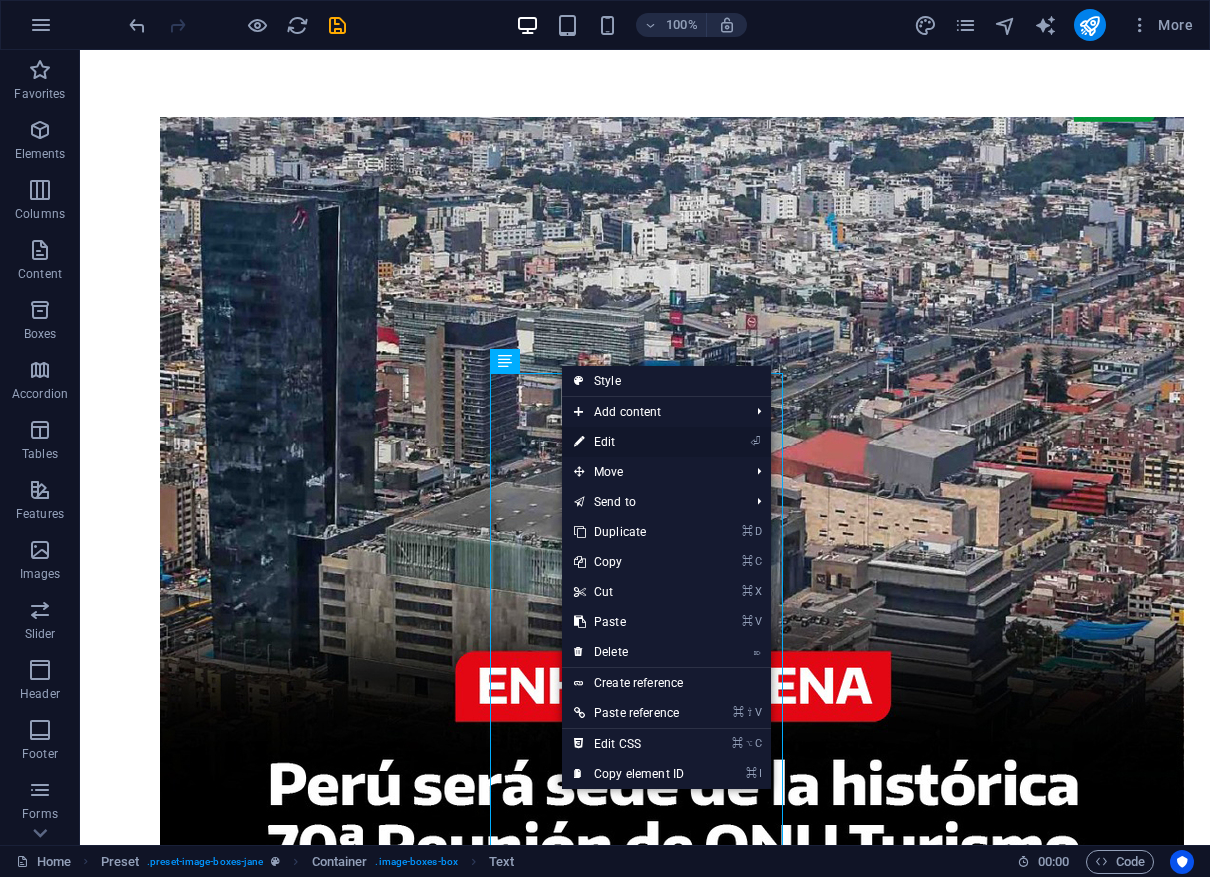 click on "⏎  Edit" at bounding box center (629, 442) 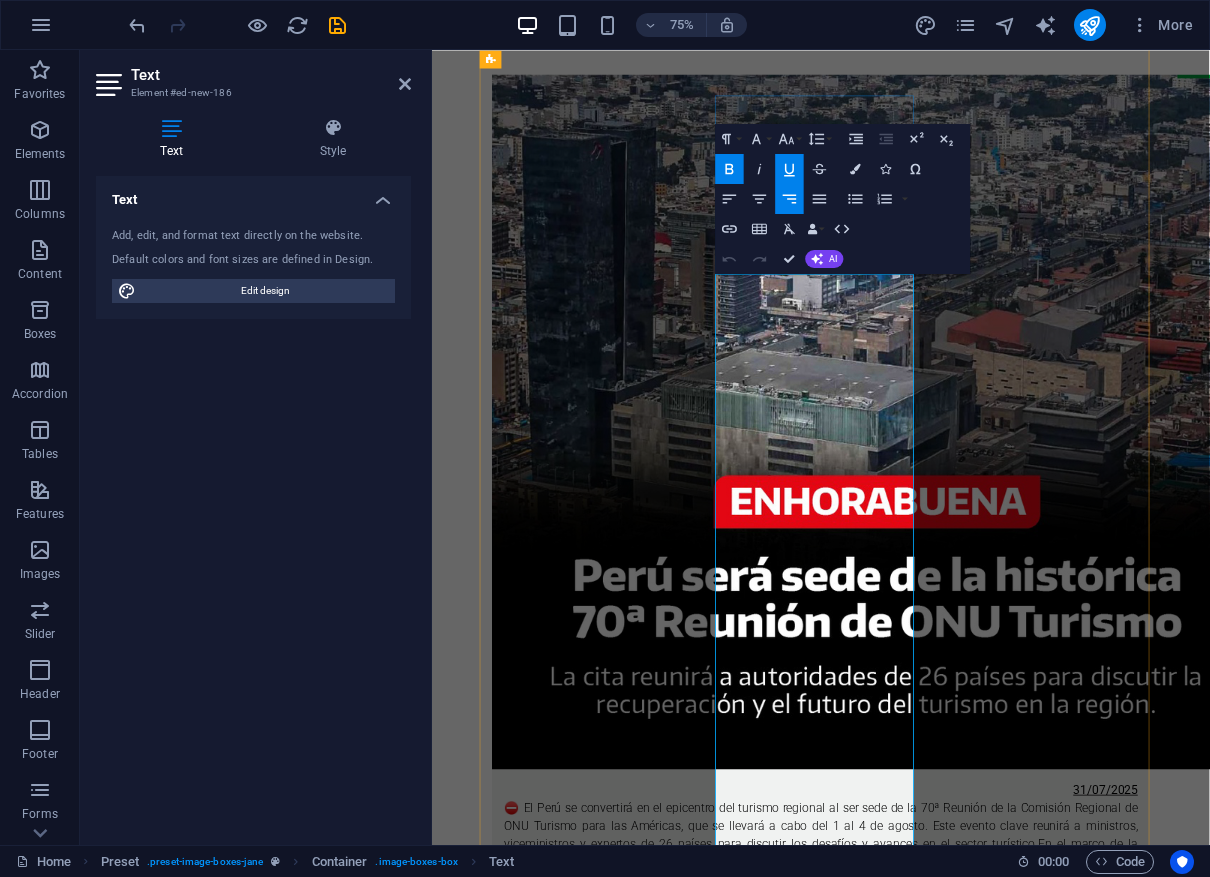 scroll, scrollTop: 551, scrollLeft: 0, axis: vertical 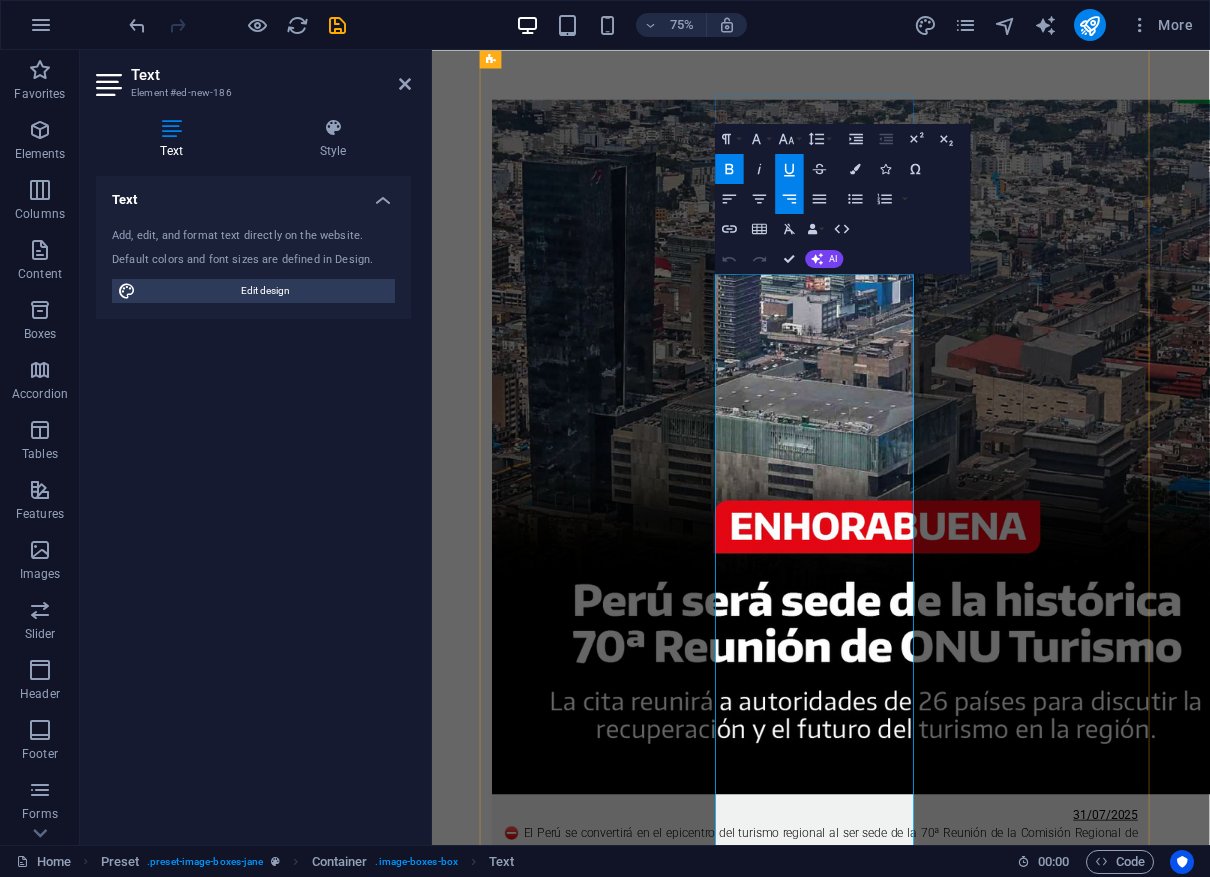 click on "30/07/2025" at bounding box center [1330, 2262] 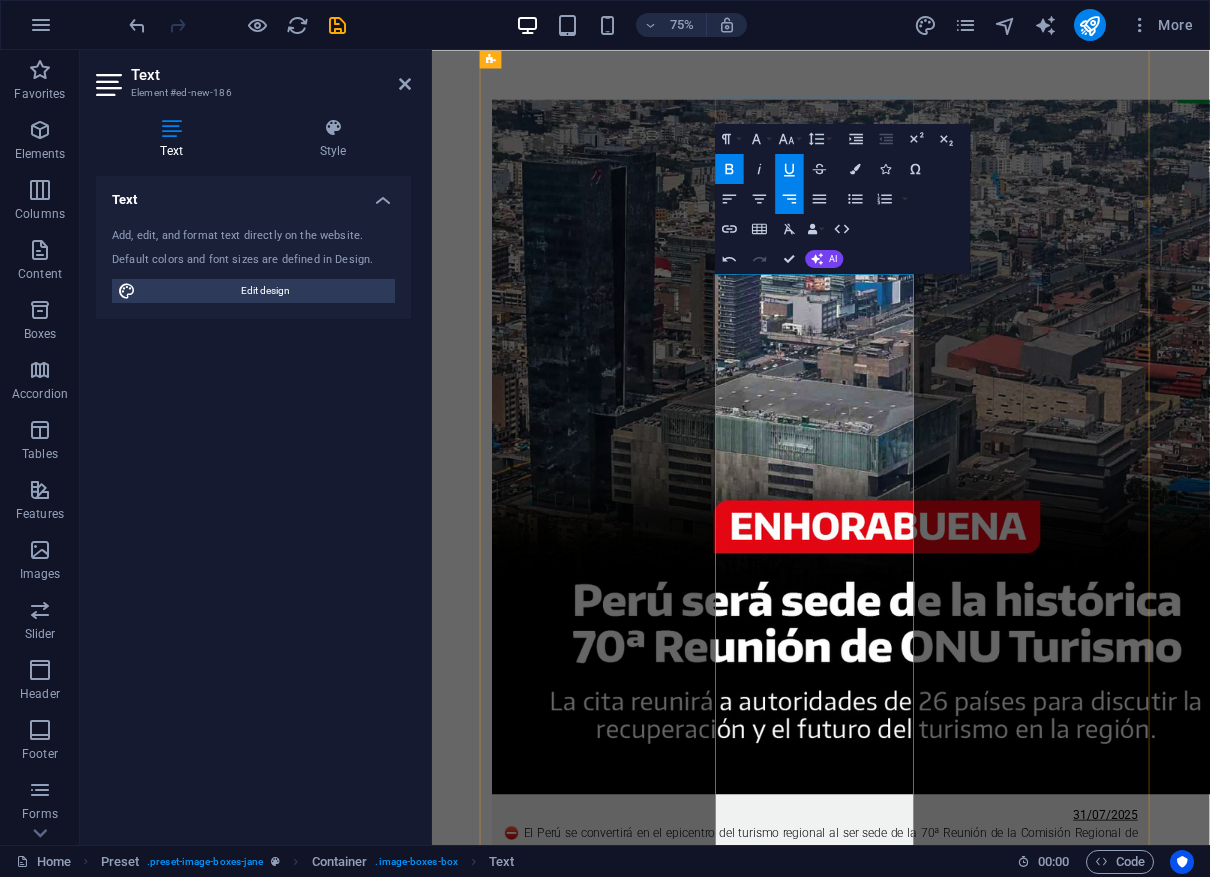 type 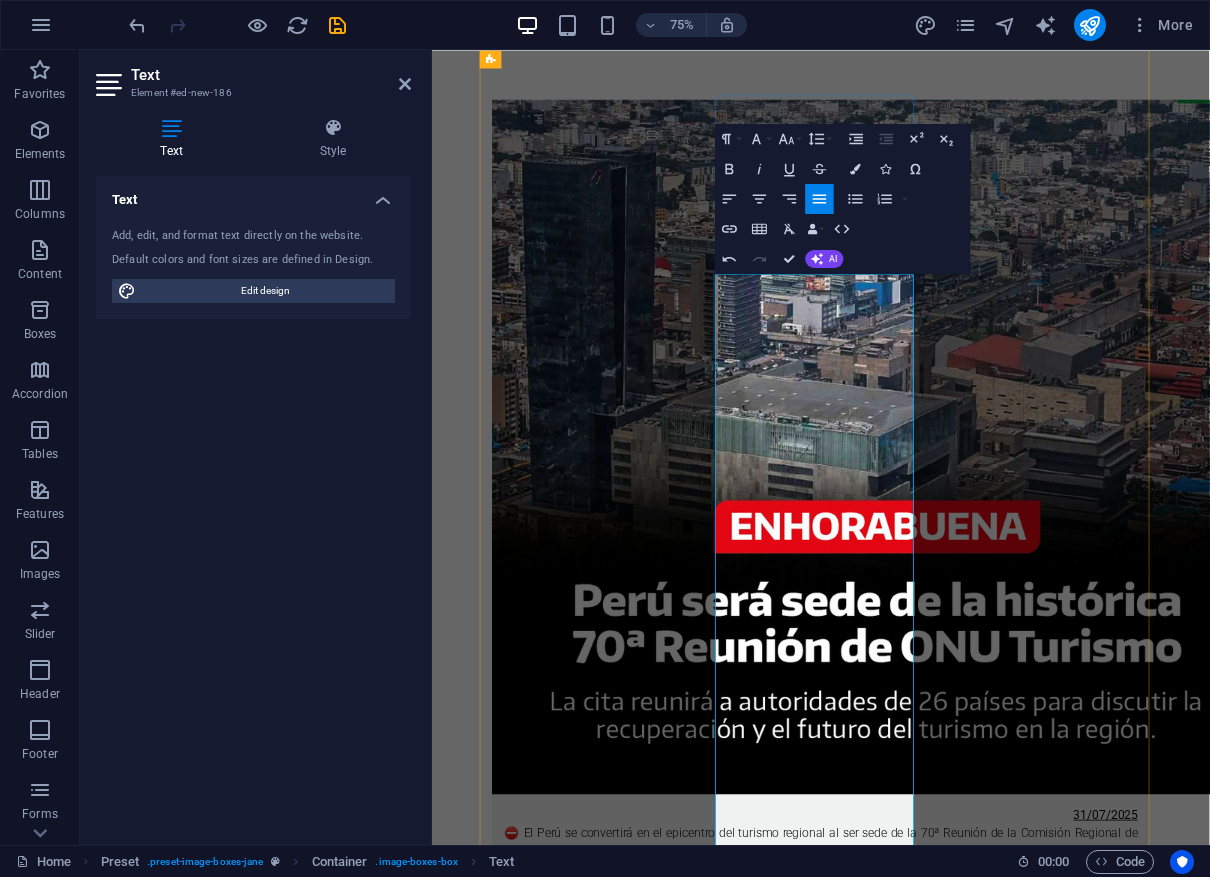 drag, startPoint x: 906, startPoint y: 446, endPoint x: 1009, endPoint y: 871, distance: 437.3031 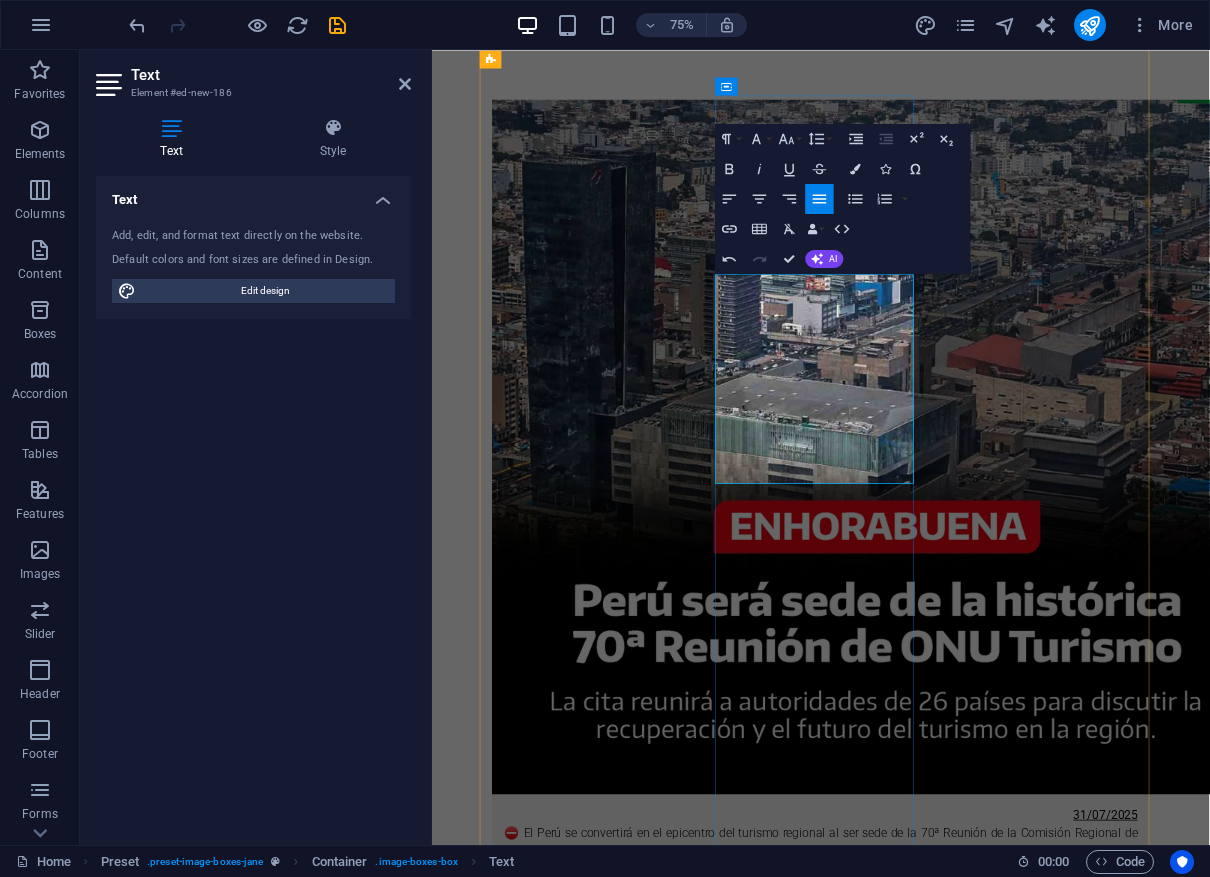 drag, startPoint x: 851, startPoint y: 398, endPoint x: 1032, endPoint y: 580, distance: 256.68073 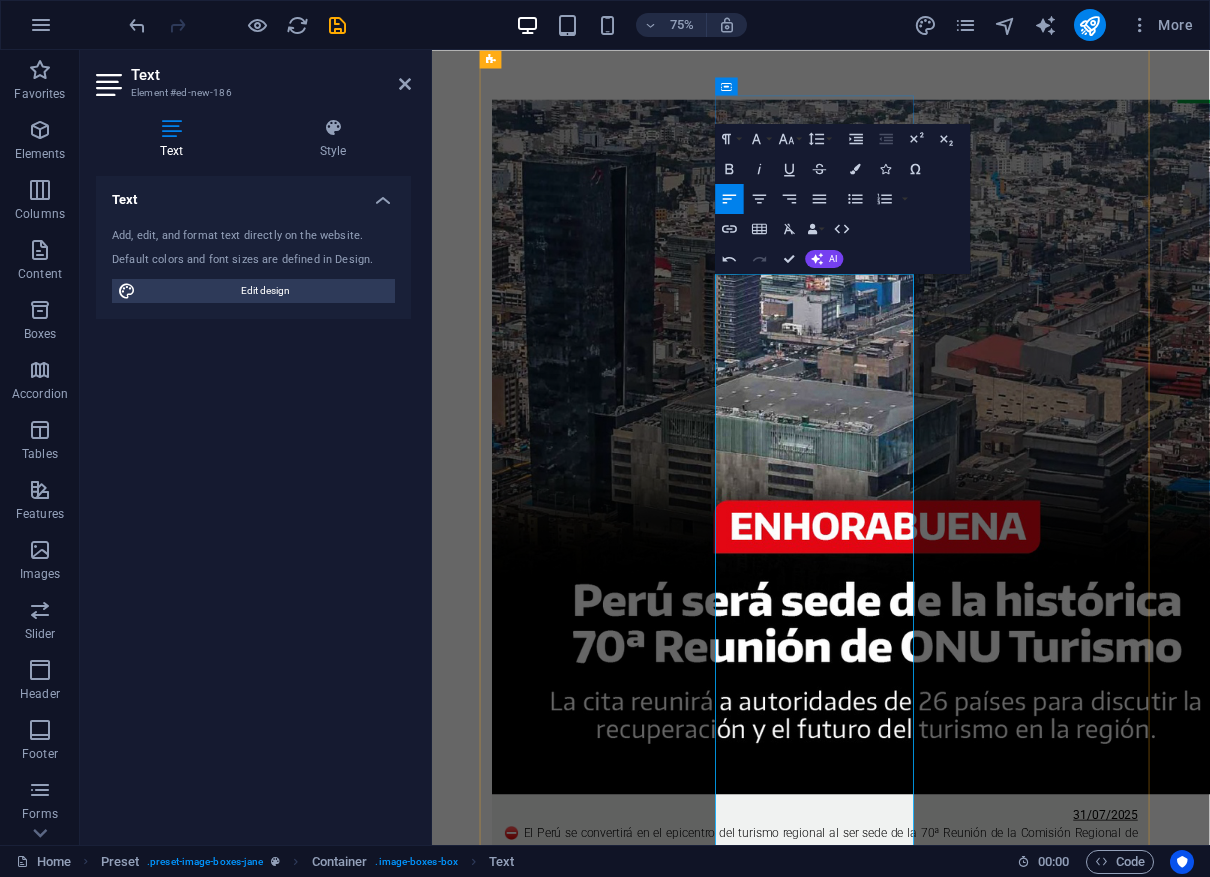 drag, startPoint x: 830, startPoint y: 417, endPoint x: 847, endPoint y: 429, distance: 20.808653 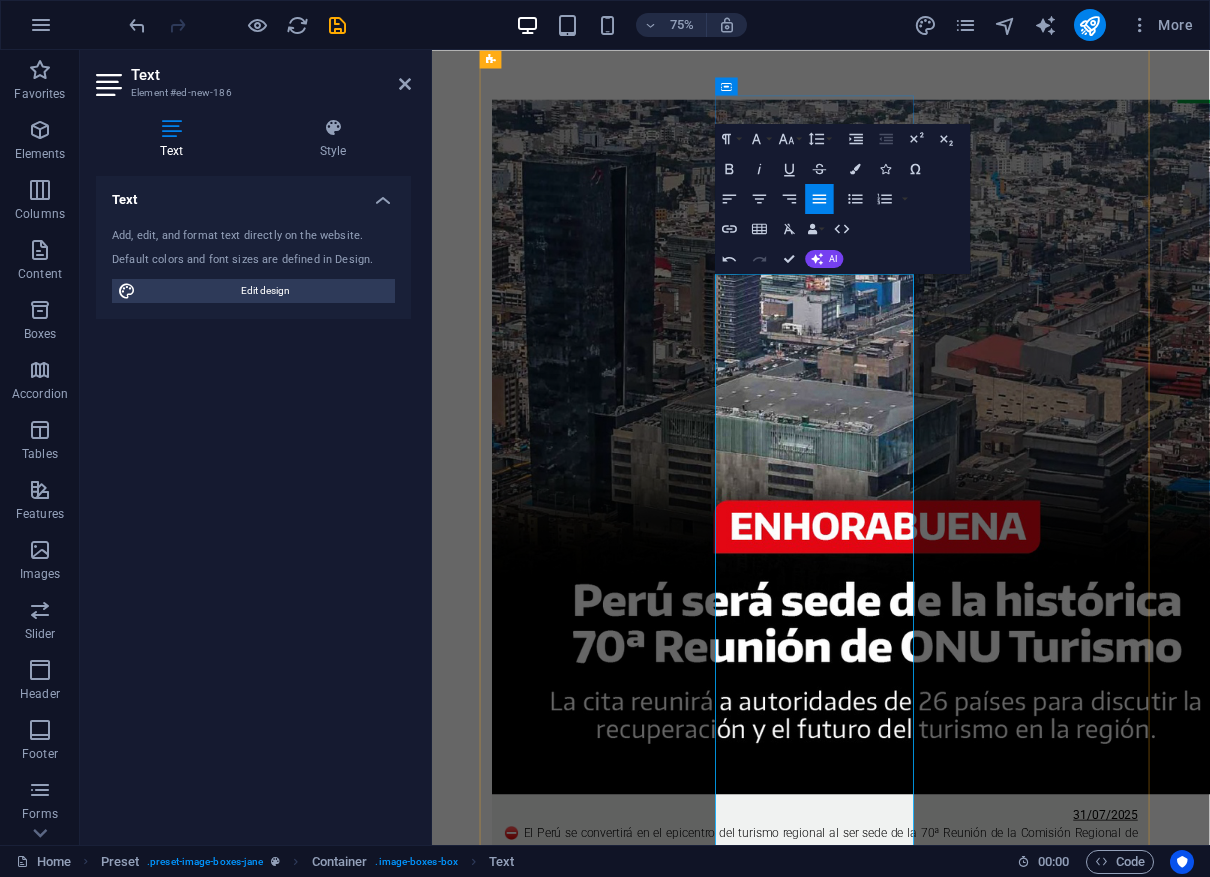 click on "En su columna, el exmandatario señaló que su detención carecía de base legal, pues fue arrestado antes de que la #sentencia estuviera redactada y sin poder conocer las razones de su condena." at bounding box center [950, 2371] 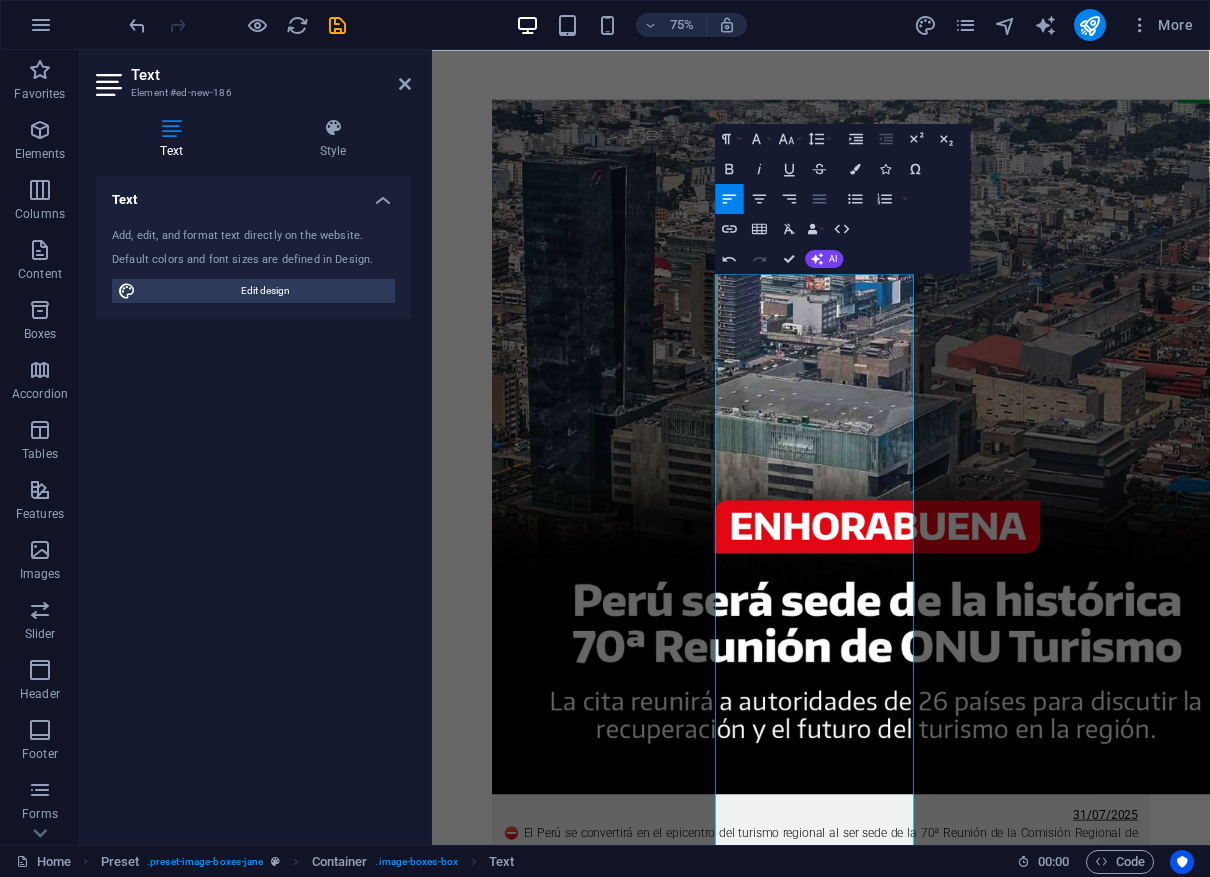 click 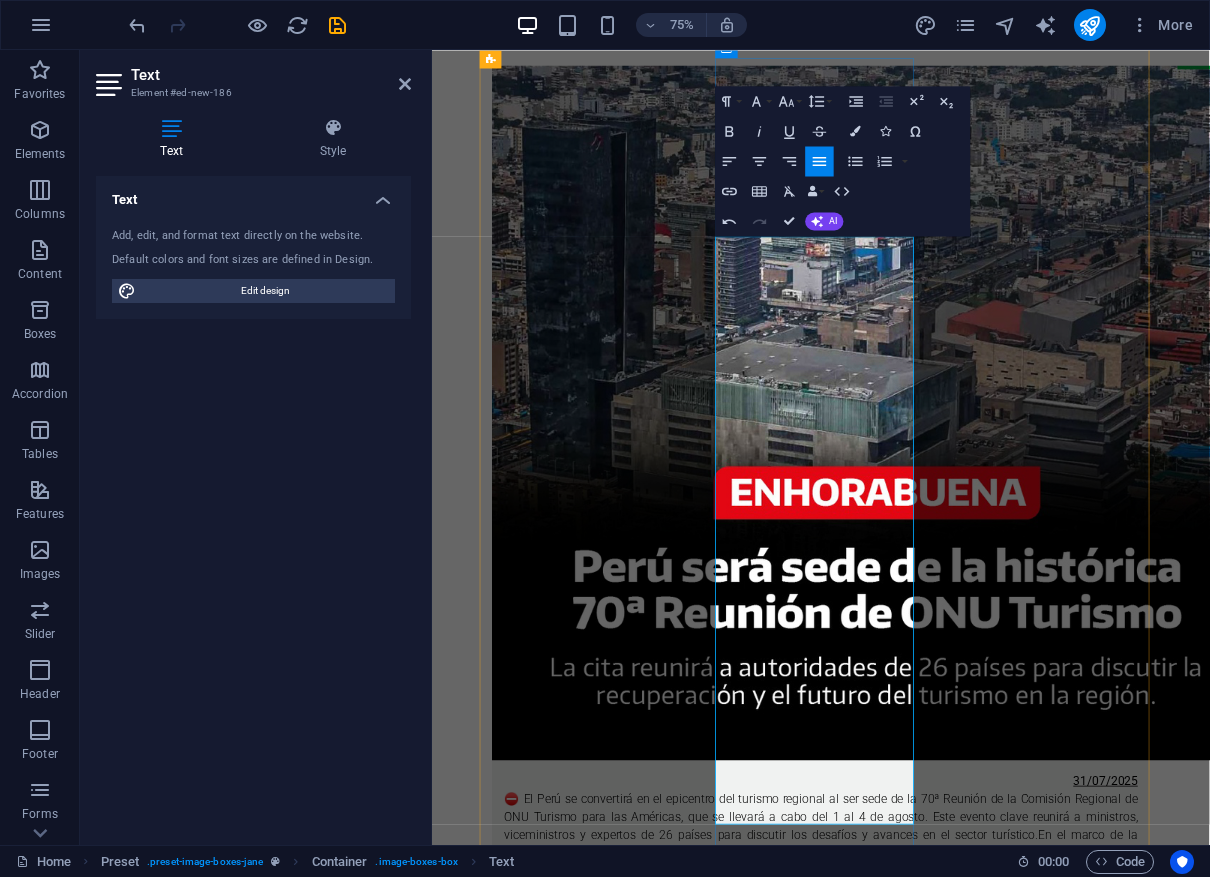 scroll, scrollTop: 602, scrollLeft: 0, axis: vertical 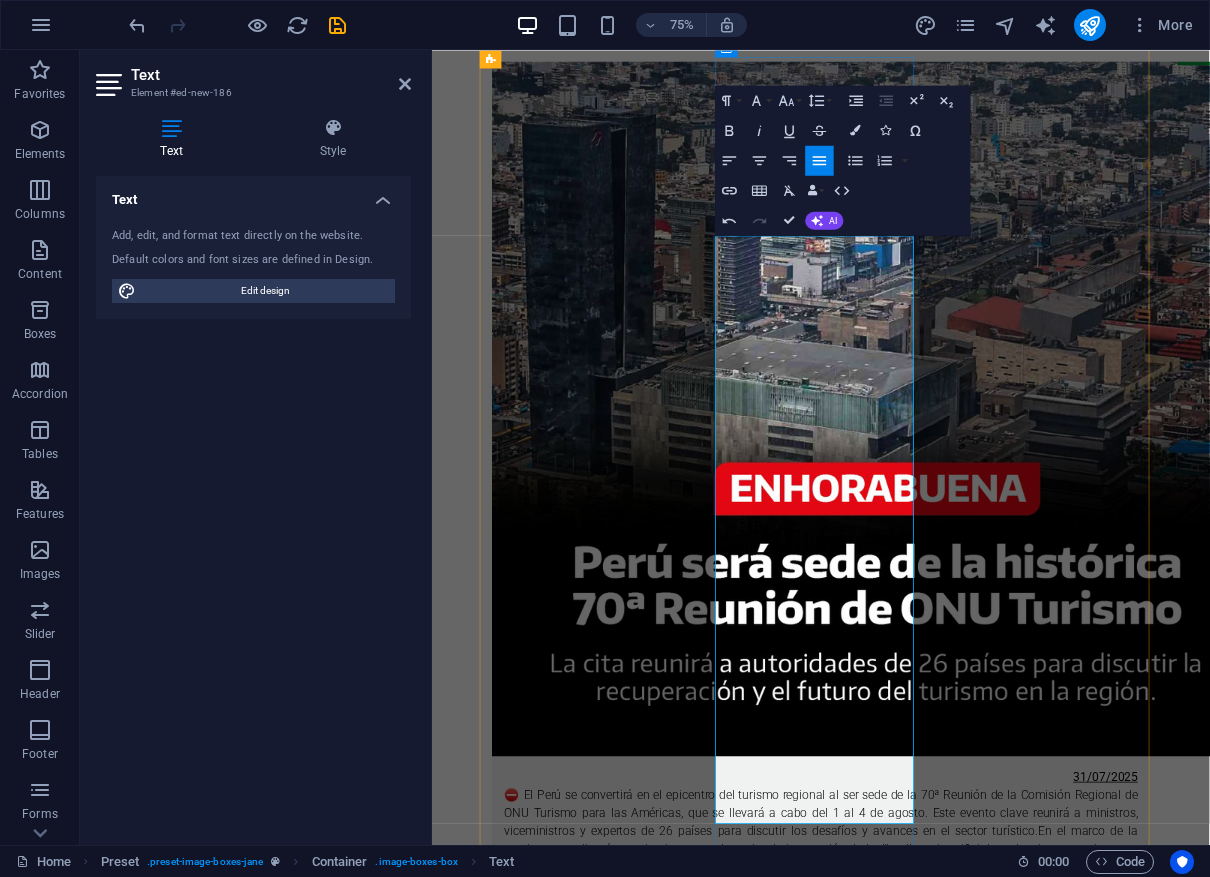 click on ""Estoy secuestrado en el penal de Barbadillo", afirmó, asegurando que su encarcelamiento es una flagrante violación del debido proceso y constituye un secuestro por parte del #Estado. [LAST] denunció que el proceso fue manejado de manera ilegal, desde la detención hasta la lectura incompleta de la sentencia." at bounding box center [950, 2380] 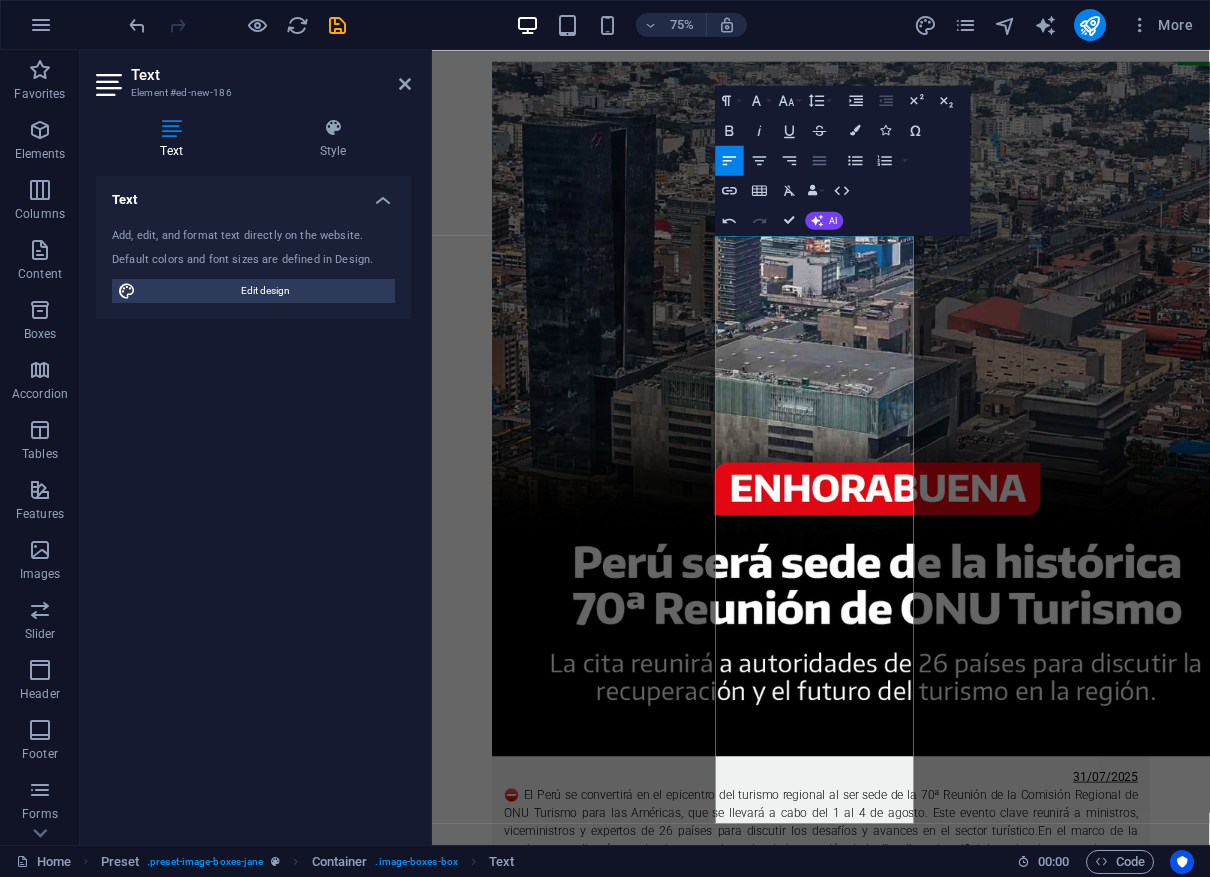 click 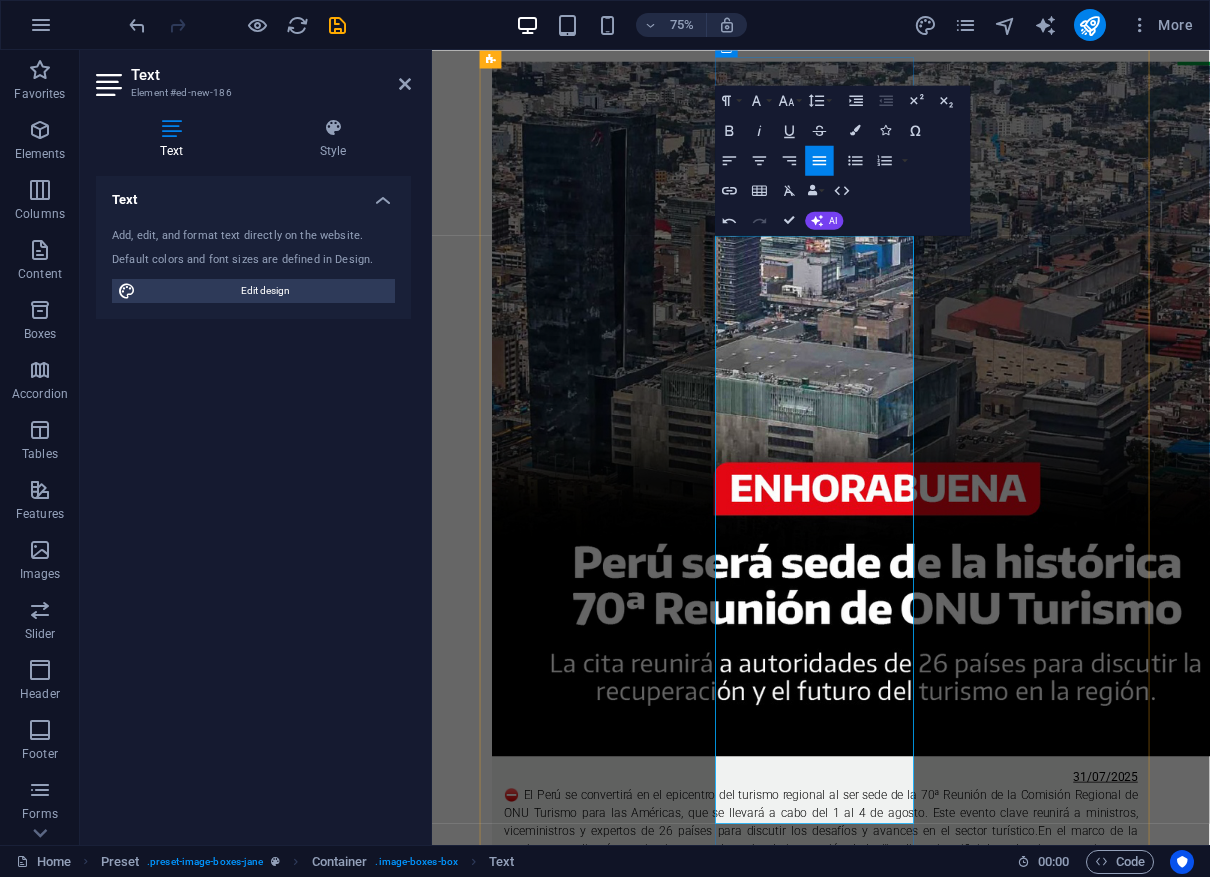 click on ""Estoy secuestrado en el penal de Barbadillo", afirmó, asegurando que su encarcelamiento es una flagrante violación del debido proceso y constituye un secuestro por parte del #Estado. [LAST] denunció que el proceso fue manejado de manera ilegal, desde la detención hasta la lectura incompleta de la sentencia." at bounding box center [950, 2380] 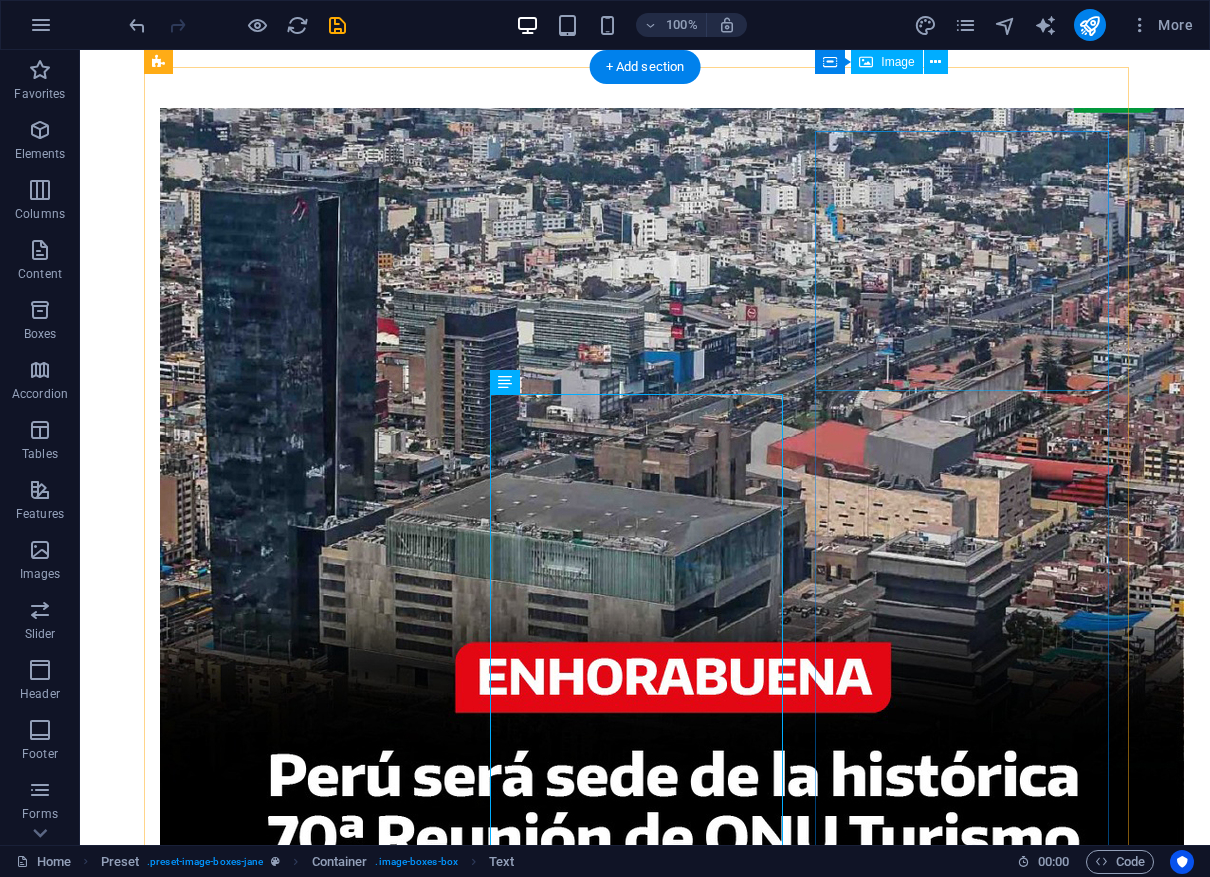scroll, scrollTop: 564, scrollLeft: 0, axis: vertical 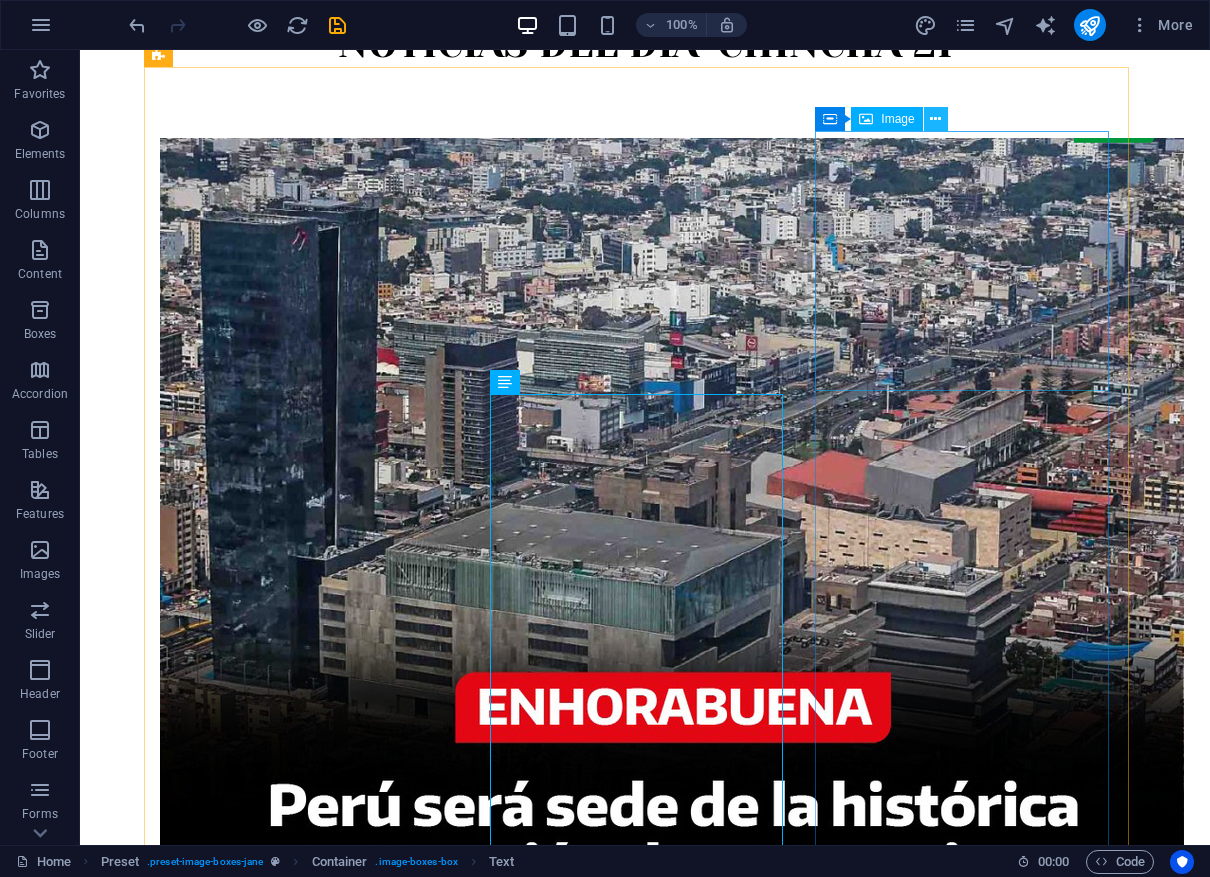 click at bounding box center (935, 119) 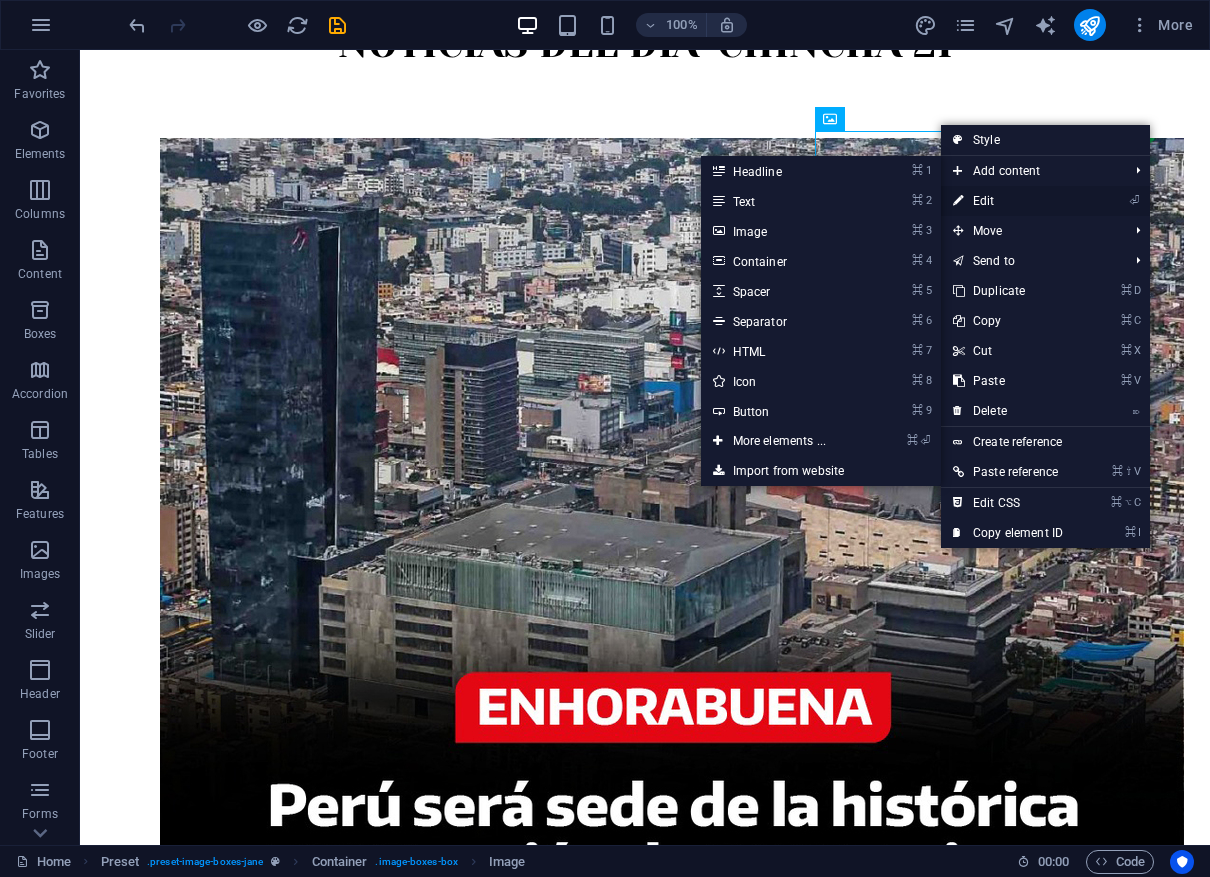 drag, startPoint x: 968, startPoint y: 191, endPoint x: 586, endPoint y: 503, distance: 493.22205 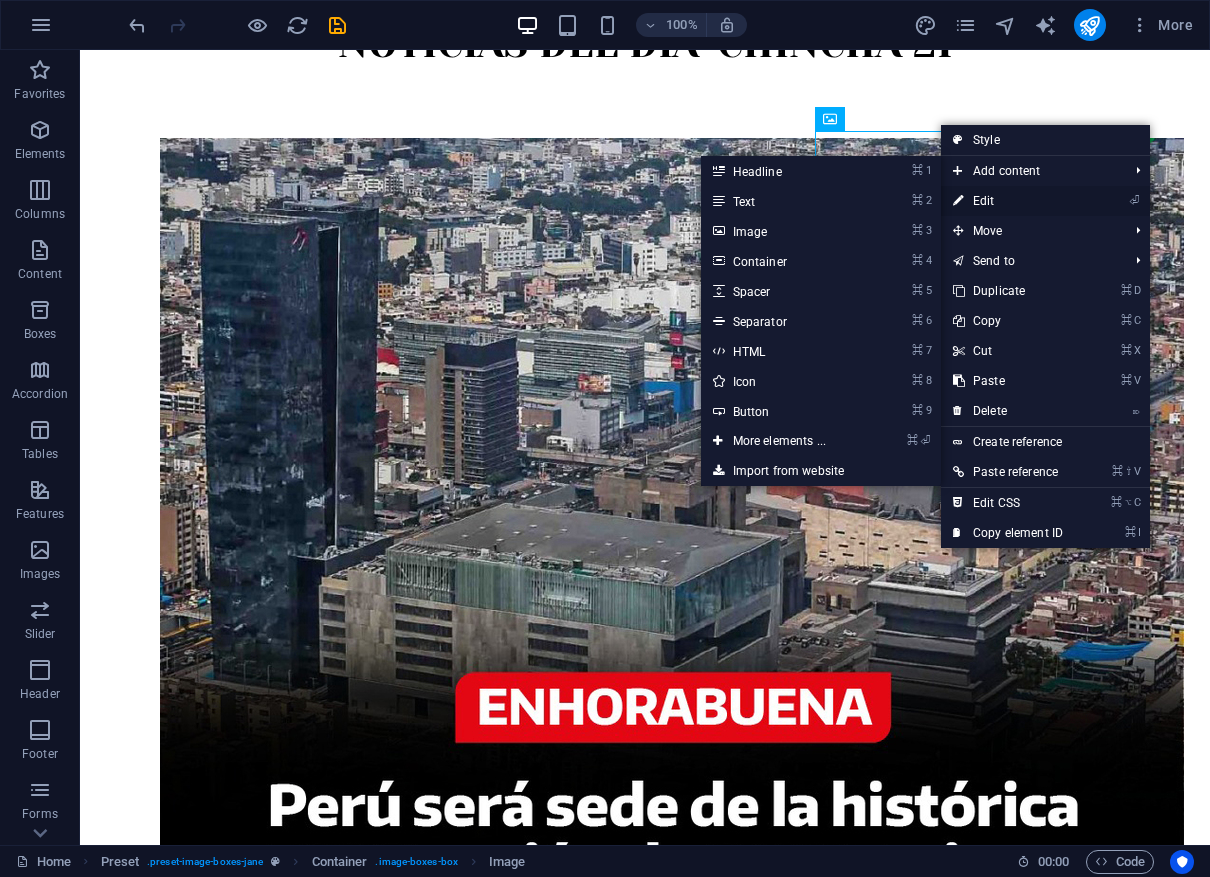 click on "⏎  Edit" at bounding box center [1008, 201] 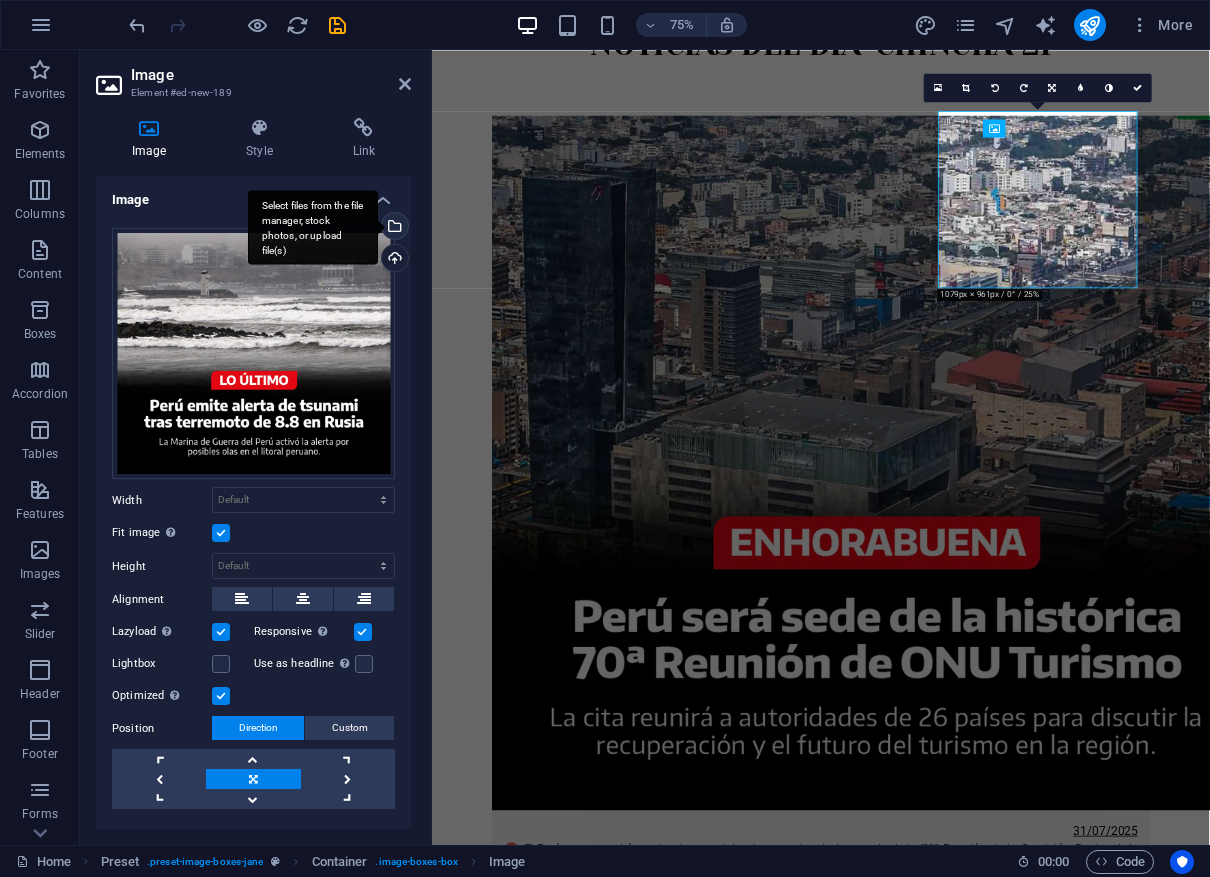 click on "Select files from the file manager, stock photos, or upload file(s)" at bounding box center [393, 228] 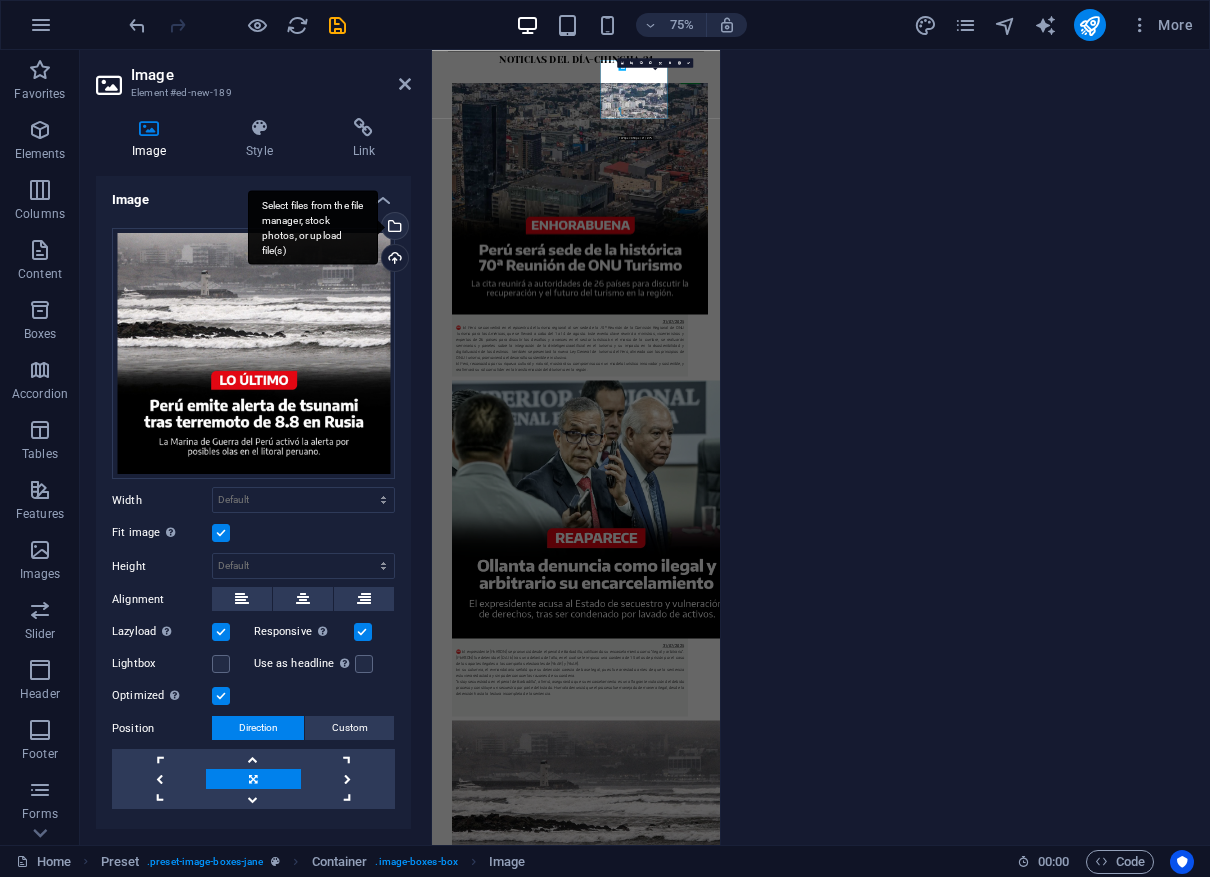 scroll, scrollTop: 573, scrollLeft: 0, axis: vertical 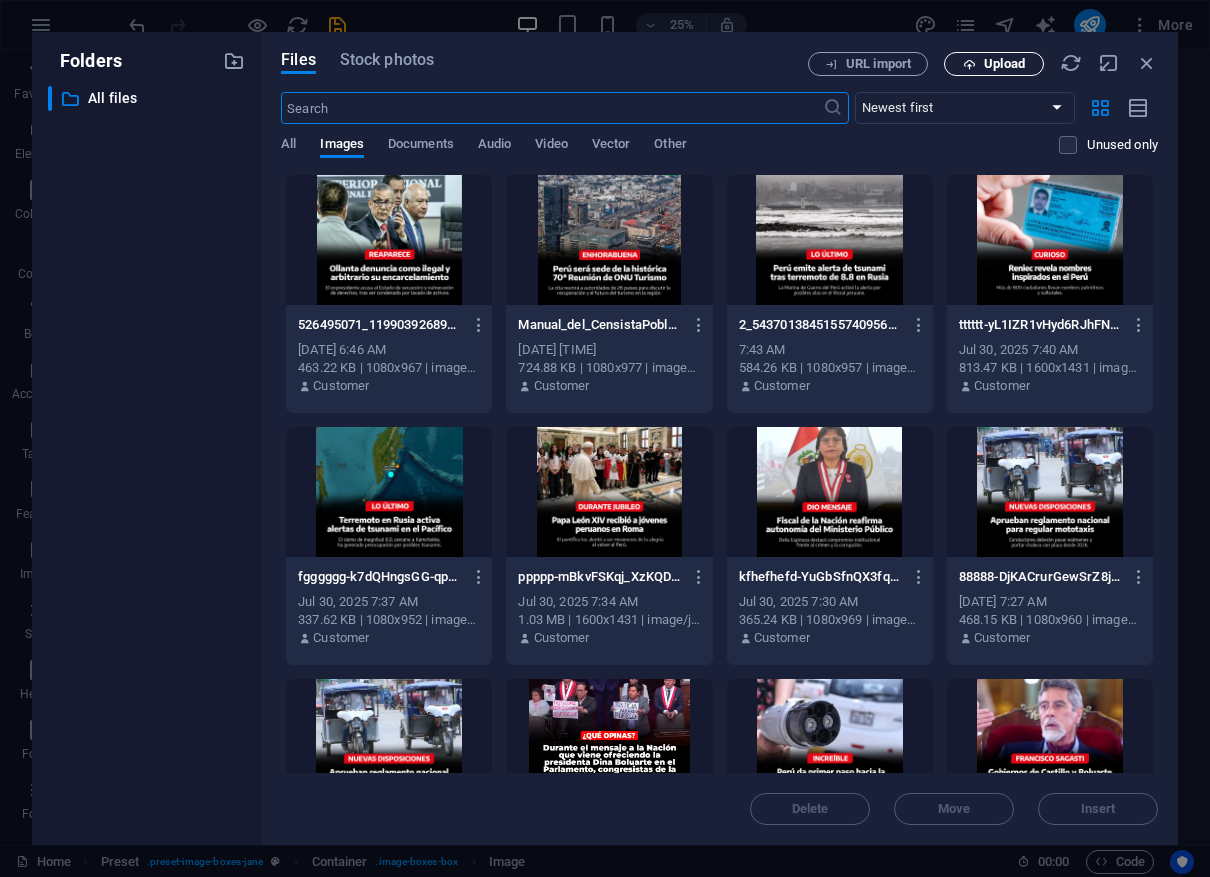 click on "Upload" at bounding box center [994, 64] 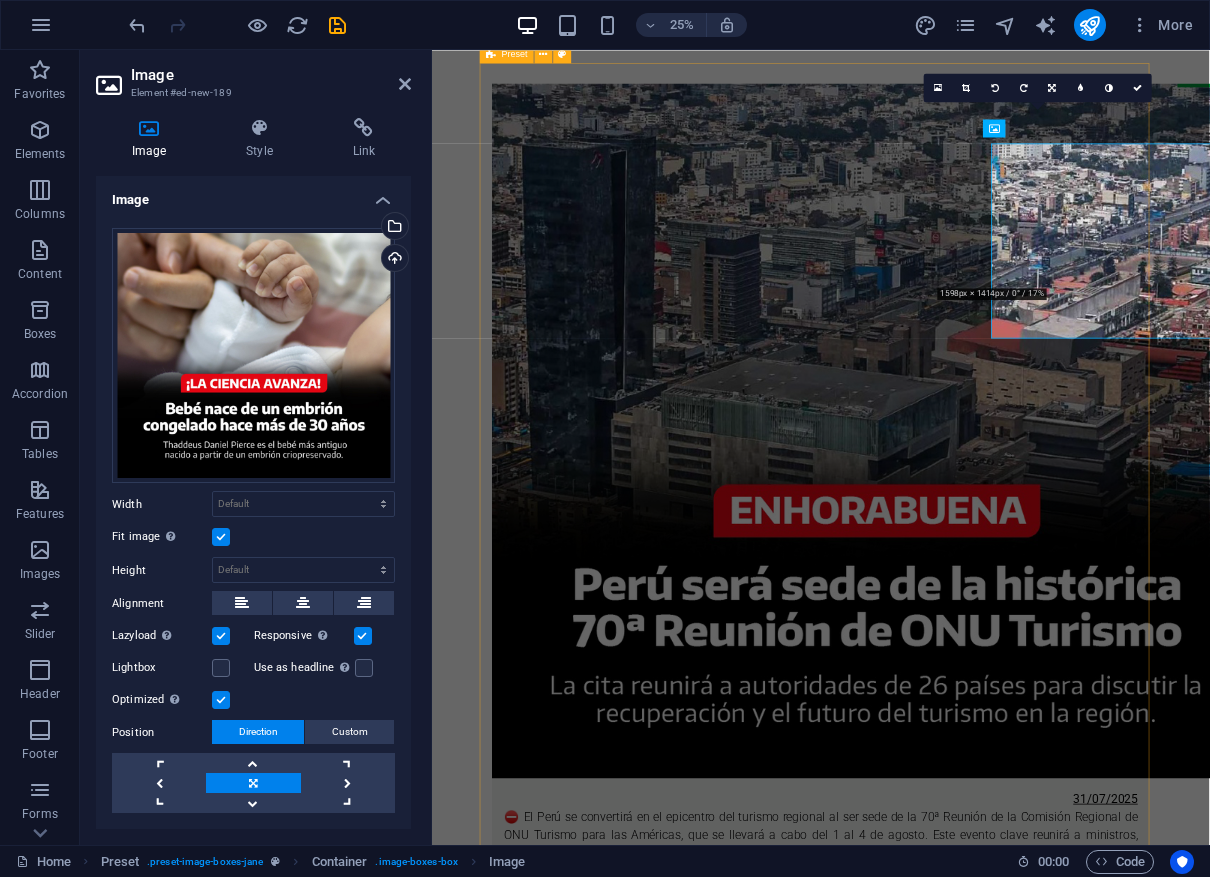 scroll, scrollTop: 530, scrollLeft: 0, axis: vertical 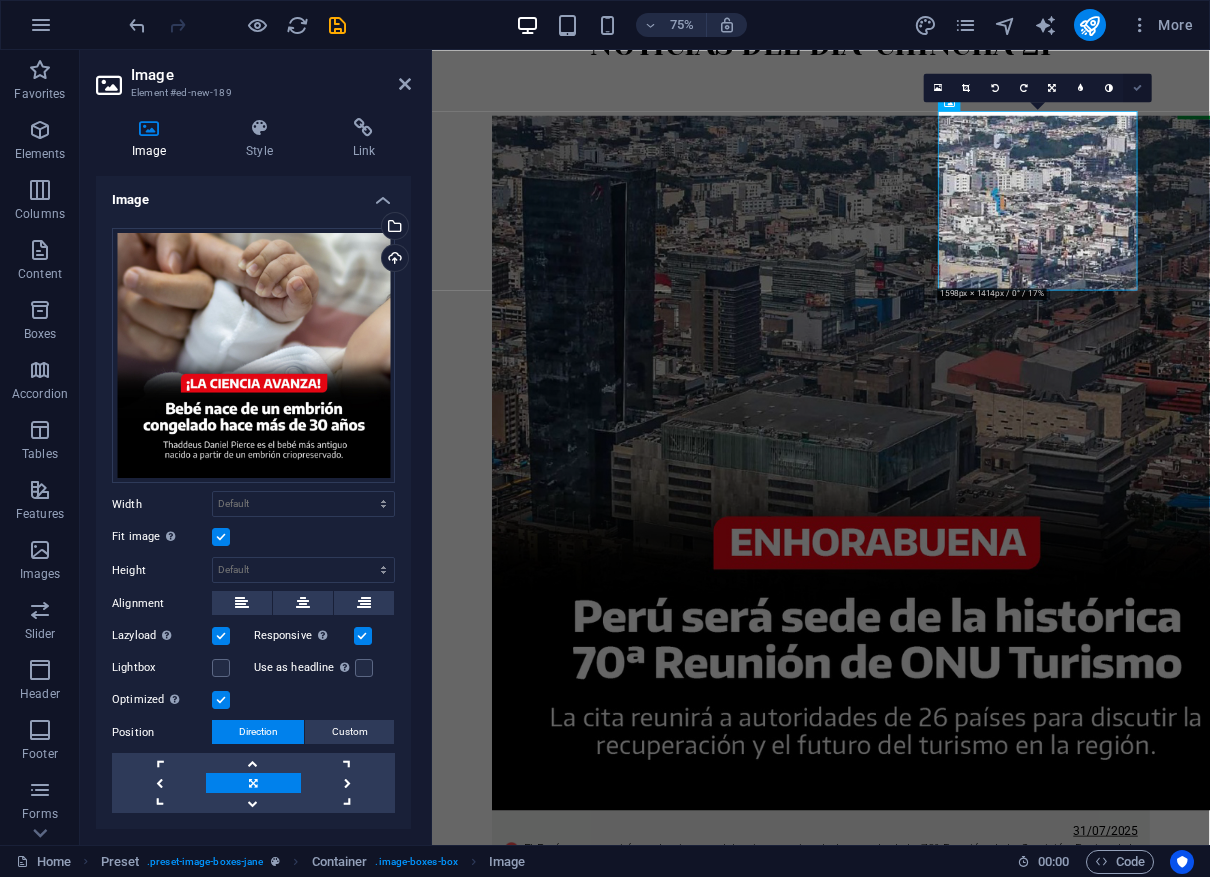 drag, startPoint x: 1145, startPoint y: 87, endPoint x: 1063, endPoint y: 37, distance: 96.04166 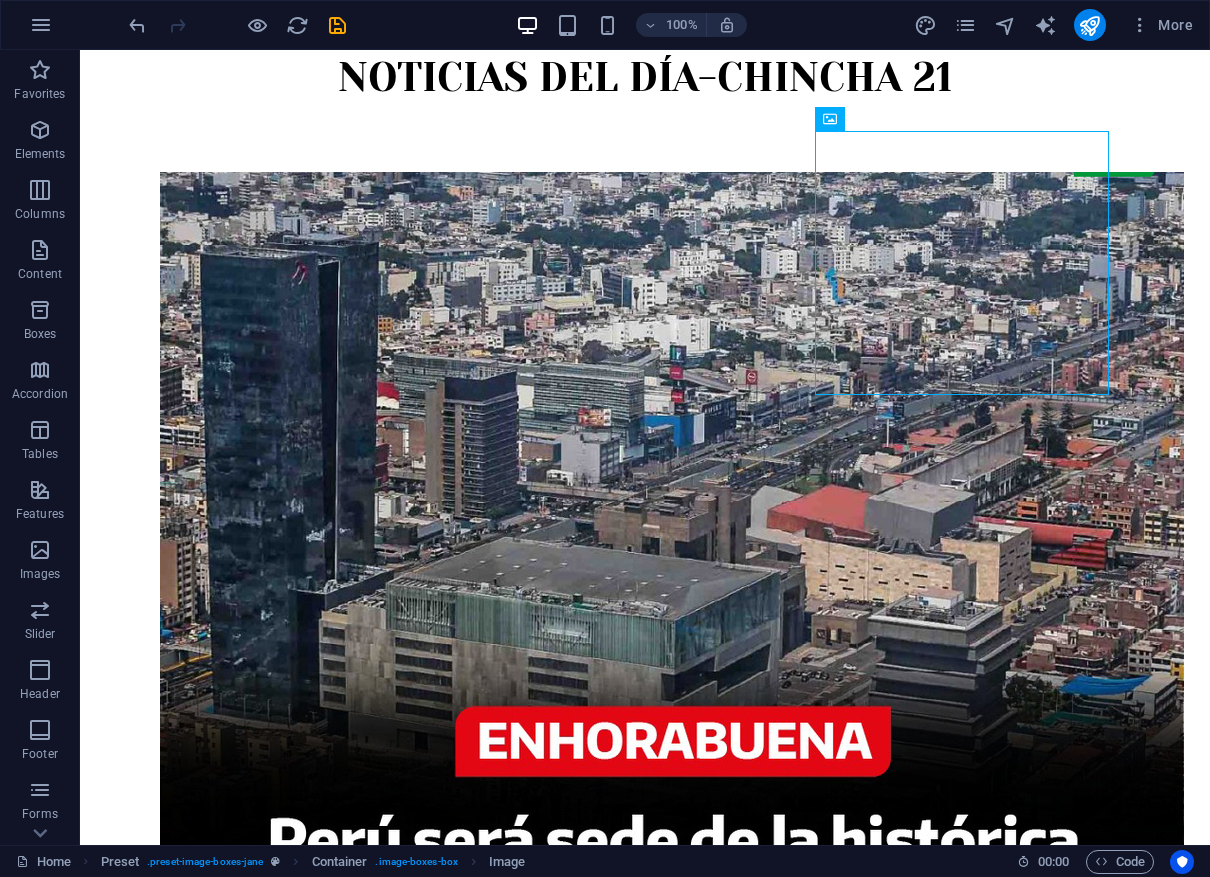 scroll, scrollTop: 564, scrollLeft: 0, axis: vertical 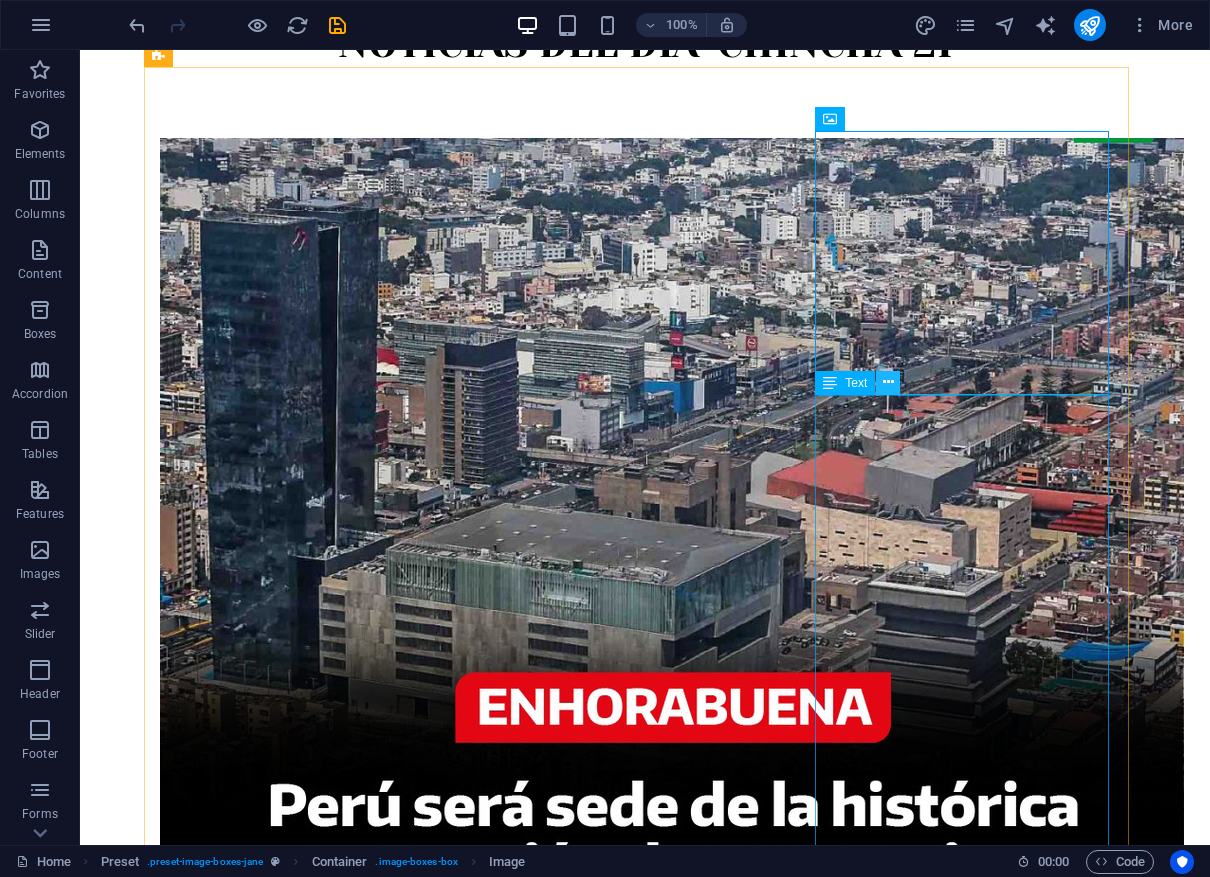 click at bounding box center (888, 382) 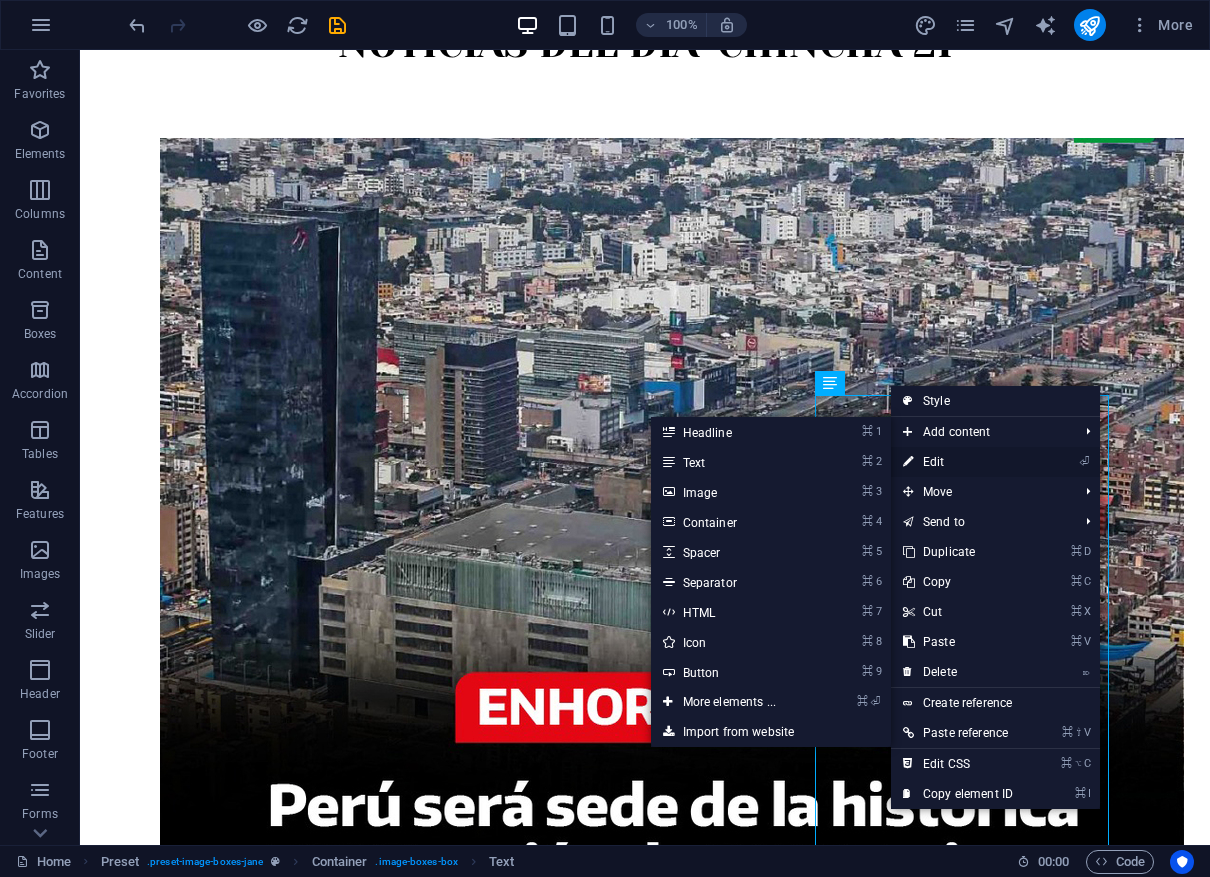 click on "⏎  Edit" at bounding box center (958, 462) 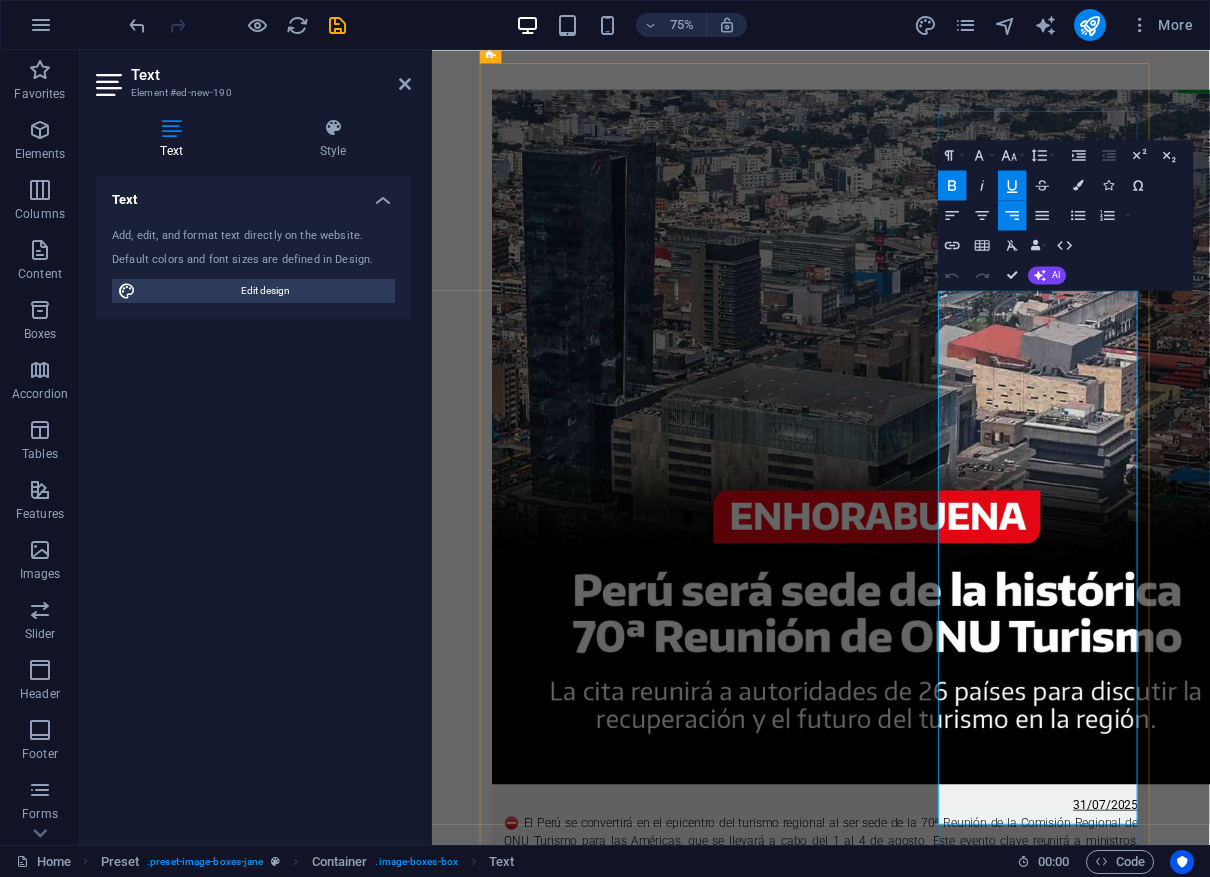 scroll, scrollTop: 530, scrollLeft: 0, axis: vertical 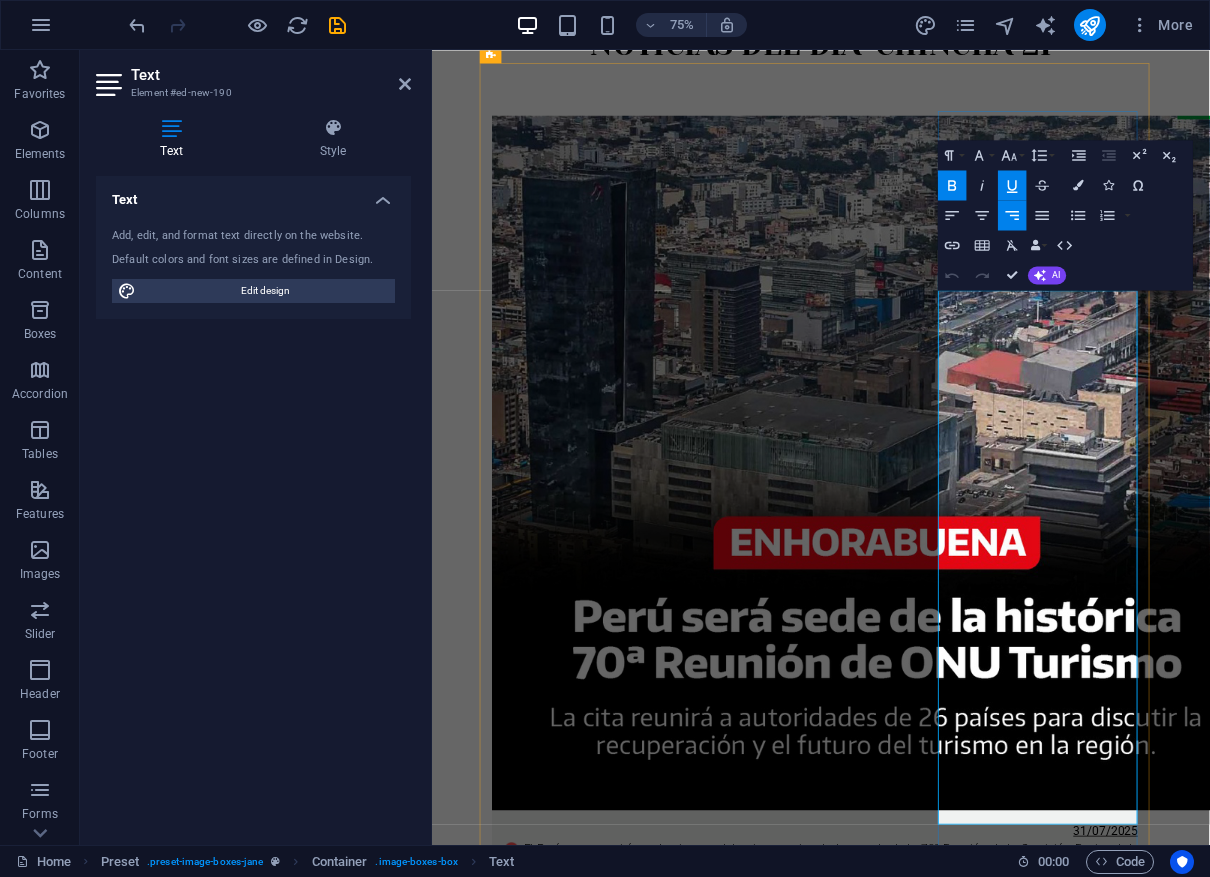 click on "30/07/2025" at bounding box center (1330, 3542) 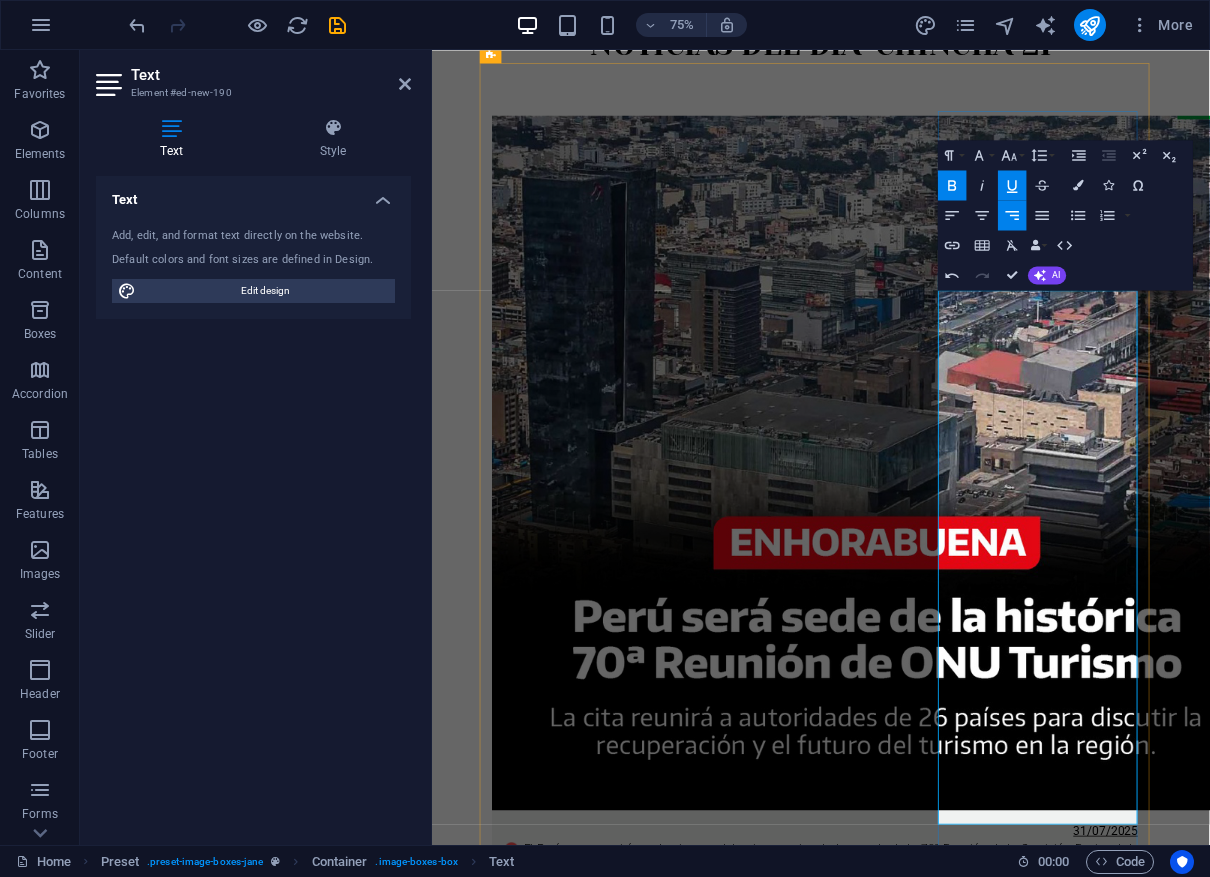type 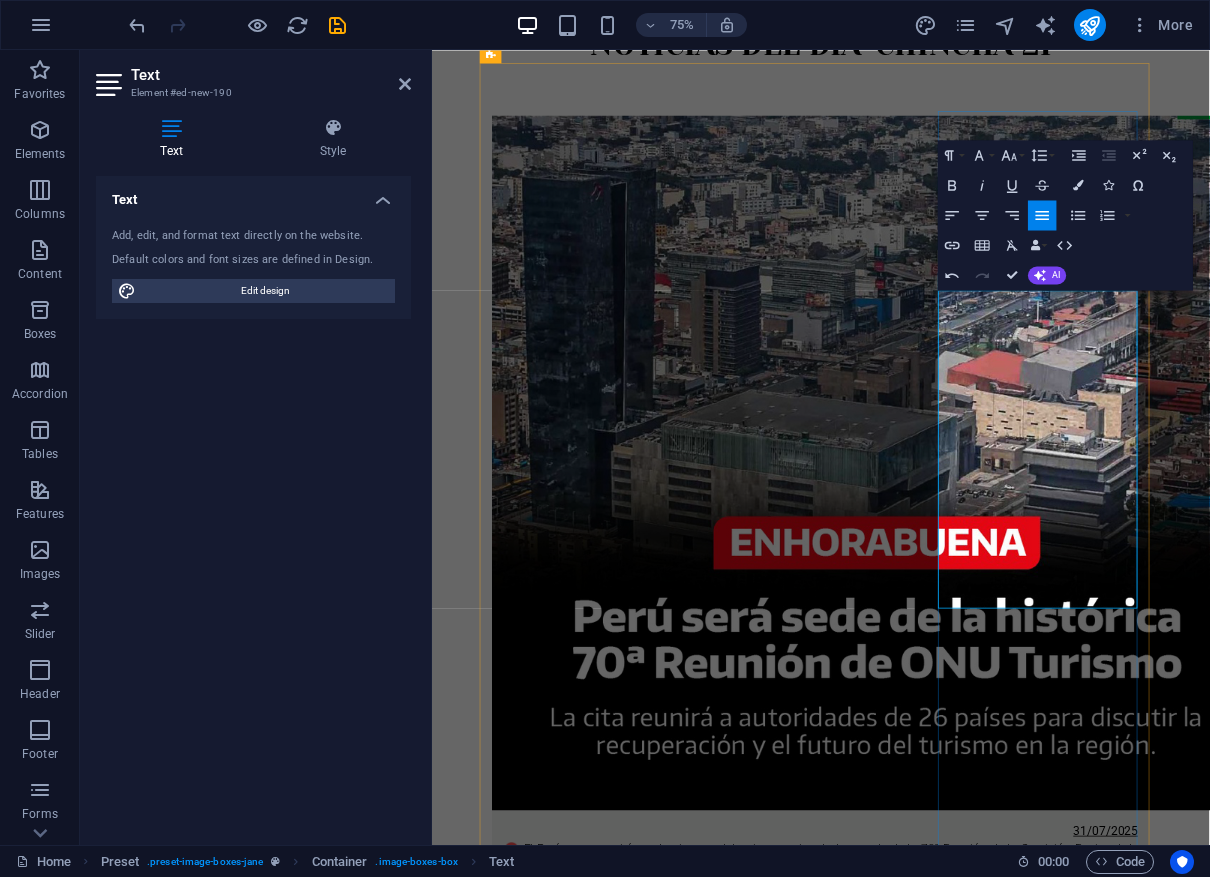 drag, startPoint x: 1250, startPoint y: 603, endPoint x: 1281, endPoint y: 731, distance: 131.70042 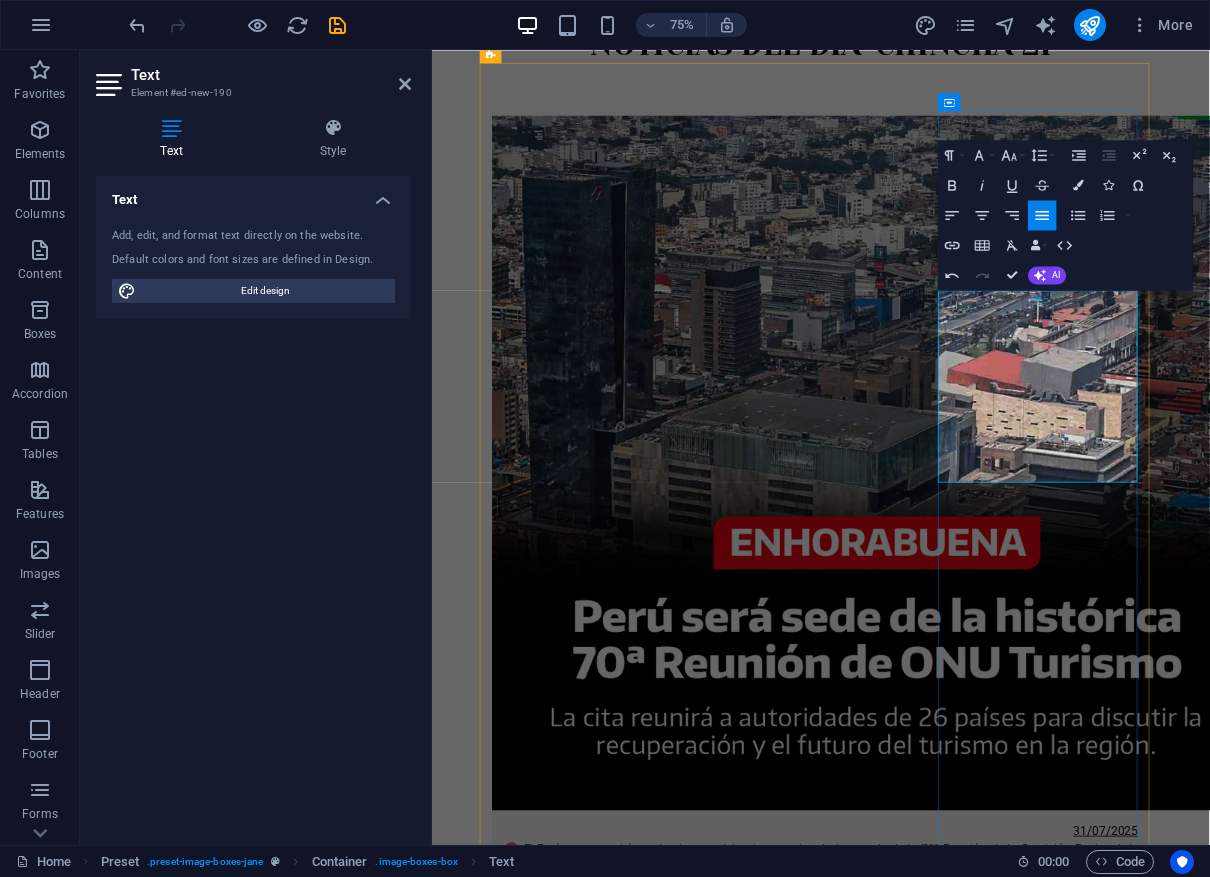 drag, startPoint x: 1158, startPoint y: 427, endPoint x: 1248, endPoint y: 606, distance: 200.35219 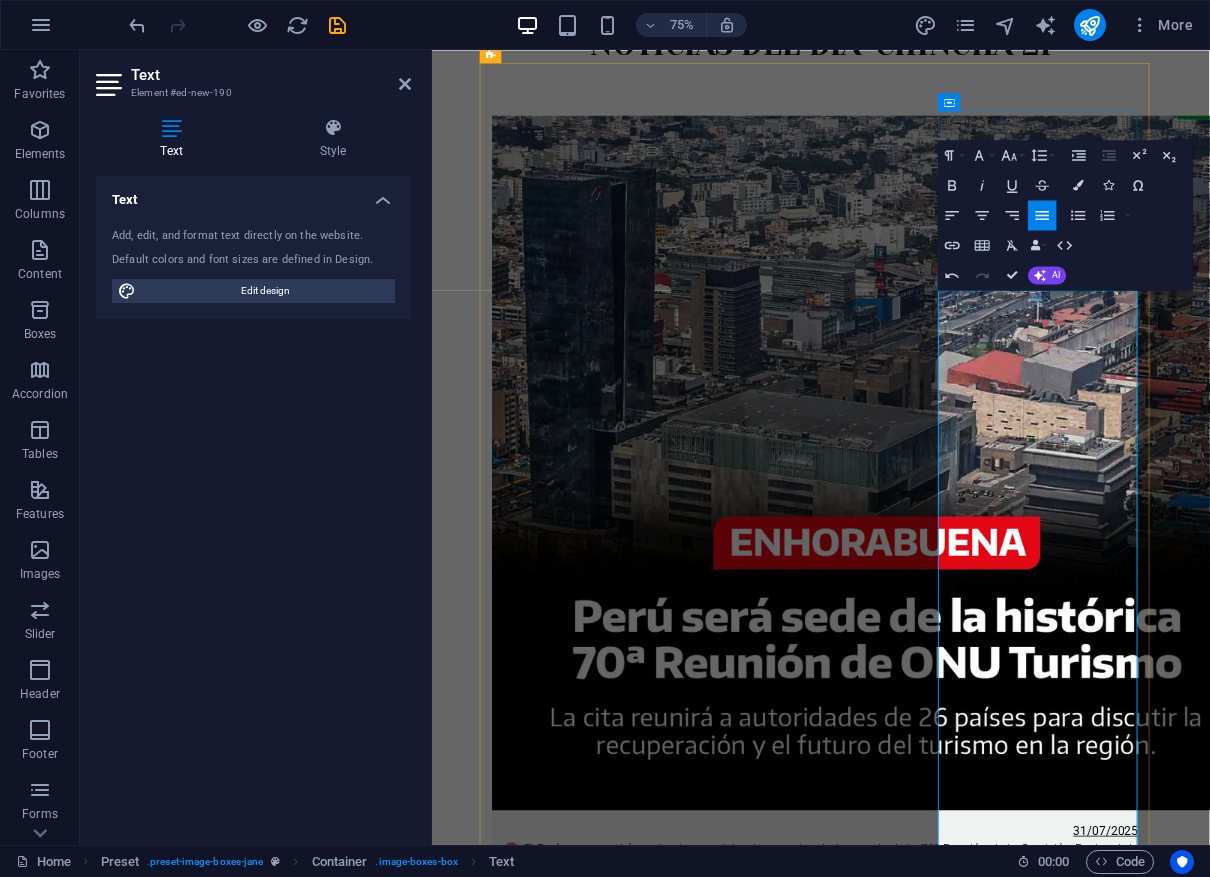 click on "Un milagro científico ocurrió cuando [NOMBRE] [NOMBRE] nació el [FECHA] en [CIUDAD], [PAÍS], a partir de un embrión congelado en [AÑO], hace más de [NUMERO] años. El bebé es ahora el caso más antiguo conocido de este tipo y representa un hito en el campo de la fertilización asistida." at bounding box center [950, 3615] 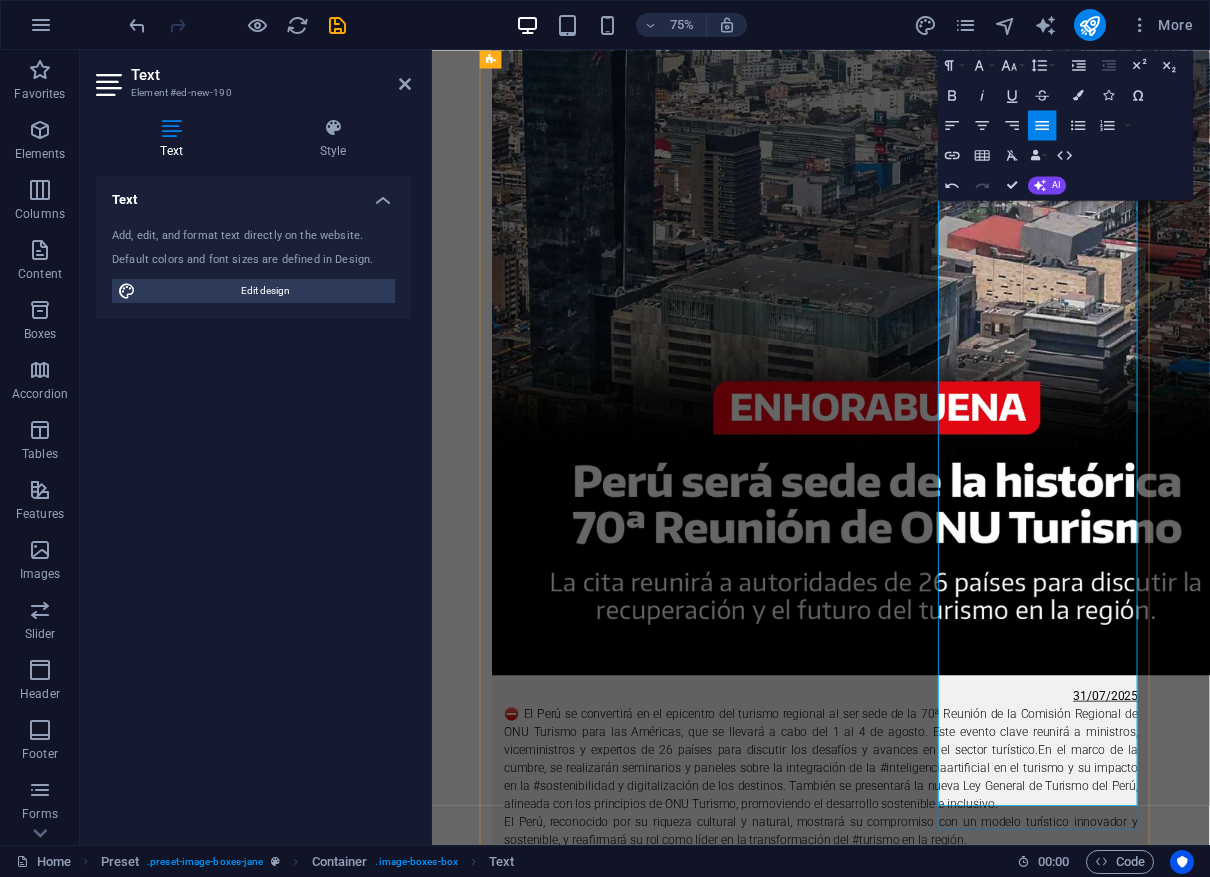 scroll, scrollTop: 725, scrollLeft: 0, axis: vertical 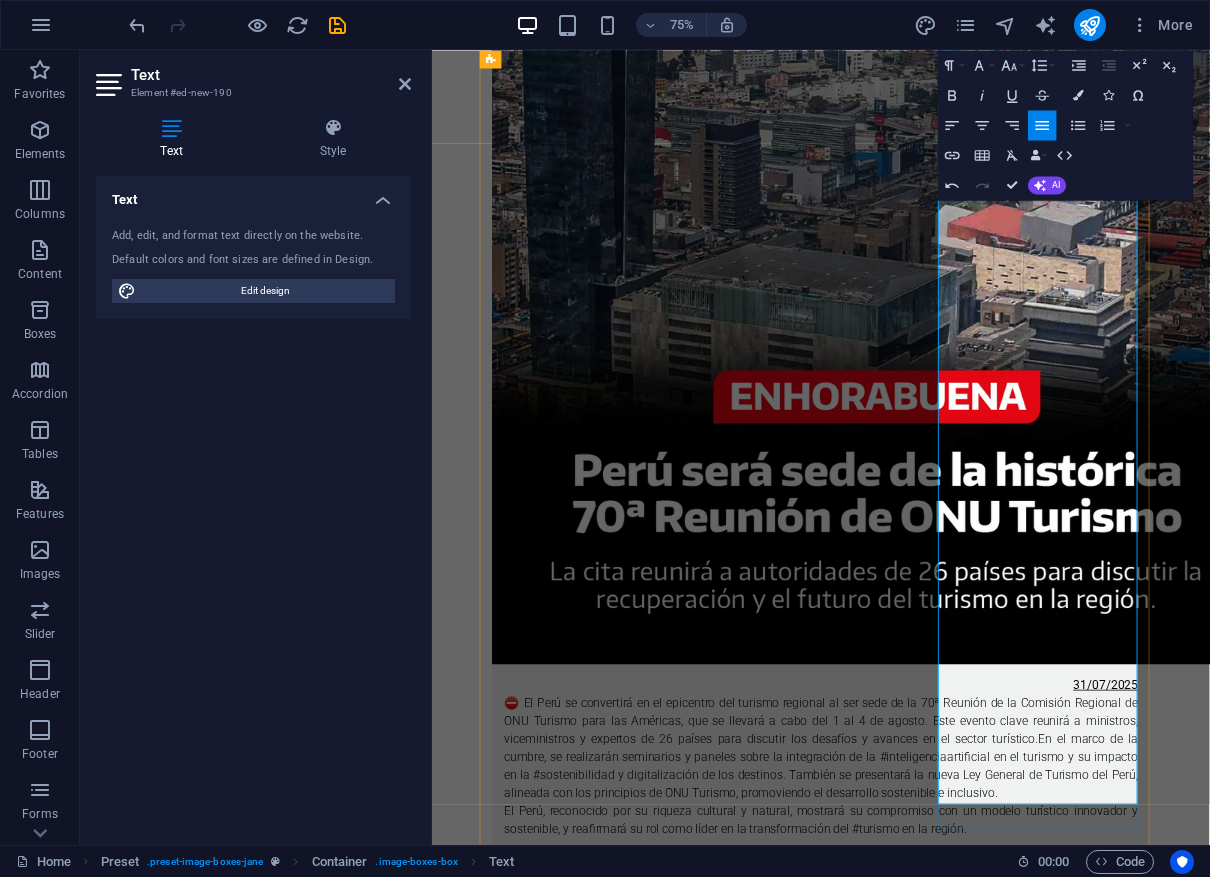 click on "La pareja de padres, [NAME] y [NAME] [LAST], había intentado durante [NUMBER] años concebir antes de recurrir a la adopción de embriones. Fueron emparejados con tres embriones donados por #[NAME] [LAST], quien había criado uno de ellos para su hija en [YEAR]. Los embriones restantes fueron almacenados y conservados durante décadas en un programa de #adopción de embriones hasta que llegaron a los Pierce." at bounding box center (950, 3504) 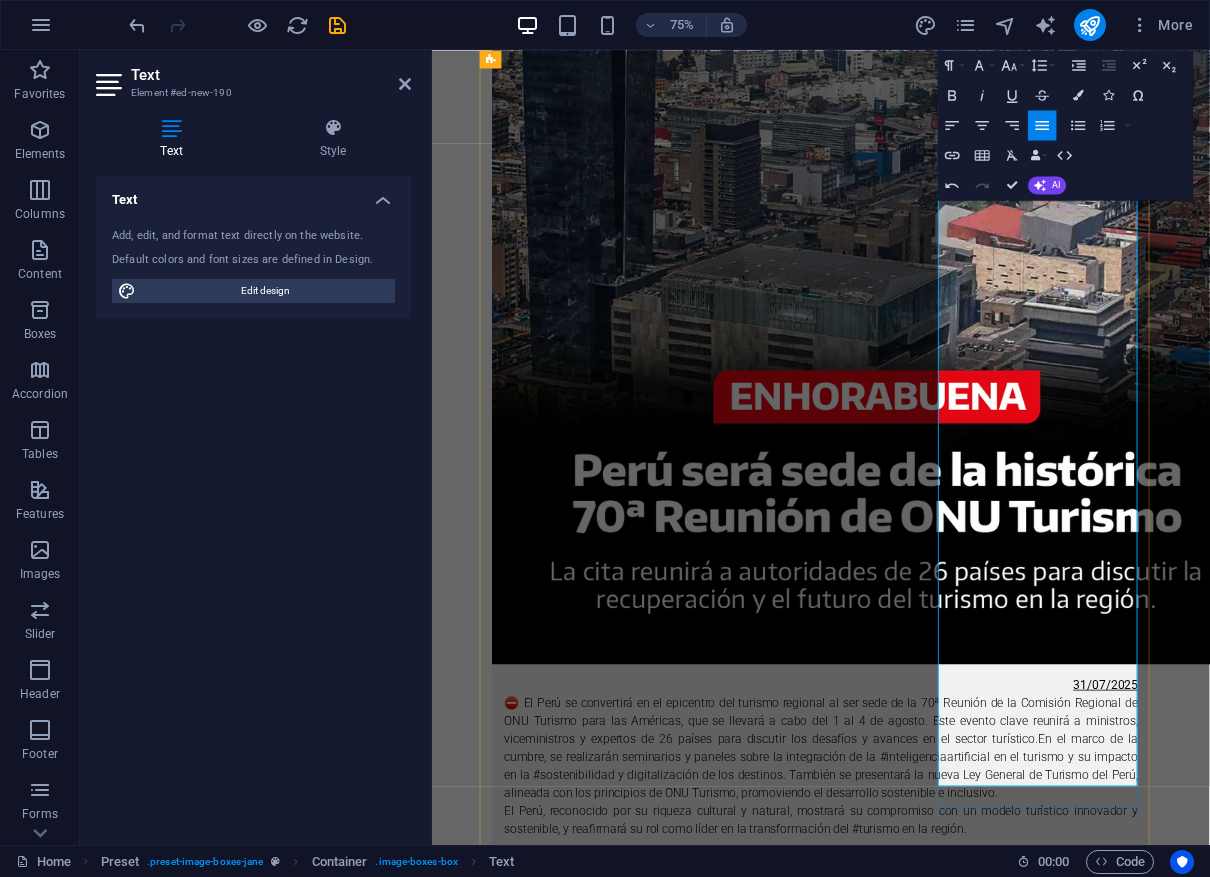 click on "Este milagro muestra cómo la ciencia y la tecnología permiten que embriones criopreservados por décadas puedan resultar en nacimientos saludables. Un caso que ha asombrado al mundo de la medicina y que abre nuevas puertas en la reproducción asistida." at bounding box center (950, 3564) 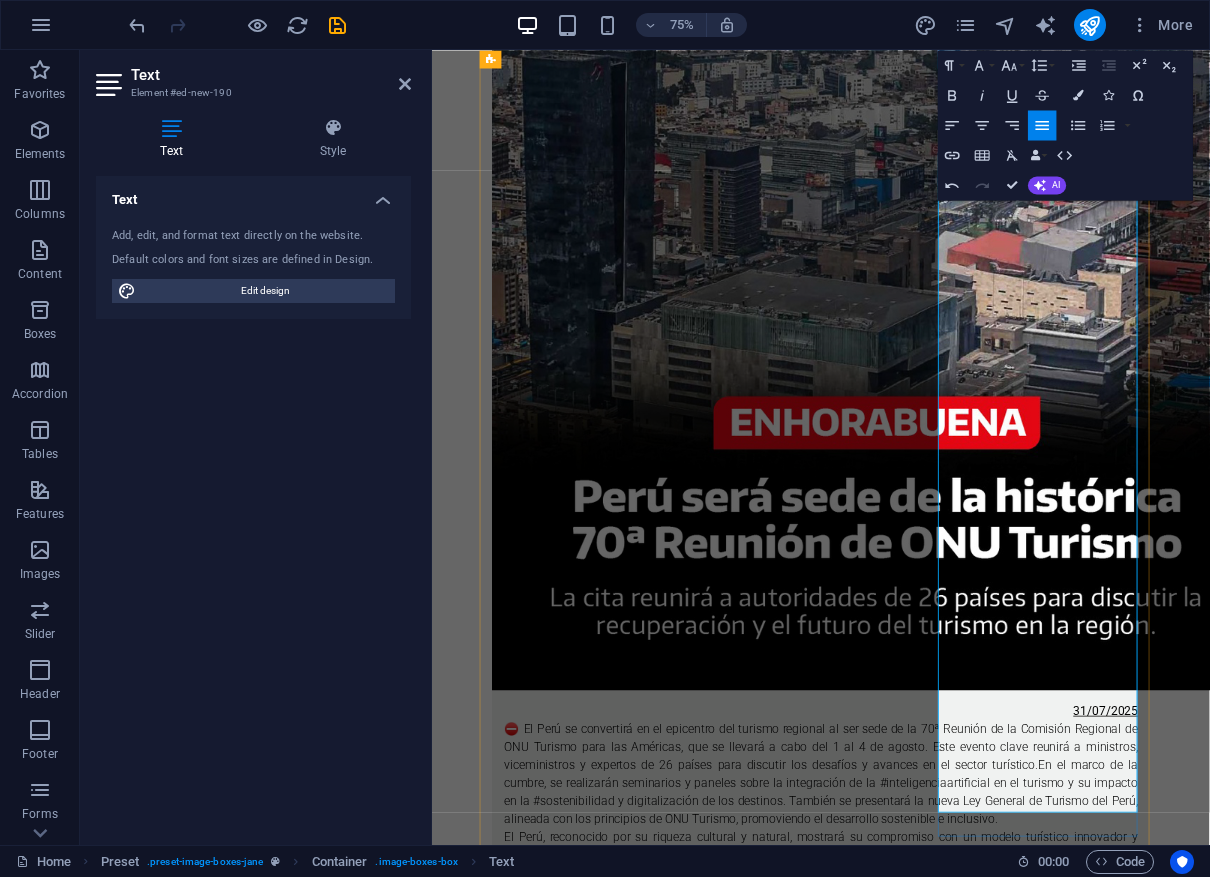 scroll, scrollTop: 650, scrollLeft: 0, axis: vertical 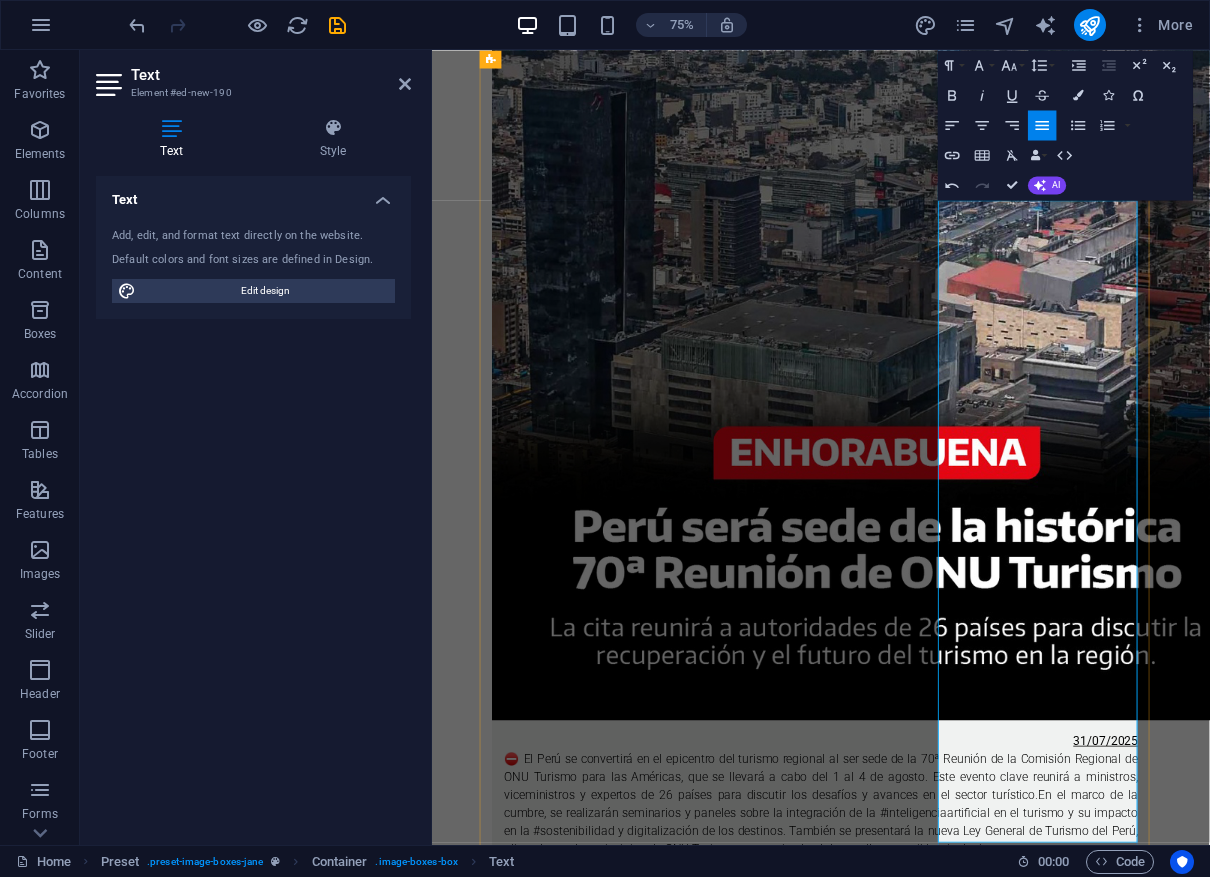click on "La pareja de padres, [FIRST] y [FIRST] [LAST], había intentado durante siete años concebir antes de recurrir a la adopción de embriones. Fueron emparejados con tres embriones donados por #[NAME], quien había criado uno de ellos para su hija en 1994. Los embriones restantes fueron almacenados y conservados durante décadas en un programa de #adopción de embriones hasta que llegaron a los [LAST].Este milagro muestra cómo la ciencia y la tecnología permiten que embriones criopreservados por décadas puedan resultar en nacimientos saludables. Un caso que ha asombrado al mundo de la medicina y que abre nuevas puertas en la reproducción asistida." at bounding box center [950, 3579] 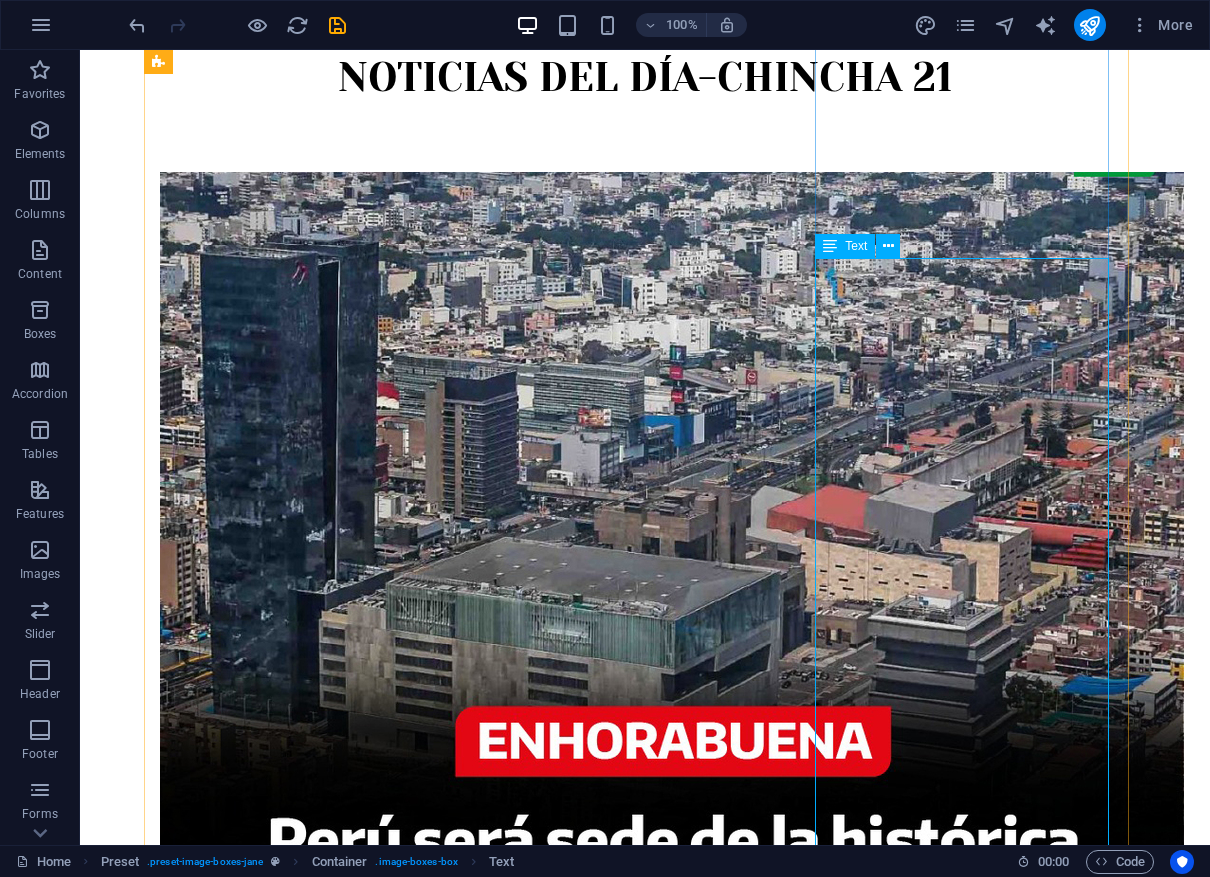 scroll, scrollTop: 287, scrollLeft: 0, axis: vertical 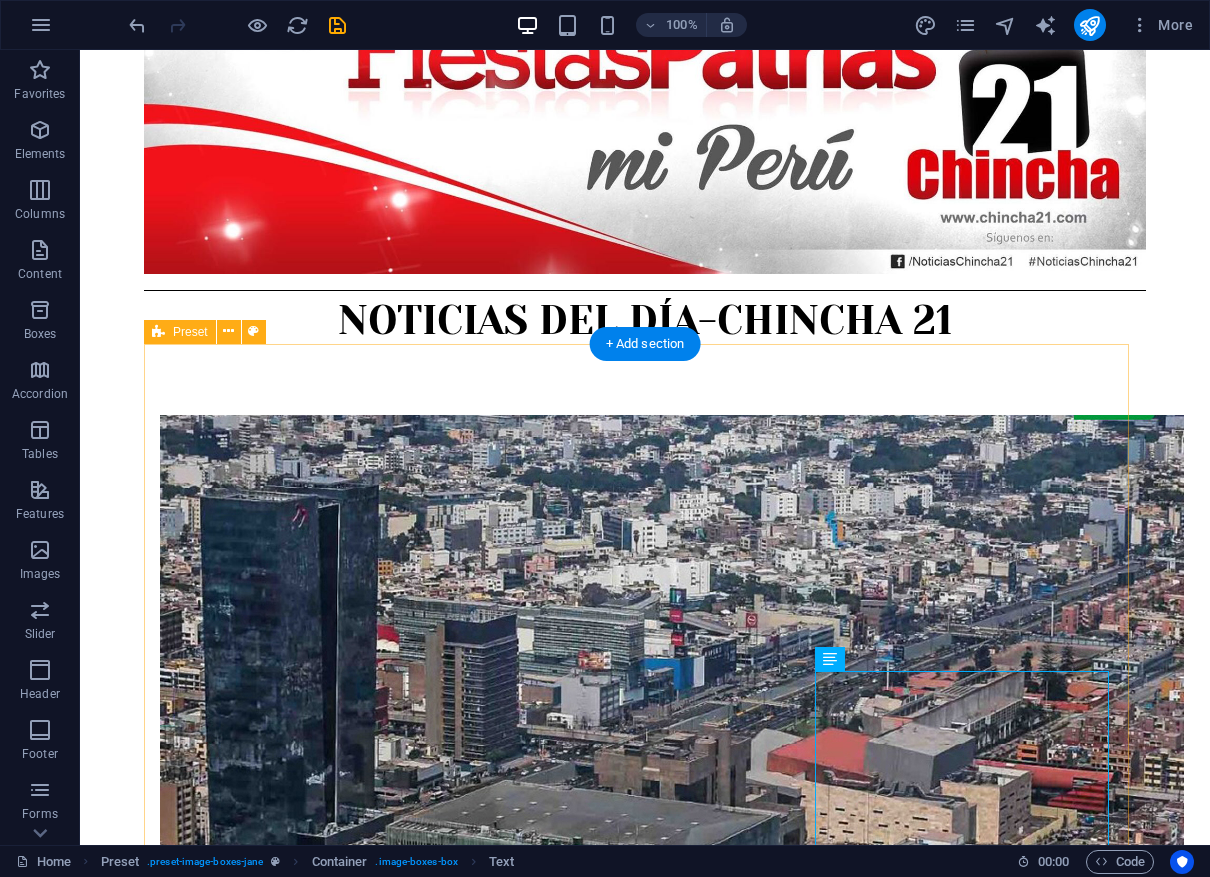click on "El Perú se convertirá en el epicentro del turismo regional al ser sede de la 70ª Reunión de la Comisión Regional de ONU Turismo para las Américas, que se llevará a cabo del 1 al 4 de agosto. Este evento clave reunirá a ministros, viceministros y expertos de 26 países para discutir los desafíos y avances en el sector turístico.En el marco de la cumbre, se realizarán seminarios y paneles sobre la integración de la #inteligenciaartificial en el turismo y su impacto en la #sostenibilidad y digitalización de los destinos. También se presentará la nueva Ley General de Turismo del Perú, alineada con los principios de ONU Turismo, promoviendo el desarrollo sostenible e inclusivo. El Perú, reconocido por su riqueza cultural y natural, mostrará su compromiso con un modelo turístico innovador y sostenible, y reafirmará su rol como líder en la transformación del #turismo en la región. [DATE] [DATE]" at bounding box center [645, 2331] 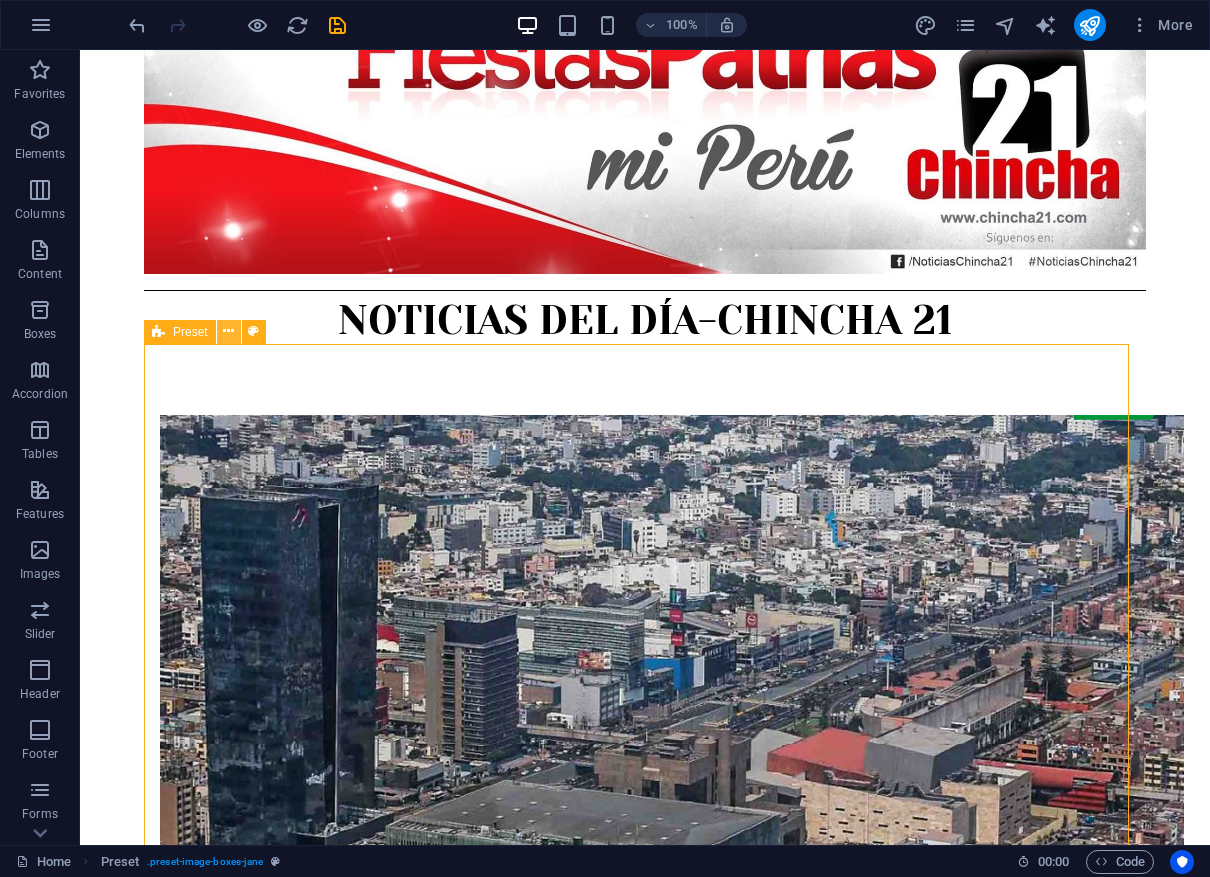 click at bounding box center [229, 332] 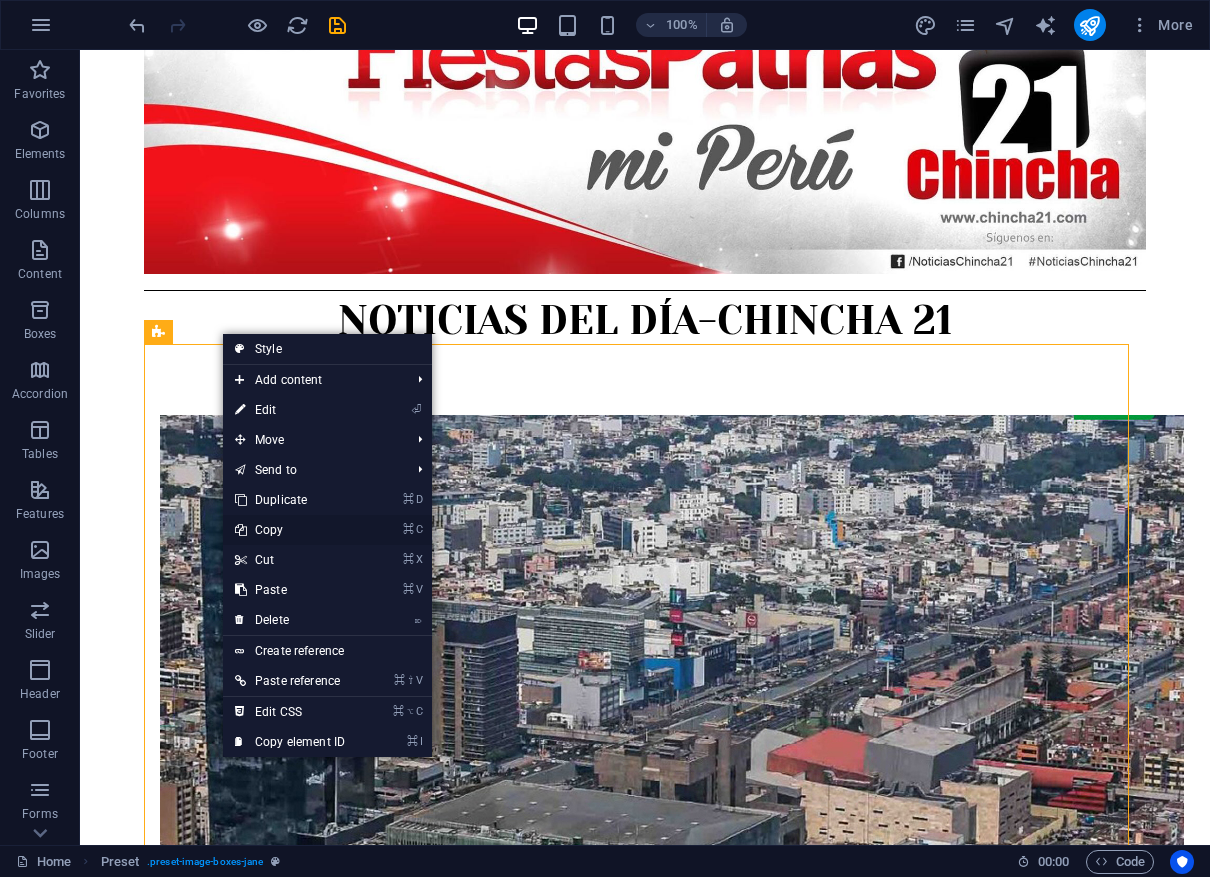 drag, startPoint x: 268, startPoint y: 530, endPoint x: 188, endPoint y: 478, distance: 95.41489 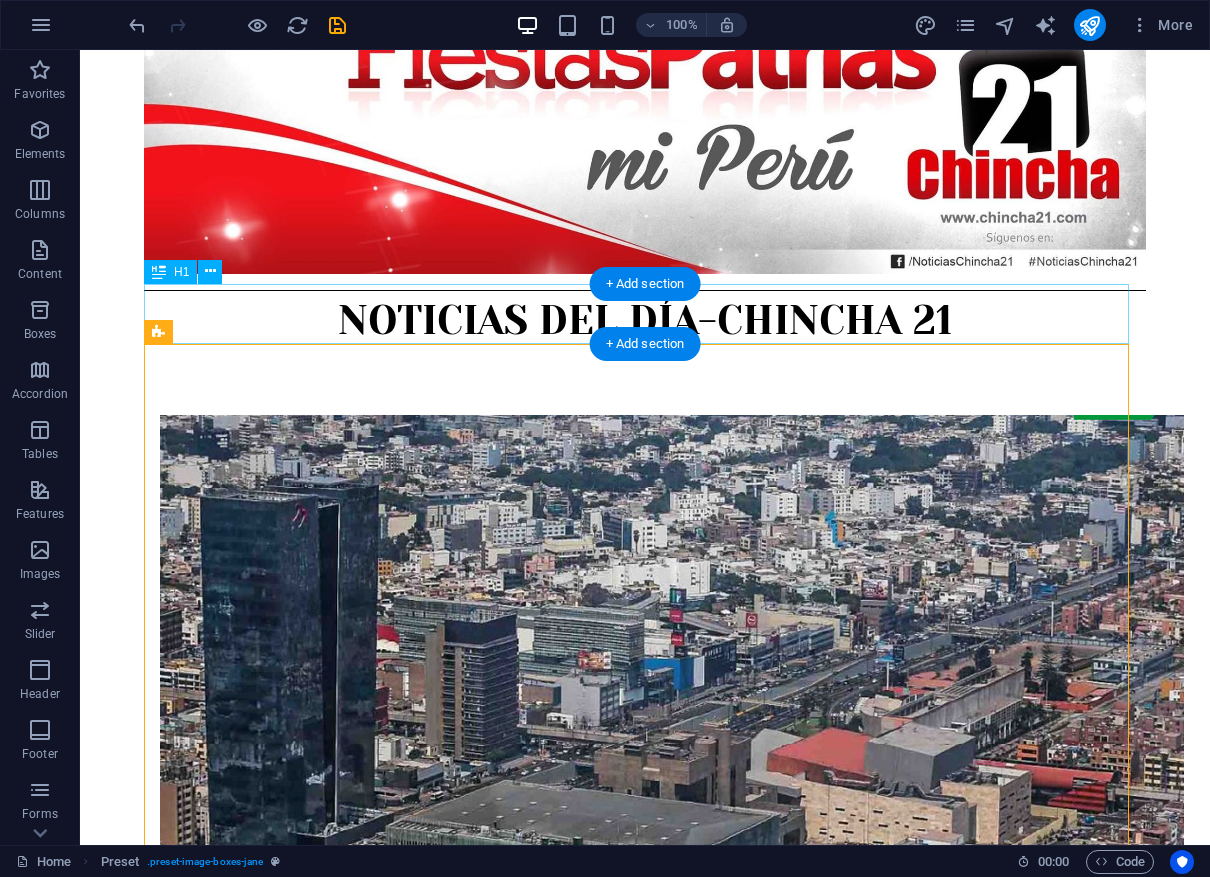 click on "NOTICIAS DEL DÍA-CHINCHA 21" at bounding box center (645, 321) 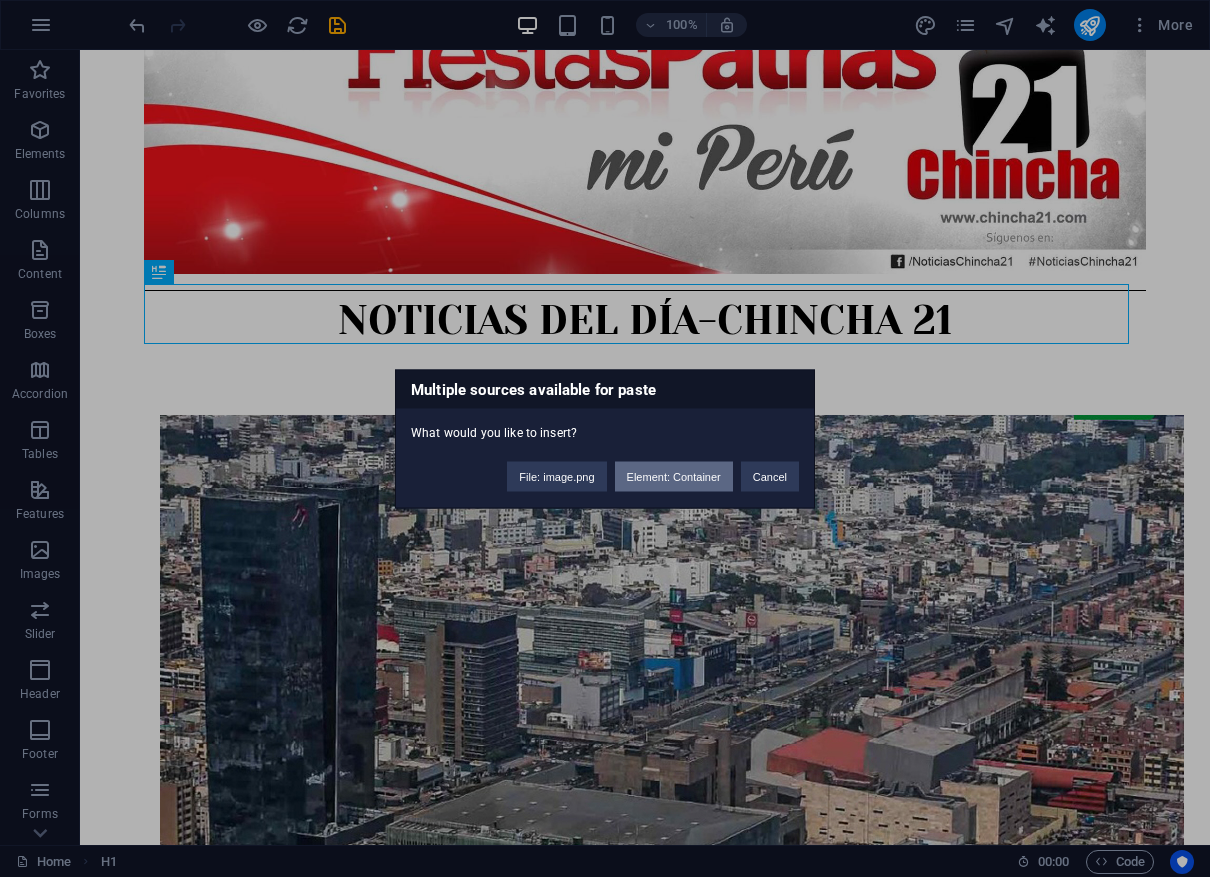 click on "Element: Container" at bounding box center (674, 476) 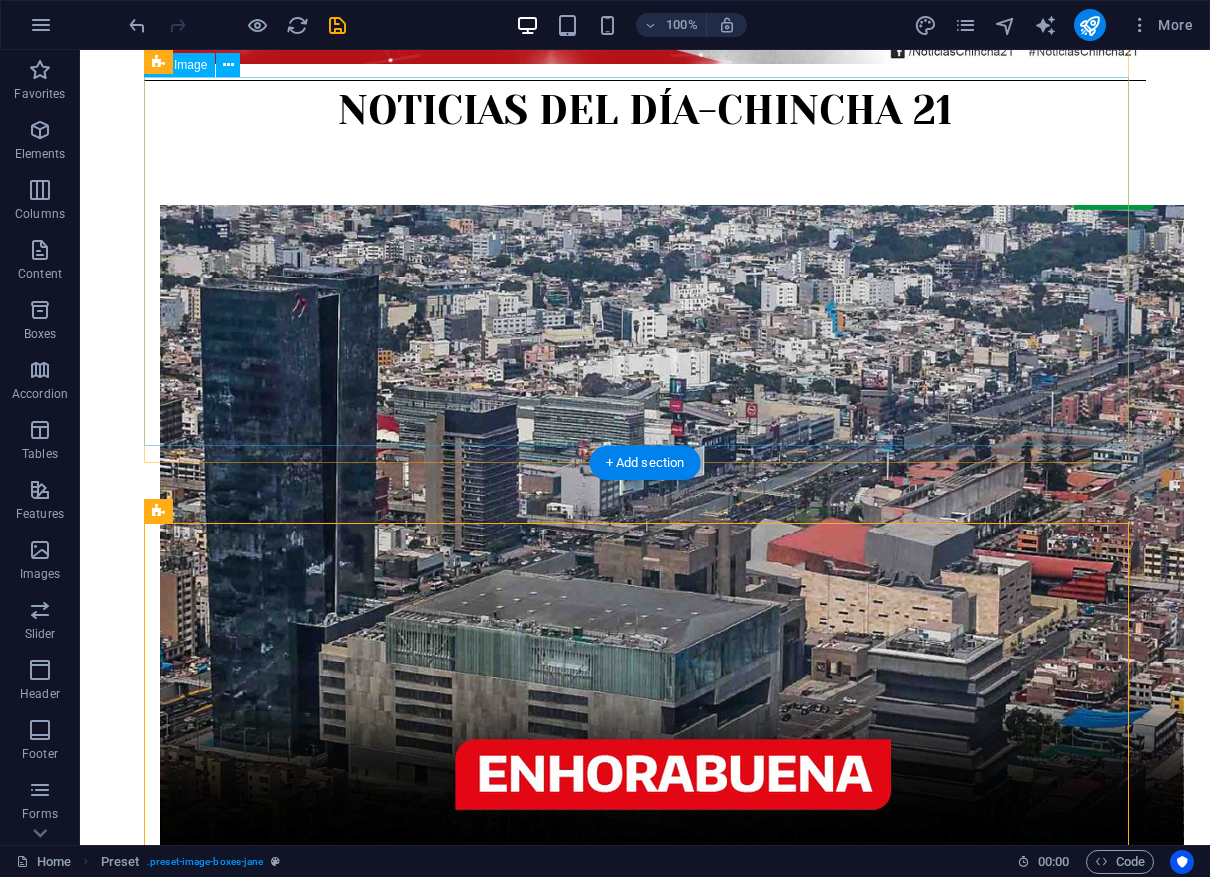 scroll, scrollTop: 531, scrollLeft: 0, axis: vertical 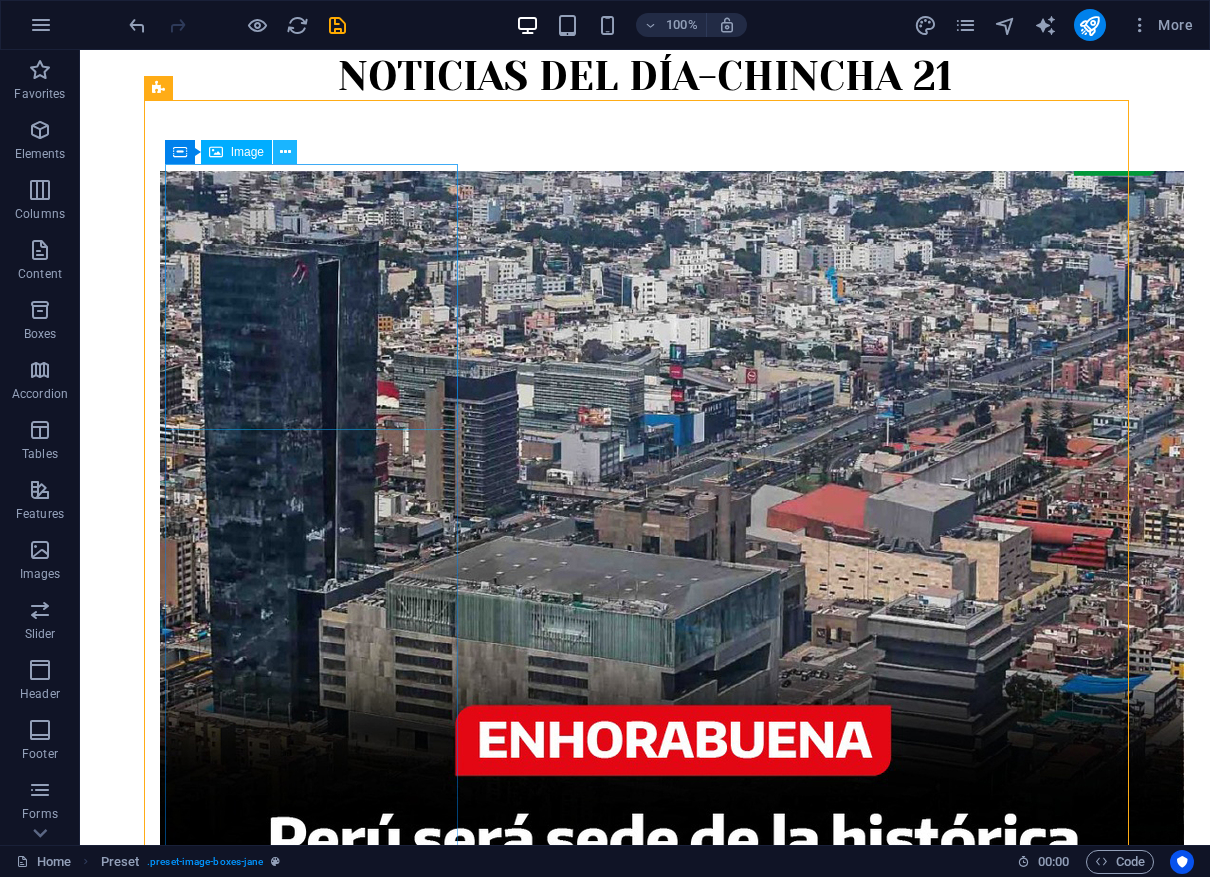 click at bounding box center (285, 152) 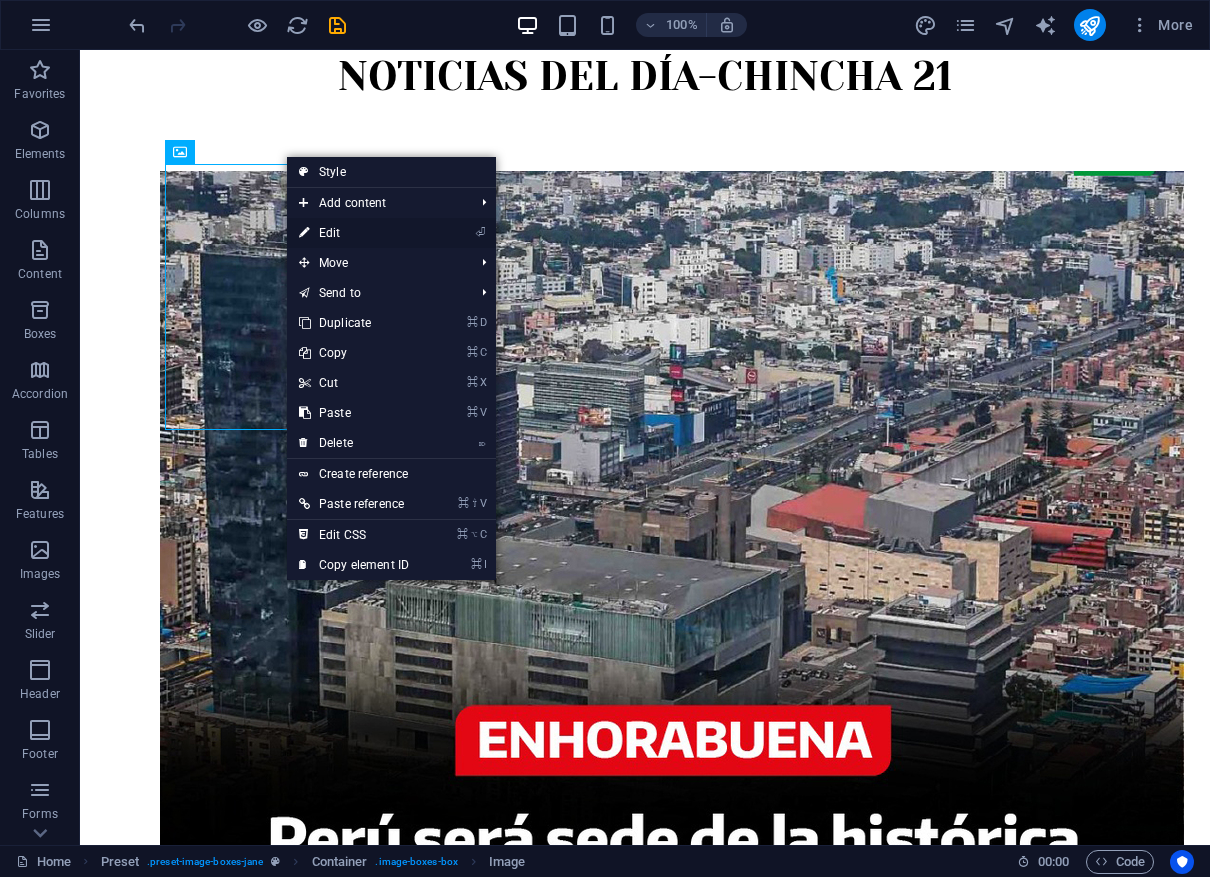 click on "⏎  Edit" at bounding box center (354, 233) 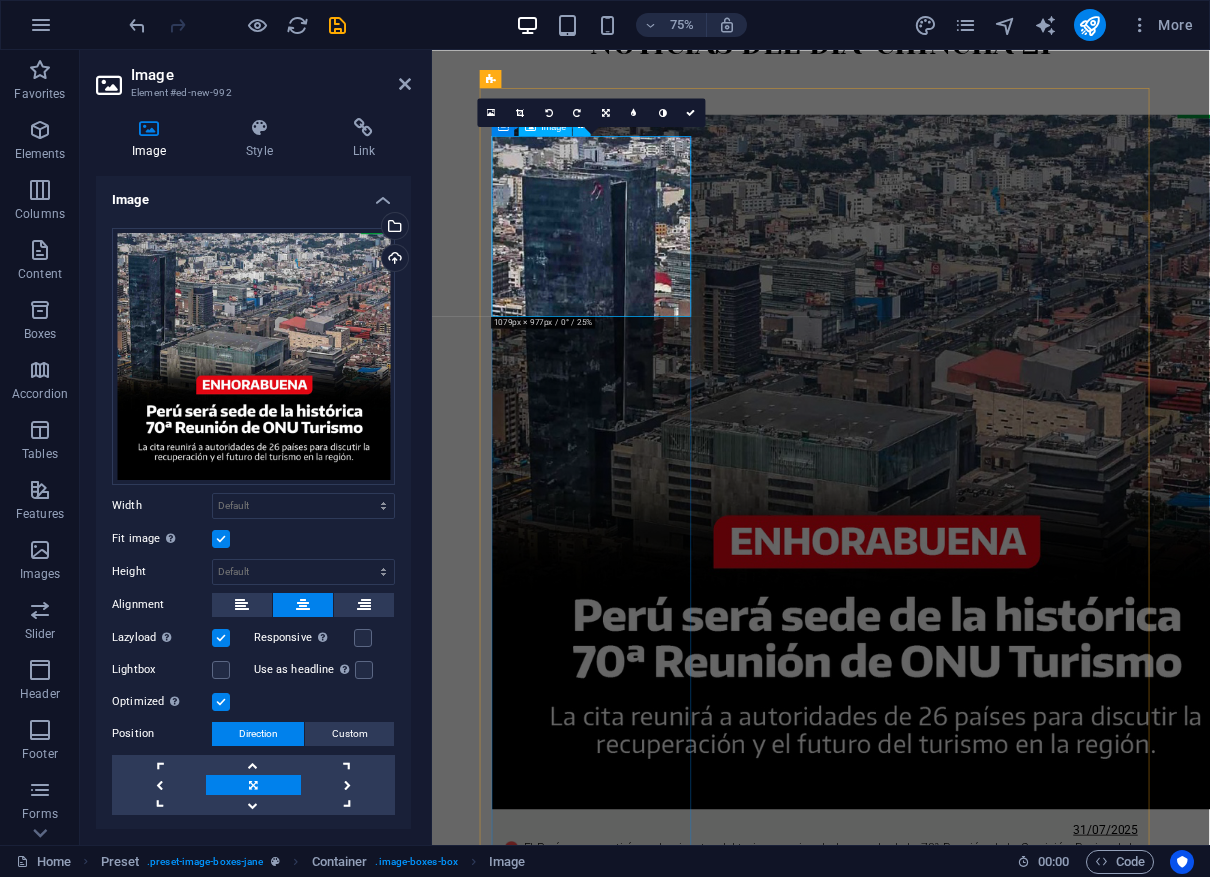 scroll, scrollTop: 496, scrollLeft: 0, axis: vertical 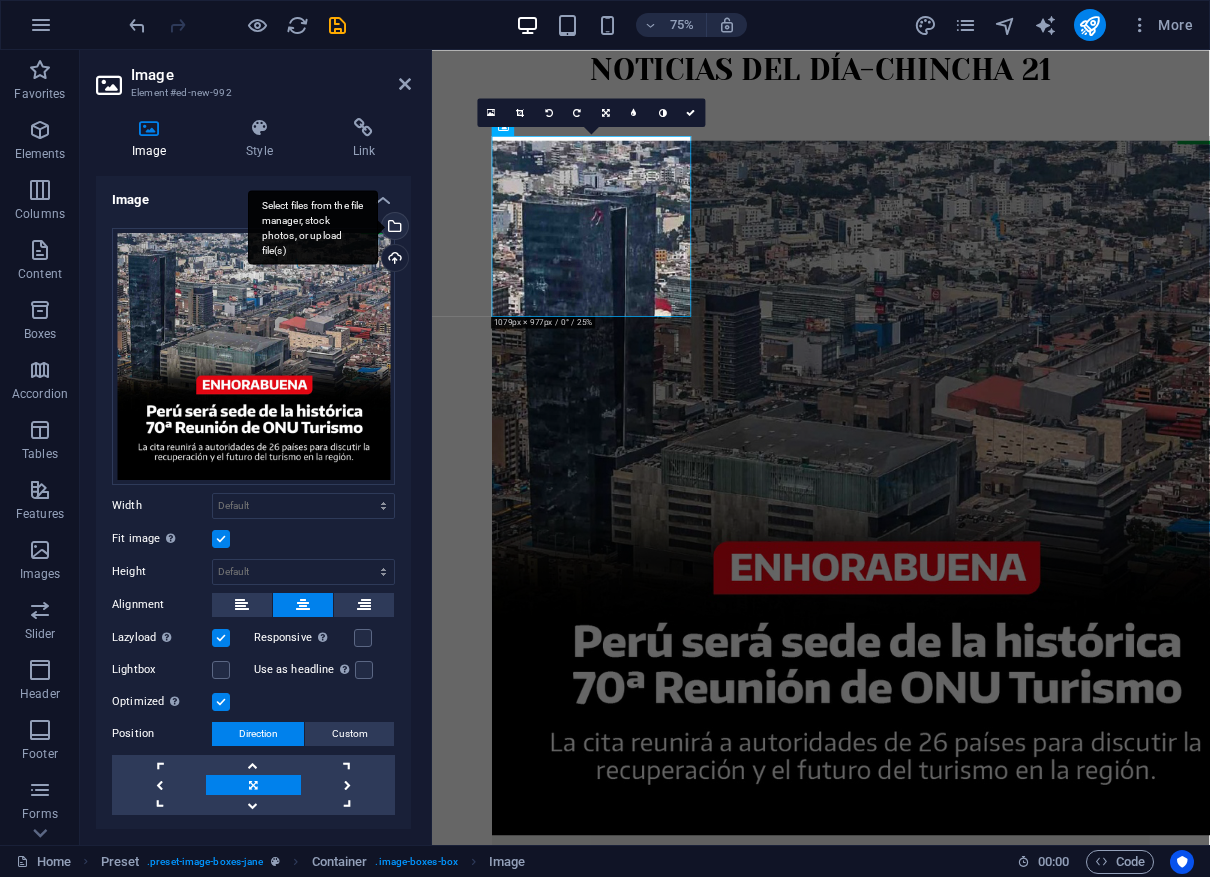 click on "Select files from the file manager, stock photos, or upload file(s)" at bounding box center (393, 228) 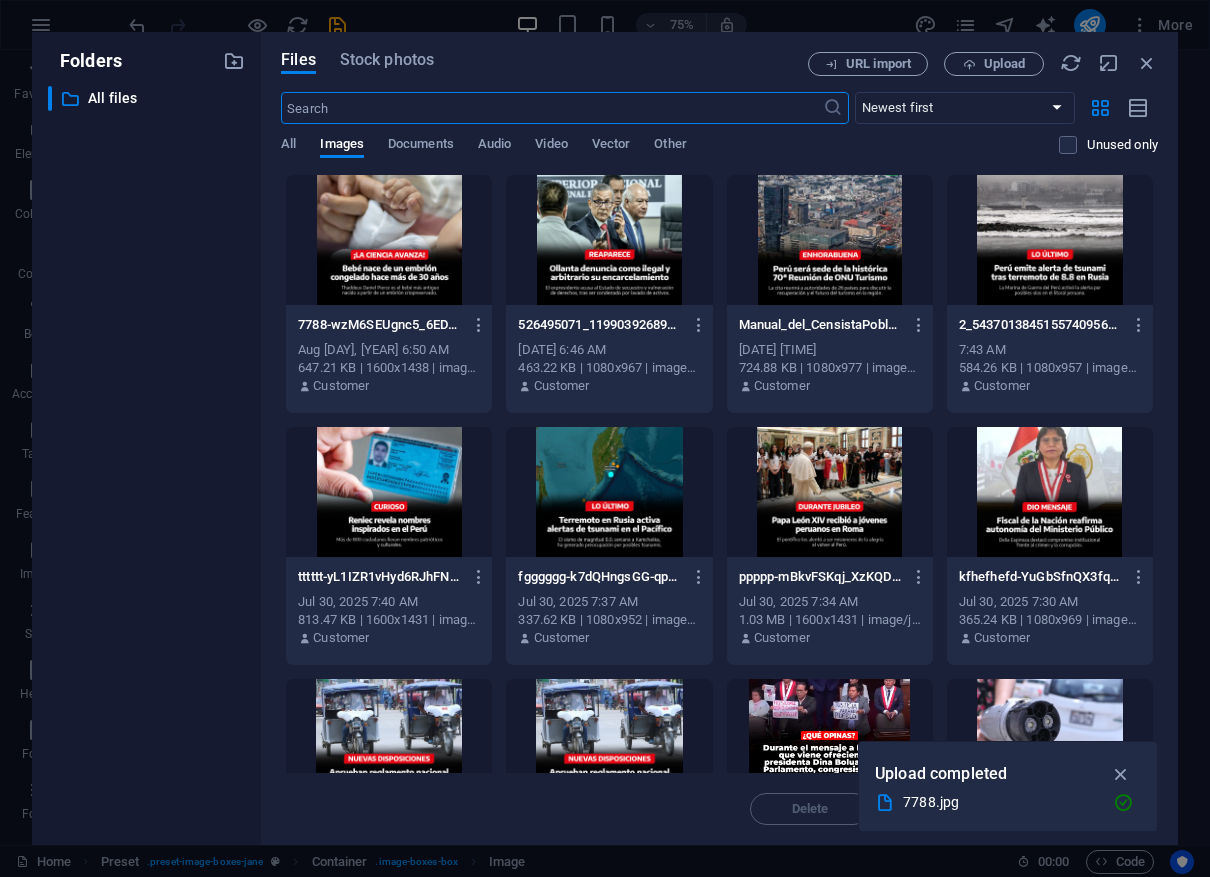 scroll, scrollTop: 540, scrollLeft: 0, axis: vertical 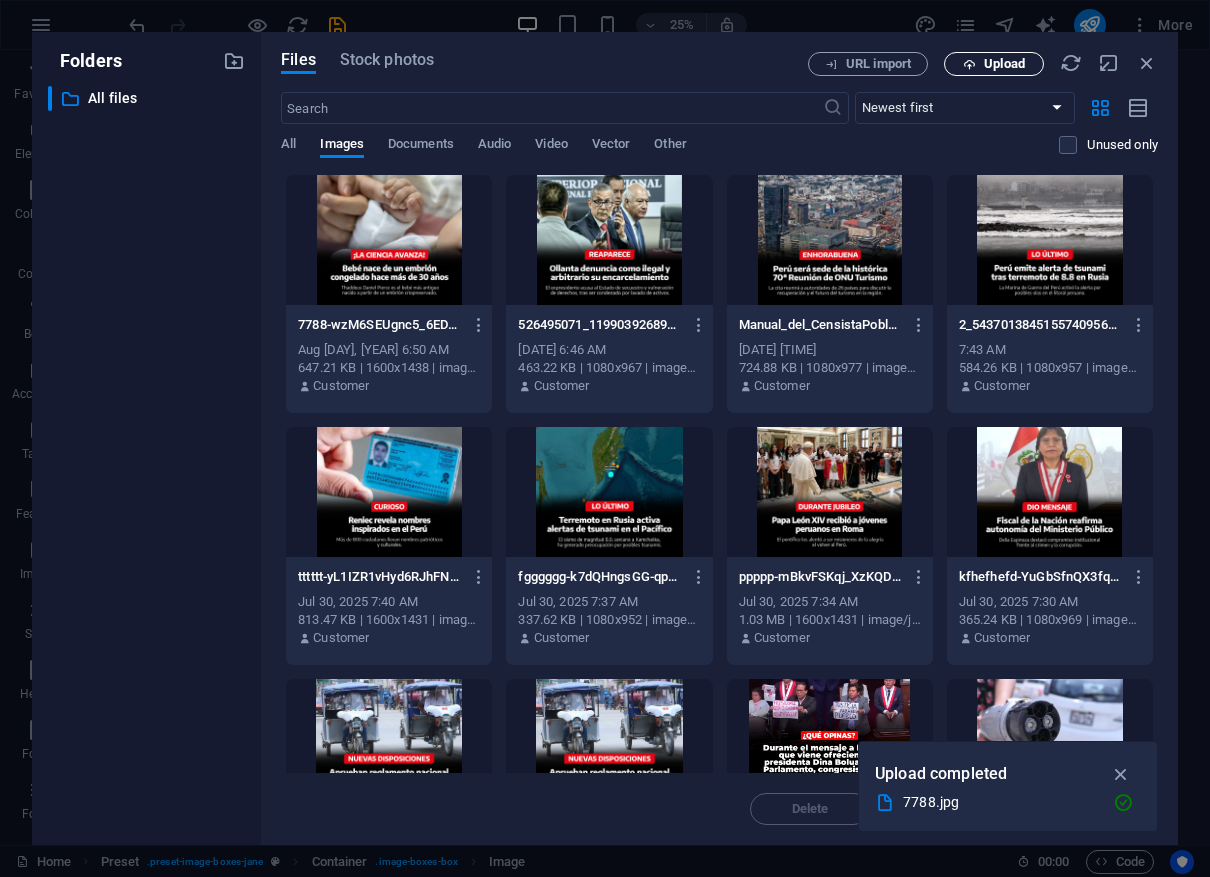 click at bounding box center [969, 64] 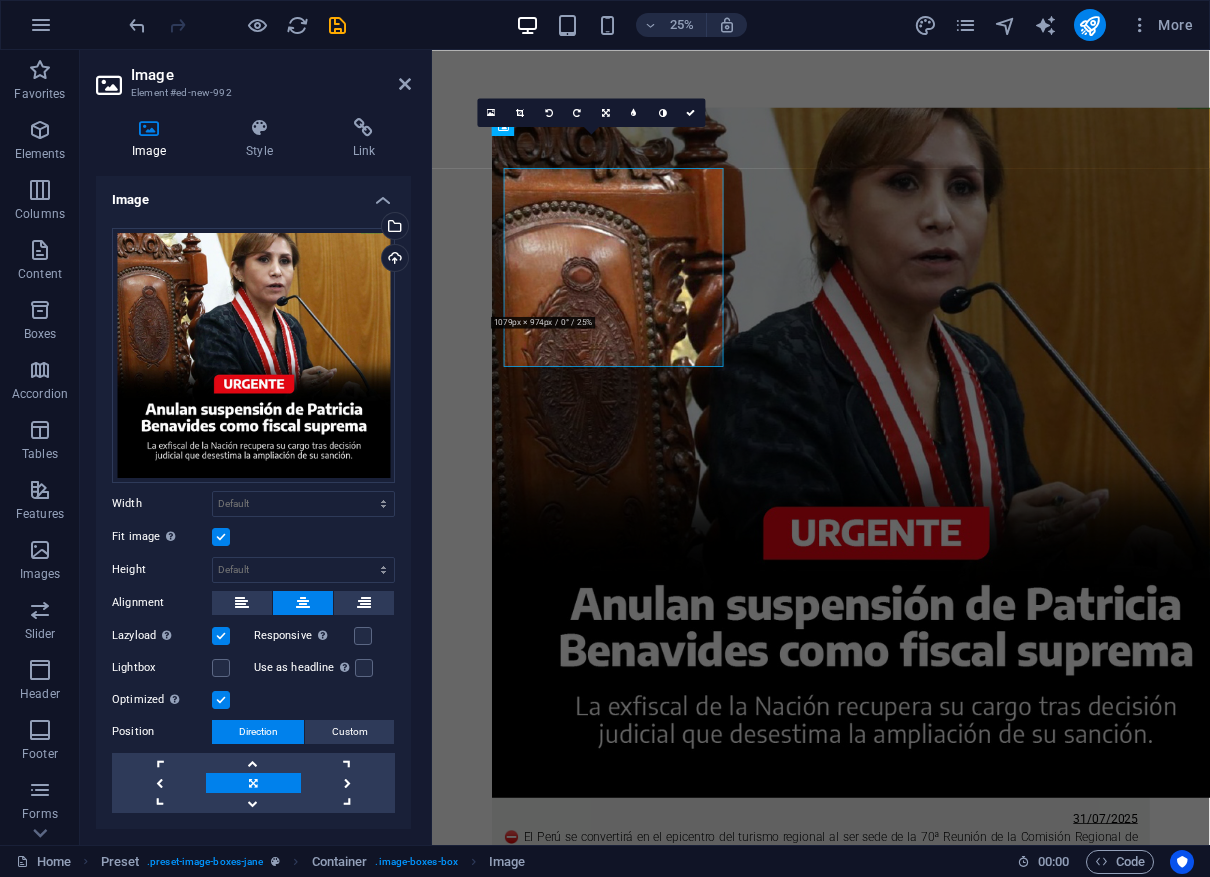 scroll, scrollTop: 496, scrollLeft: 0, axis: vertical 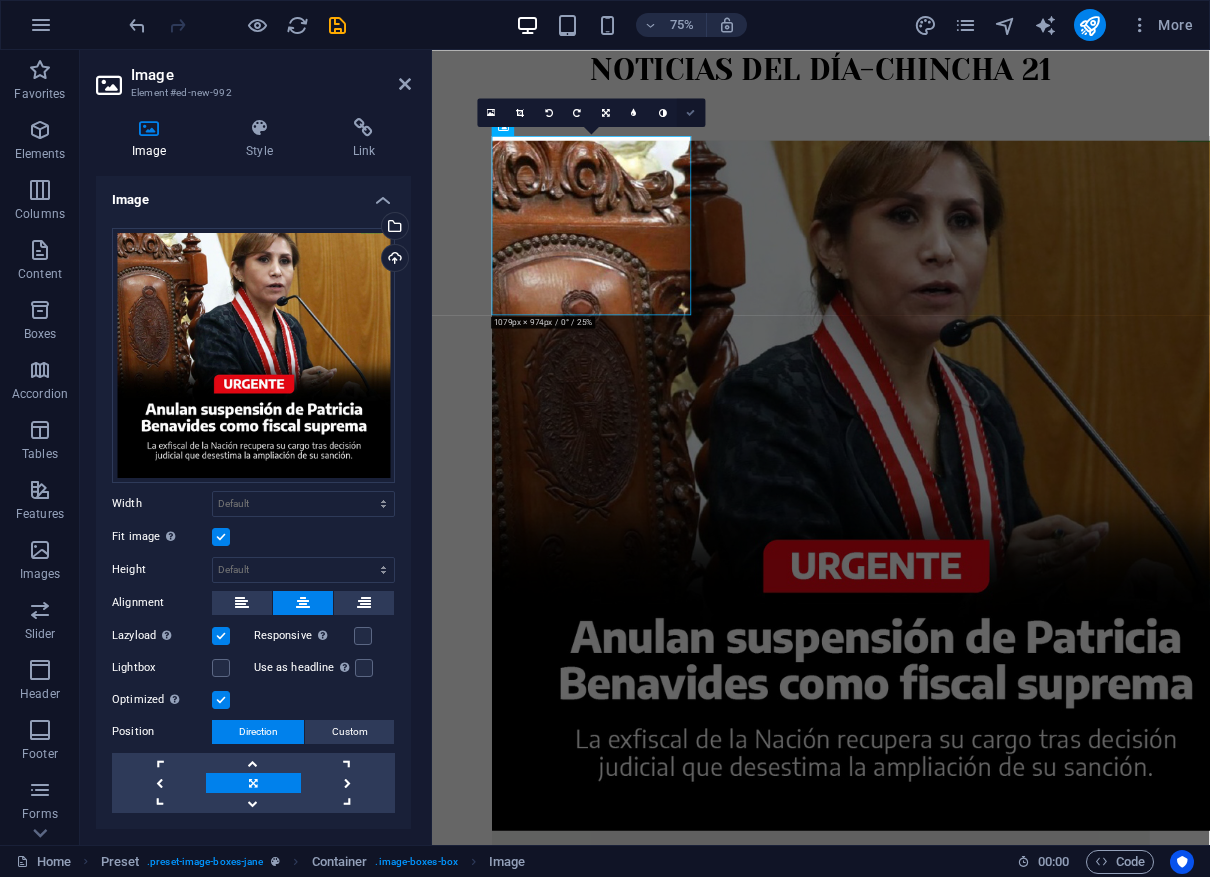 drag, startPoint x: 692, startPoint y: 113, endPoint x: 610, endPoint y: 63, distance: 96.04166 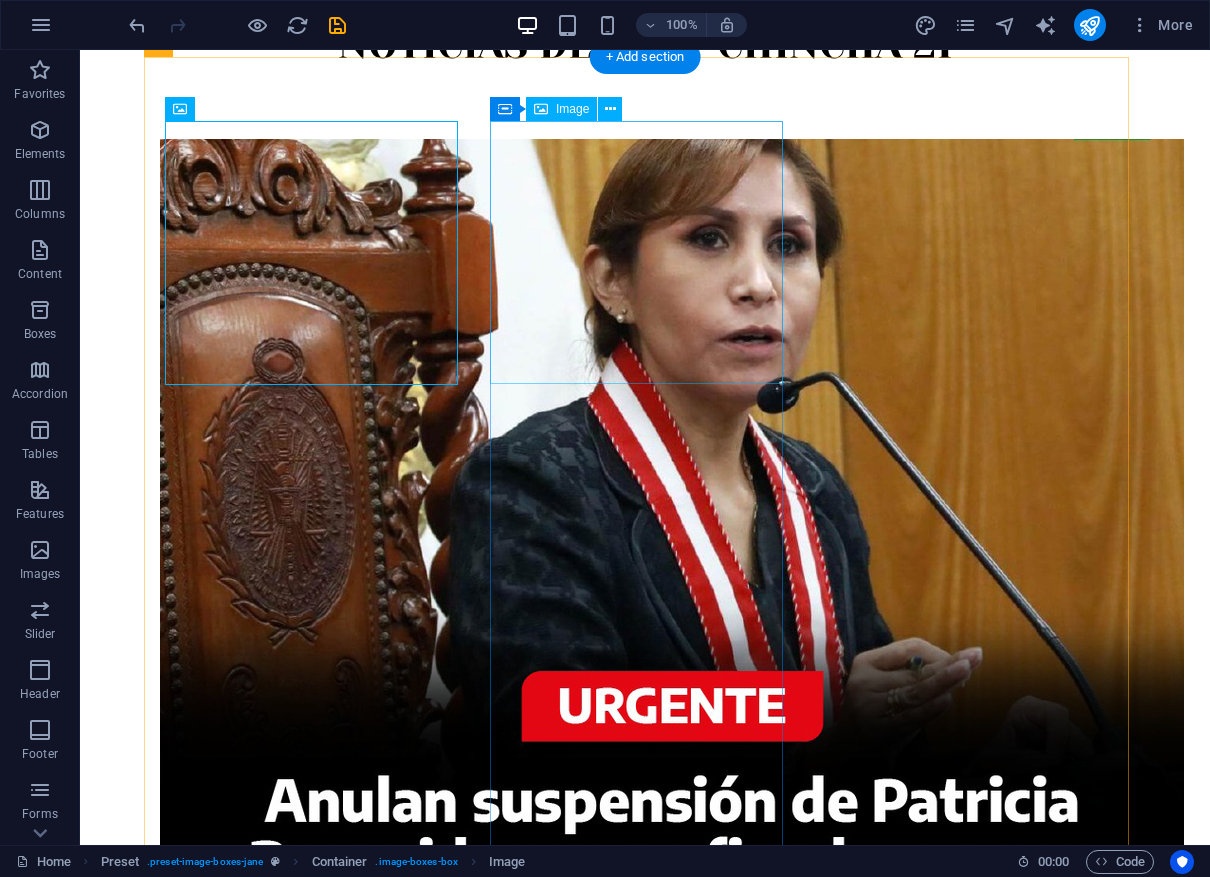 scroll, scrollTop: 603, scrollLeft: 0, axis: vertical 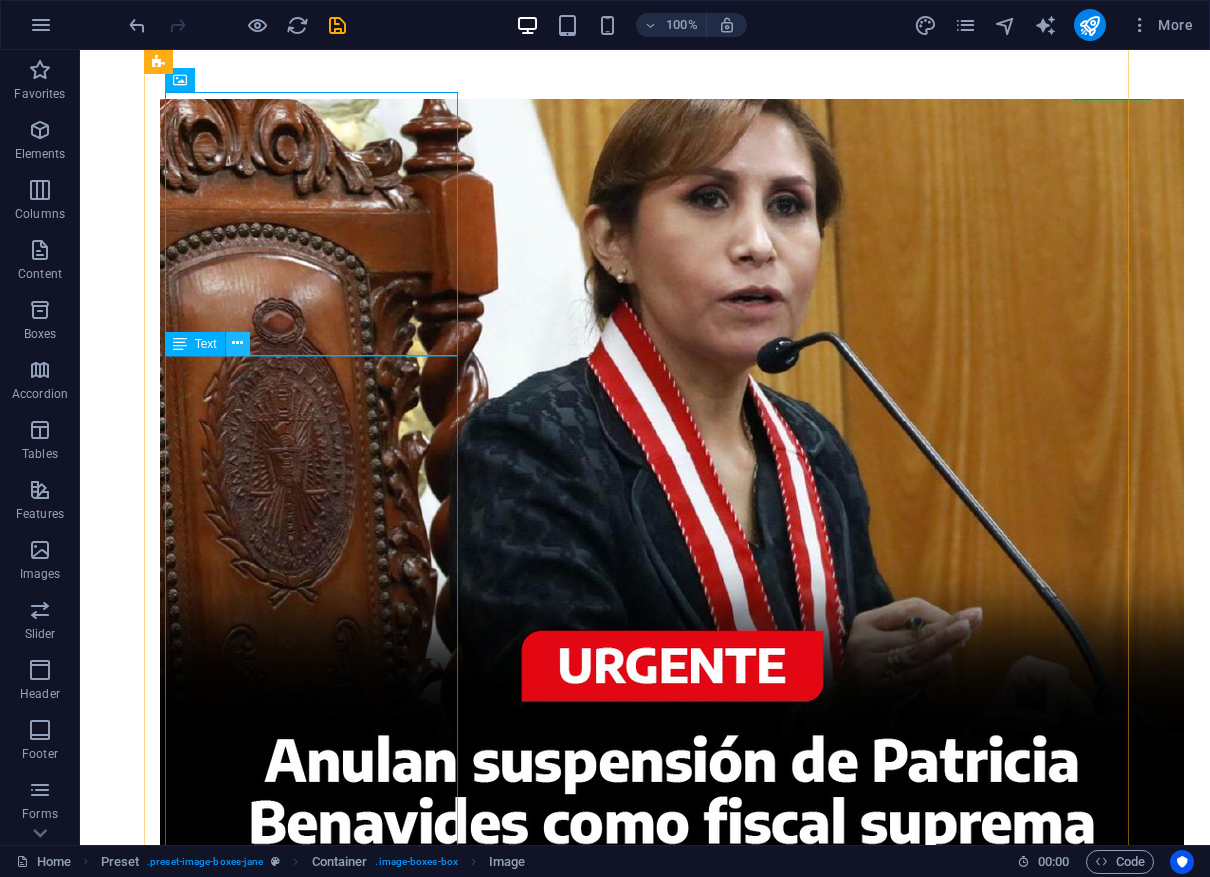 click at bounding box center (237, 343) 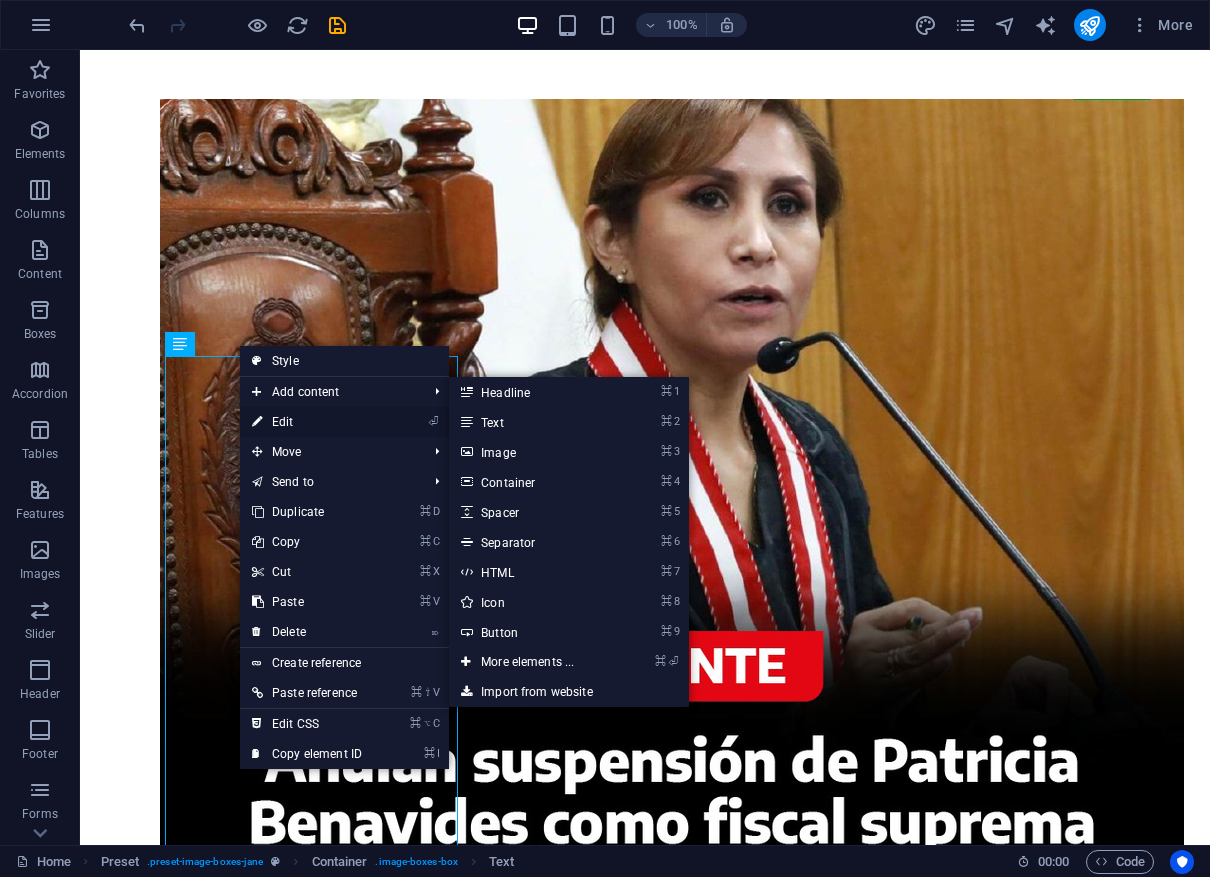 click on "⏎  Edit" at bounding box center [307, 422] 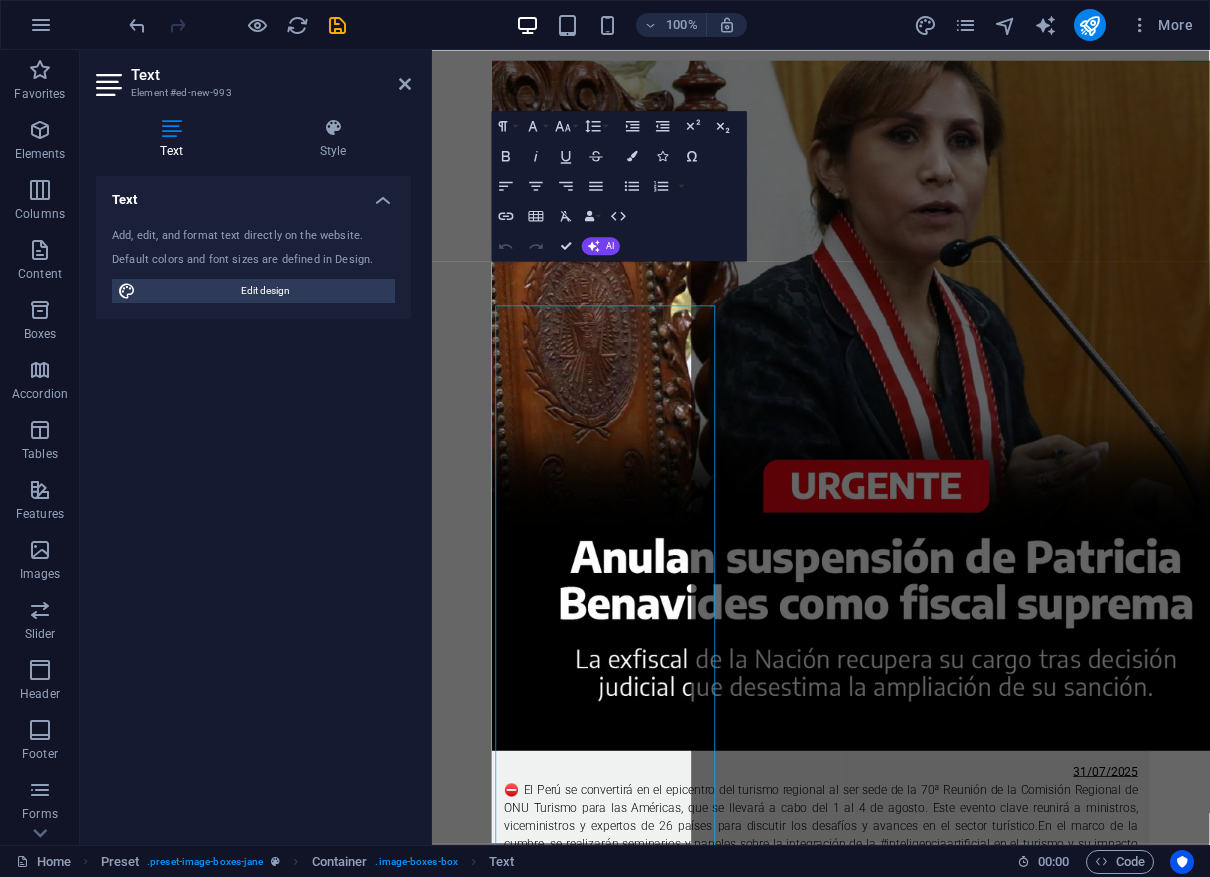 scroll, scrollTop: 568, scrollLeft: 0, axis: vertical 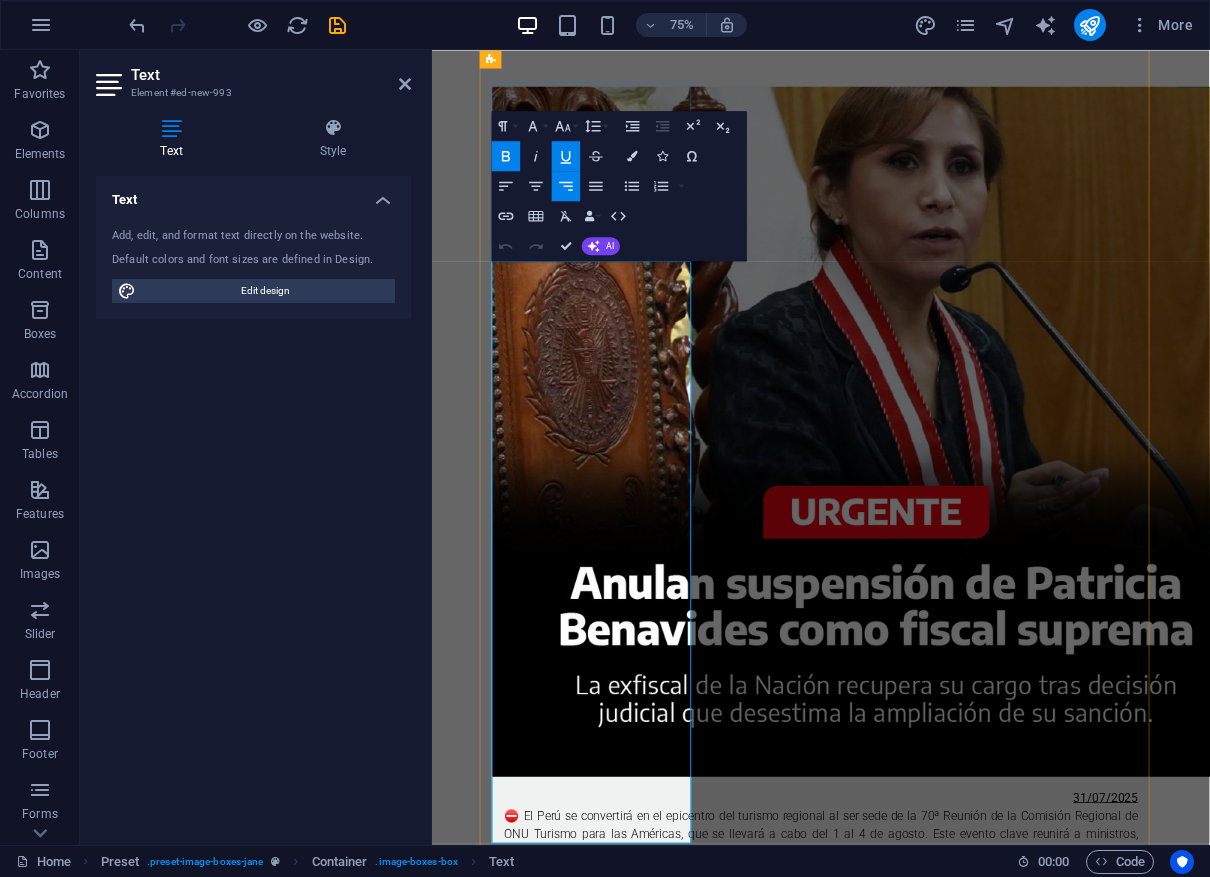 drag, startPoint x: 695, startPoint y: 353, endPoint x: 855, endPoint y: 357, distance: 160.04999 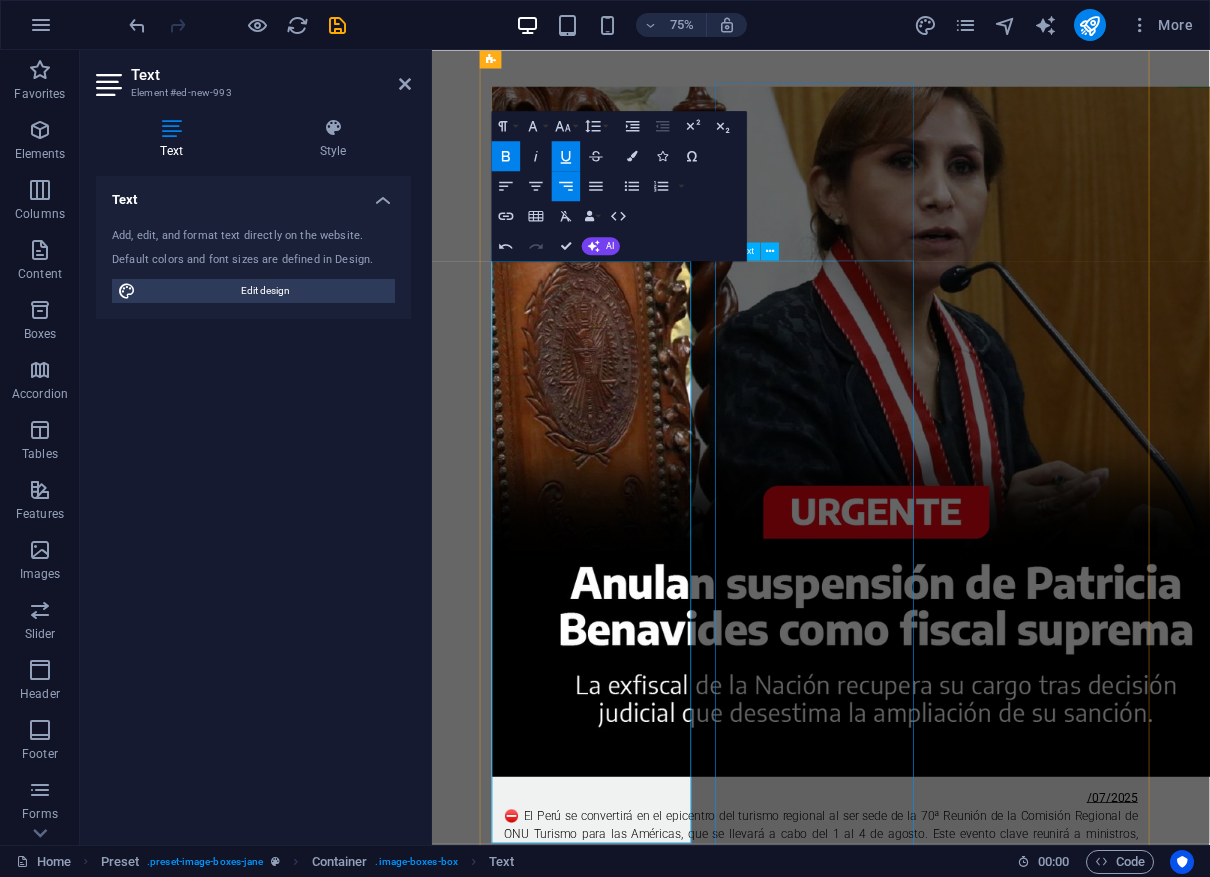 type 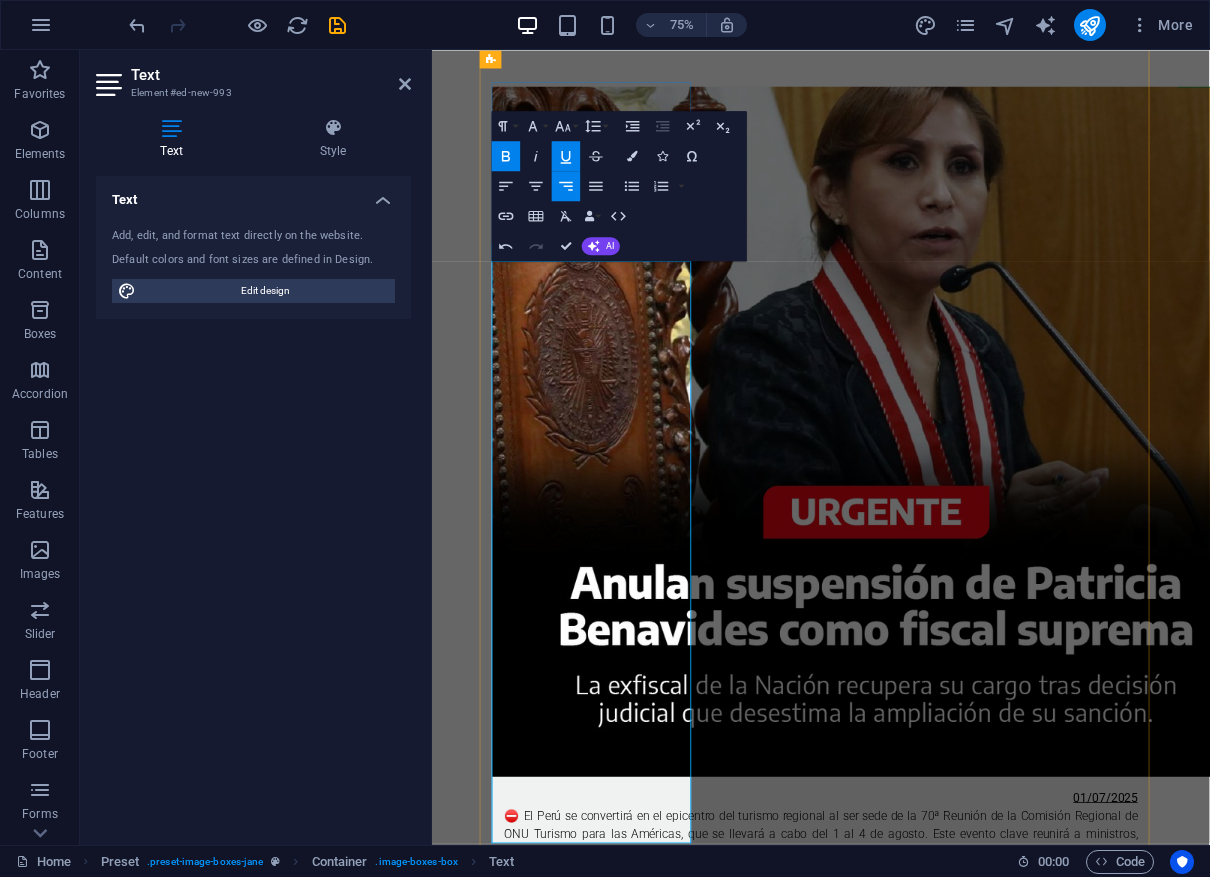 click on "01/07/2025" at bounding box center [1330, 1046] 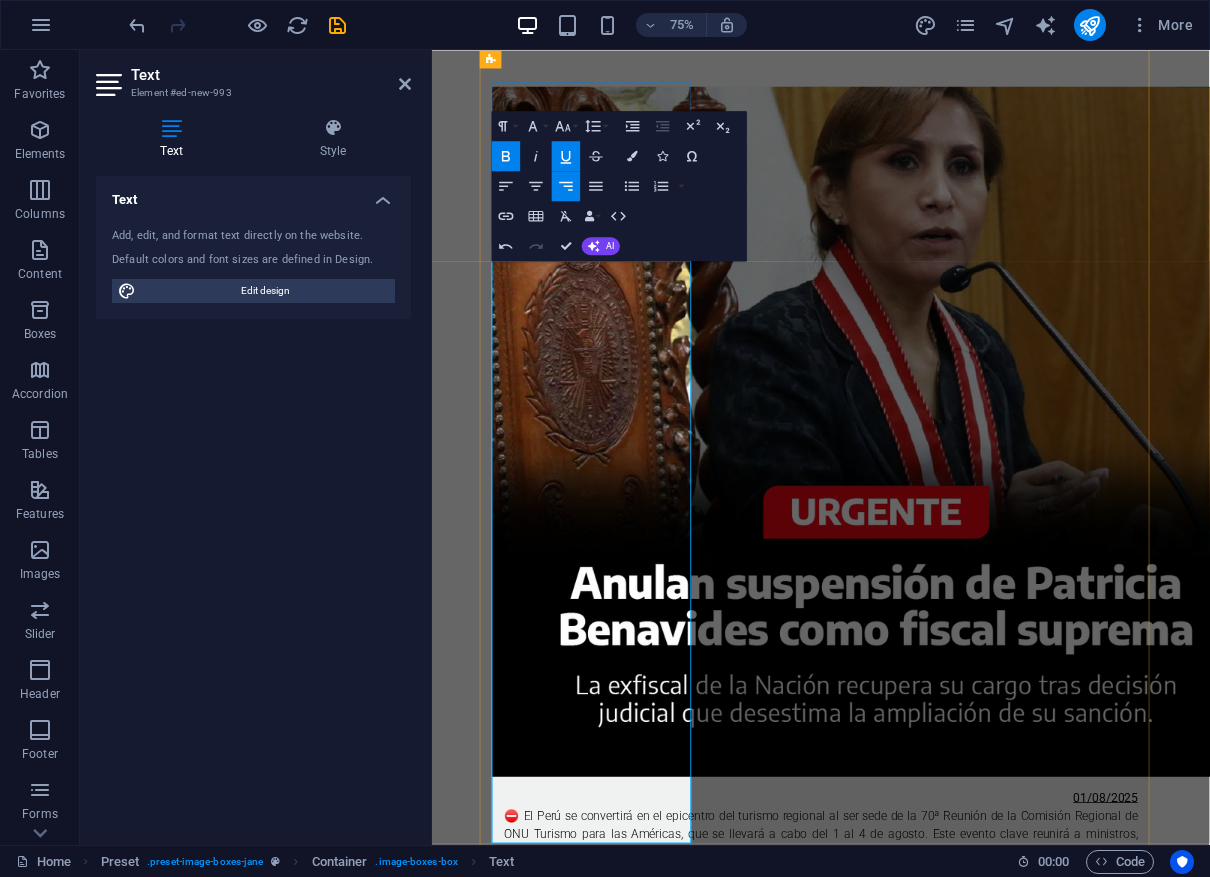 click on "⛔ El Perú se convertirá en el epicentro del turismo regional al ser sede de la 70ª Reunión de la Comisión Regional de ONU Turismo para las Américas, que se llevará a cabo del 1 al 4 de agosto. Este evento clave reunirá a ministros, viceministros y expertos de 26 países para discutir los desafíos y avances en el sector turístico.En el marco de la cumbre, se realizarán seminarios y paneles sobre la integración de la #inteligenciaartificial en el turismo y su impacto en la #sostenibilidad y digitalización de los destinos. También se presentará la nueva Ley General de Turismo del Perú, alineada con los principios de ONU Turismo, promoviendo el desarrollo sostenible e inclusivo." at bounding box center (950, 1131) 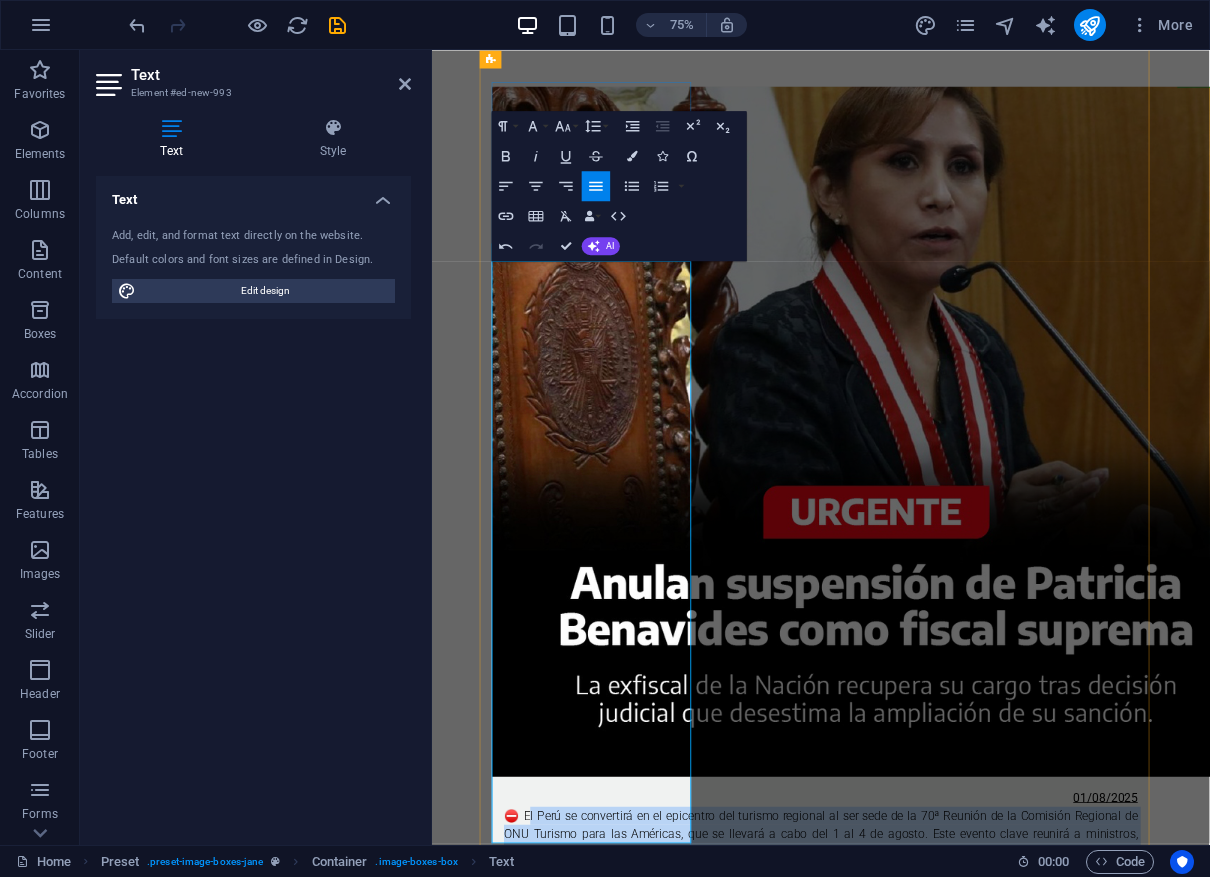 drag, startPoint x: 569, startPoint y: 386, endPoint x: 673, endPoint y: 764, distance: 392.04593 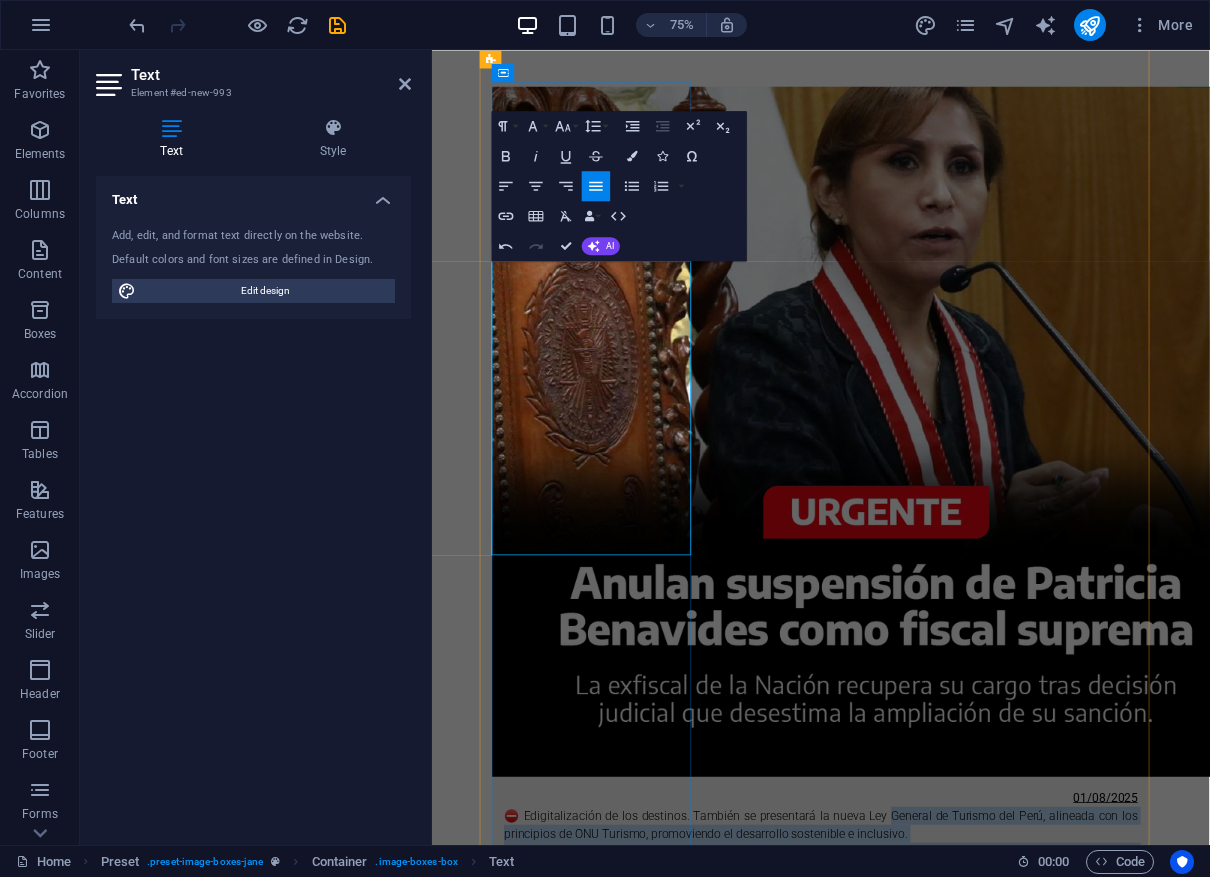 drag, startPoint x: 715, startPoint y: 689, endPoint x: 623, endPoint y: 423, distance: 281.46048 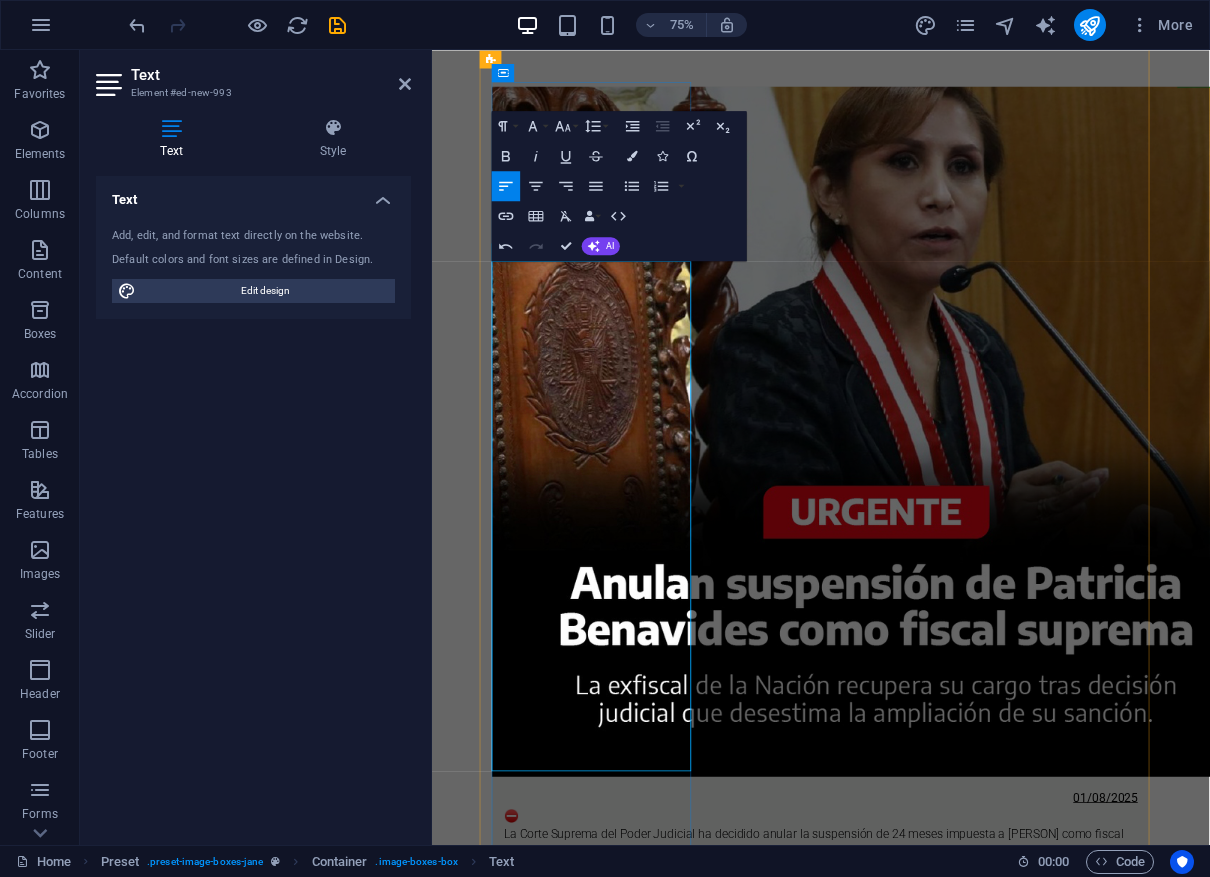 click on "La Corte Suprema del Poder Judicial ha decidido anular la suspensión de 24 meses impuesta a [PERSON] como fiscal suprema." at bounding box center [950, 1107] 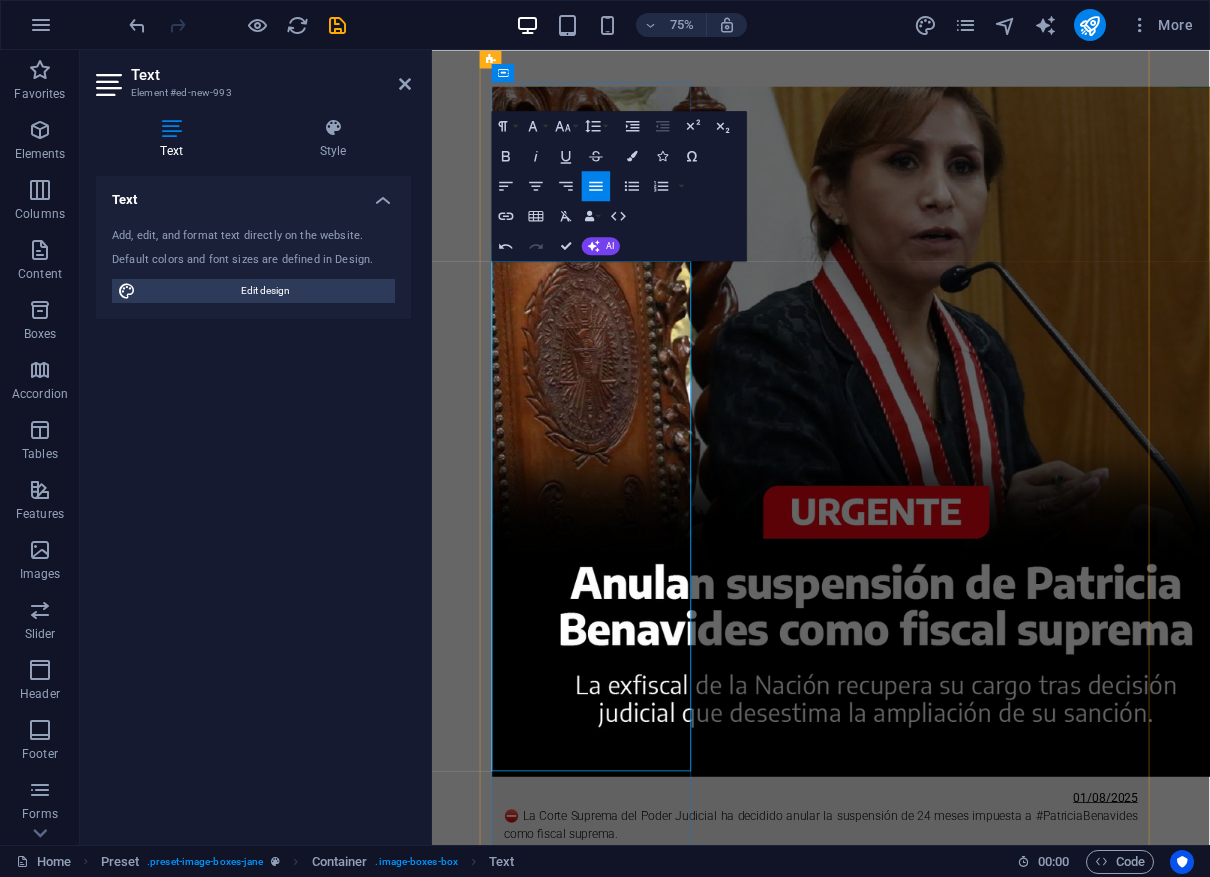click on "La decisión, tomada por la Sala Penal Permanente presidida por el magistrado [FIRST] [LAST], responde al recurso de apelación presentado por la exfiscal de la Nación." at bounding box center (950, 1155) 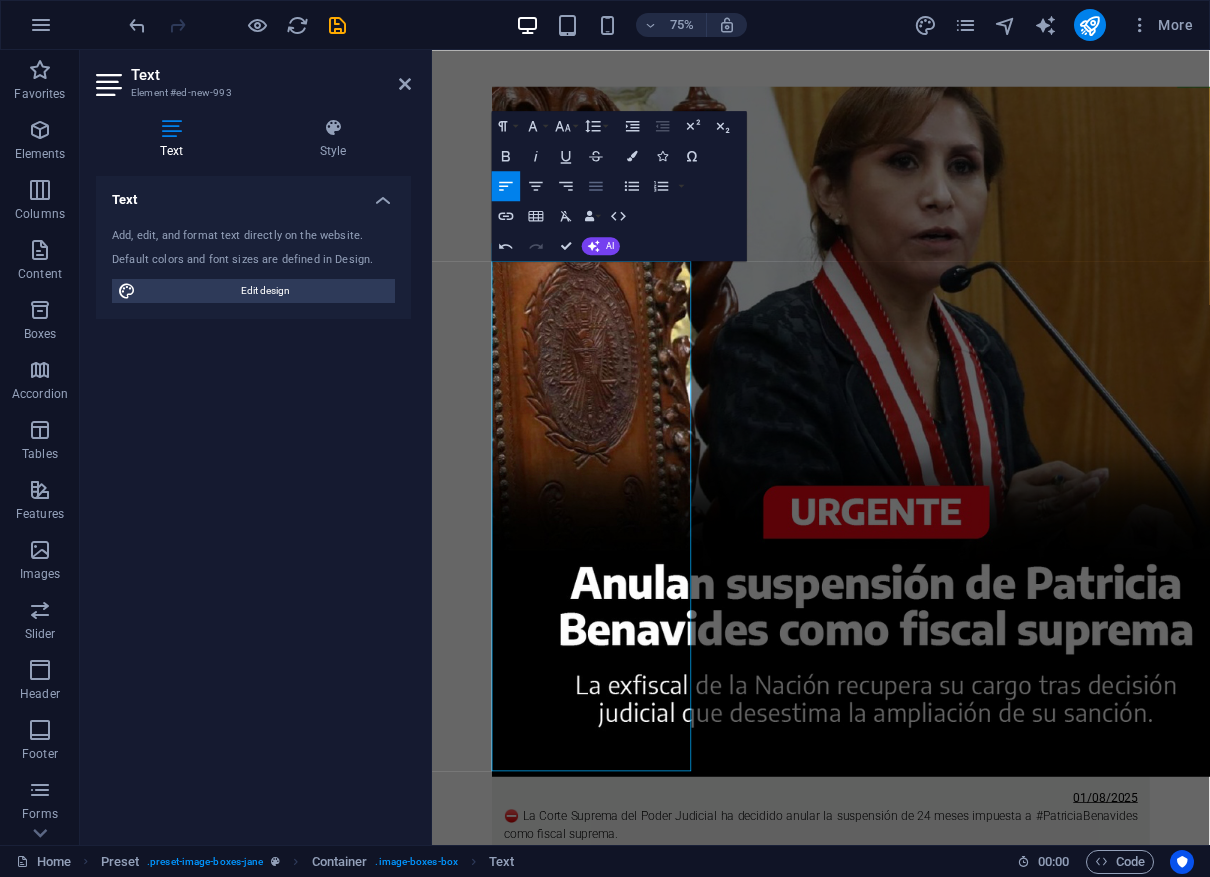drag, startPoint x: 598, startPoint y: 184, endPoint x: 289, endPoint y: 379, distance: 365.38474 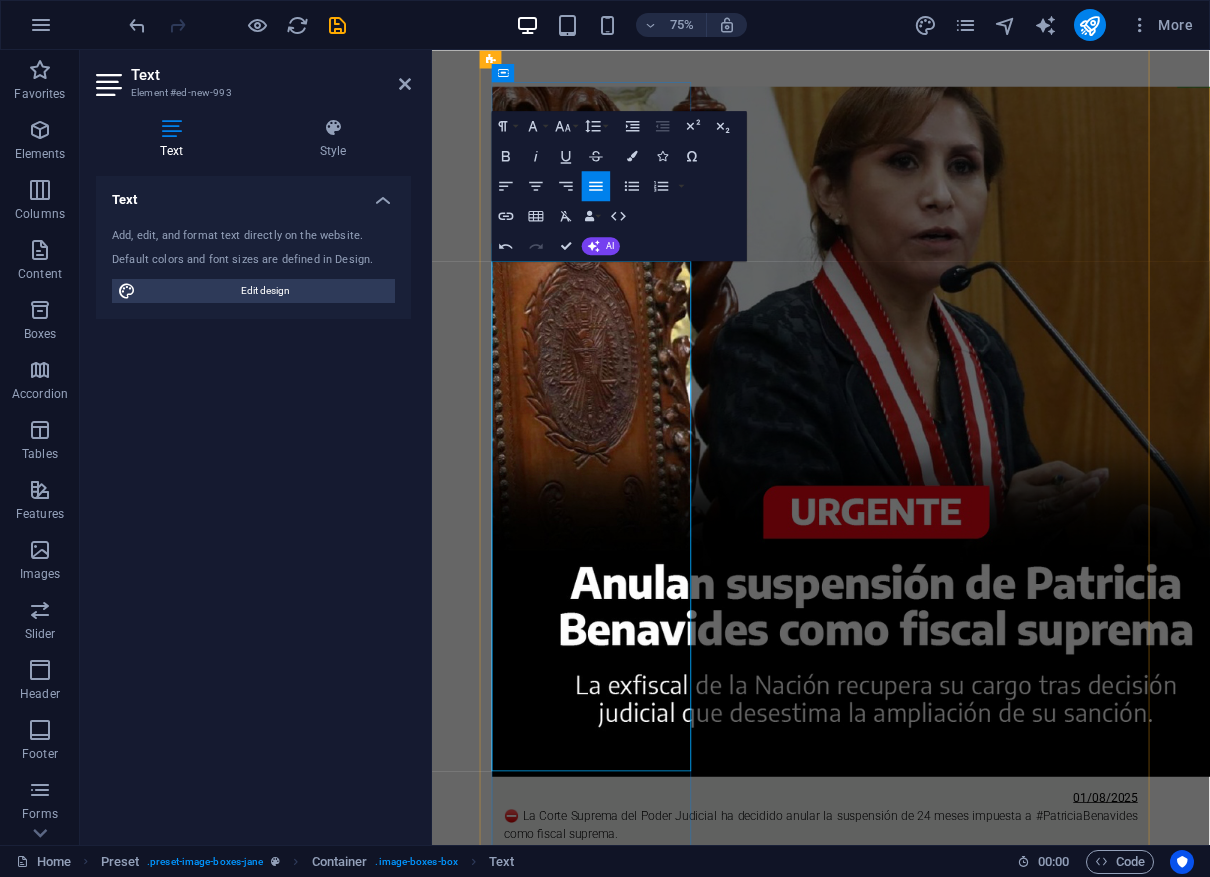 click on "La decisión, tomada por la Sala Penal Permanente presidida por el magistrado [FIRST] [LAST], responde al recurso de apelación presentado por la exfiscal de la Nación." at bounding box center (950, 1155) 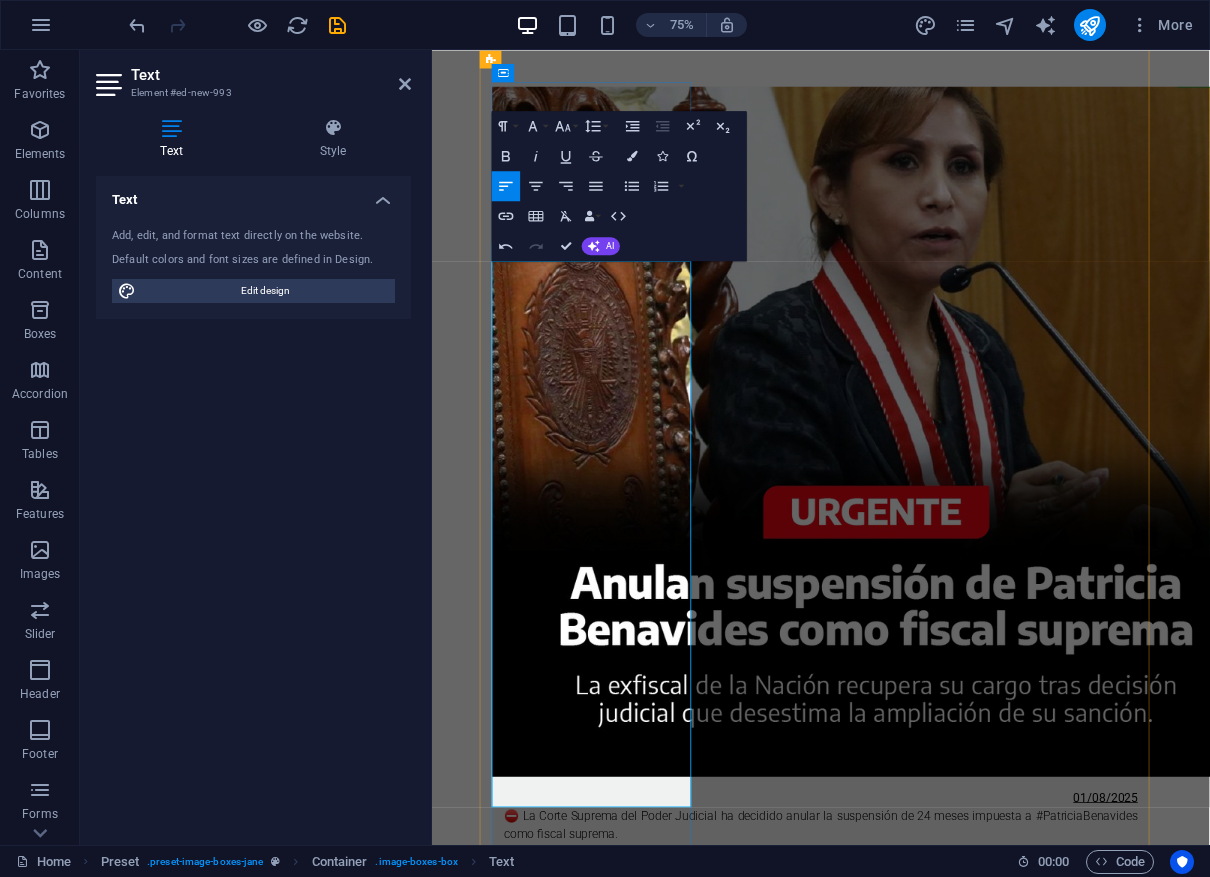 drag, startPoint x: 688, startPoint y: 820, endPoint x: 694, endPoint y: 787, distance: 33.54102 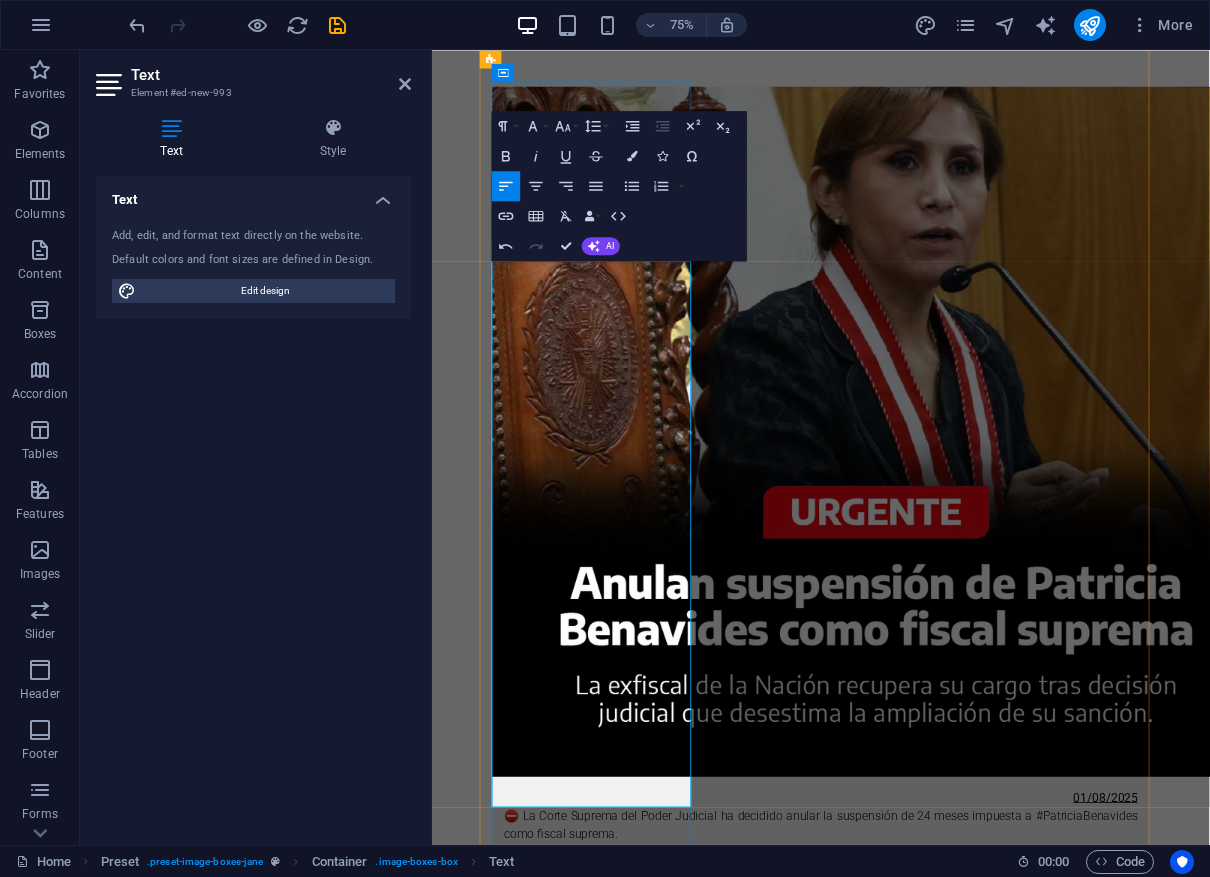 click on "Con esta resolución, Benavides regresa a su cargo en la Fiscalía. Esta acción sigue a la anulación de sus destituciones por parte de la Junta Nacional de Justicia en junio, que dispuso su restitución como fiscal de la Nación." at bounding box center (950, 1275) 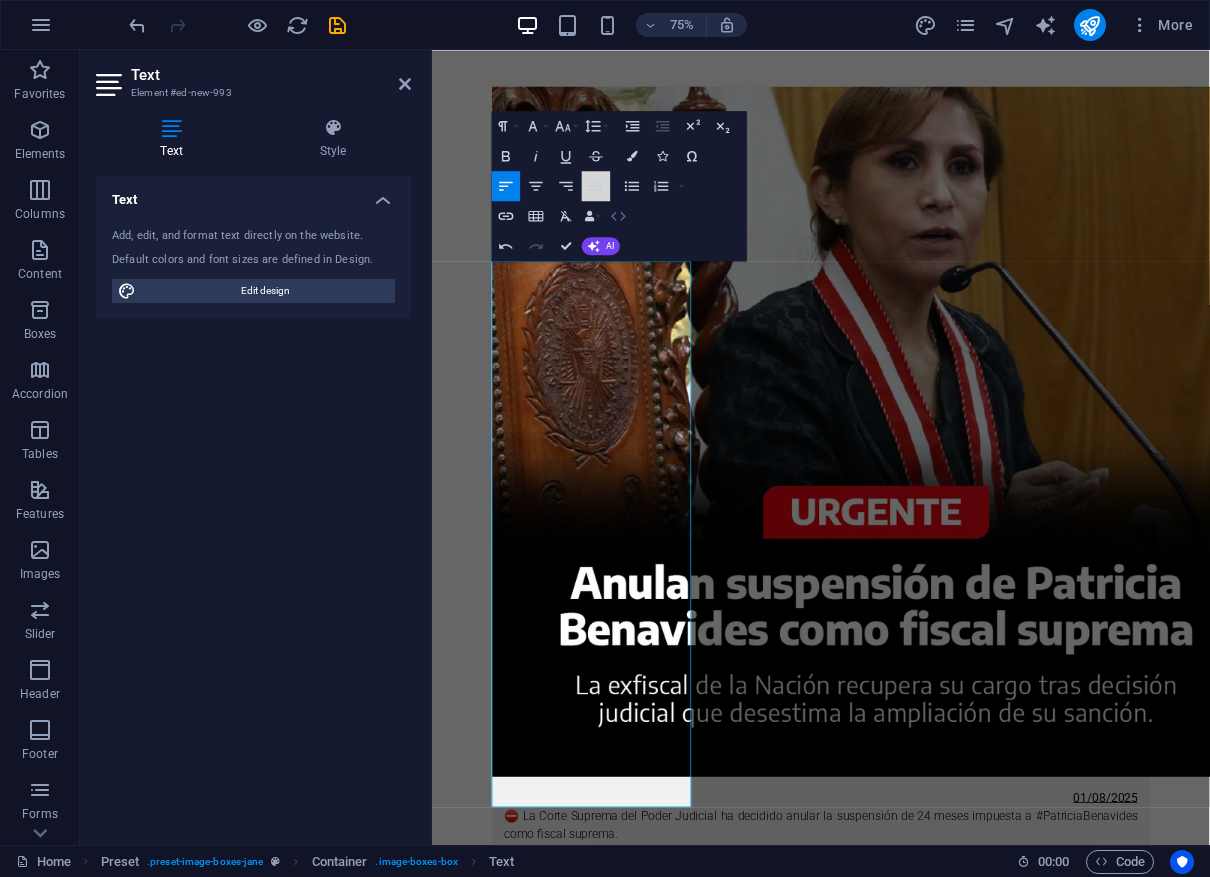 drag, startPoint x: 601, startPoint y: 188, endPoint x: 605, endPoint y: 211, distance: 23.345236 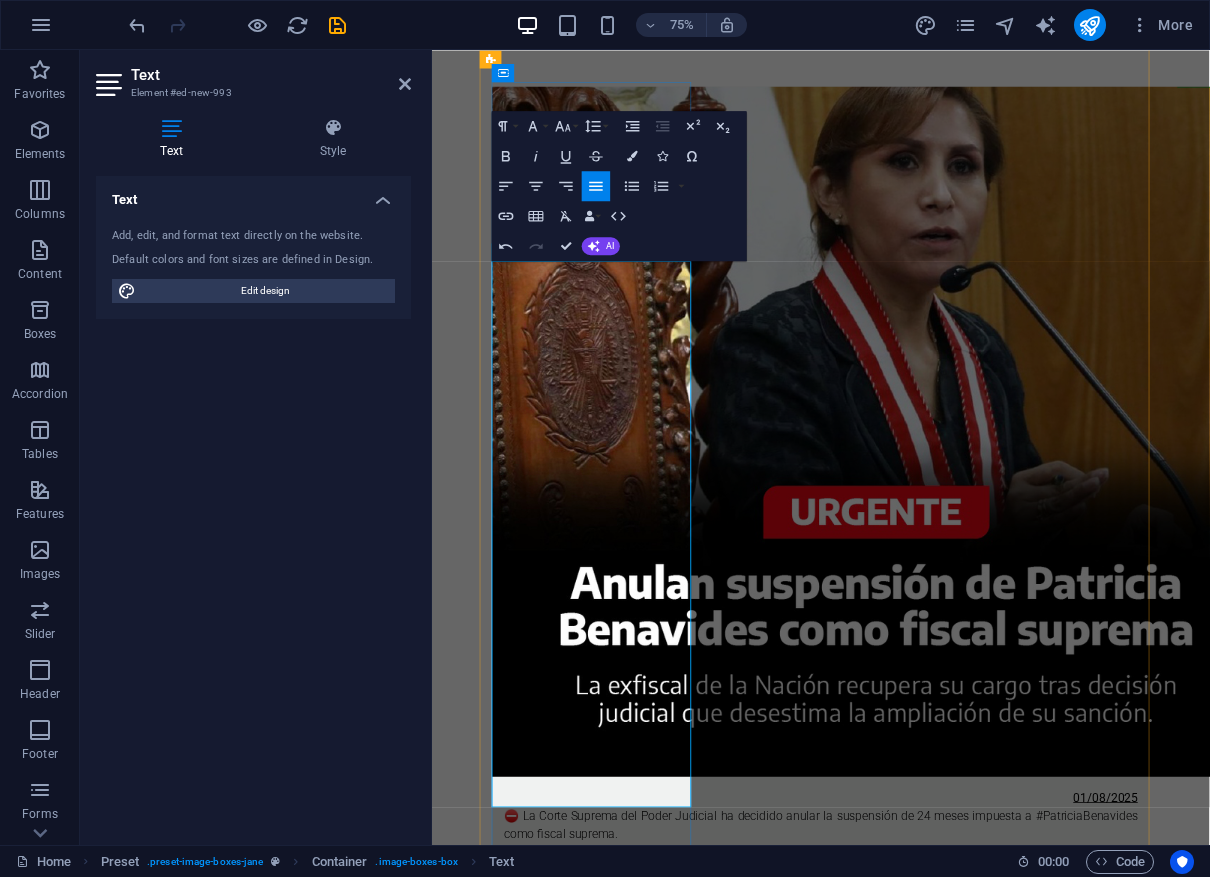 click on "La Corte desestimó la solicitud del #MinisterioPúblico para extender la medida de suspensión a 36 meses." at bounding box center [950, 1239] 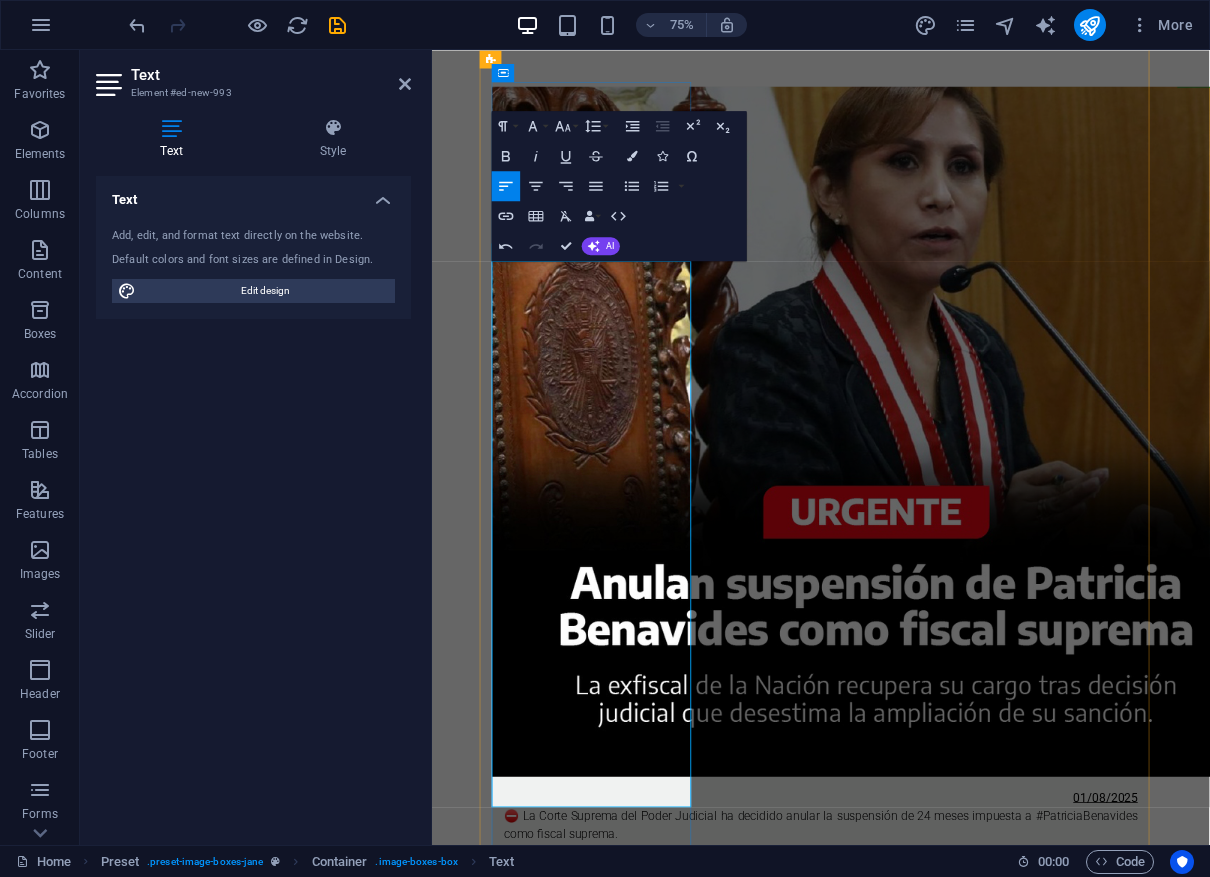 click on "La Corte desestimó la solicitud del #MinisterioPúblico para extender la medida de suspensión a 36 meses." at bounding box center (950, 1239) 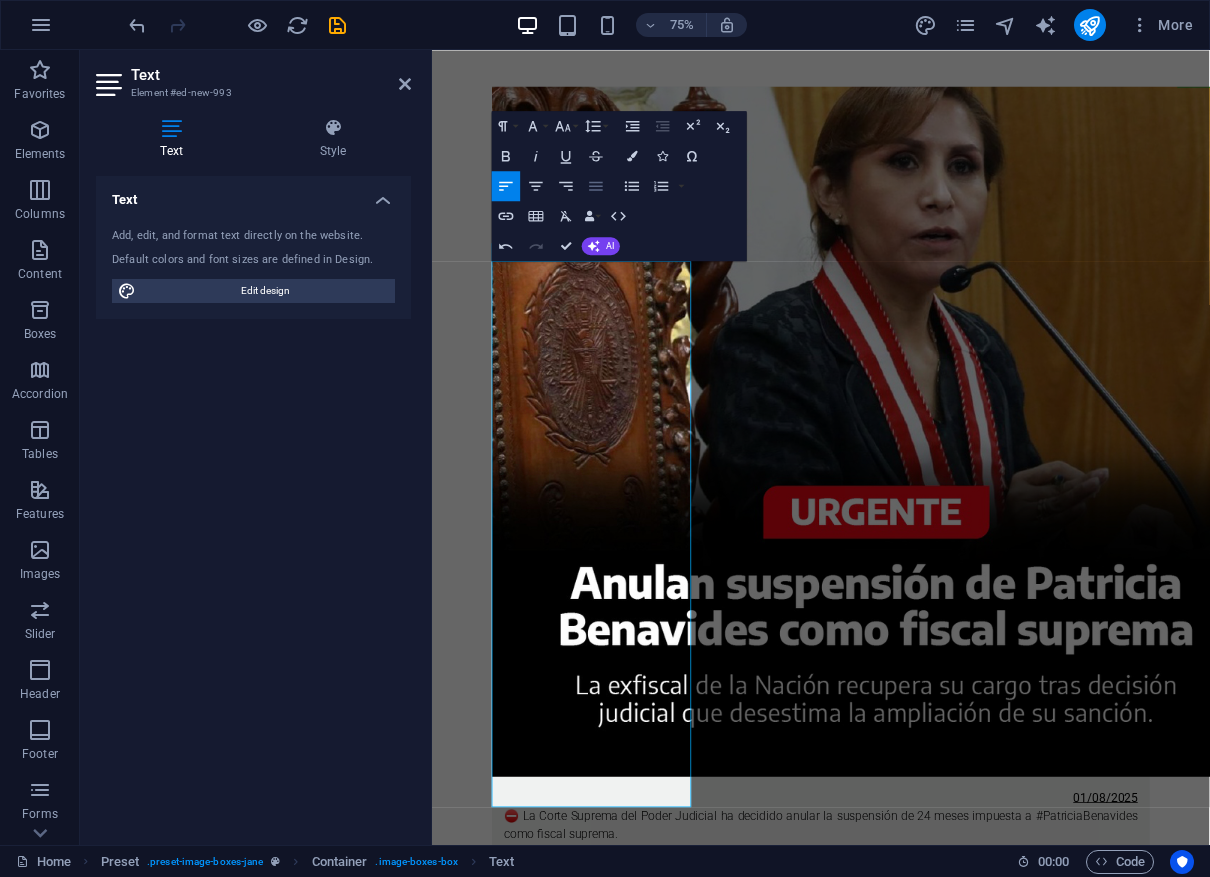 click 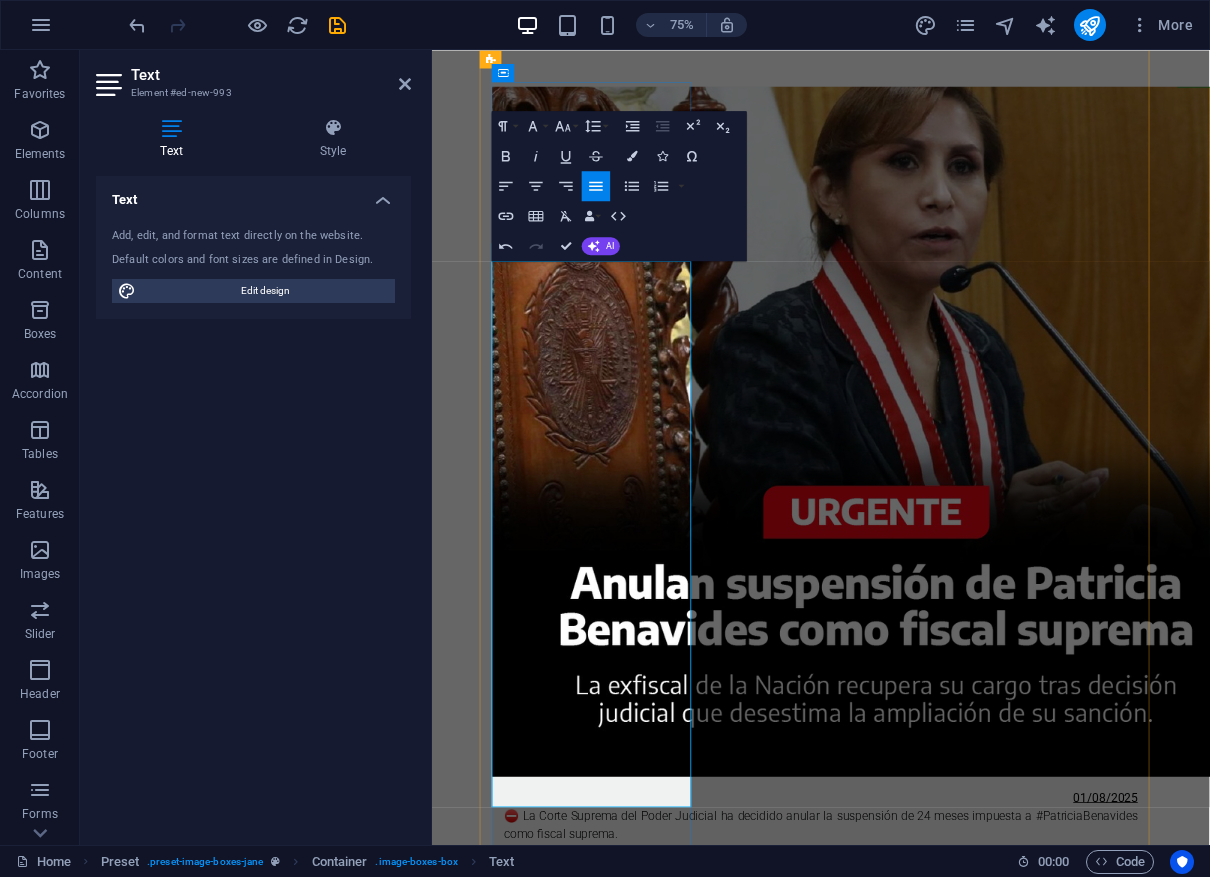 click on "La Corte desestimó la solicitud del #MinisterioPúblico para extender la medida de suspensión a 36 meses." at bounding box center (950, 1239) 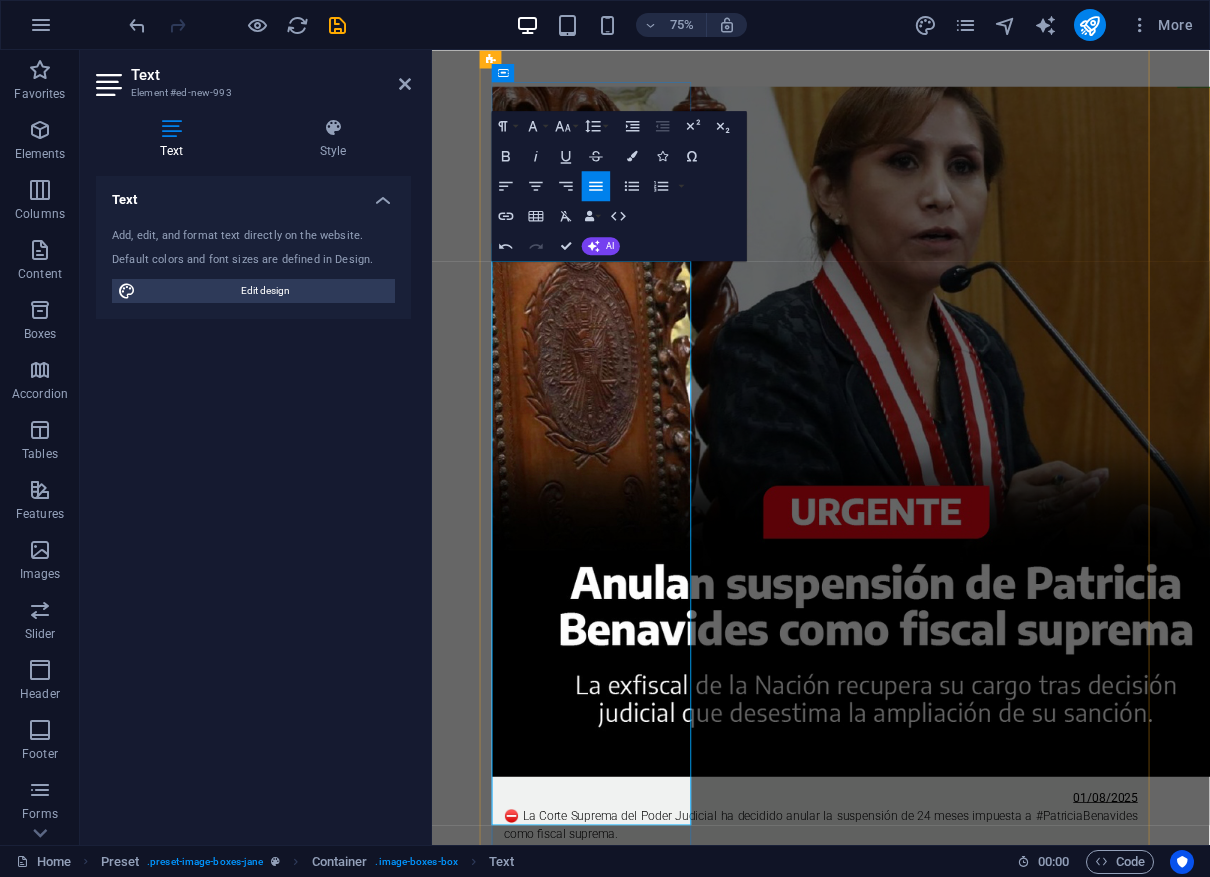 click on "La Corte desestimó la solicitud del MinisterioPúblico para extender la medida de suspensión a 36 meses." at bounding box center [950, 1239] 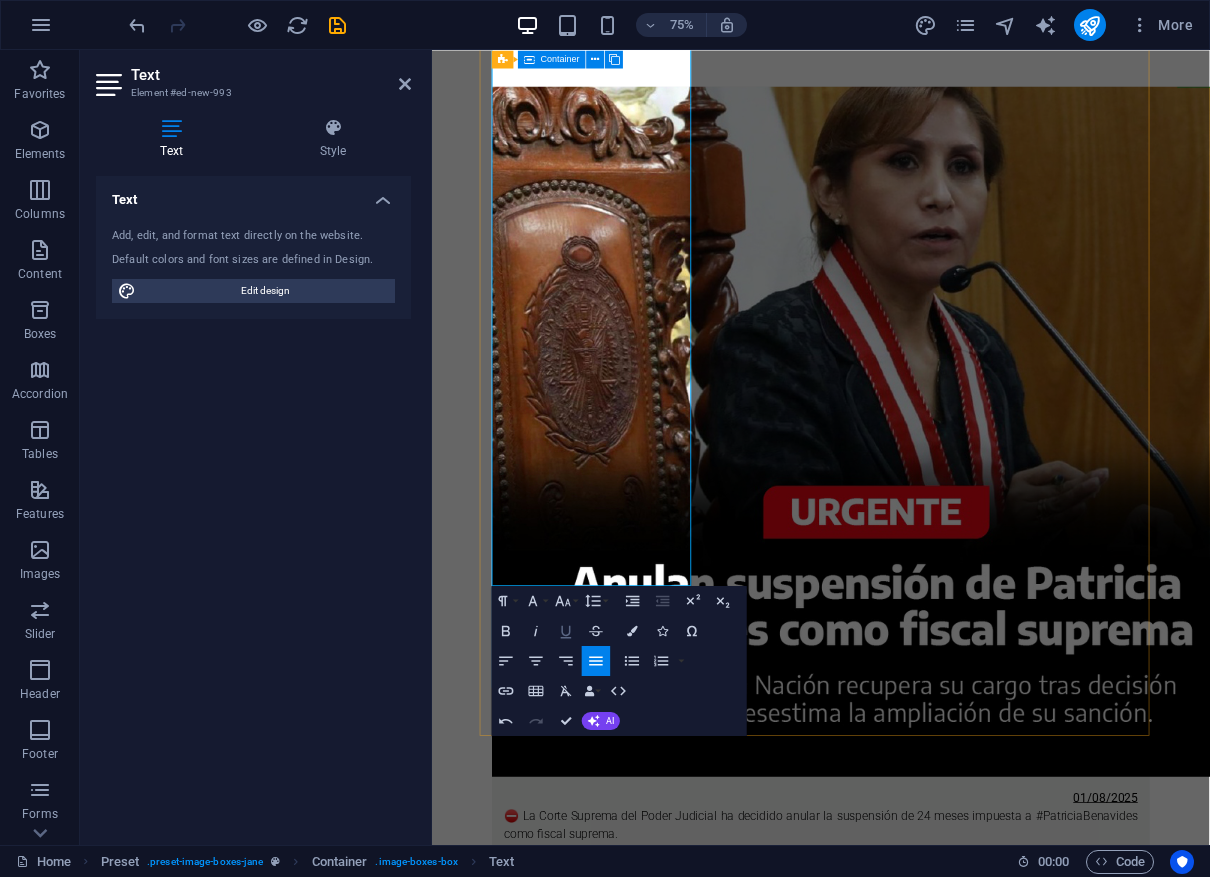 scroll, scrollTop: 895, scrollLeft: 0, axis: vertical 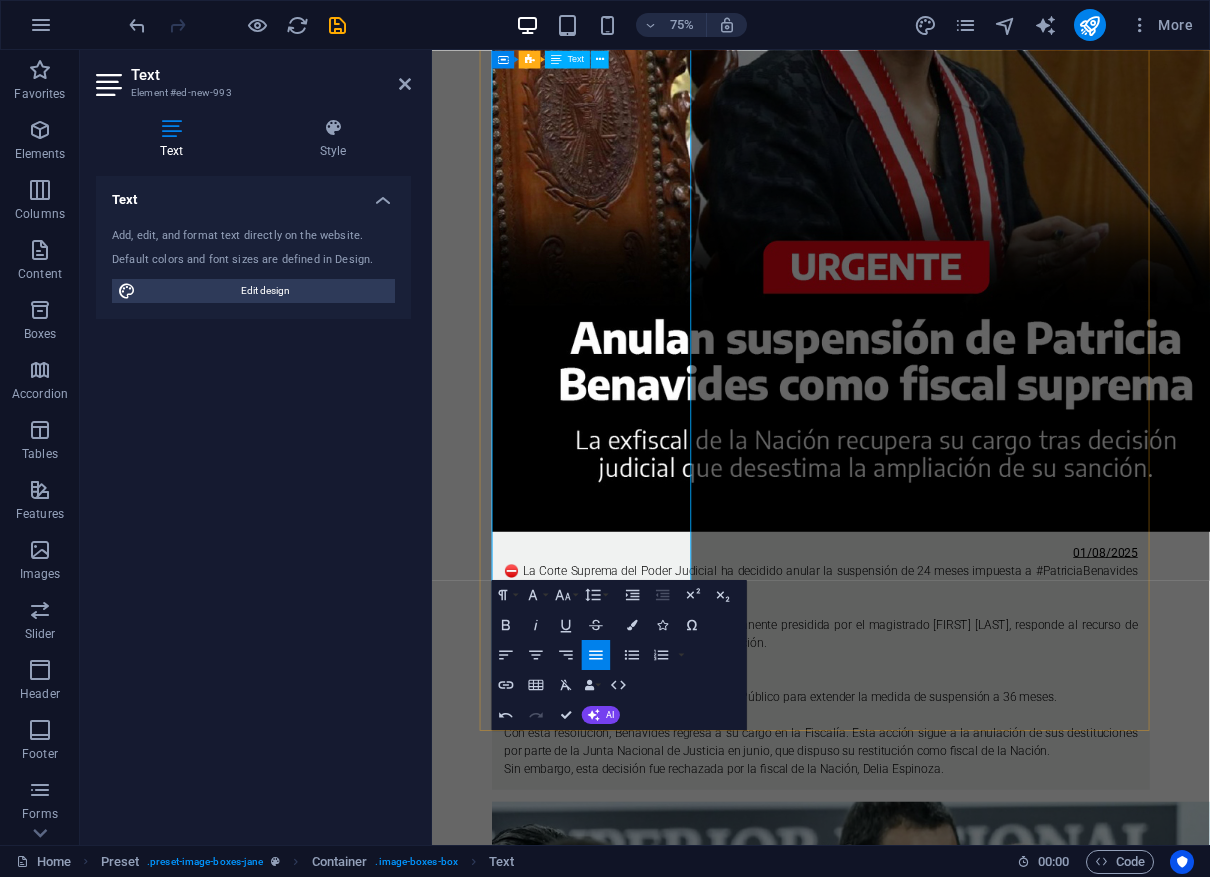 click on "La Fiscalía presentó una denuncia constitucional ante el Congreso contra el expresidente [FIRST] [LAST], 20 congresistas conocidos como “Los Niños” y exministros de su gobierno, por integrar una presunta organización criminal que operó desde el Ejecutivo.El Ministerio Público acusa al grupo de negociar apoyo político en el Congreso a cambio de contratos y nombramientos en instituciones estatales. Entre los denunciados están los congresistas [FIRST] [LAST], [FIRST] [LAST], [FIRST] [LAST], [FIRST] [LAST], [FIRST] [LAST], entre otros. Los exministros [FIRST] [LAST], [FIRST] [LAST] y [FIRST] [LAST] también están involucrados en los delitos de colusión y tráfico de influencias." at bounding box center [950, 864] 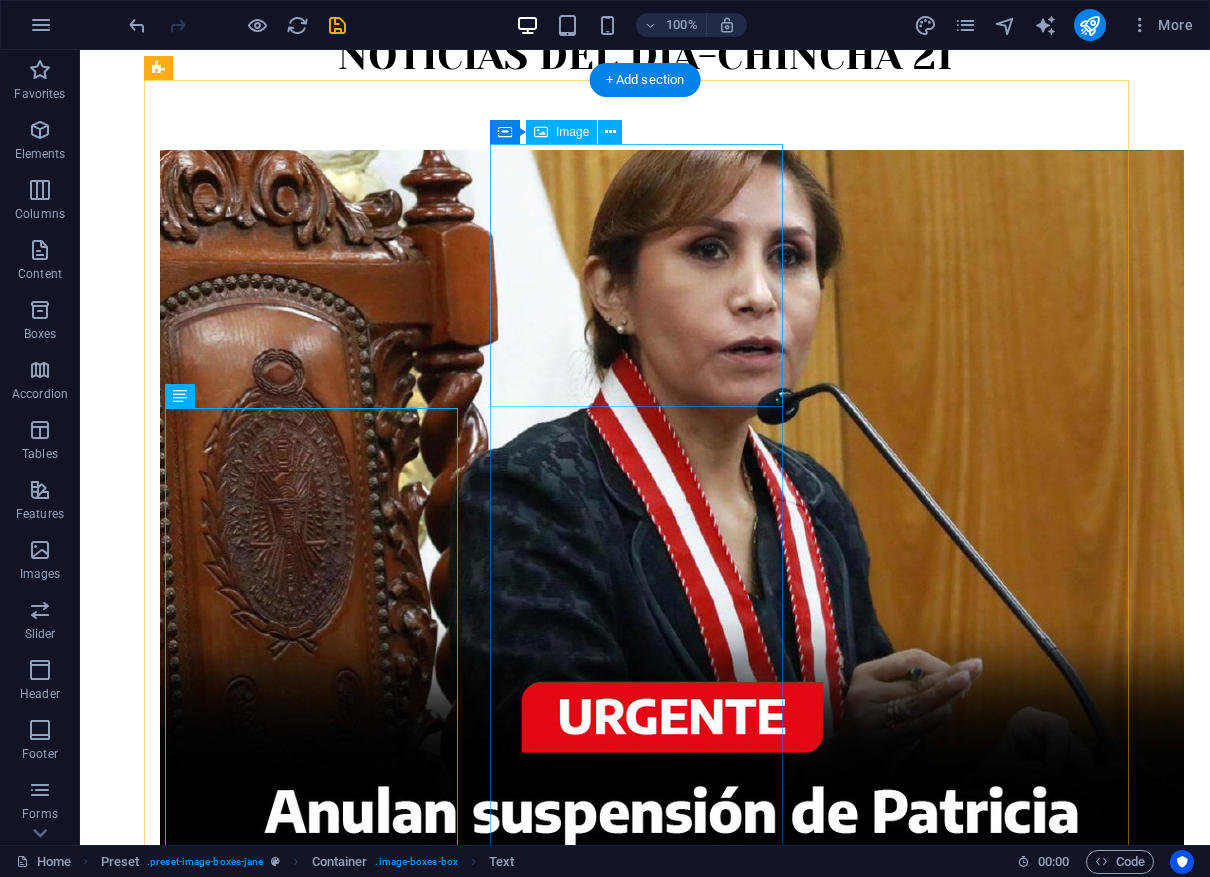 scroll, scrollTop: 551, scrollLeft: 0, axis: vertical 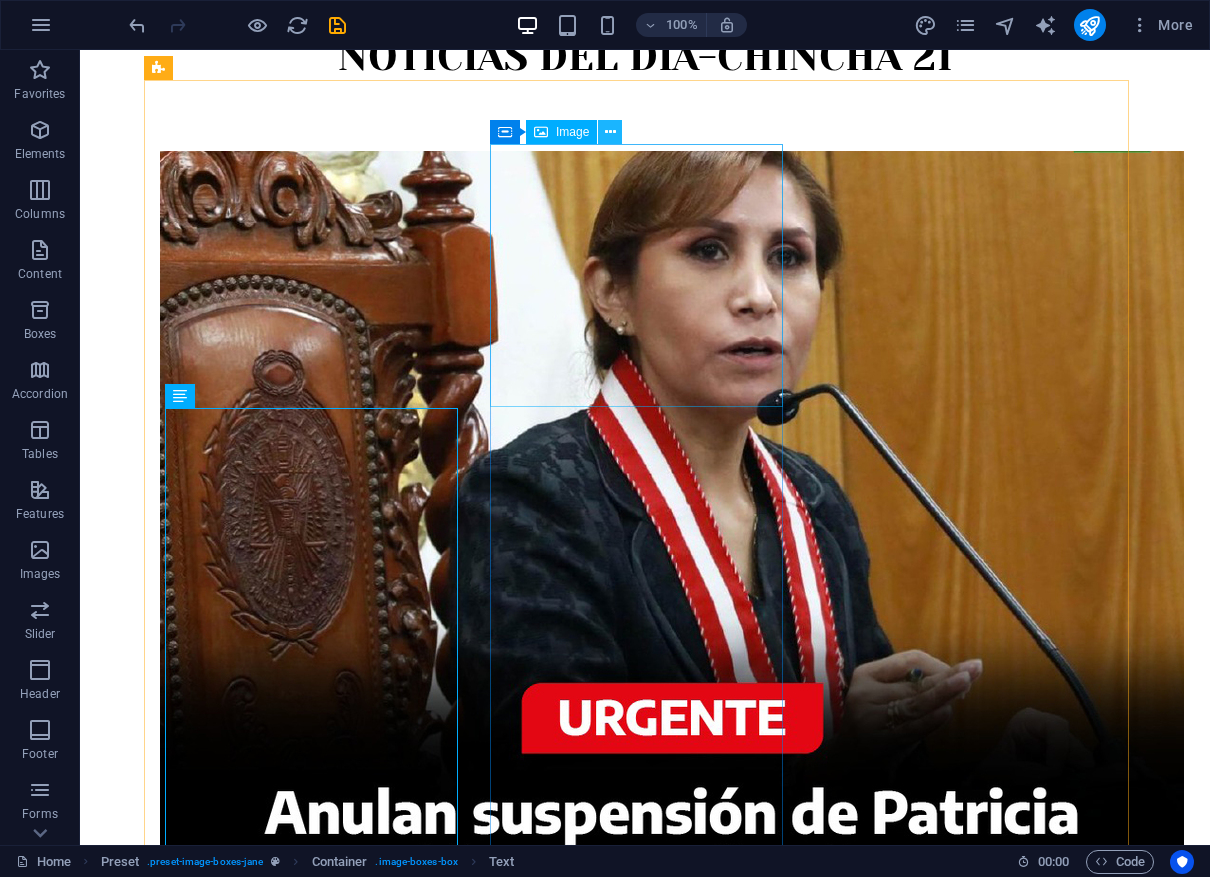click at bounding box center (610, 132) 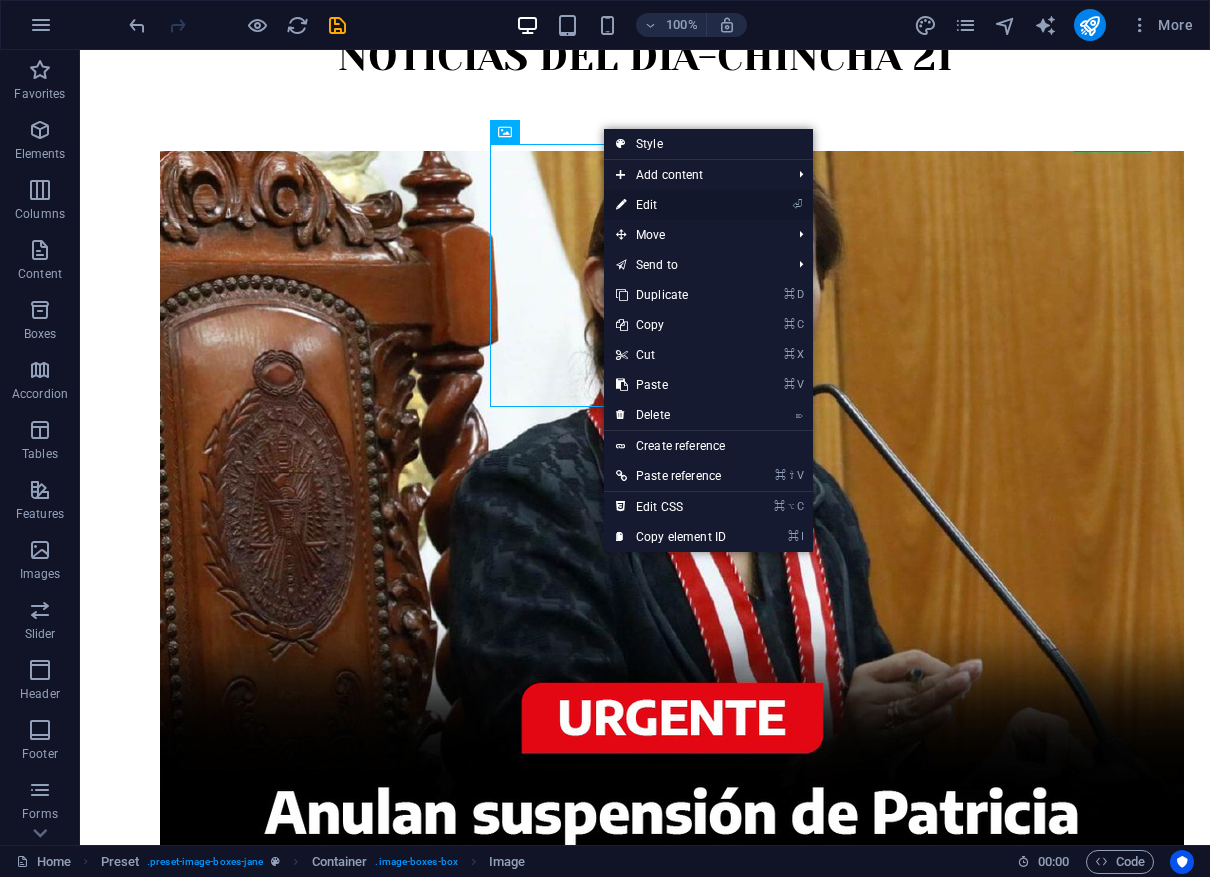 drag, startPoint x: 635, startPoint y: 206, endPoint x: 272, endPoint y: 207, distance: 363.00137 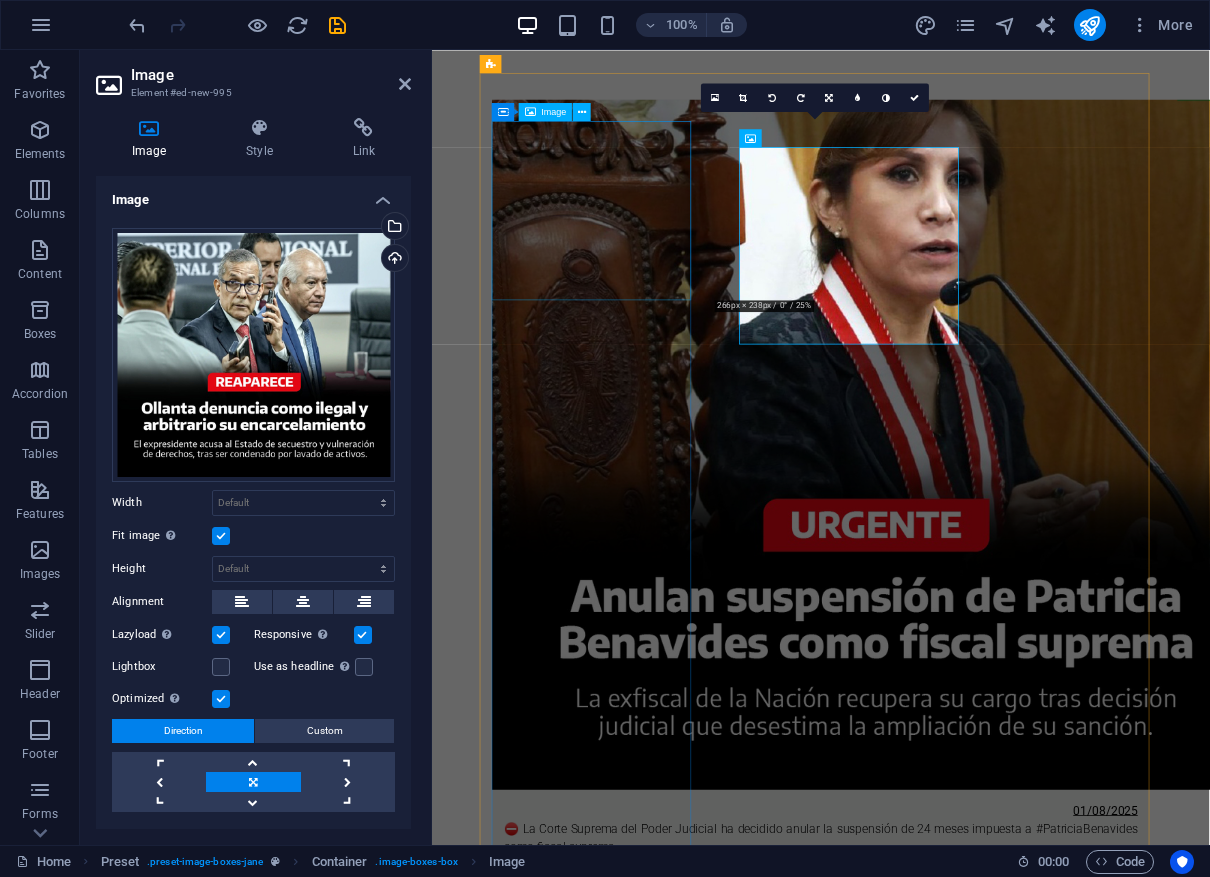 scroll, scrollTop: 516, scrollLeft: 0, axis: vertical 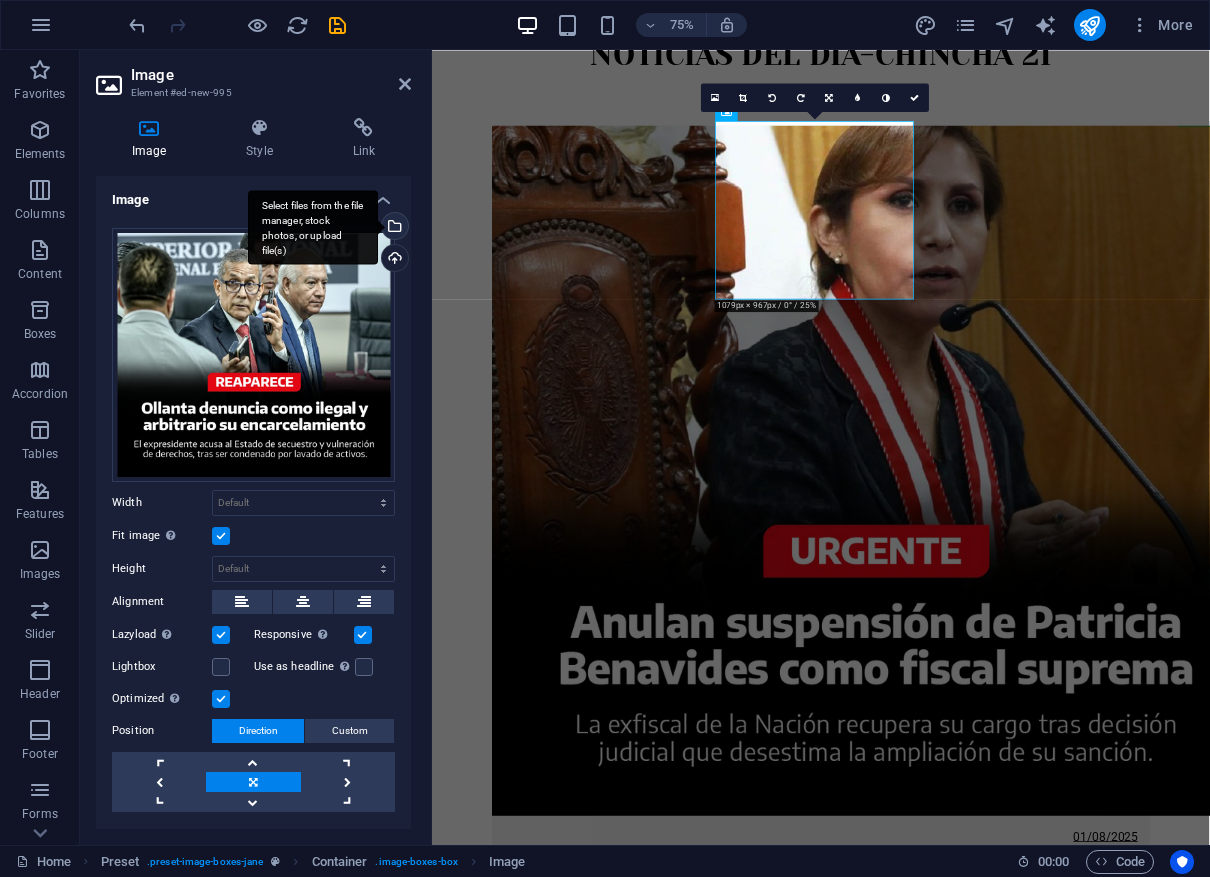 click on "Select files from the file manager, stock photos, or upload file(s)" at bounding box center [393, 228] 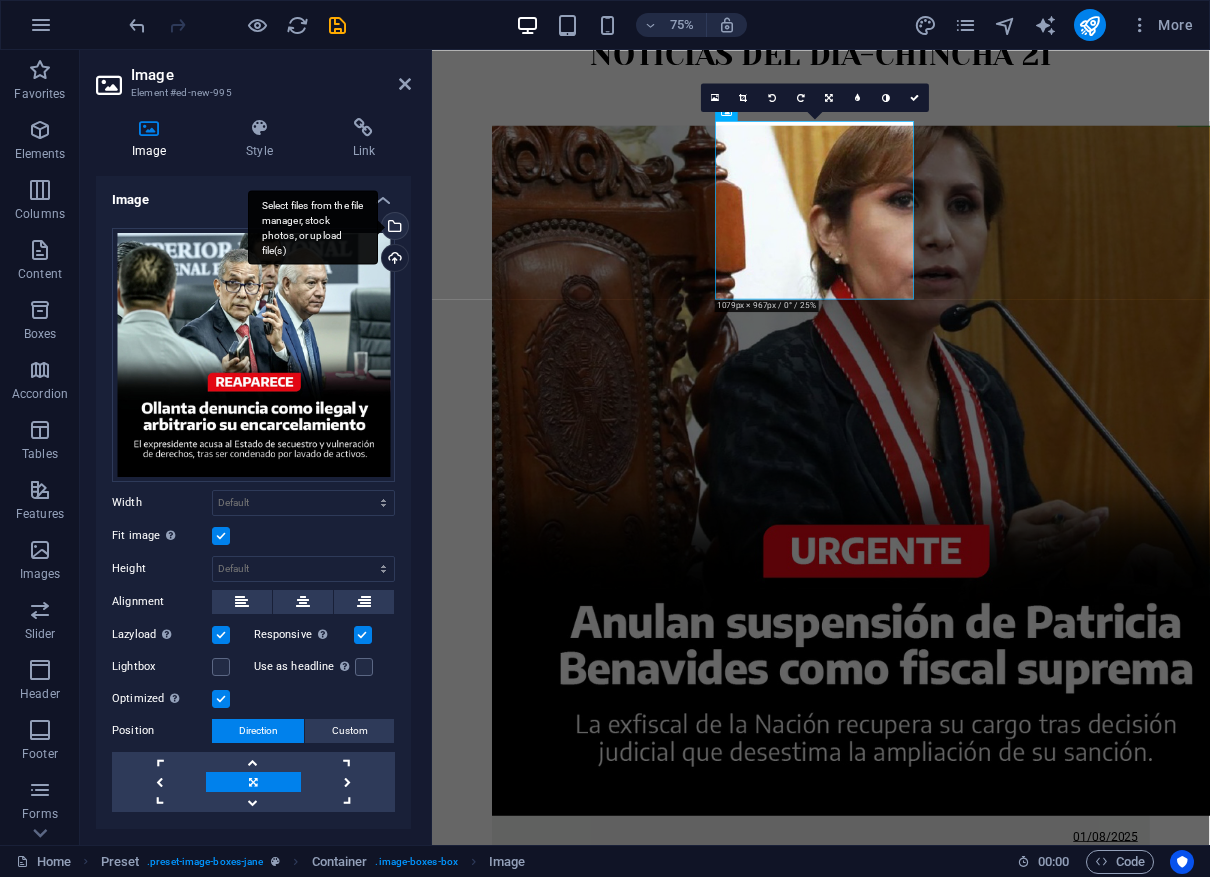 scroll, scrollTop: 560, scrollLeft: 0, axis: vertical 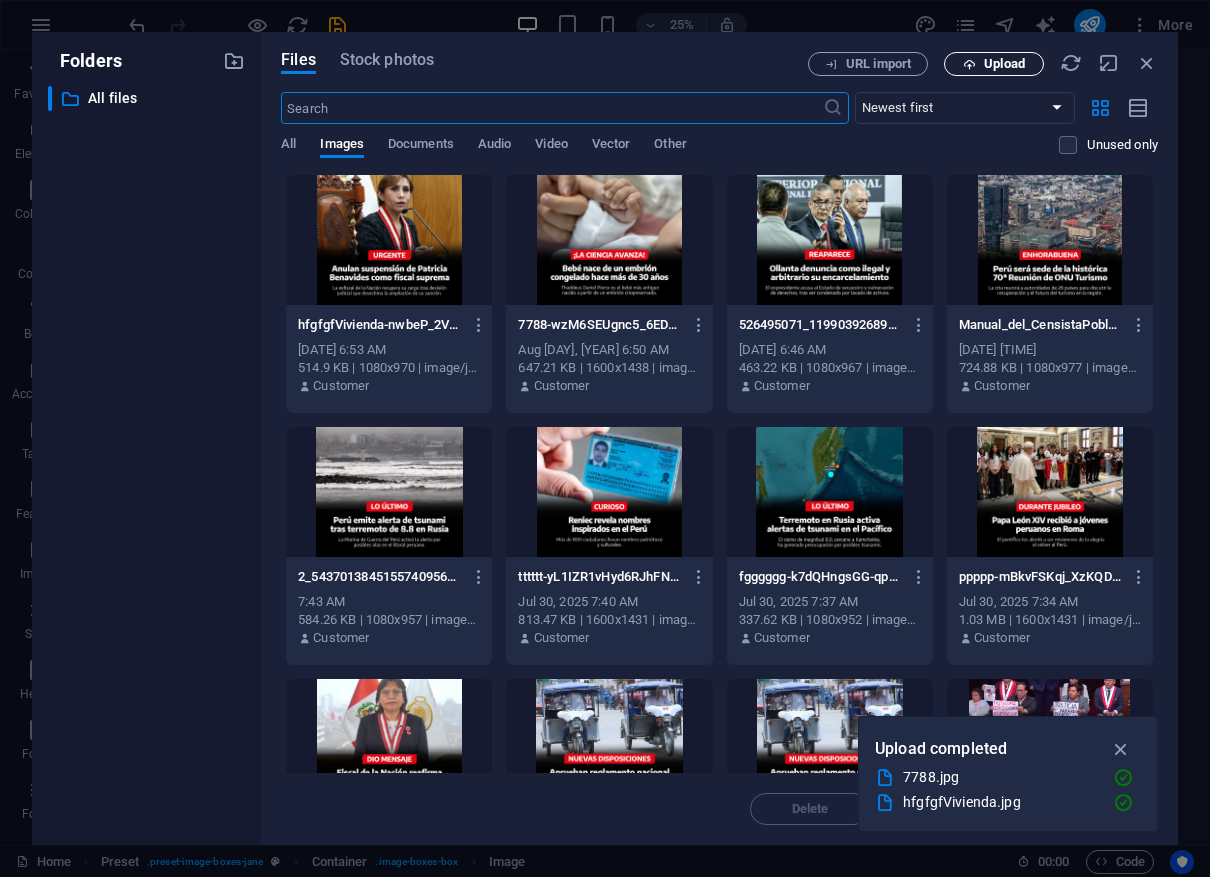 click on "Upload" at bounding box center [1004, 64] 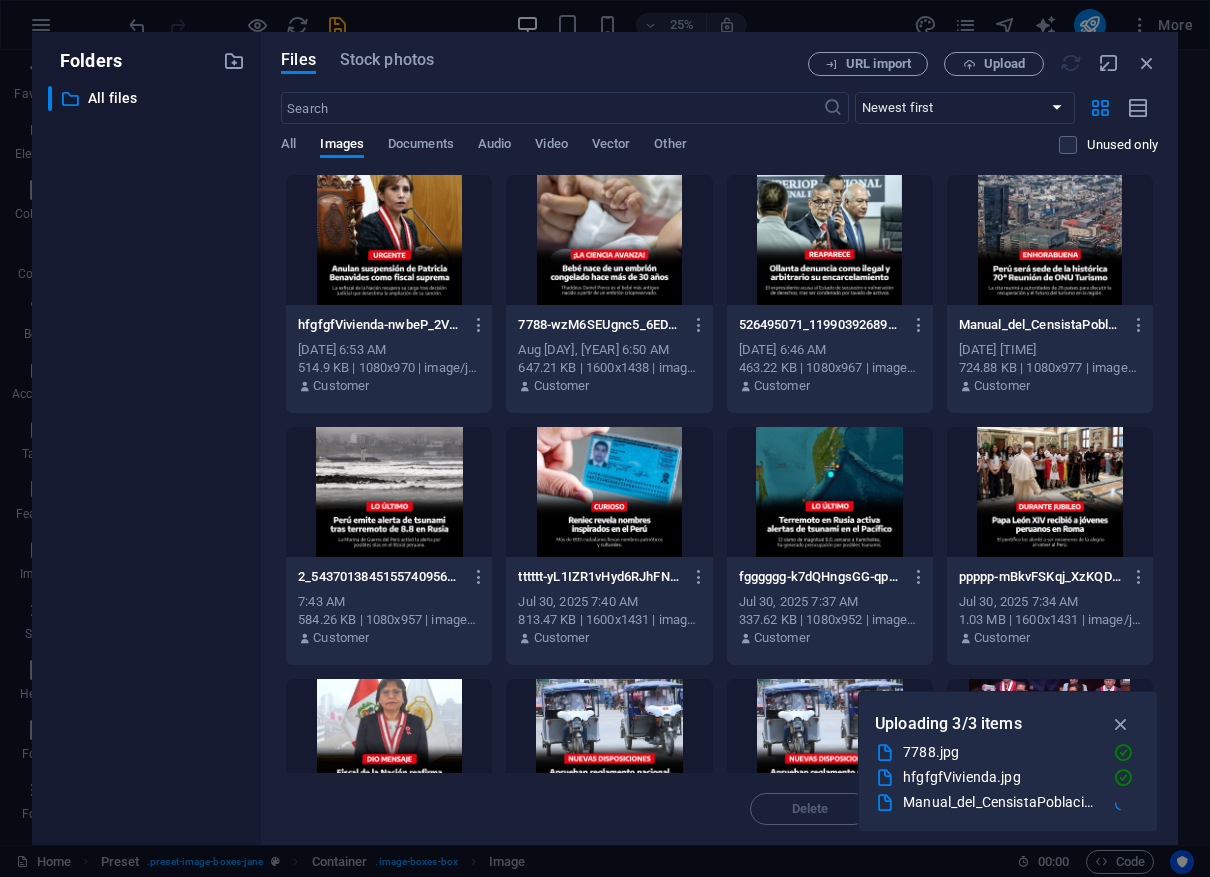 click on "Un milagro científico ocurrió cuando Thaddeus Daniel Pierce nació el [DATE] en Ohio, Estados Unidos, a partir de un embrión congelado en 1994, hace más de 30 años. El bebé es ahora el caso más antiguo conocido de este tipo y representa un hito en el campo de la fertilización asistida.La pareja de padres, Lindsey y Tim Pierce, había intentado durante siete años concebir antes de recurrir a la adopción de embriones. Fueron emparejados con tres embriones donados por #LindaArcherd, quien había criado uno de ellos para su hija en 1994. Los embriones restantes fueron almacenados y conservados durante décadas en un programa de adopción de embriones hasta que llegaron a los Pierce.Este milagro muestra cómo la ciencia y la tecnología permiten que embriones criopreservados por décadas puedan resultar en nacimientos saludables. Un caso que ha asombrado al mundo de la medicina y que abre nuevas puertas en la reproducción asistida." at bounding box center [984, 3905] 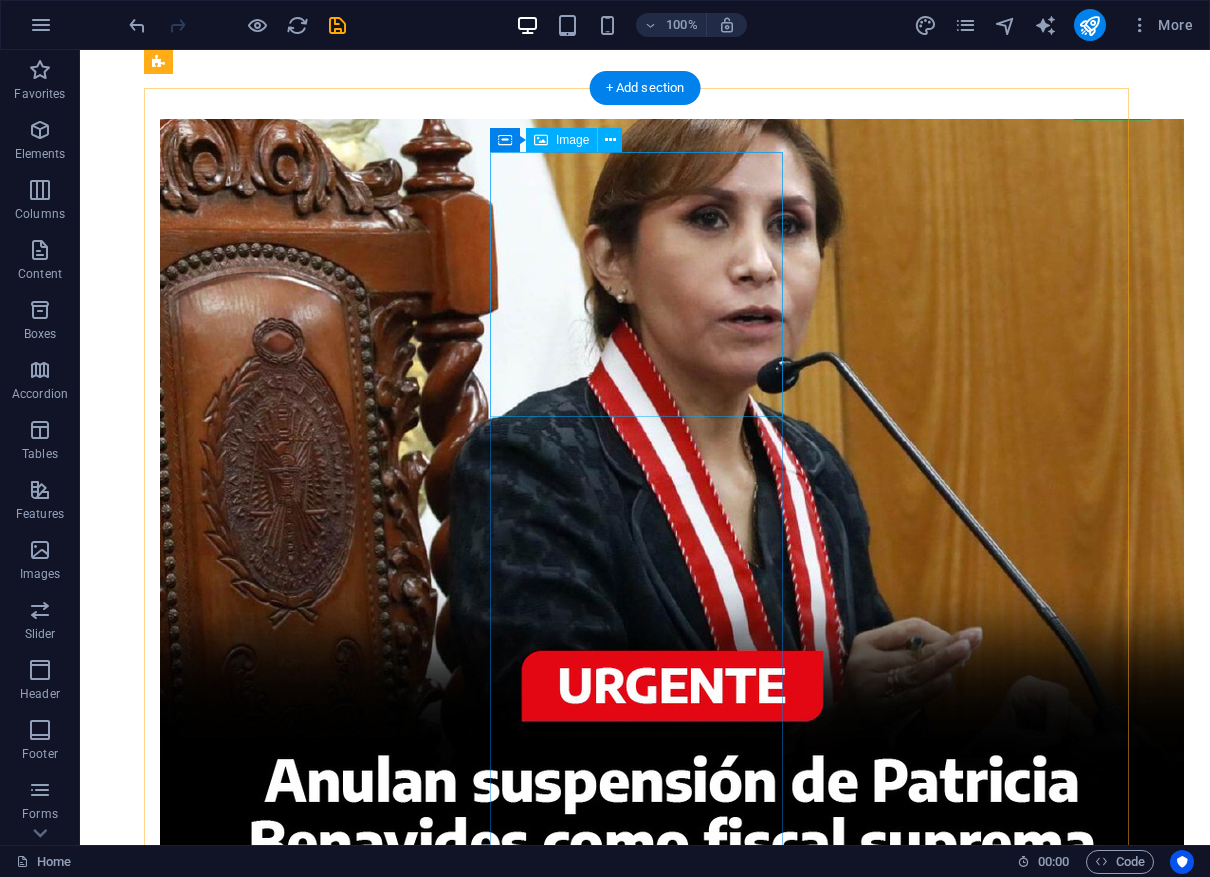 scroll, scrollTop: 542, scrollLeft: 0, axis: vertical 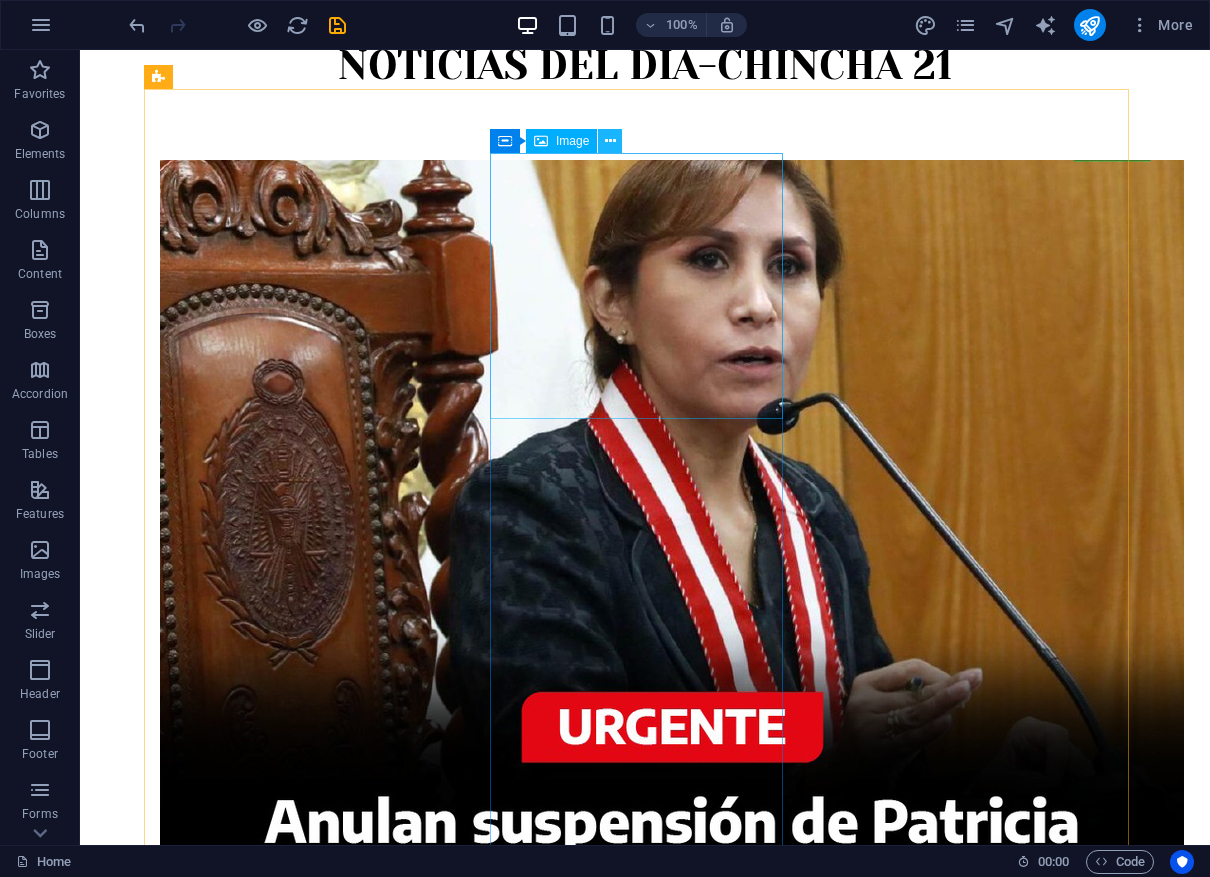 click at bounding box center (610, 141) 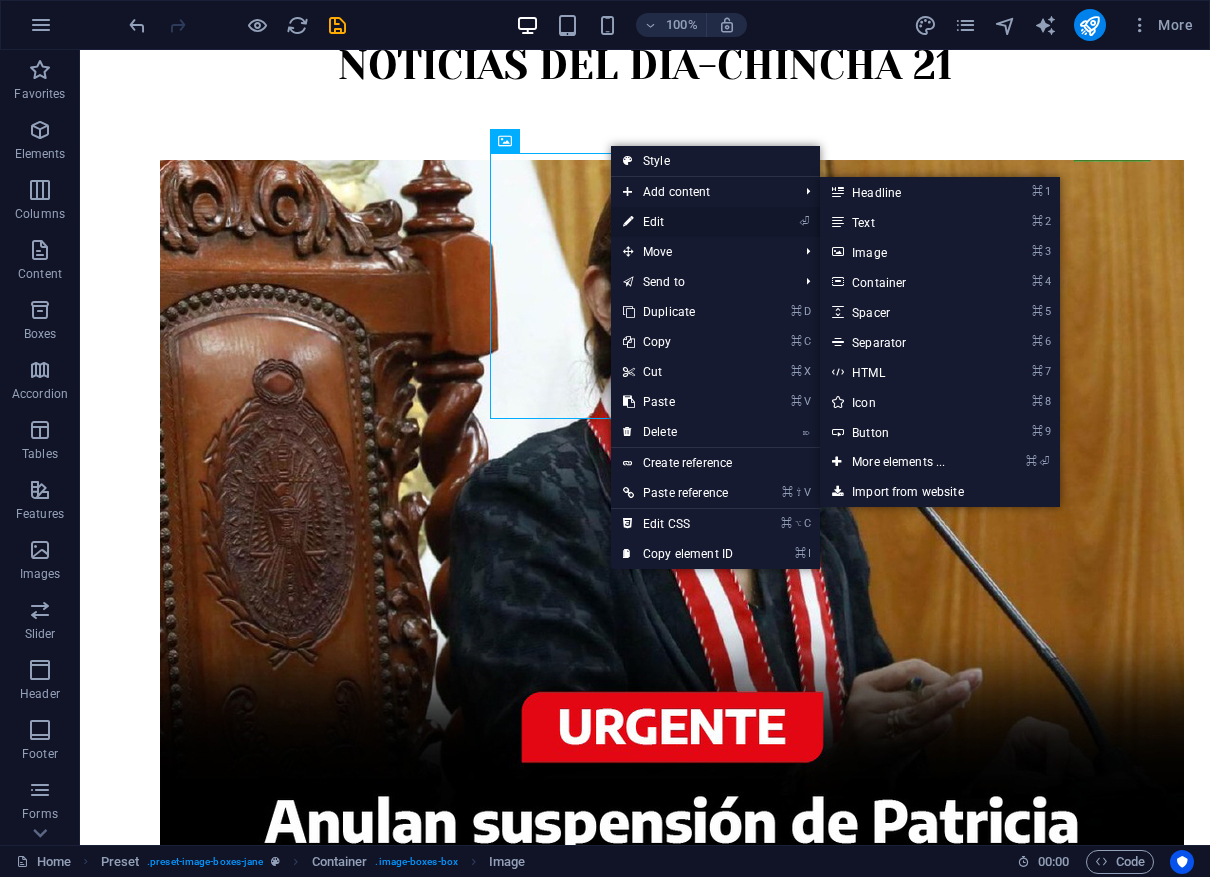 click on "⏎  Edit" at bounding box center [678, 222] 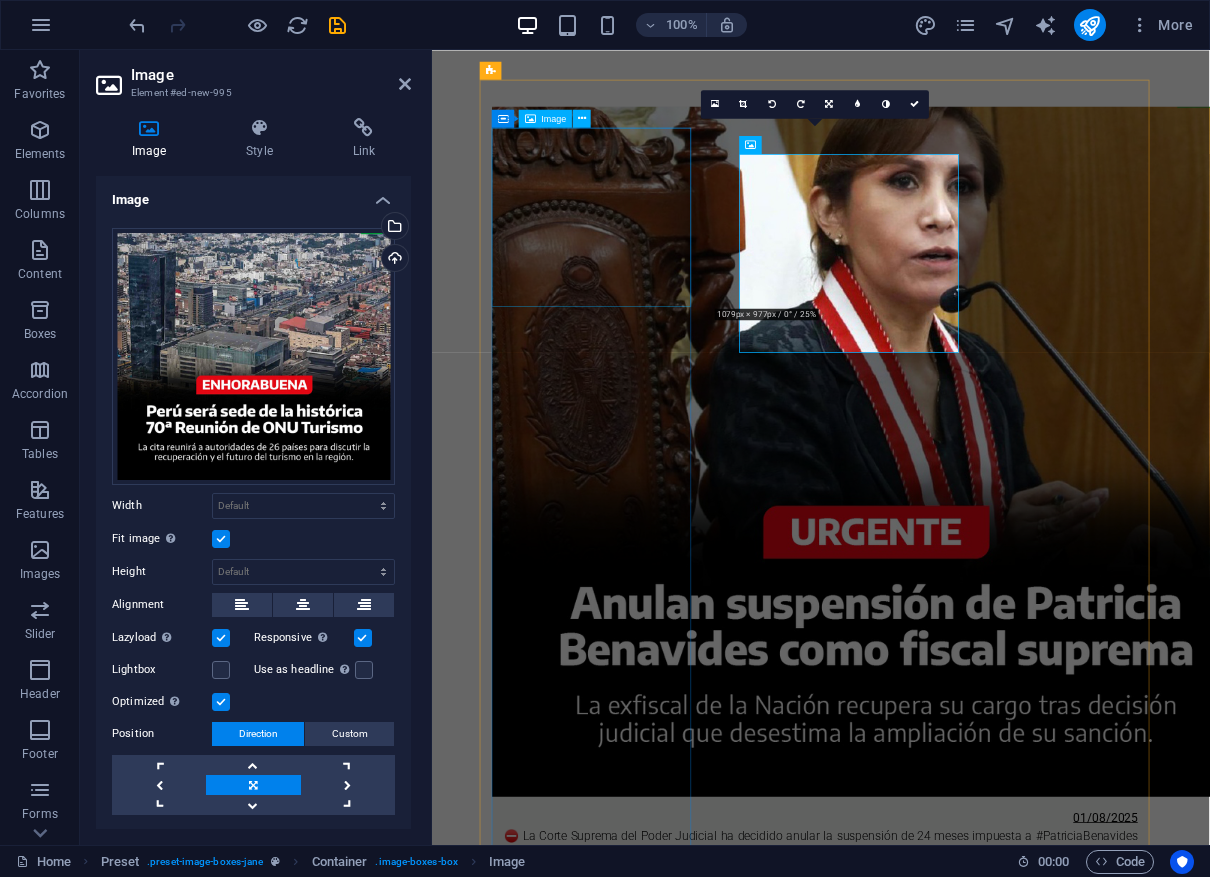 scroll, scrollTop: 507, scrollLeft: 0, axis: vertical 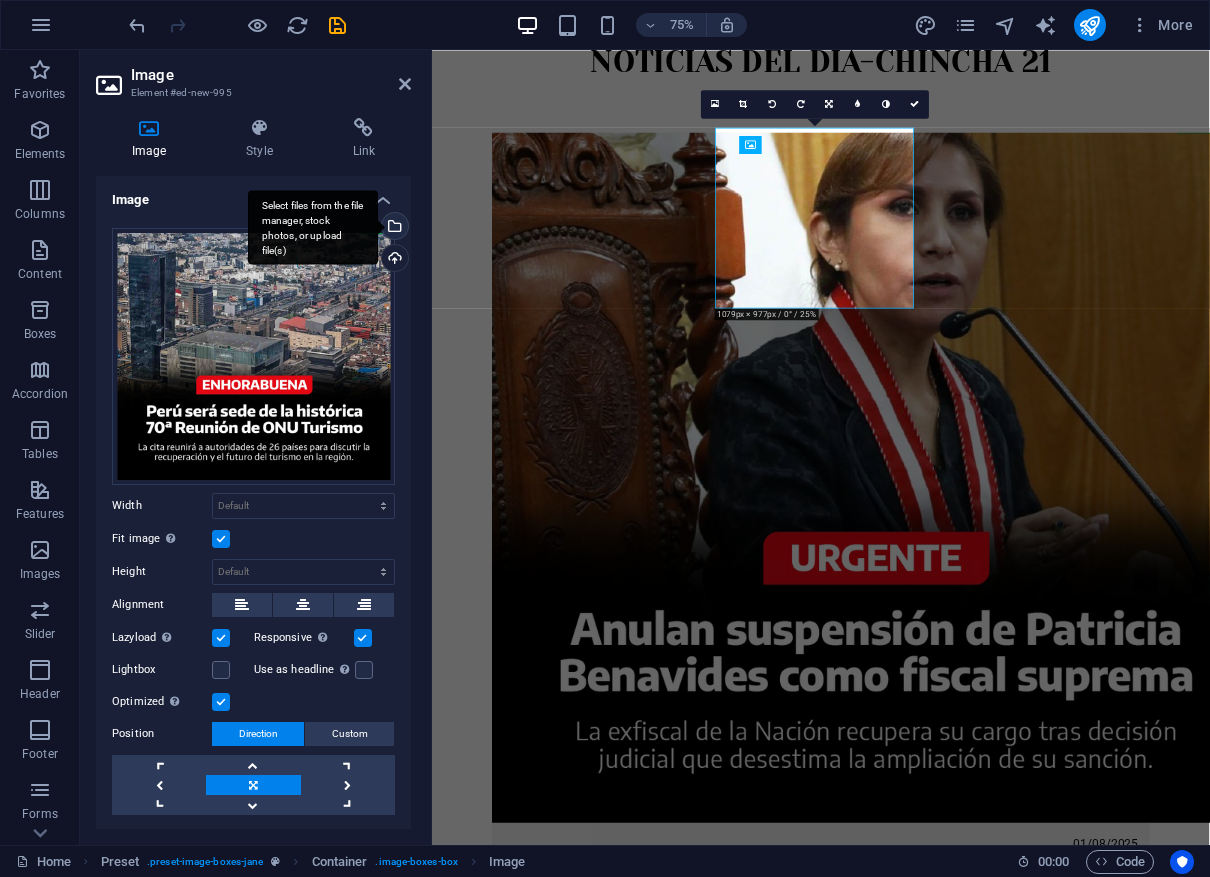 click on "Select files from the file manager, stock photos, or upload file(s)" at bounding box center [313, 227] 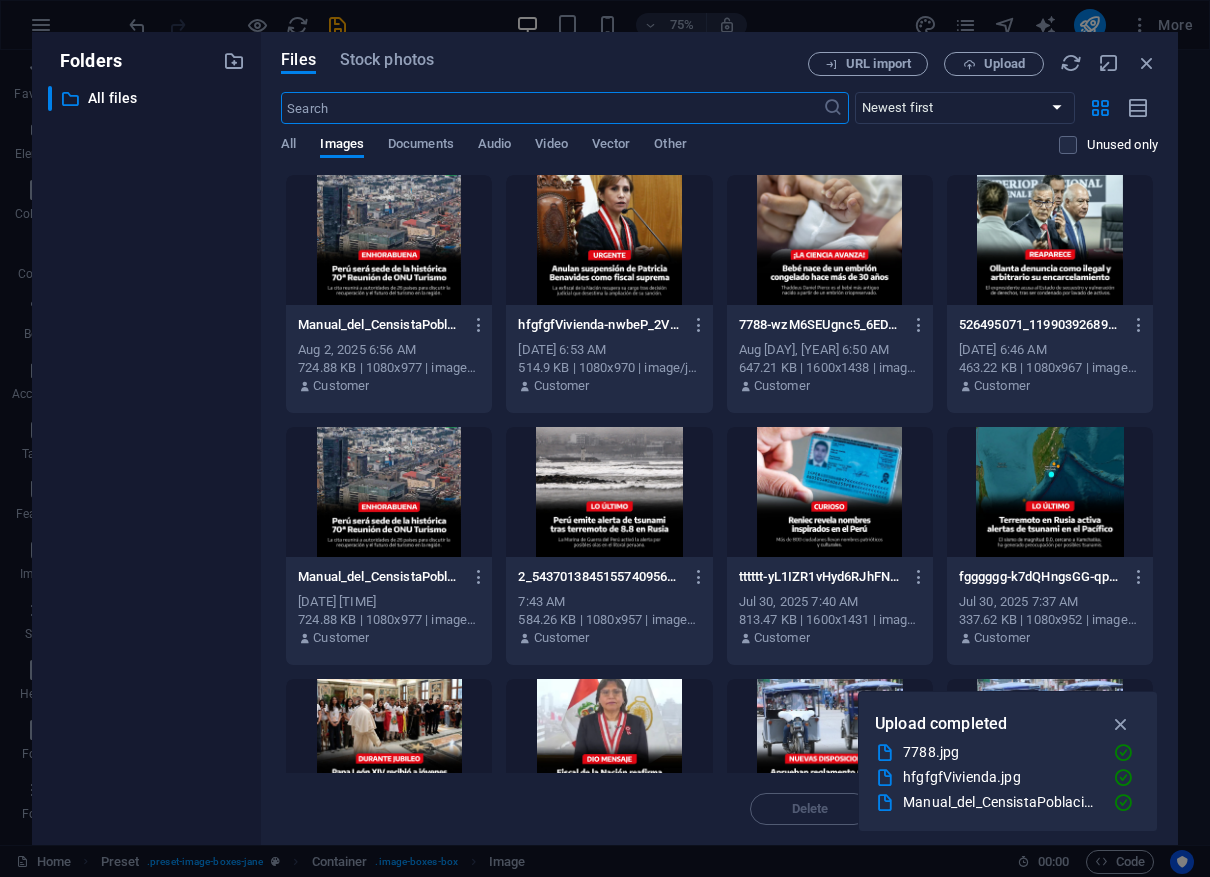 scroll, scrollTop: 551, scrollLeft: 0, axis: vertical 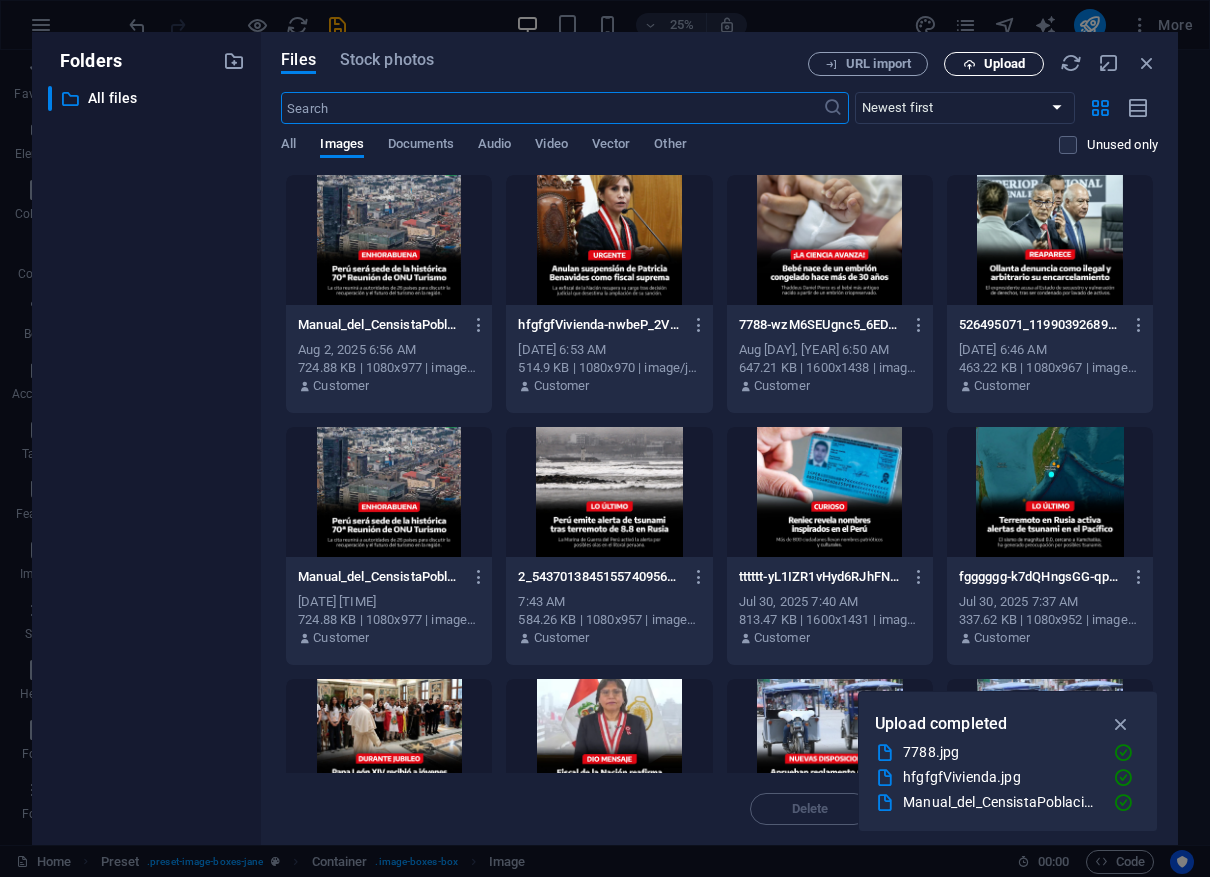 click on "Upload" at bounding box center (994, 64) 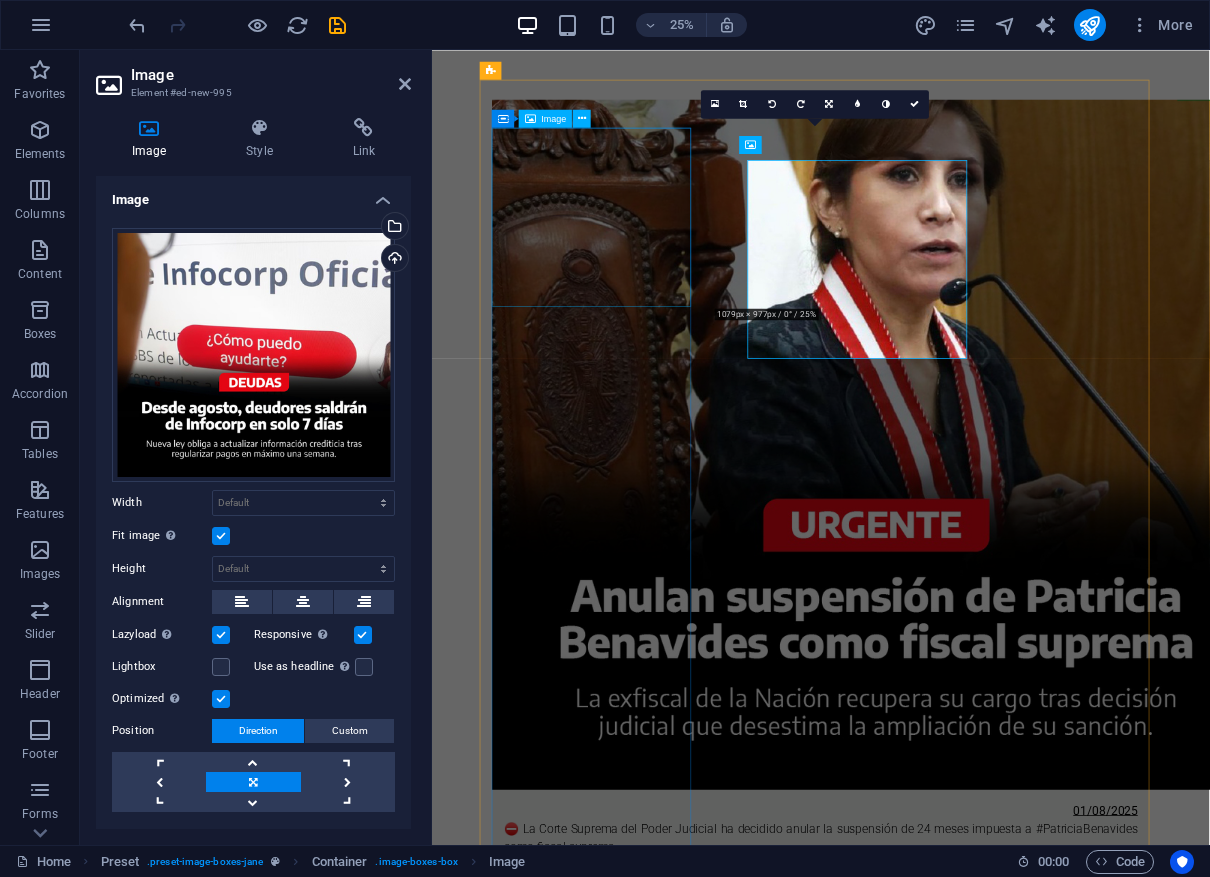 scroll, scrollTop: 507, scrollLeft: 0, axis: vertical 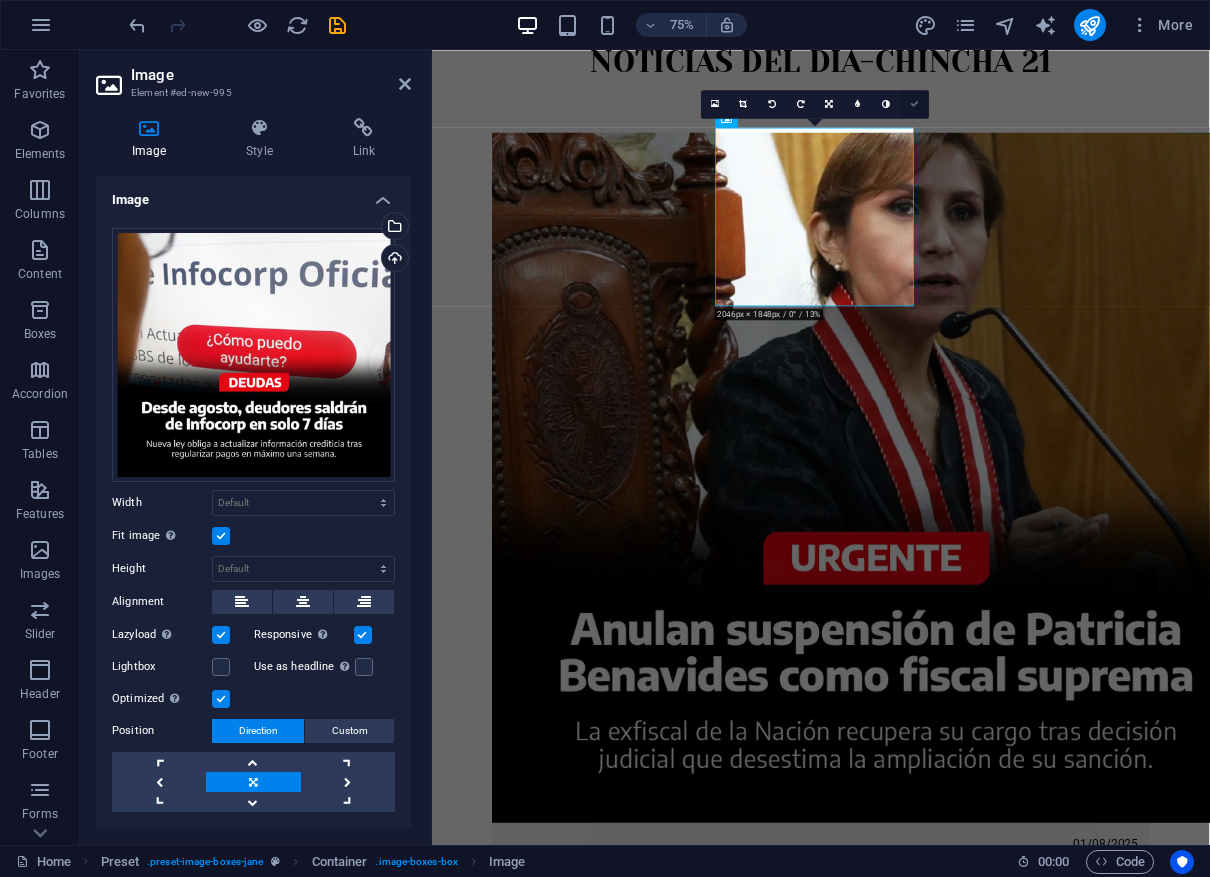 click at bounding box center (914, 104) 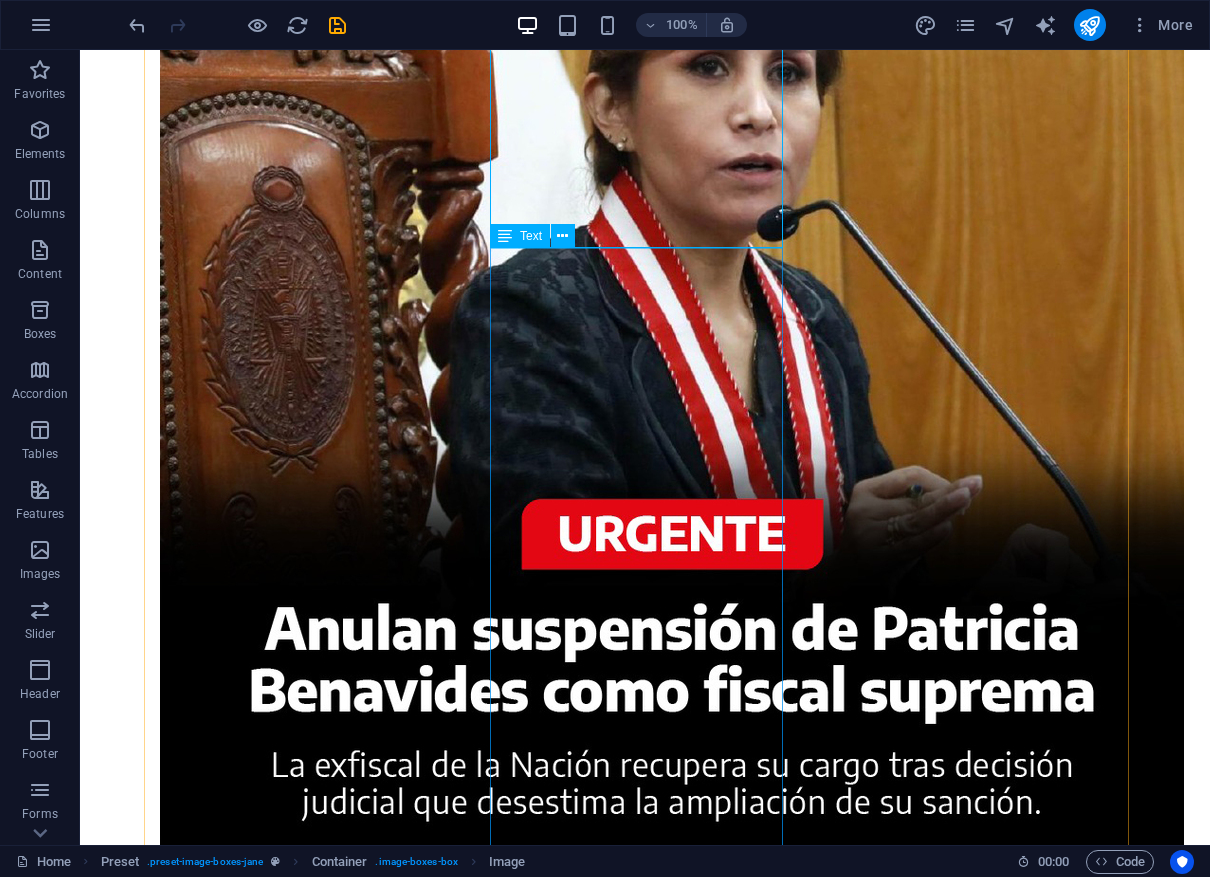 scroll, scrollTop: 794, scrollLeft: 0, axis: vertical 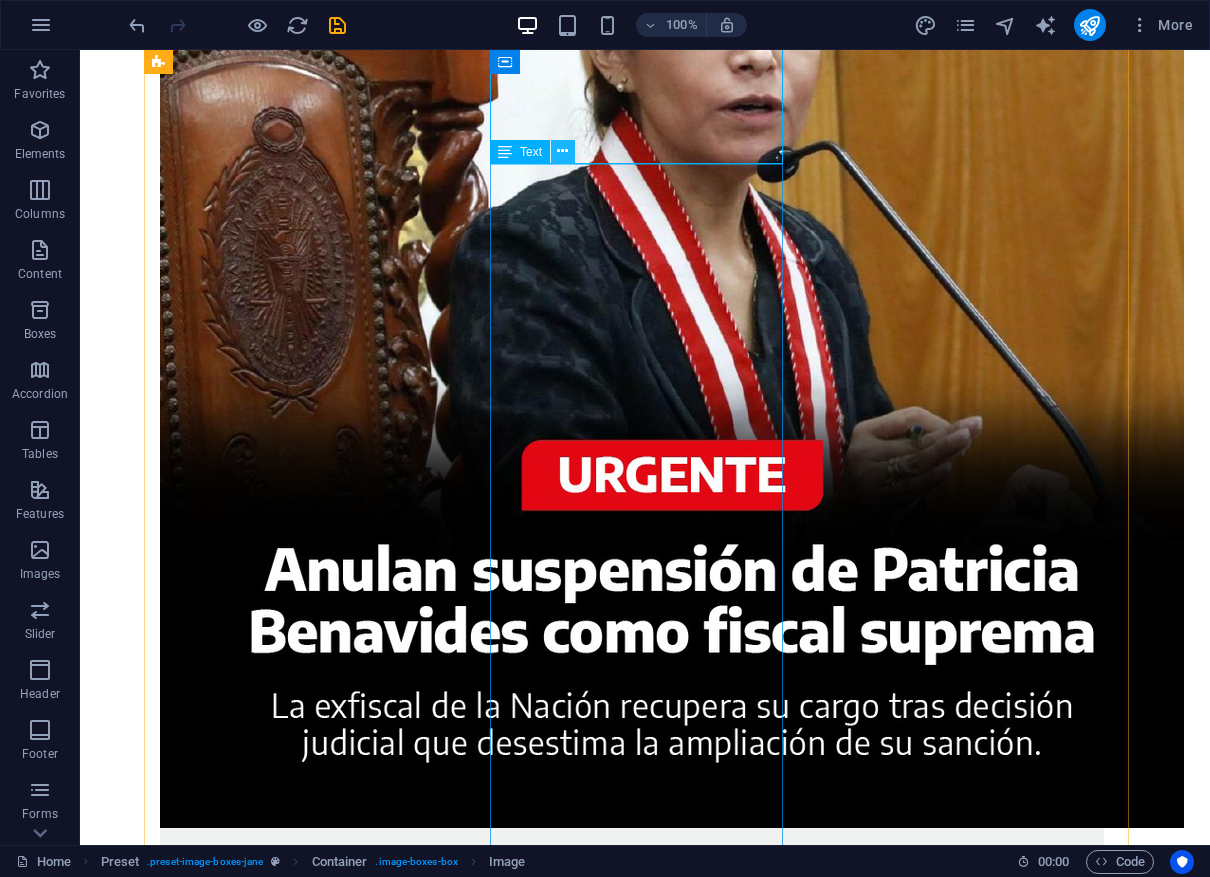 click at bounding box center [562, 151] 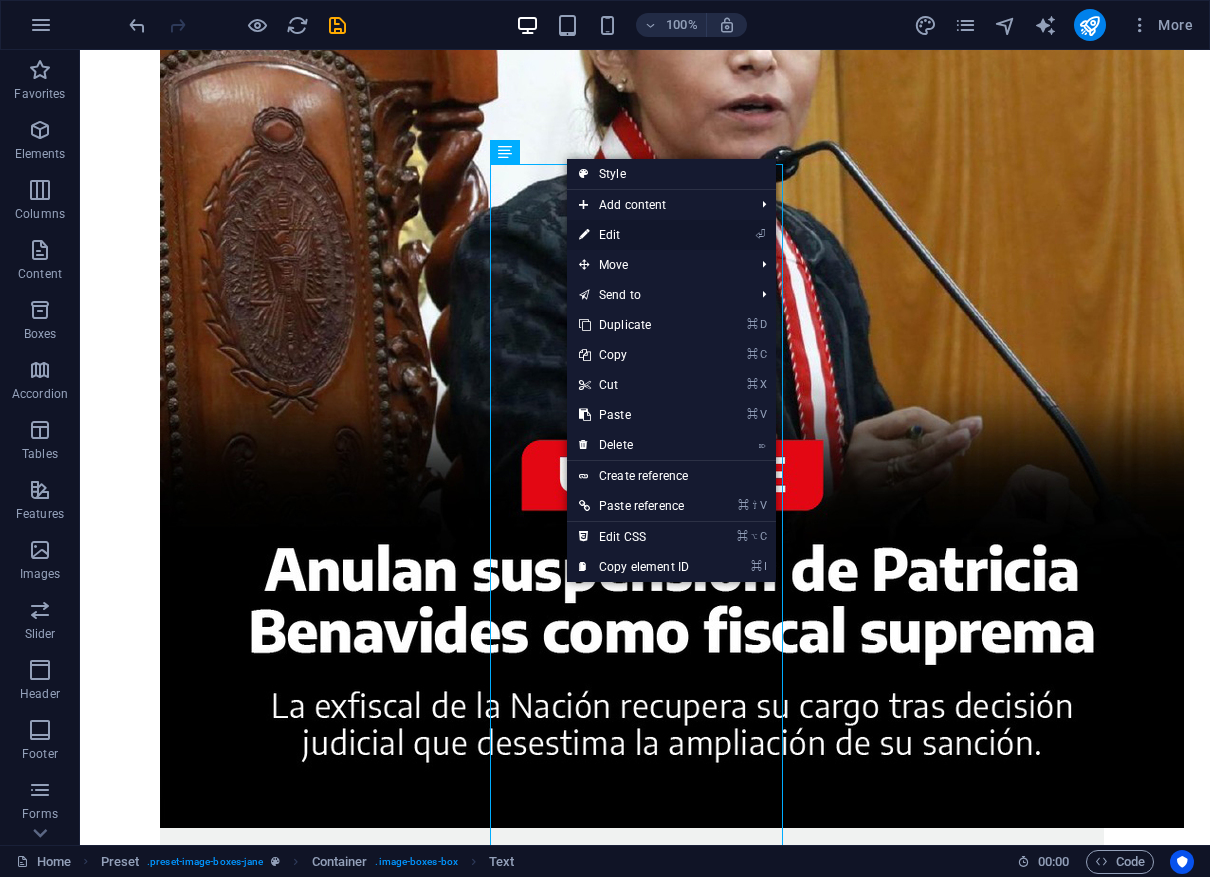 drag, startPoint x: 607, startPoint y: 232, endPoint x: 293, endPoint y: 189, distance: 316.9306 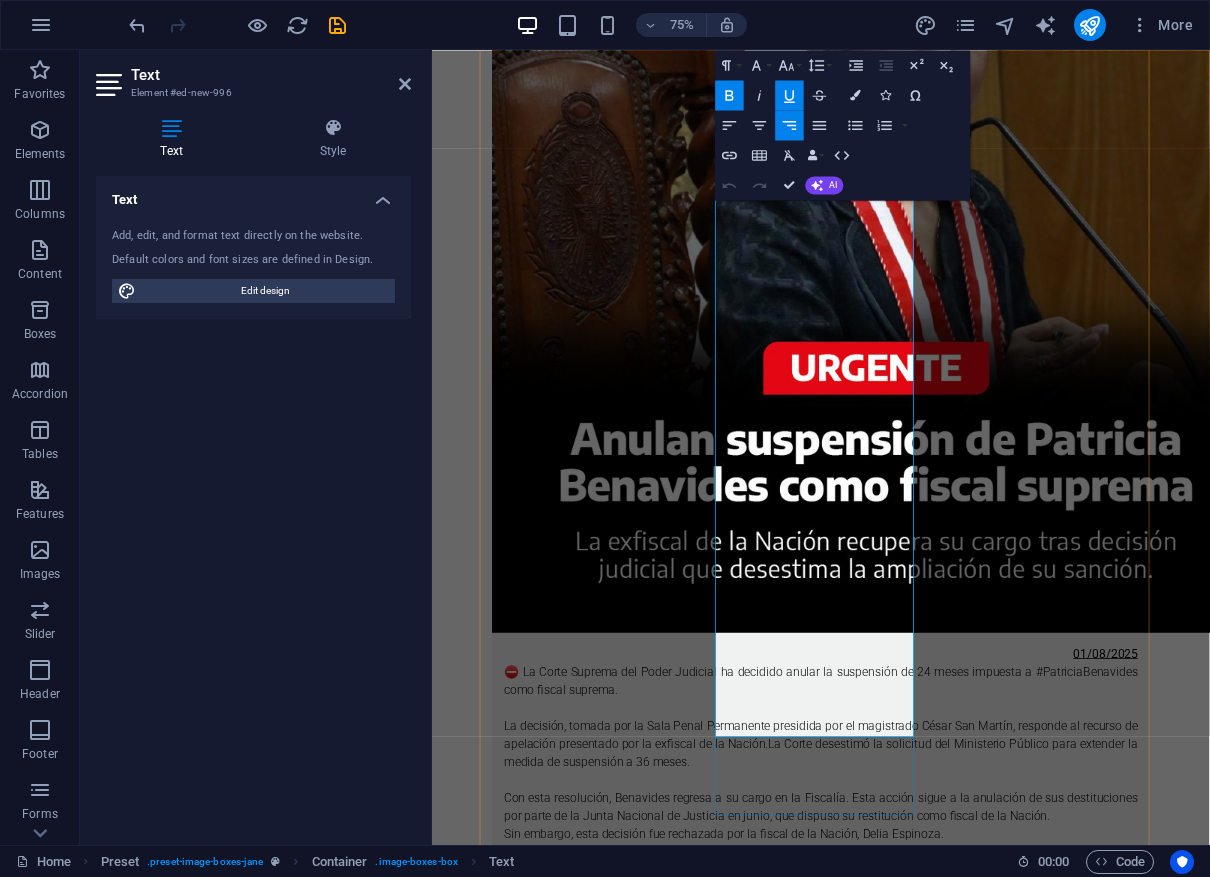 scroll, scrollTop: 680, scrollLeft: 0, axis: vertical 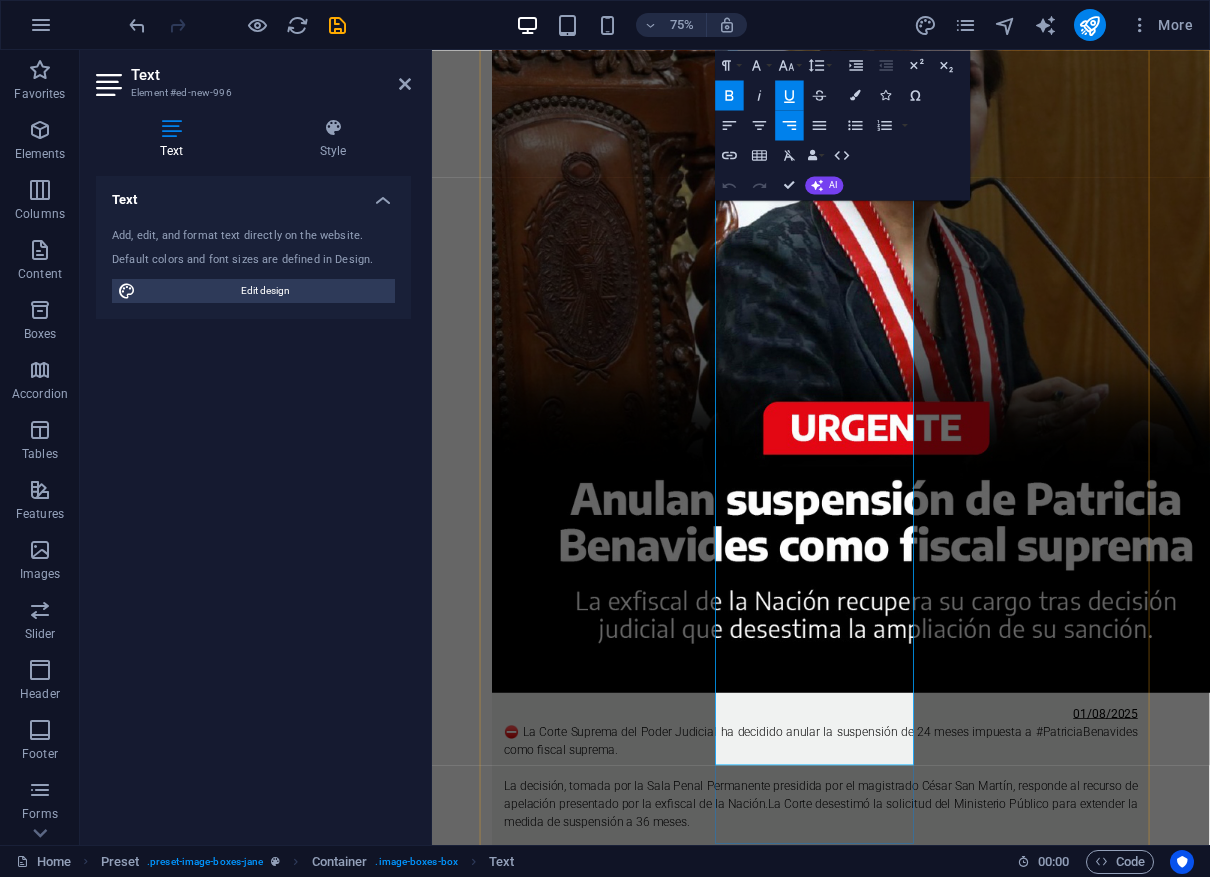drag, startPoint x: 930, startPoint y: 421, endPoint x: 993, endPoint y: 702, distance: 287.9757 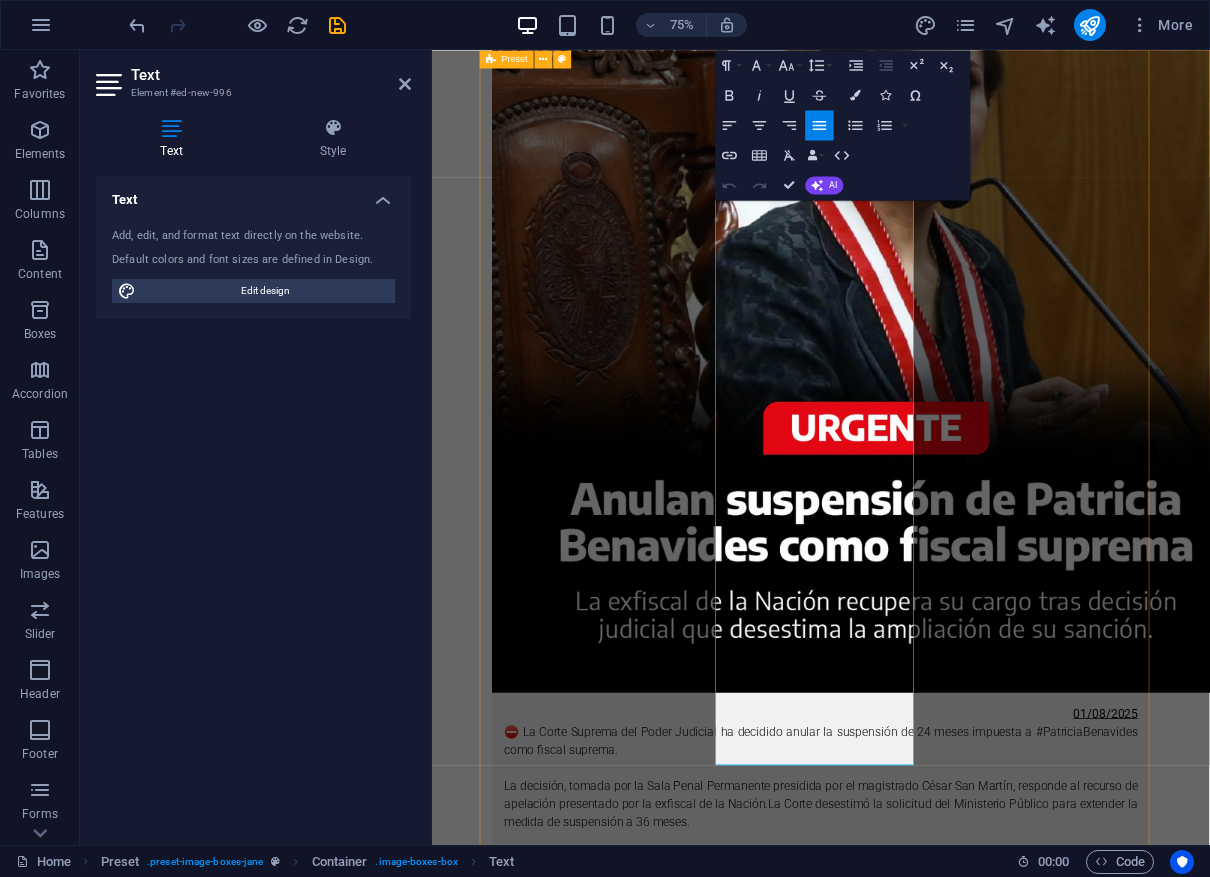 drag, startPoint x: 993, startPoint y: 702, endPoint x: 1075, endPoint y: 804, distance: 130.87398 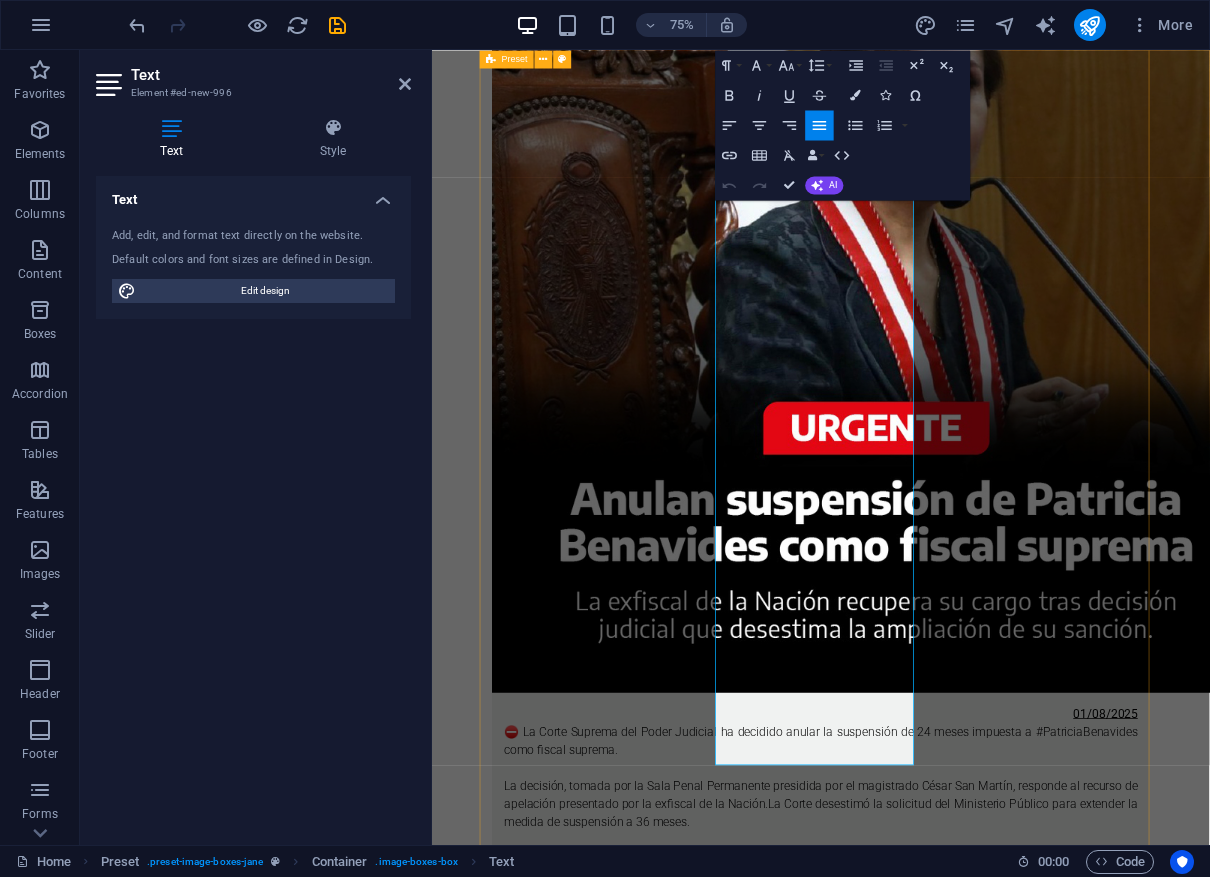 click on "La Corte Suprema del Poder Judicial ha decidido anular la suspensión de 24 meses impuesta a #PatriciaBenavides como fiscal suprema. La decisión, tomada por la Sala Penal Permanente presidida por el magistrado César San Martín, responde al recurso de apelación presentado por la exfiscal de la Nación.La Corte desestimó la solicitud del Ministerio Público para extender la medida de suspensión a 36 meses. Con esta resolución, Benavides regresa a su cargo en la Fiscalía. Esta acción sigue a la anulación de sus destituciones por parte de la Junta Nacional de Justicia en junio, que dispuso su restitución como fiscal de la Nación. Sin embargo, esta decisión fue rechazada por la fiscal de la Nación, Delia Espinoza. [DATE] En su columna, el exmandatario señaló que su detención carecía de base legal, pues fue arrestado antes de que la sentencia estuviera redactada y sin poder conocer las razones de su condena. [DATE]" at bounding box center (950, 1847) 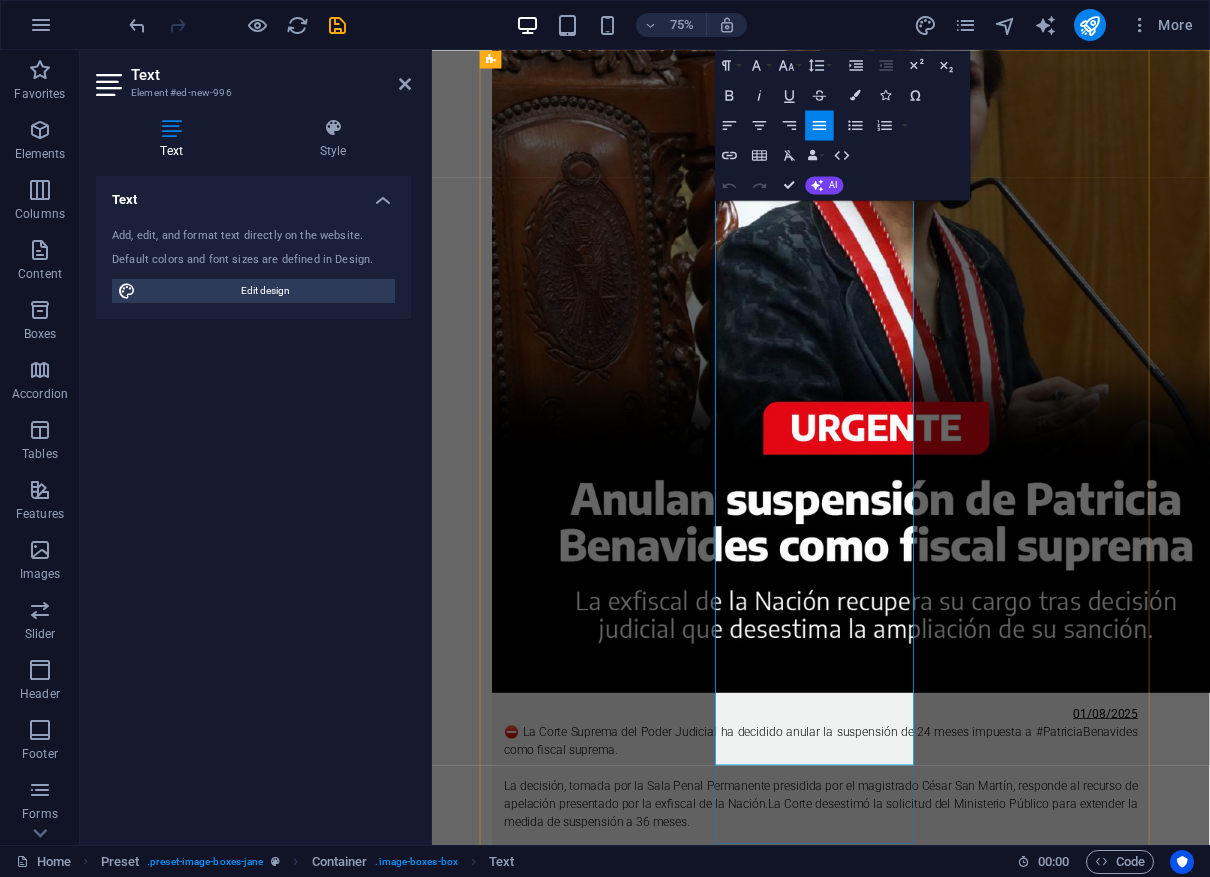 drag, startPoint x: 956, startPoint y: 687, endPoint x: 826, endPoint y: 304, distance: 404.46136 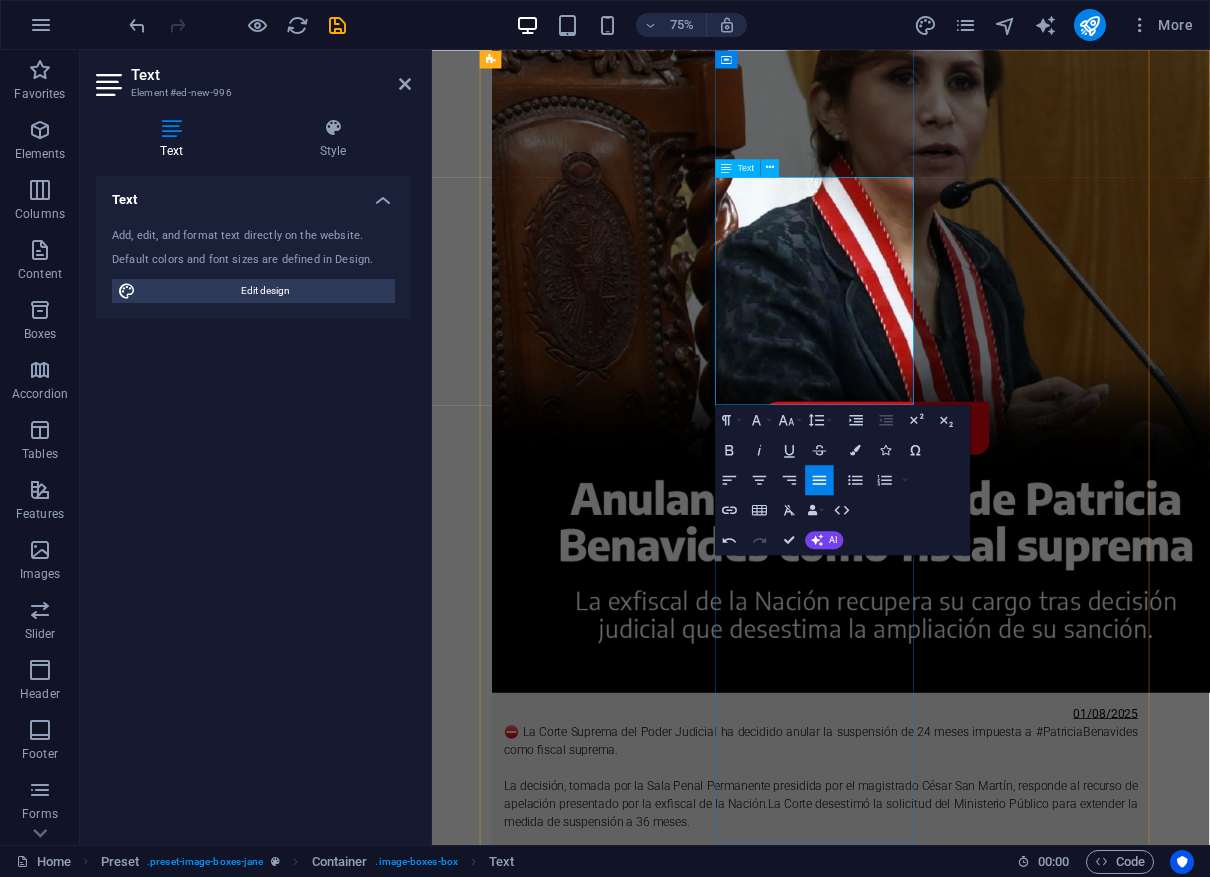 click on "31/07/2025" at bounding box center (1330, 2162) 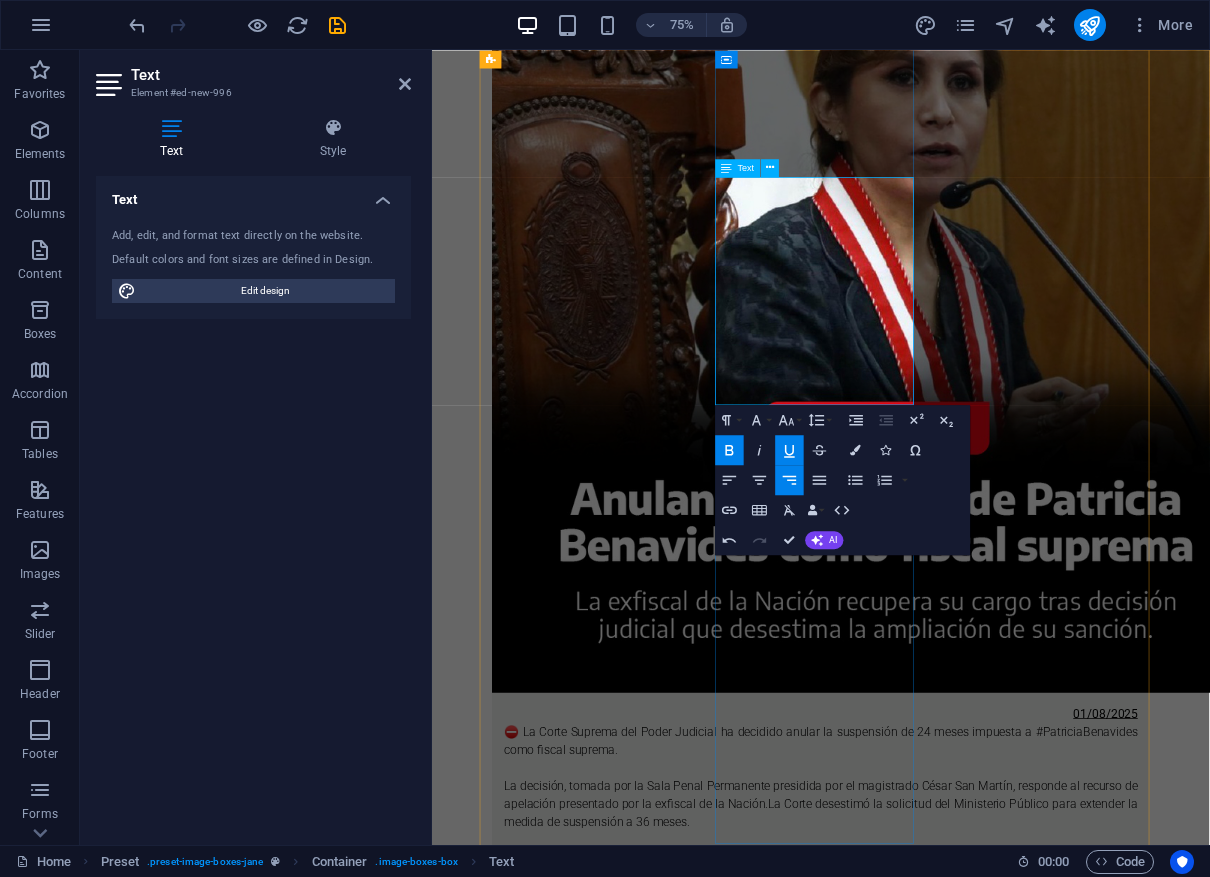 type 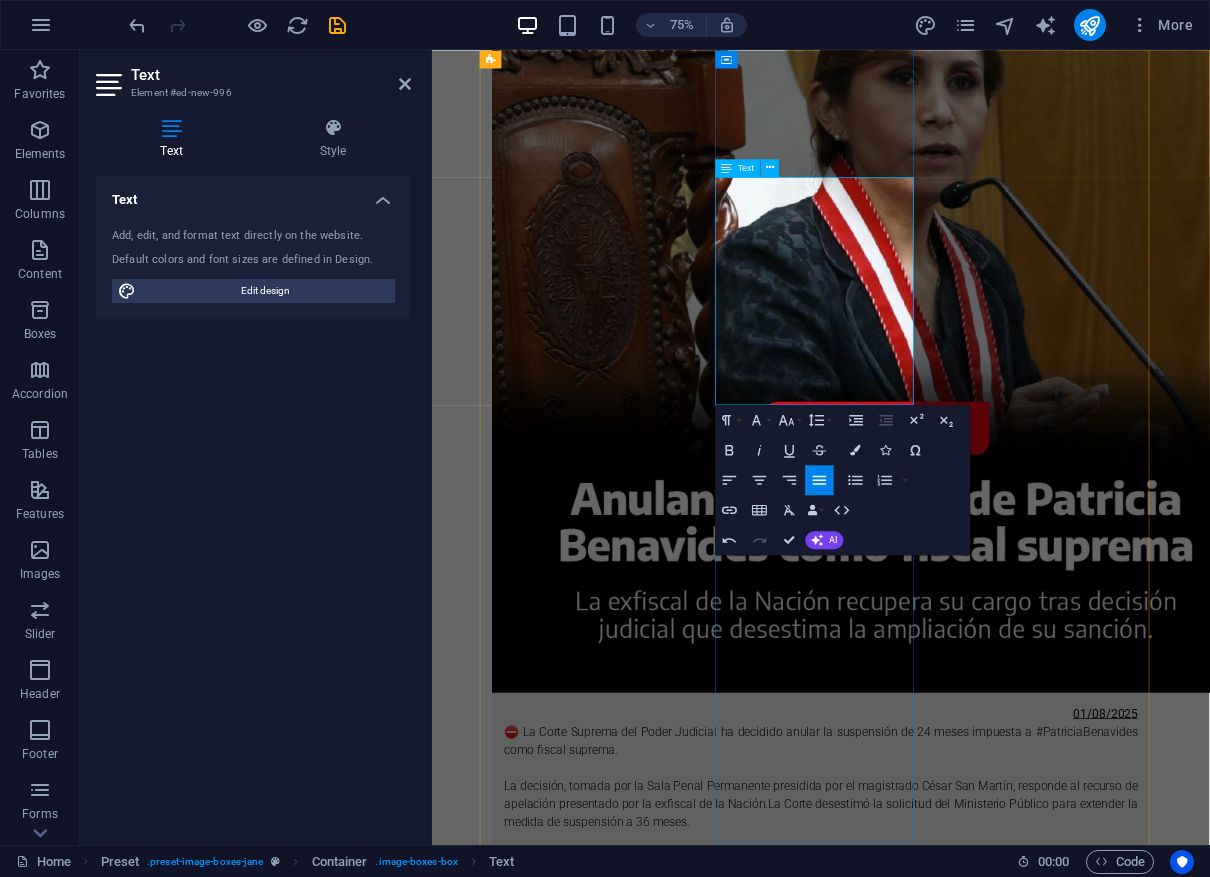 drag, startPoint x: 930, startPoint y: 339, endPoint x: 987, endPoint y: 464, distance: 137.38268 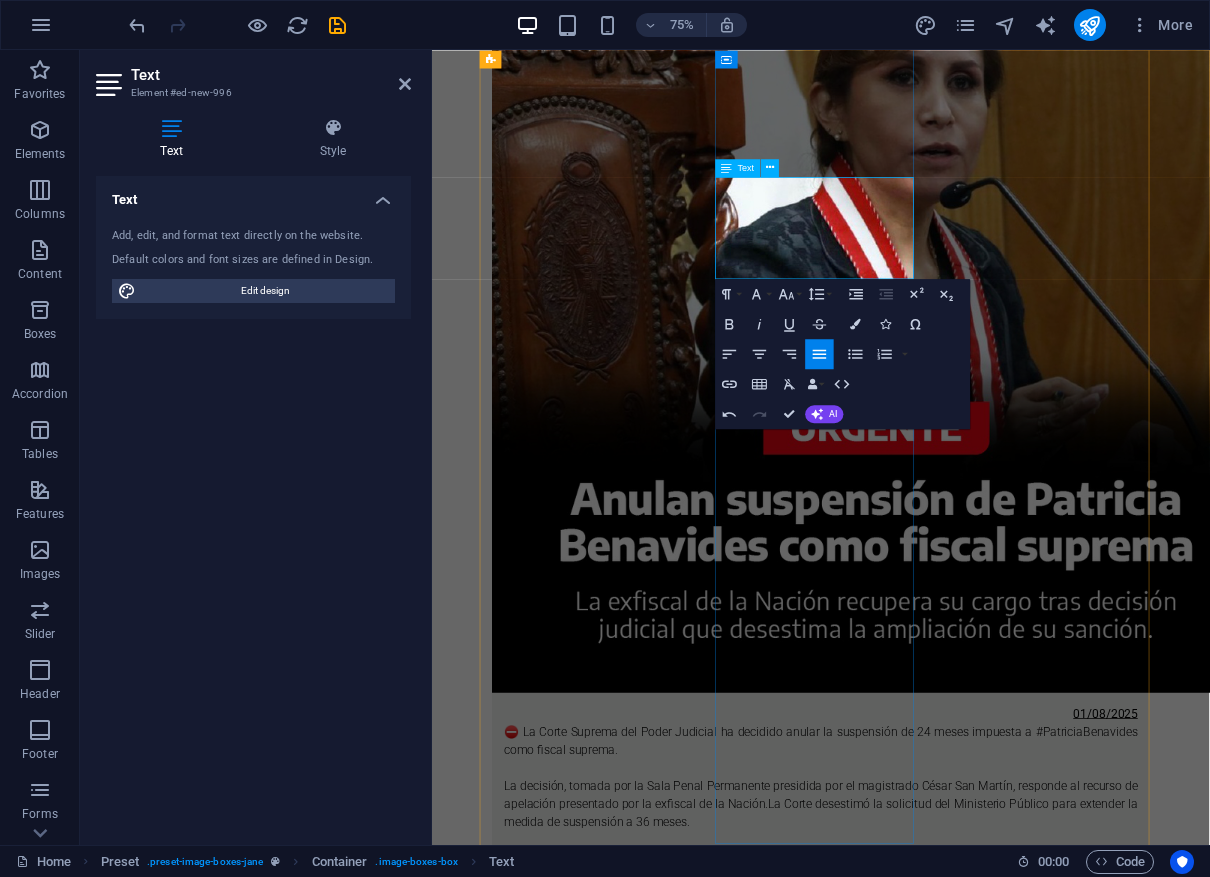 drag, startPoint x: 936, startPoint y: 316, endPoint x: 891, endPoint y: 278, distance: 58.898216 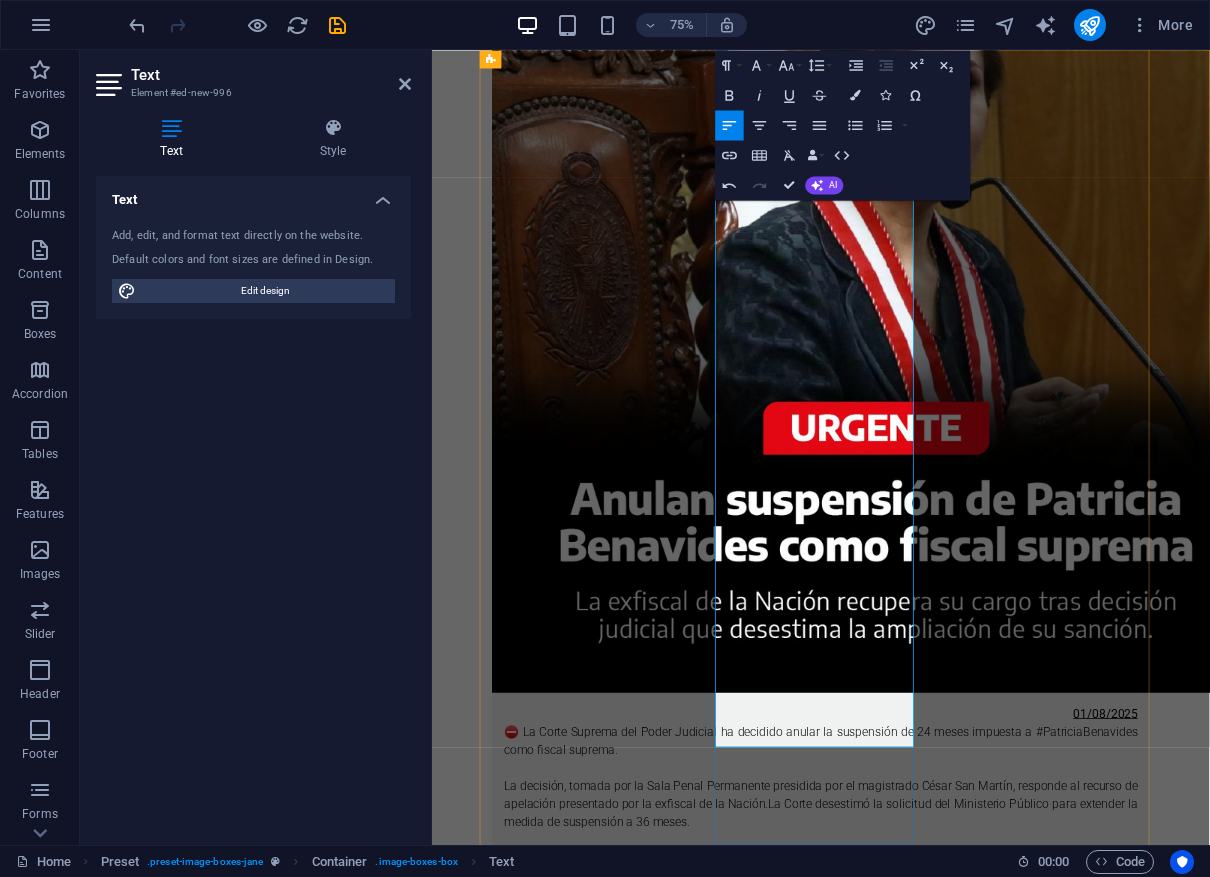 click on "A partir del 8 de agosto, los usuarios que paguen sus #deudas podrán ver actualizada su situación en Infocorp y otras centrales de riesgo en solo siete días hábiles." at bounding box center (950, 2223) 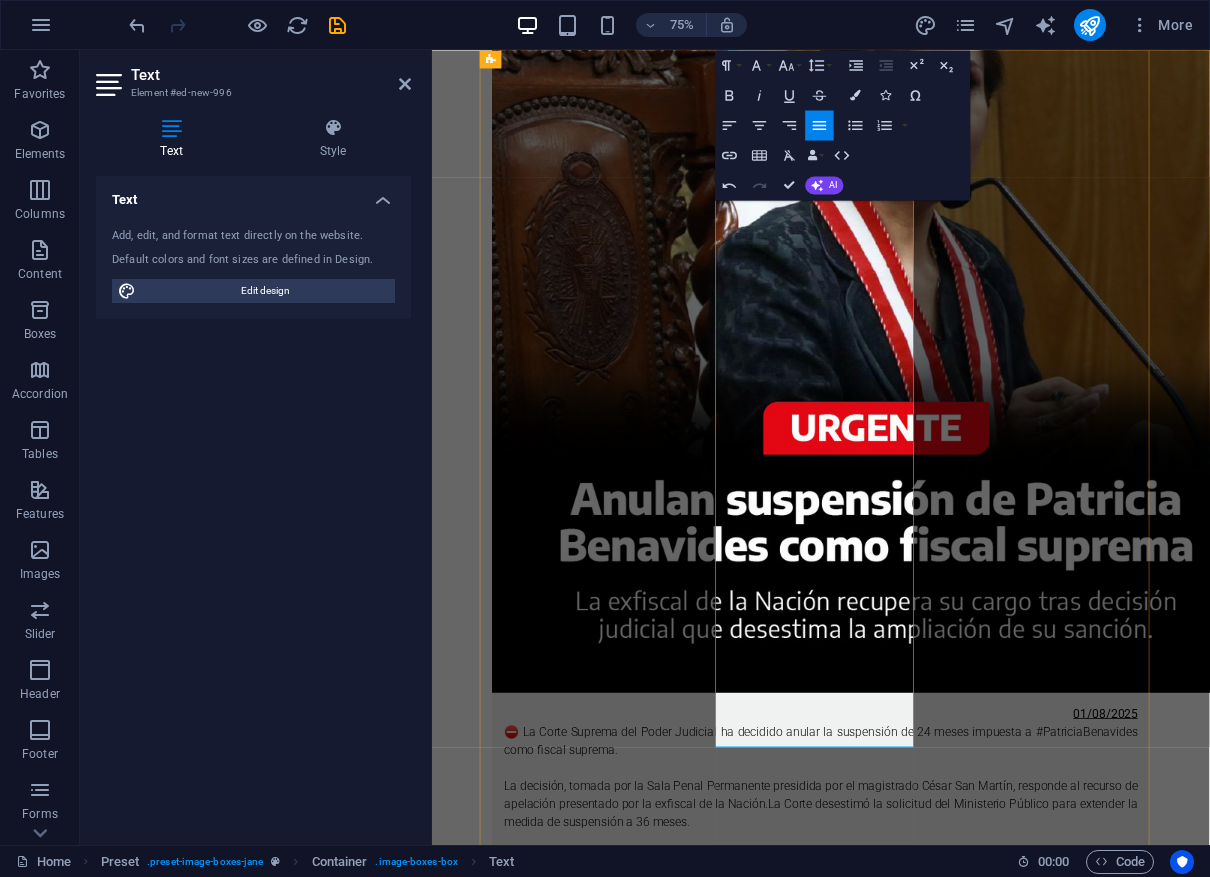 click on "Esto será posible gracias a la Ley Infocorp, promulgada por insistencia en mayo, que modifica la #normativa de protección al consumidor financiero para agilizar la corrección y #actualización de datos en los reportes crediticios." at bounding box center [950, 2271] 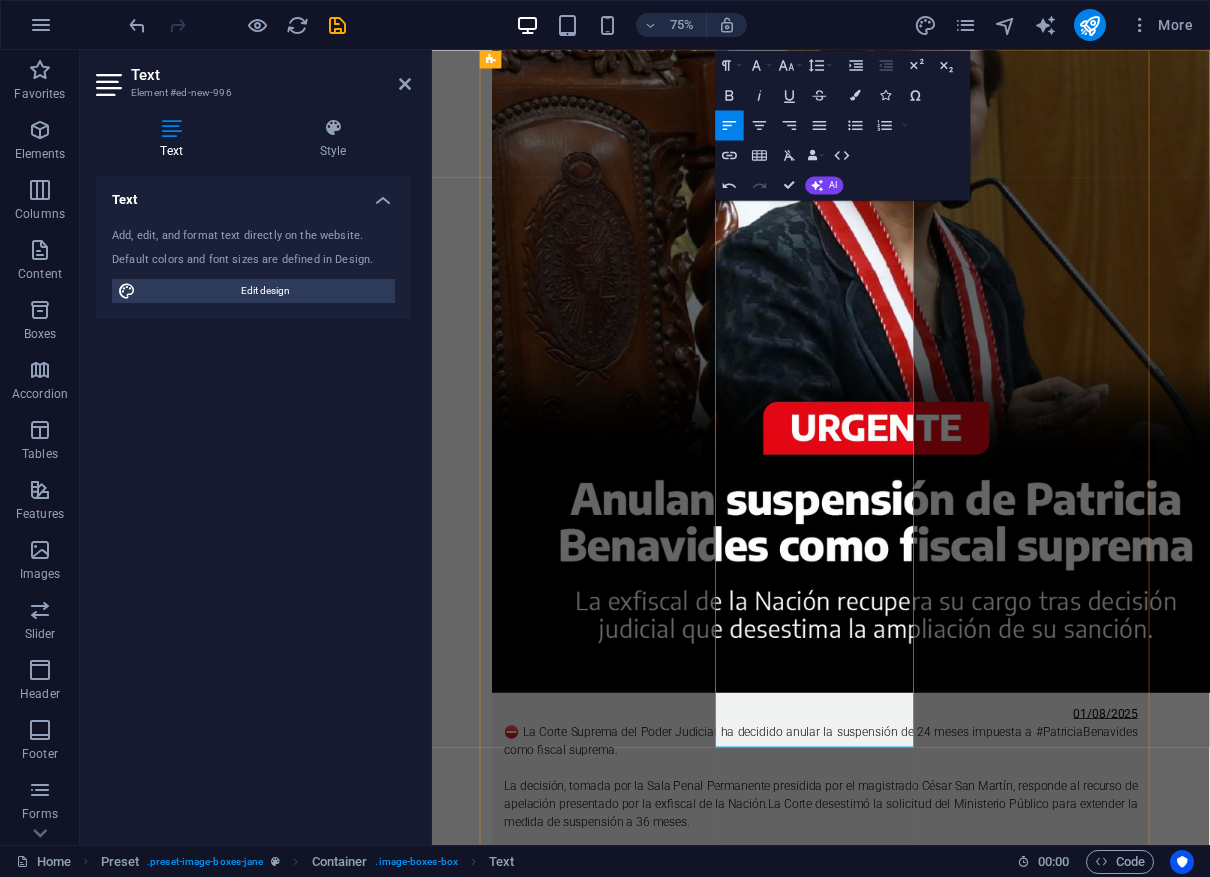 click on "Según la resolución SBS N.º 02531-2025, las empresas tendrán un plazo máximo de siete días hábiles para corregir errores en el #historial del deudor y comunicar la información a la Superintendencia, una vez cancelada la deuda o aceptado un reclamo. Esta medida busca #garantizar mayor transparencia en el sistema financiero y facilitar la reintegración de los usuarios al crédito formal." at bounding box center [950, 2343] 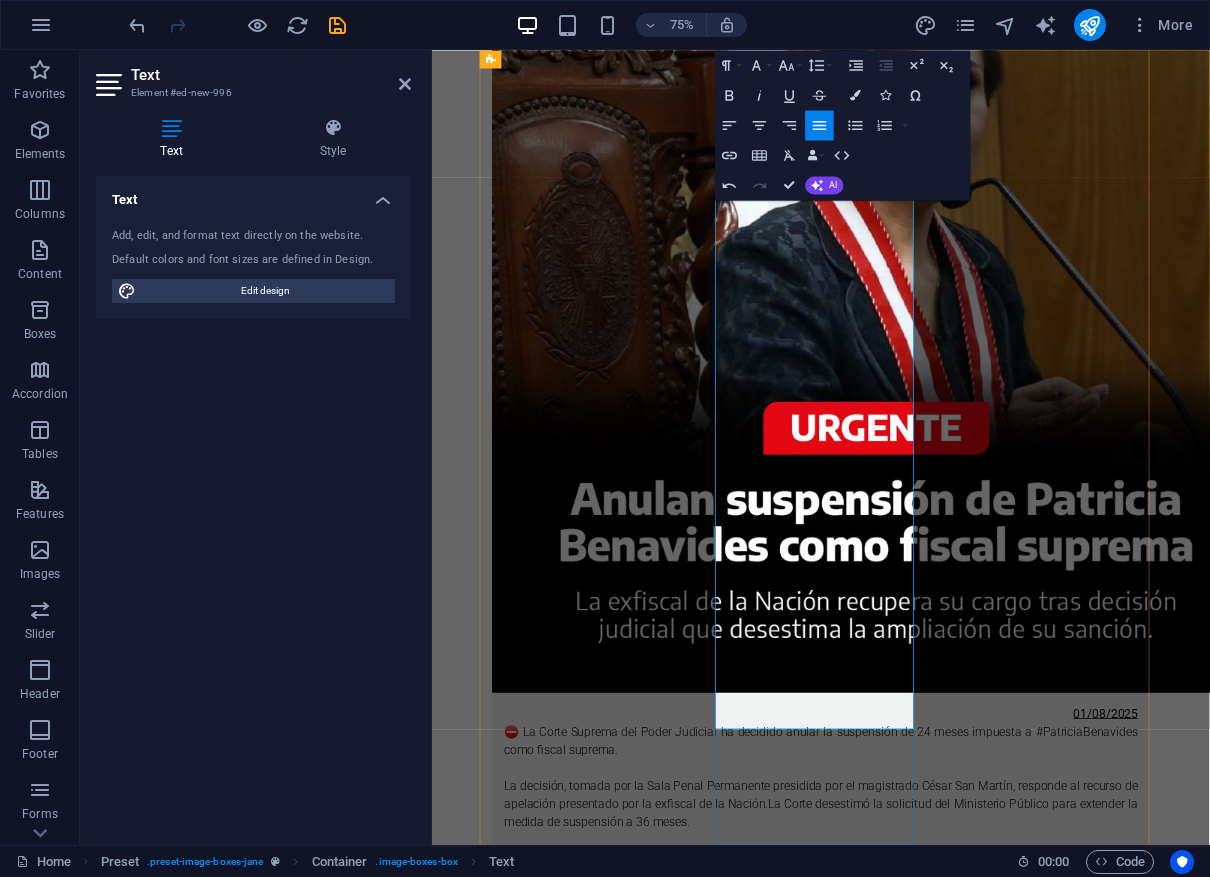click on "⛔ A partir del [DATE], los usuarios que paguen sus #deudas podrán ver actualizada su situación en Infocorp y otras centrales de riesgo en solo siete días hábiles.Esto será posible gracias a la Ley Infocorp, promulgada por insistencia en mayo, que modifica la #normativa de protección al consumidor financiero para agilizar la corrección y #actualización de datos en los reportes crediticios.Según la resolución SBS N.º 02531-2025, las empresas tendrán un plazo máximo de siete días hábiles para corregir errores en el #historial del deudor y comunicar la información a la Superintendencia, una vez cancelada la deuda o aceptado un reclamo. Esta medida busca #garantizar mayor transparencia en el sistema financiero y facilitar la reintegración de los usuarios al crédito formal." at bounding box center [950, 2259] 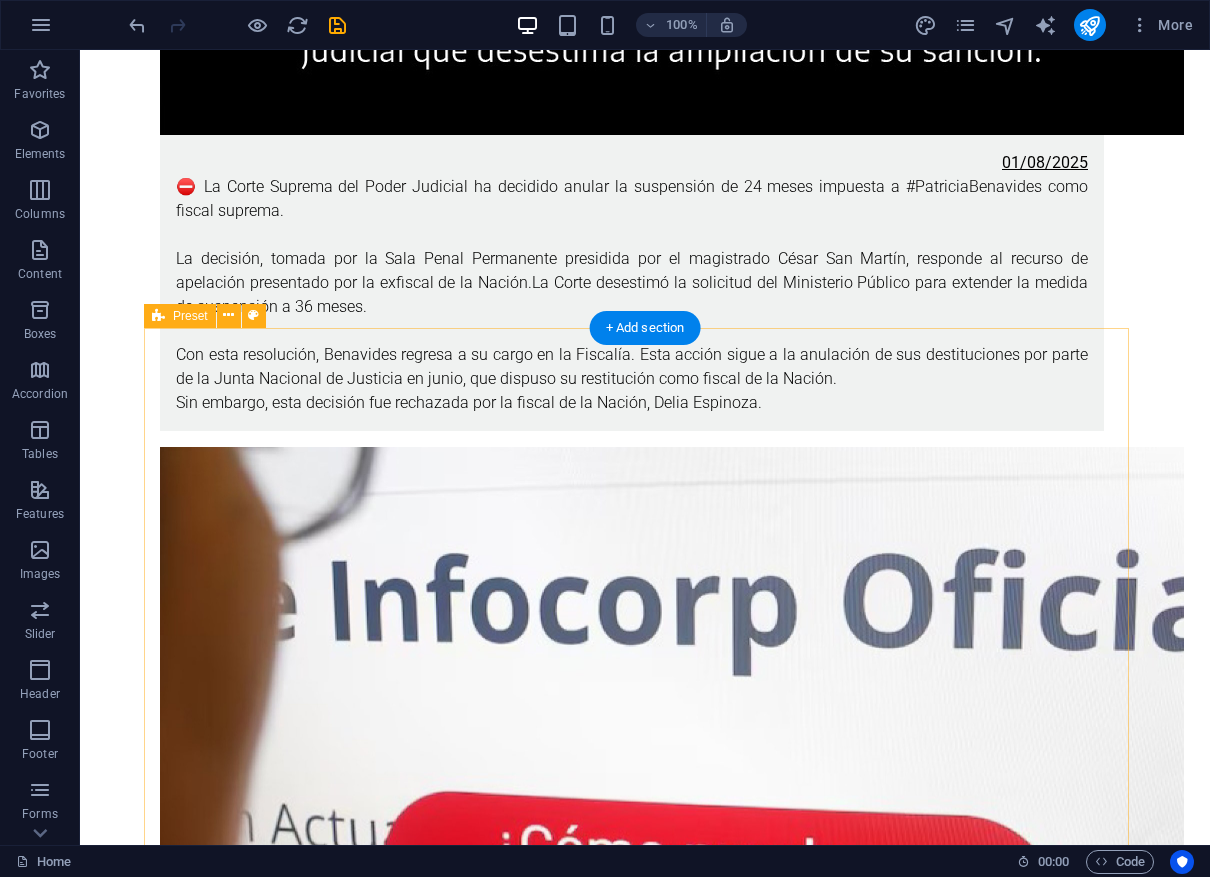 scroll, scrollTop: 1483, scrollLeft: 0, axis: vertical 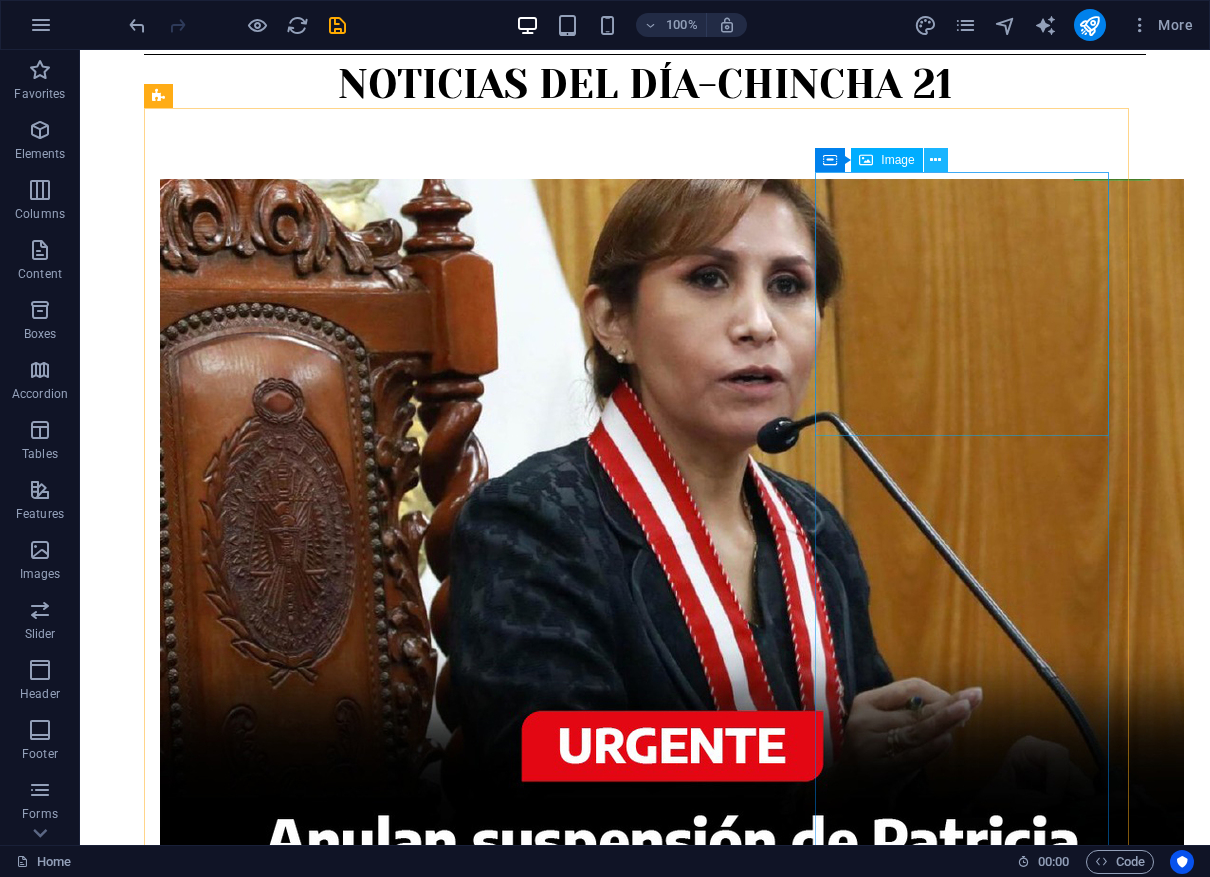 click at bounding box center [936, 160] 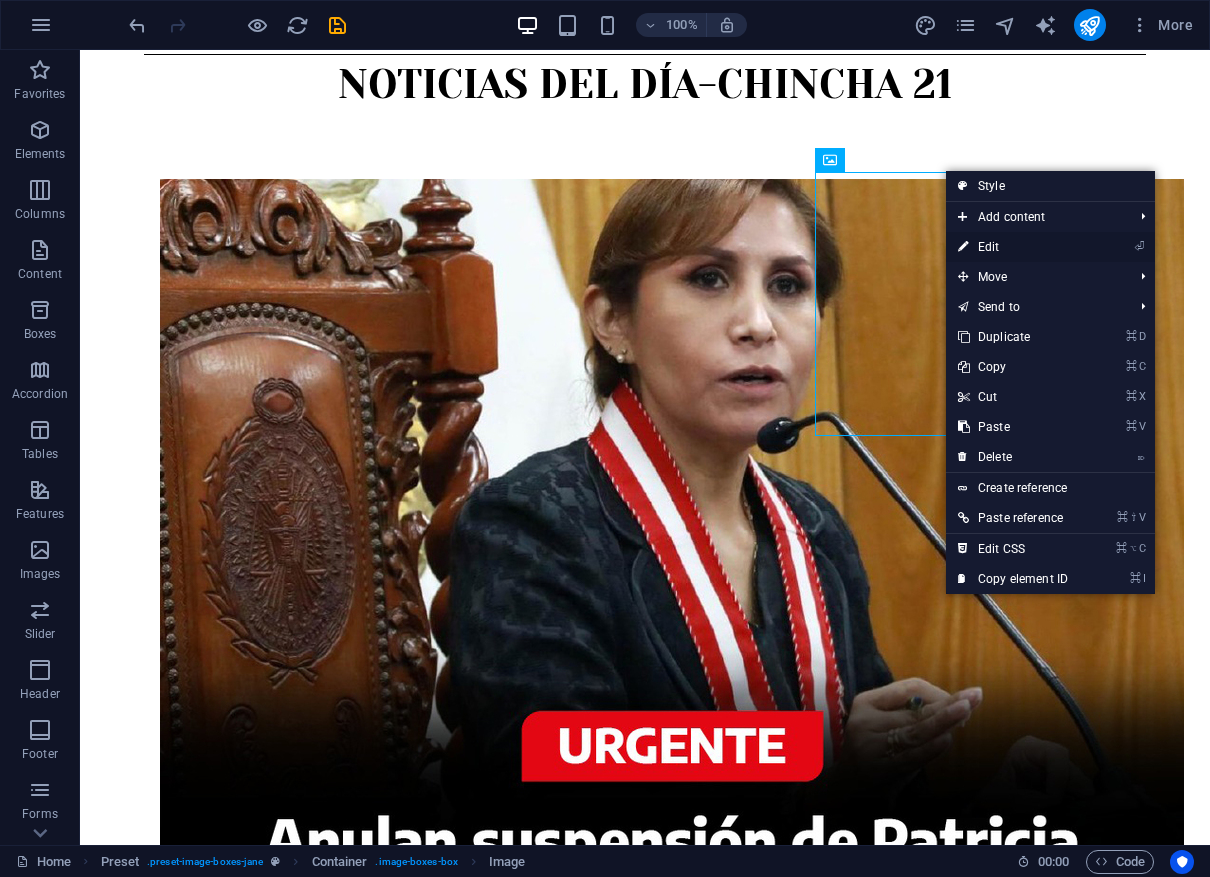 click on "⏎  Edit" at bounding box center (1013, 247) 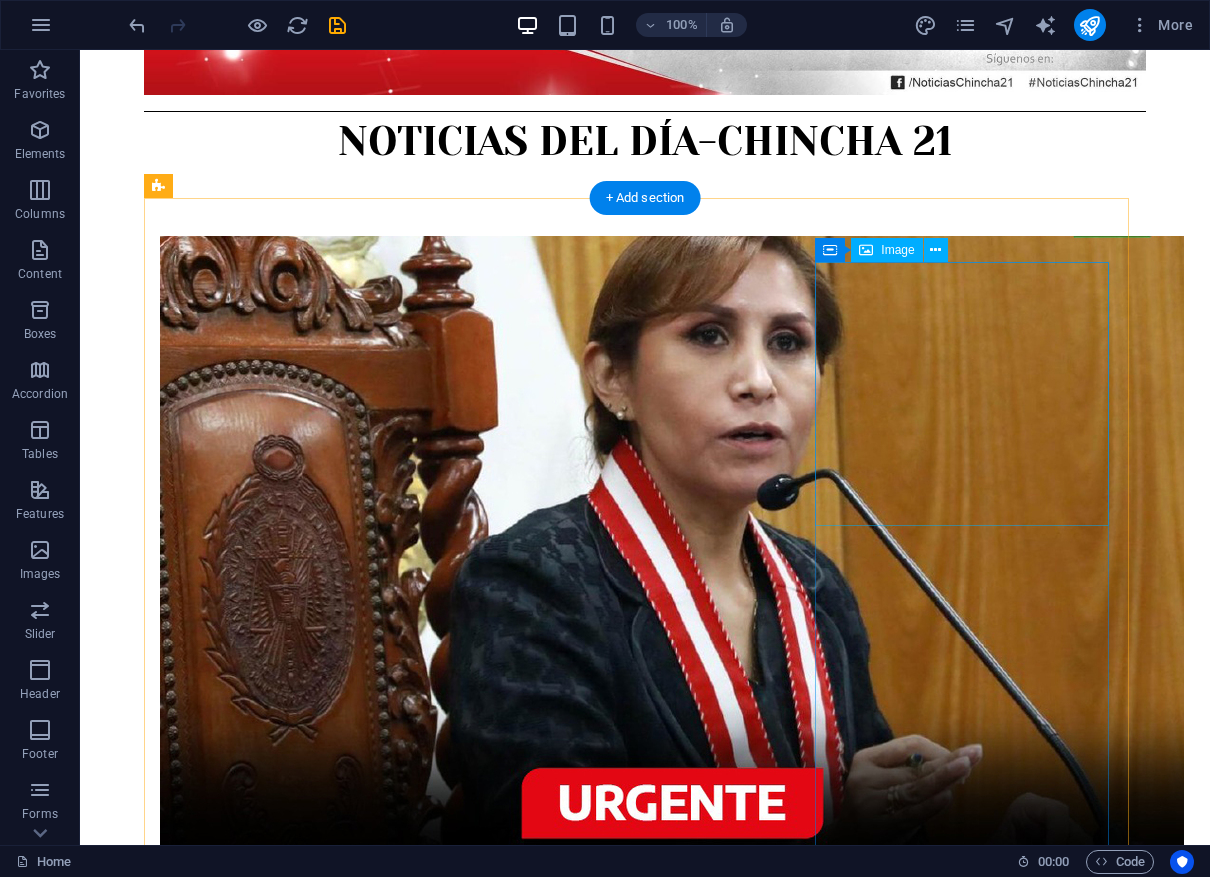 scroll, scrollTop: 433, scrollLeft: 0, axis: vertical 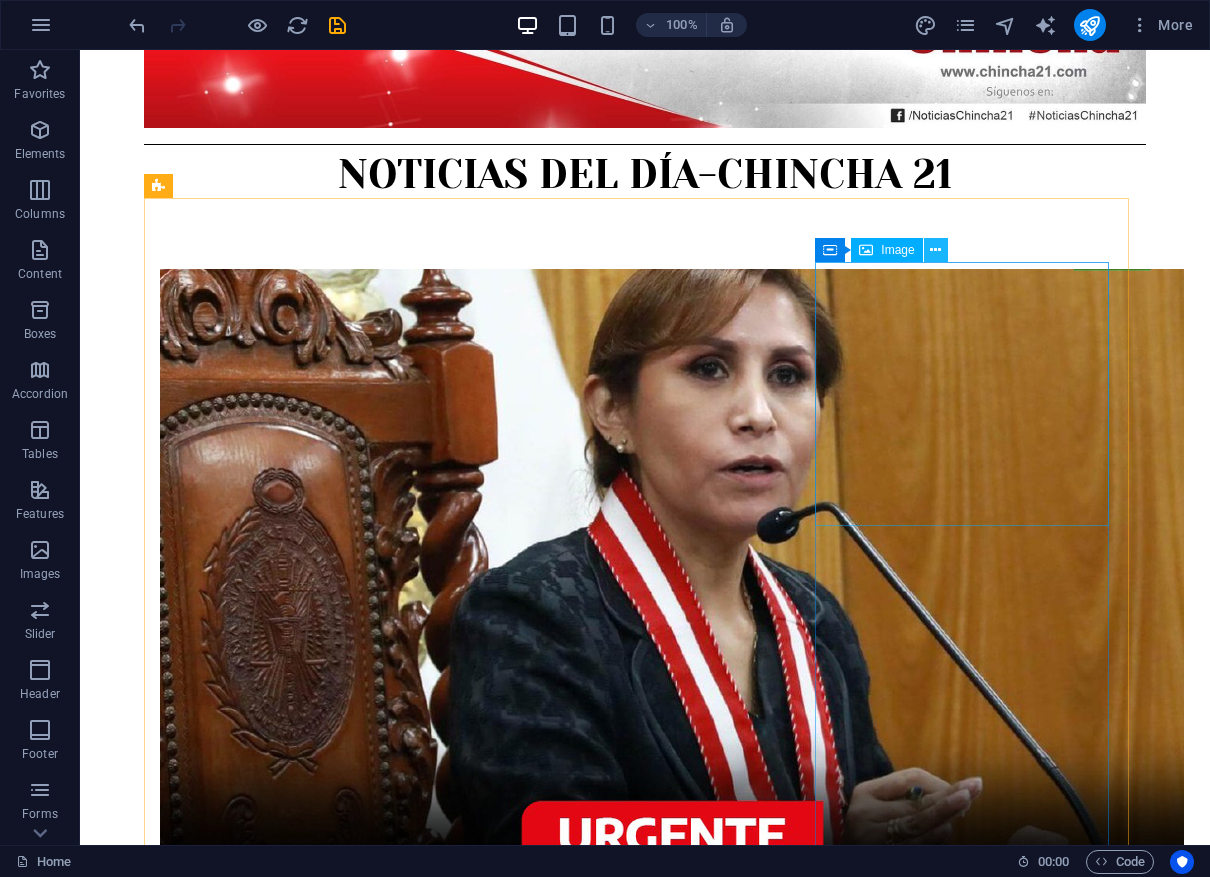 click at bounding box center (935, 250) 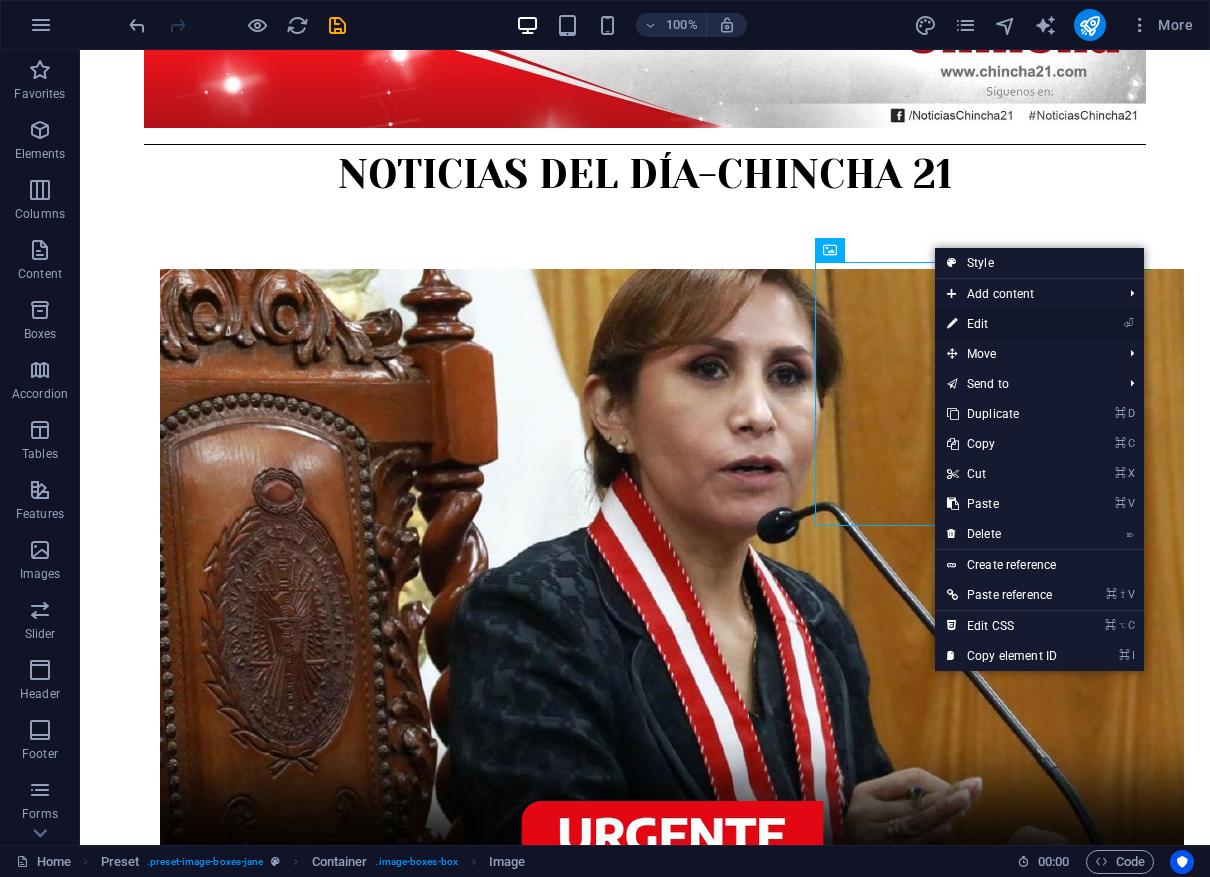 click on "⏎  Edit" at bounding box center (1002, 324) 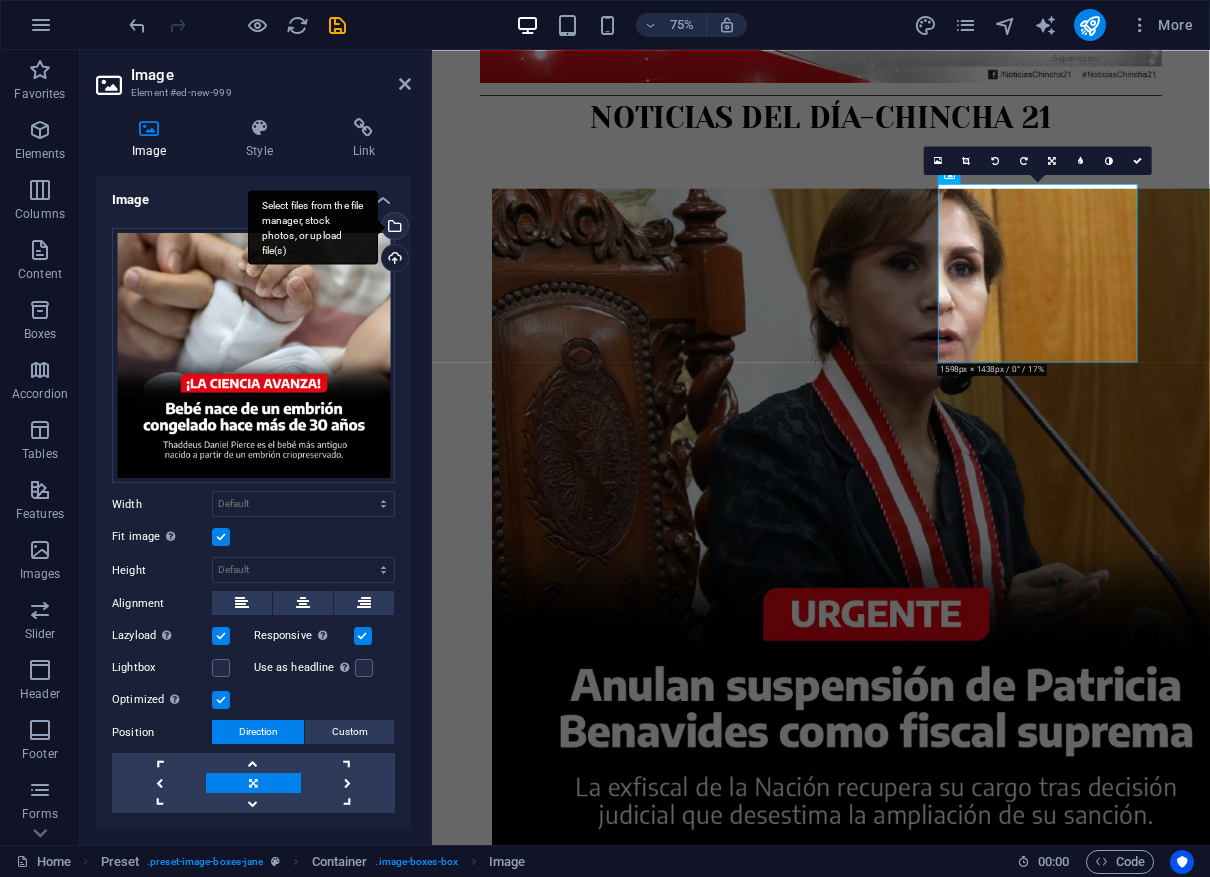 click on "Select files from the file manager, stock photos, or upload file(s)" at bounding box center (393, 228) 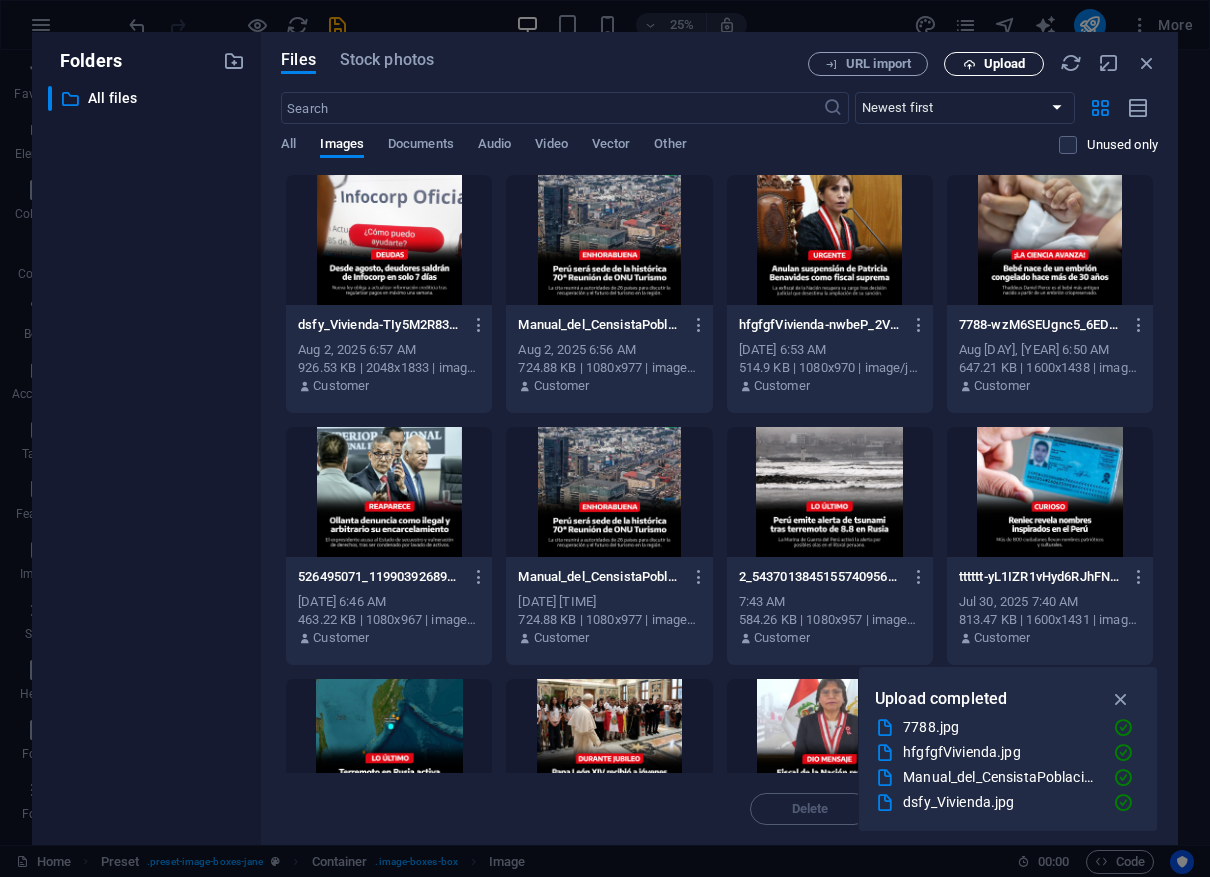 click on "Upload" at bounding box center (1004, 64) 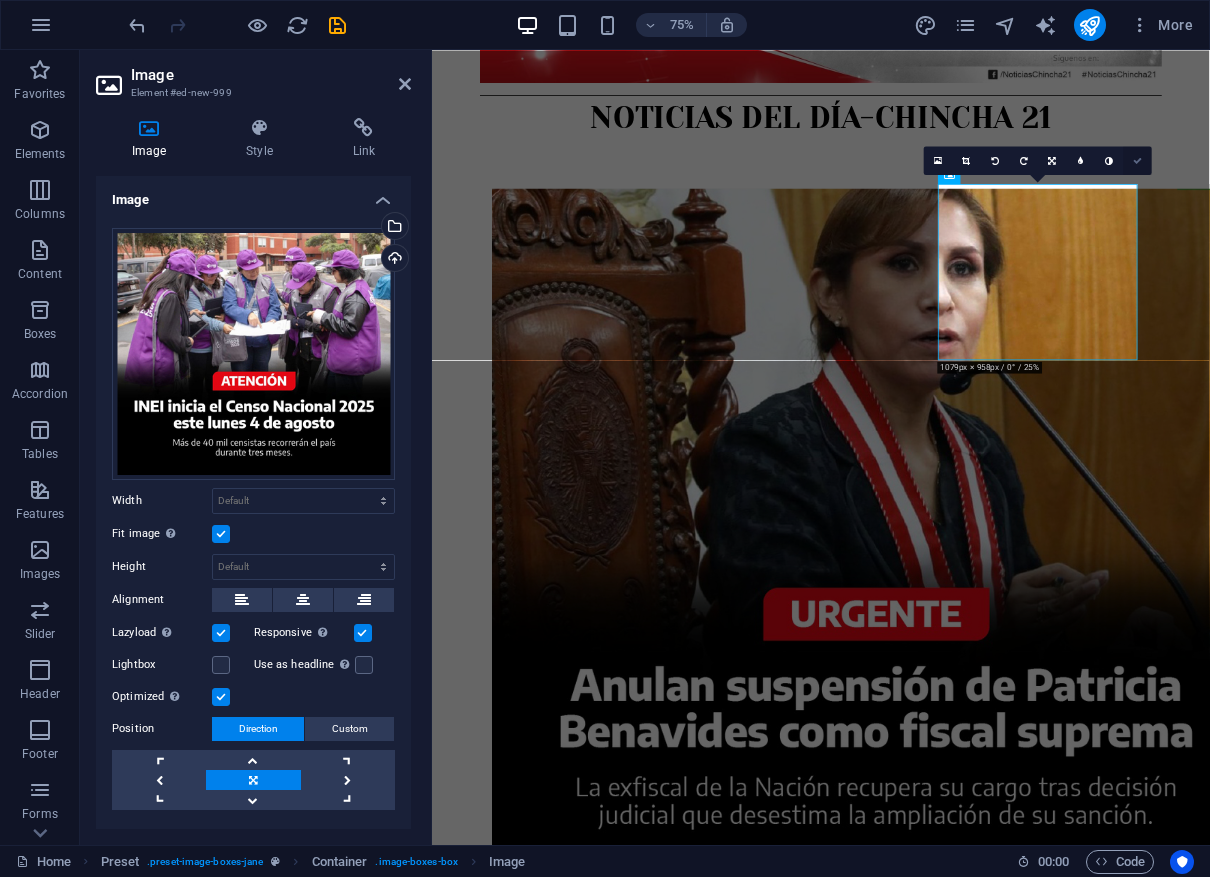 click at bounding box center (1138, 160) 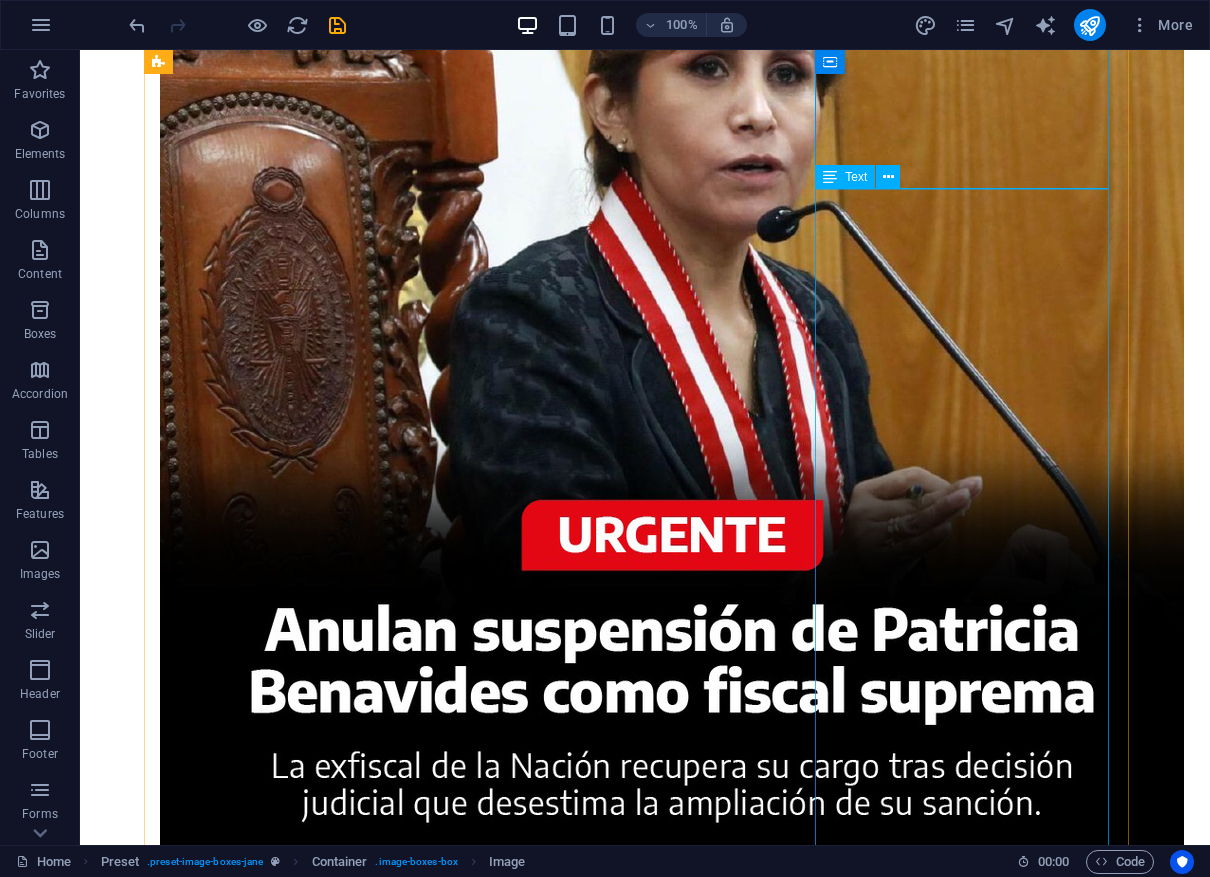 scroll, scrollTop: 766, scrollLeft: 0, axis: vertical 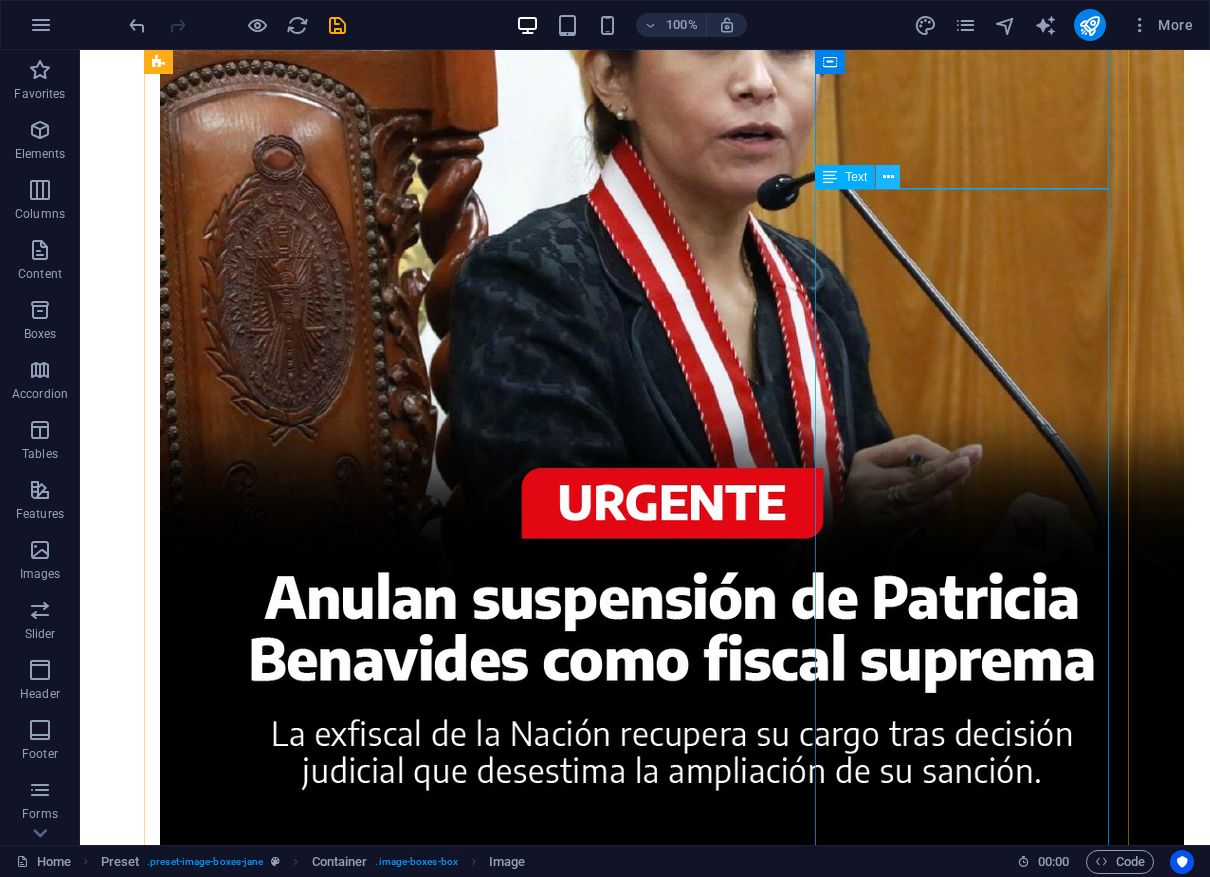click at bounding box center [888, 177] 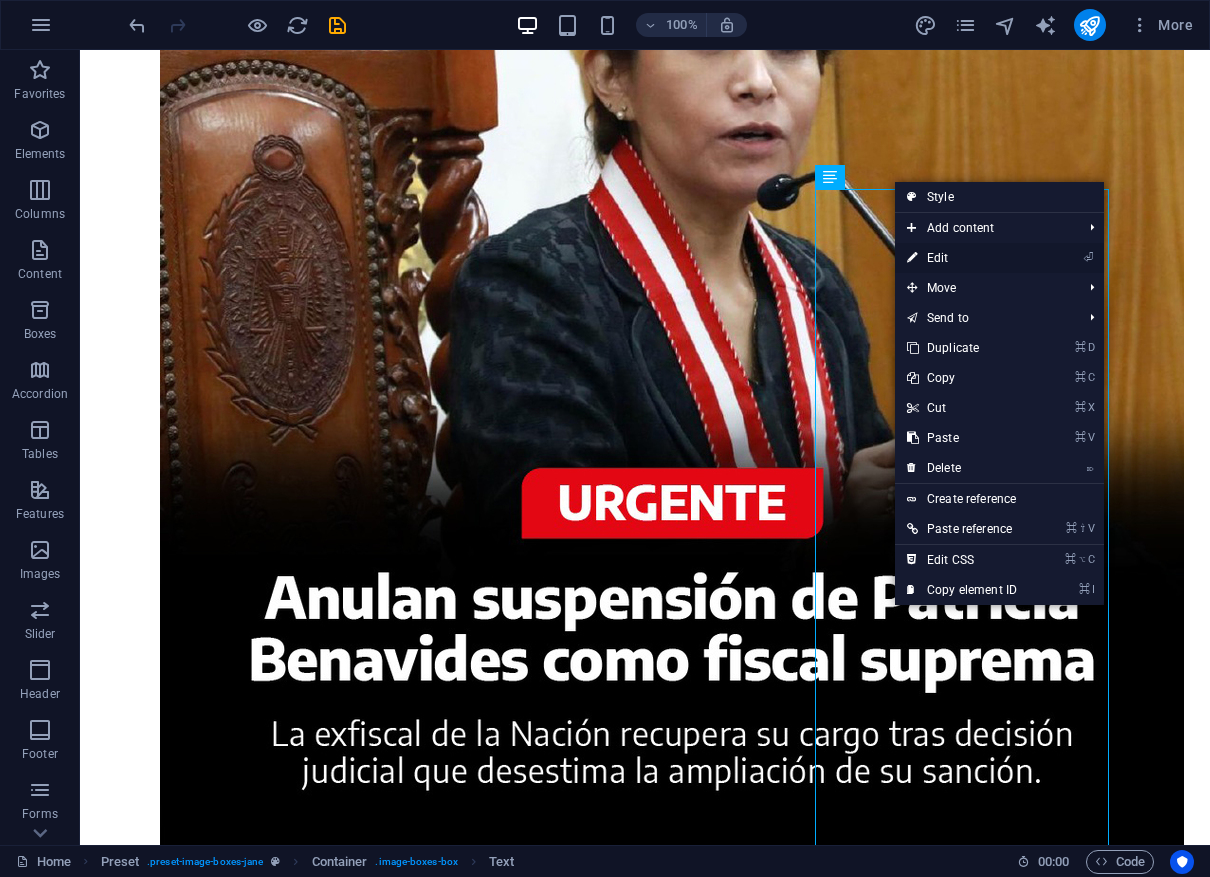 click on "⏎  Edit" at bounding box center [962, 258] 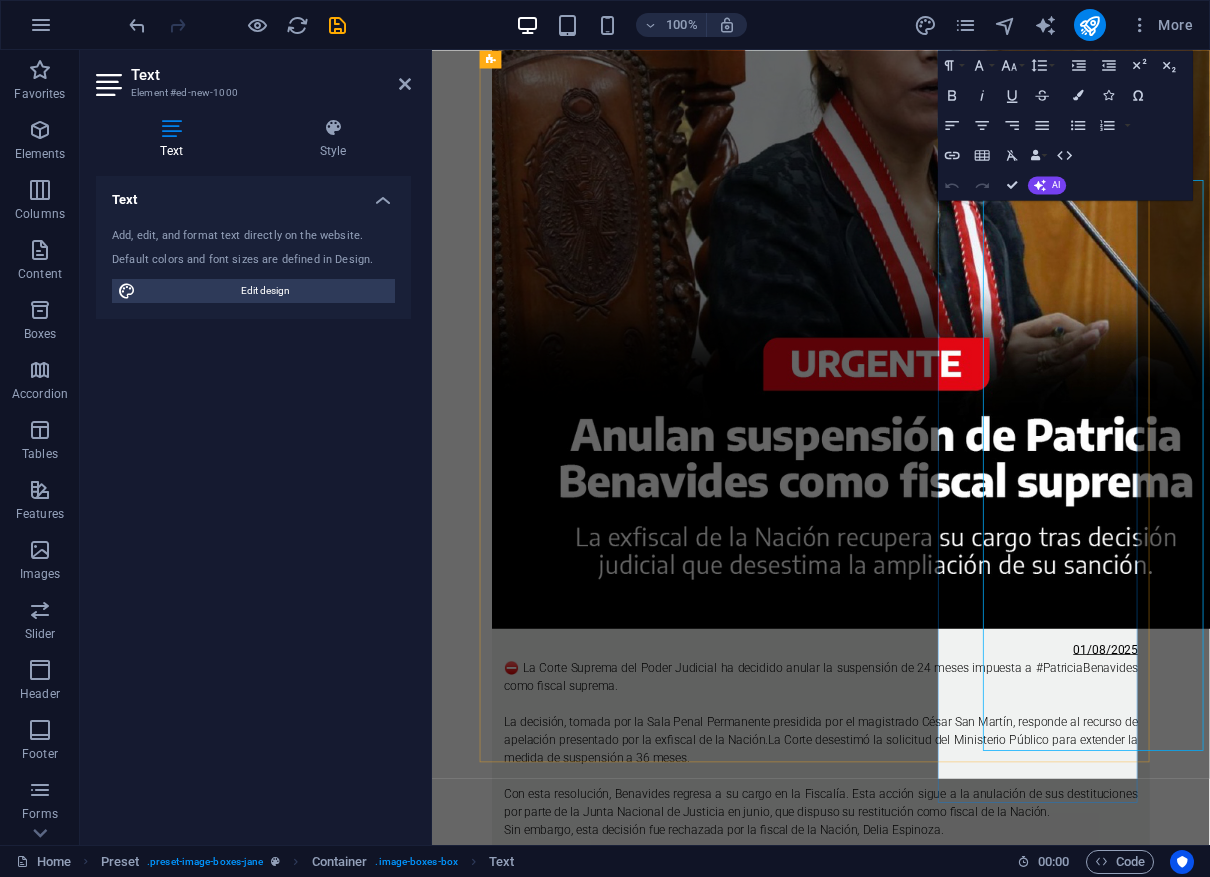 scroll, scrollTop: 732, scrollLeft: 0, axis: vertical 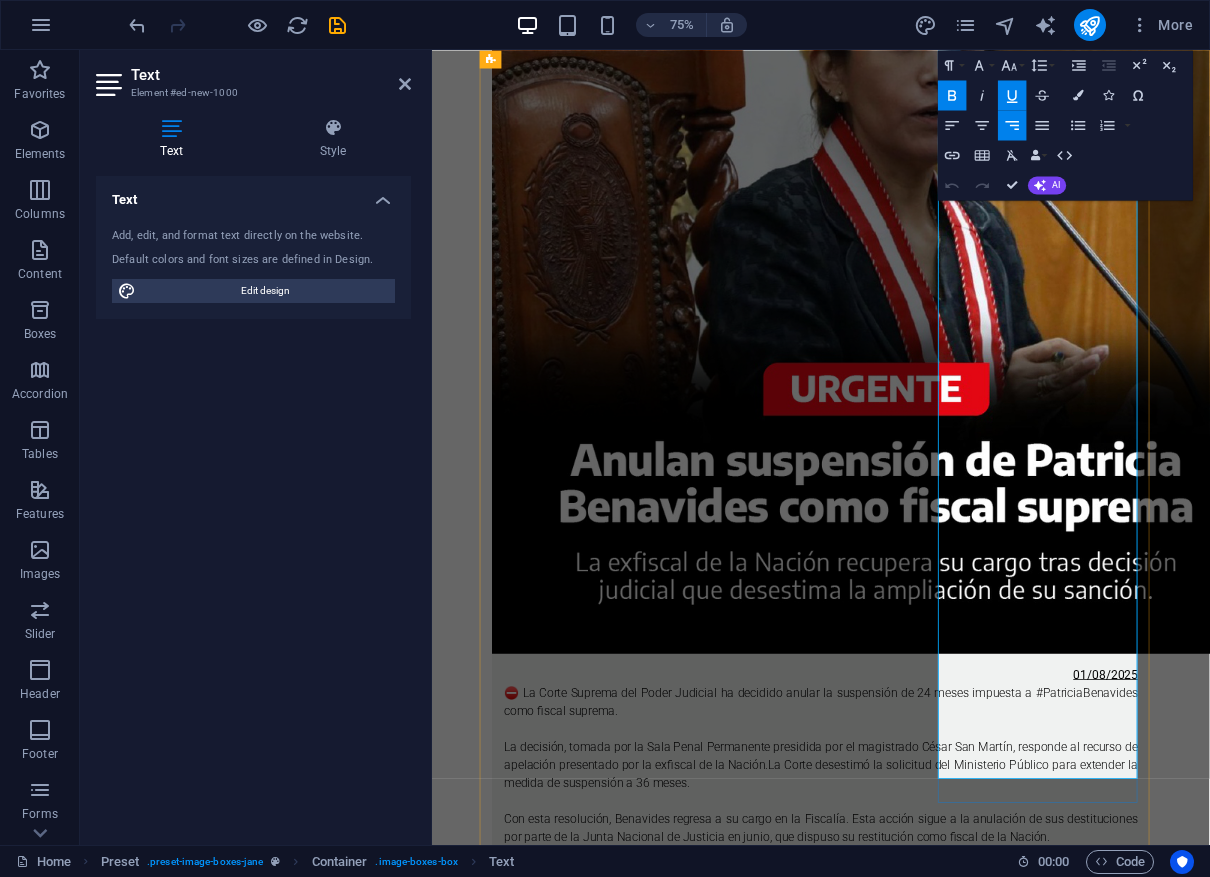 drag, startPoint x: 1244, startPoint y: 302, endPoint x: 1305, endPoint y: 852, distance: 553.3724 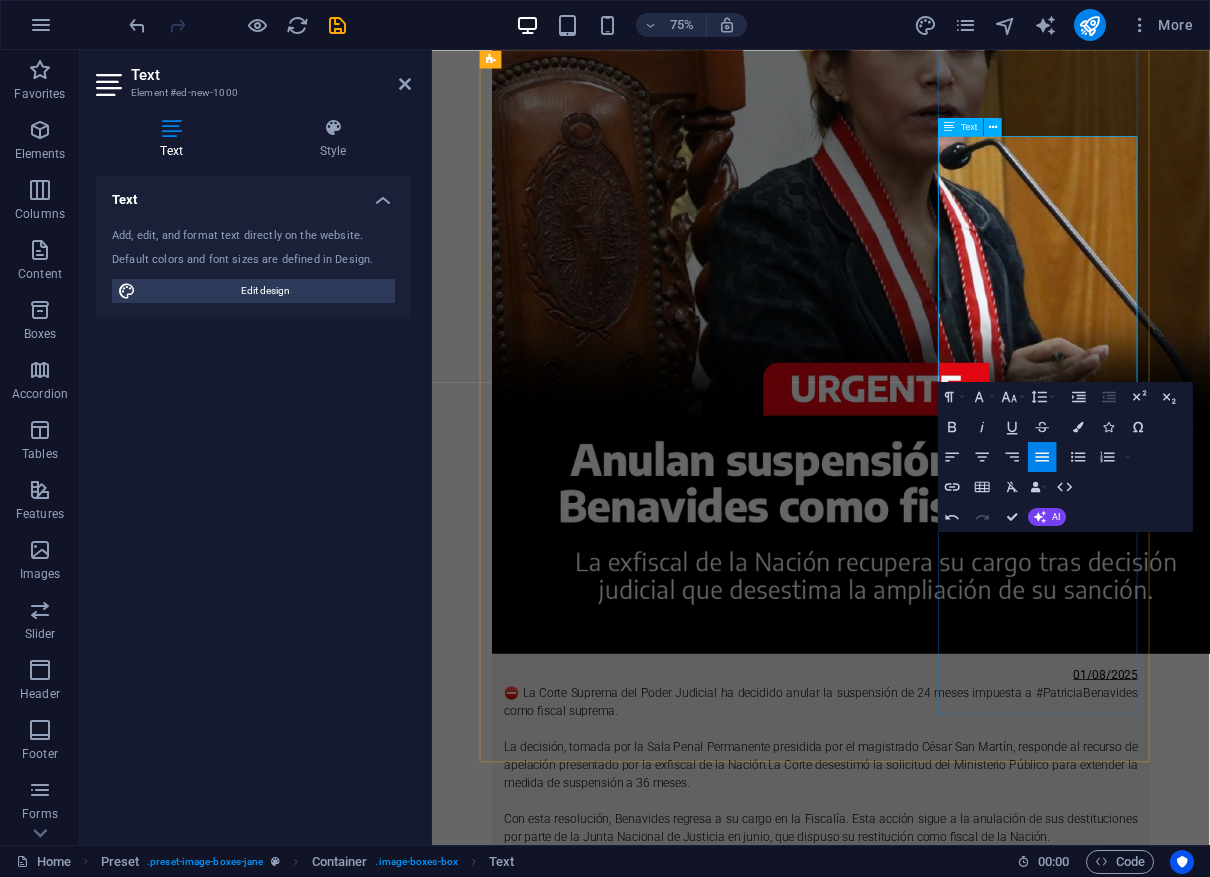 click on "31/07/2025" at bounding box center (950, 3335) 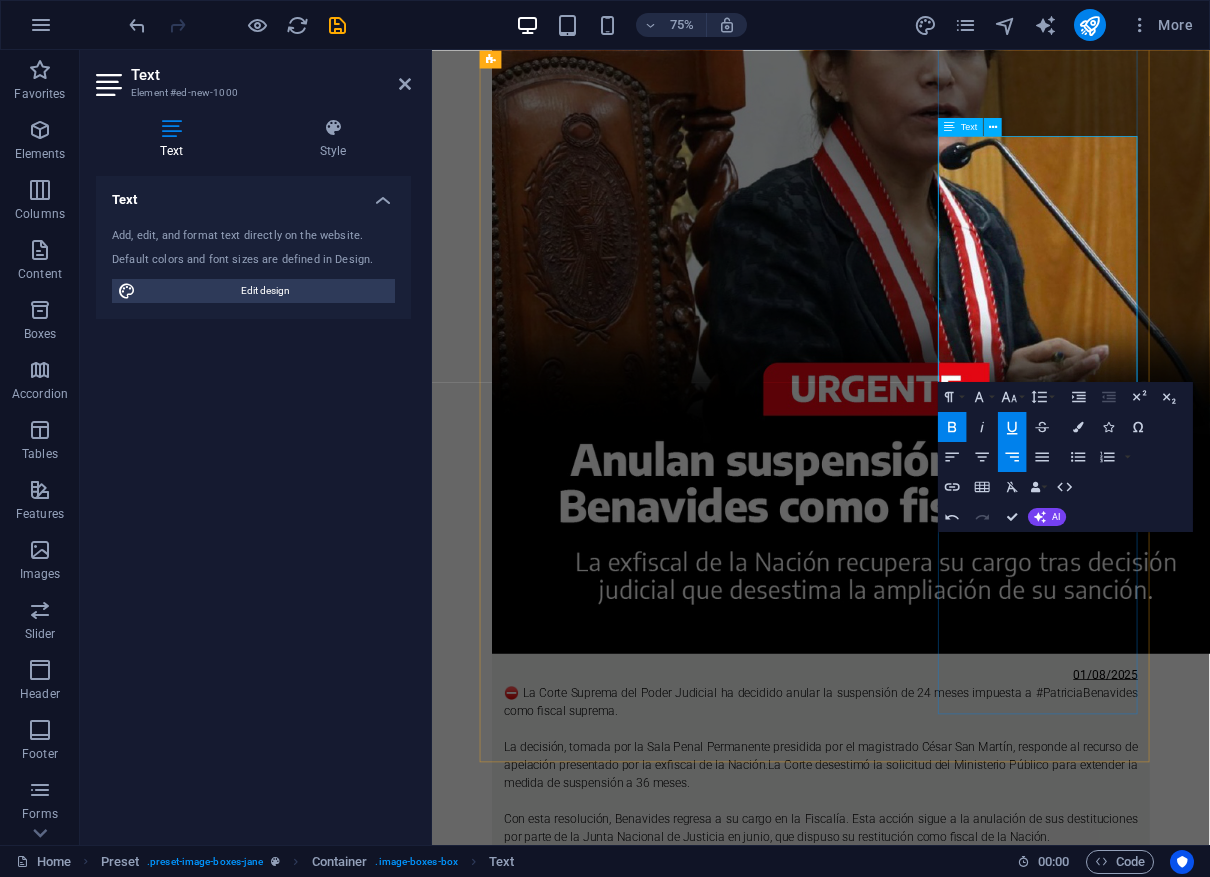 click on "31/07/2025" at bounding box center (1330, 3334) 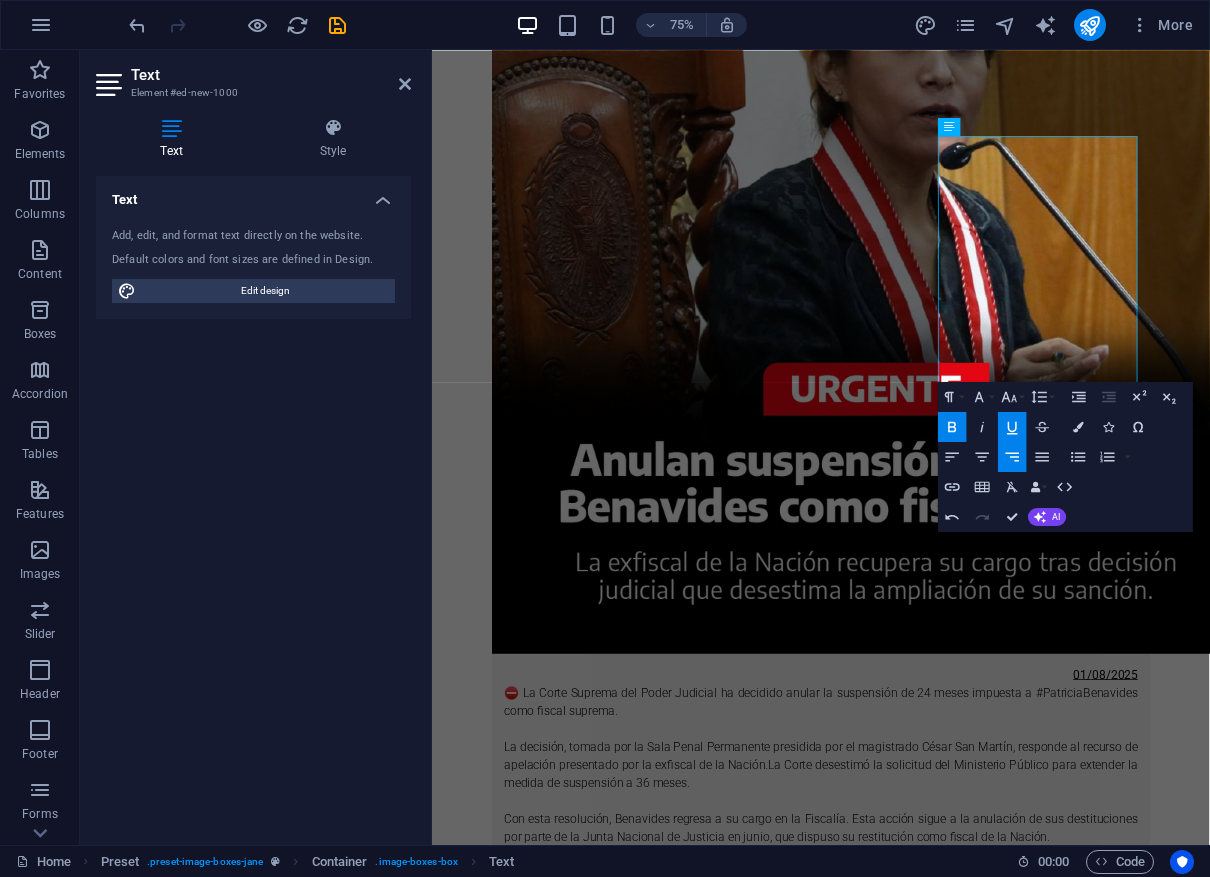 type 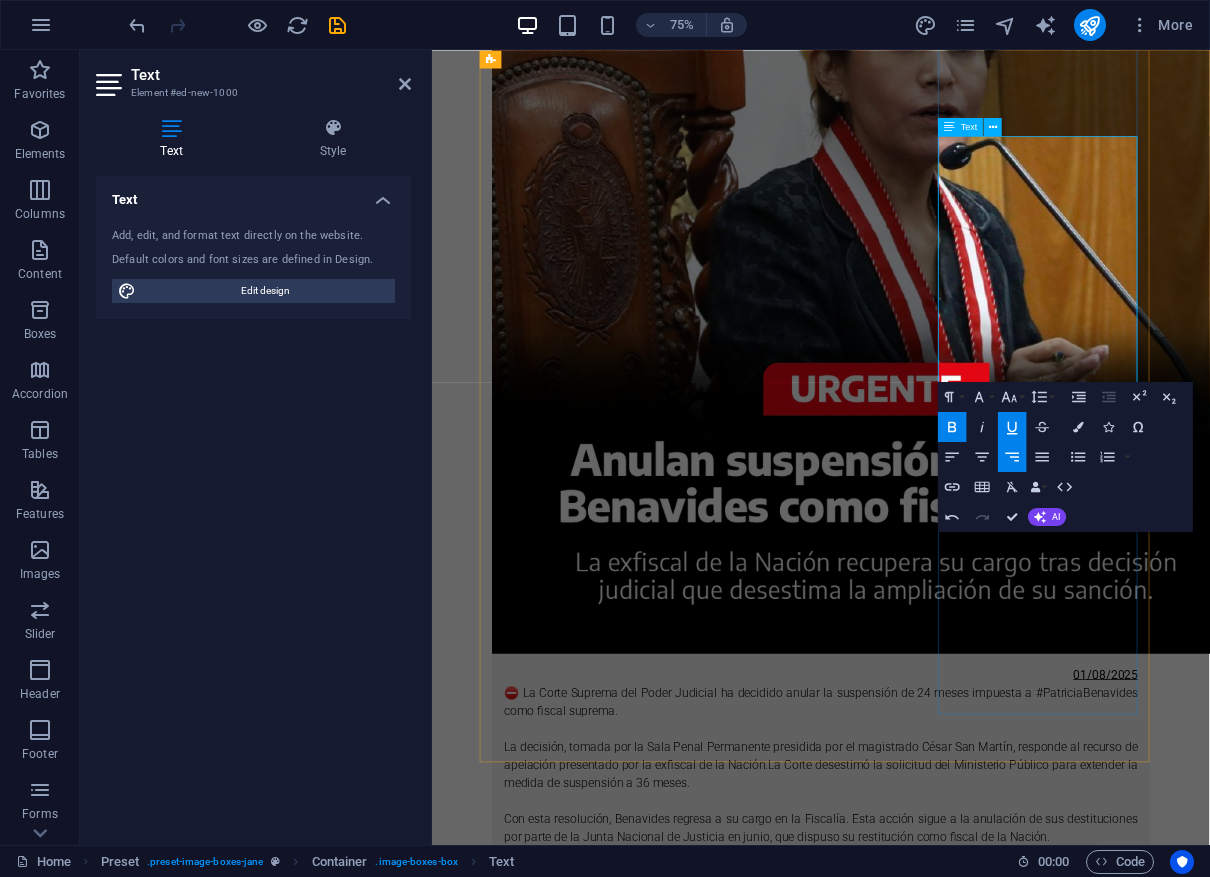 drag, startPoint x: 1256, startPoint y: 251, endPoint x: 1308, endPoint y: 432, distance: 188.32153 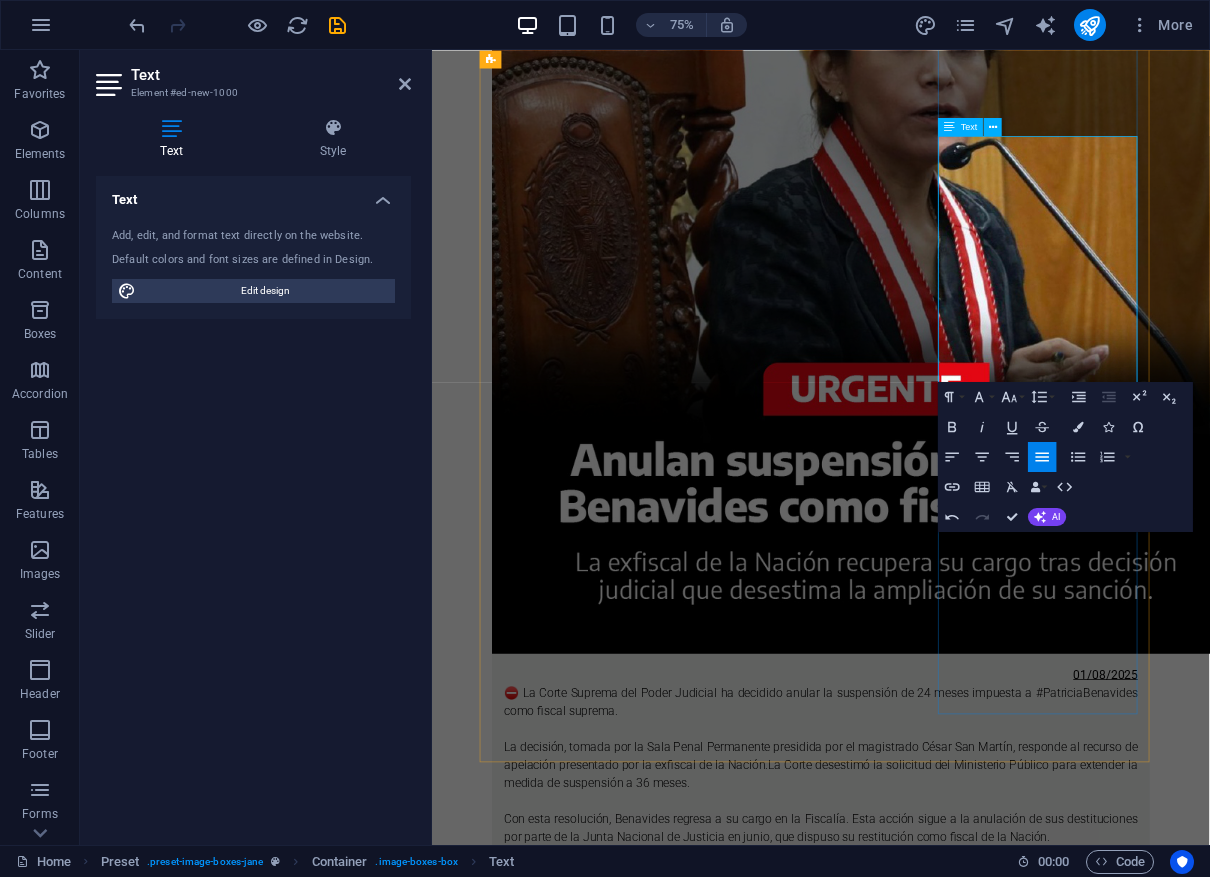 drag, startPoint x: 1231, startPoint y: 435, endPoint x: 1197, endPoint y: 252, distance: 186.13167 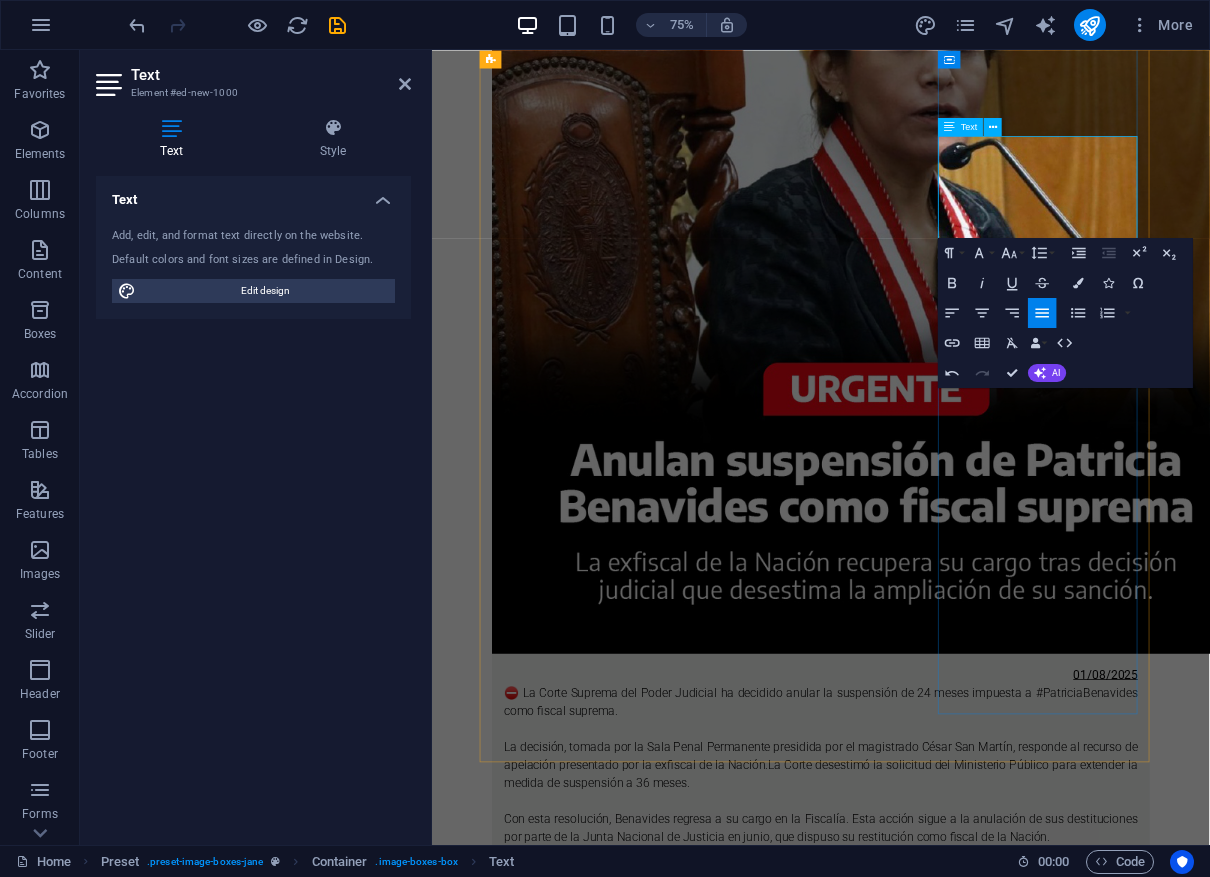 drag, startPoint x: 1265, startPoint y: 261, endPoint x: 1220, endPoint y: 209, distance: 68.76772 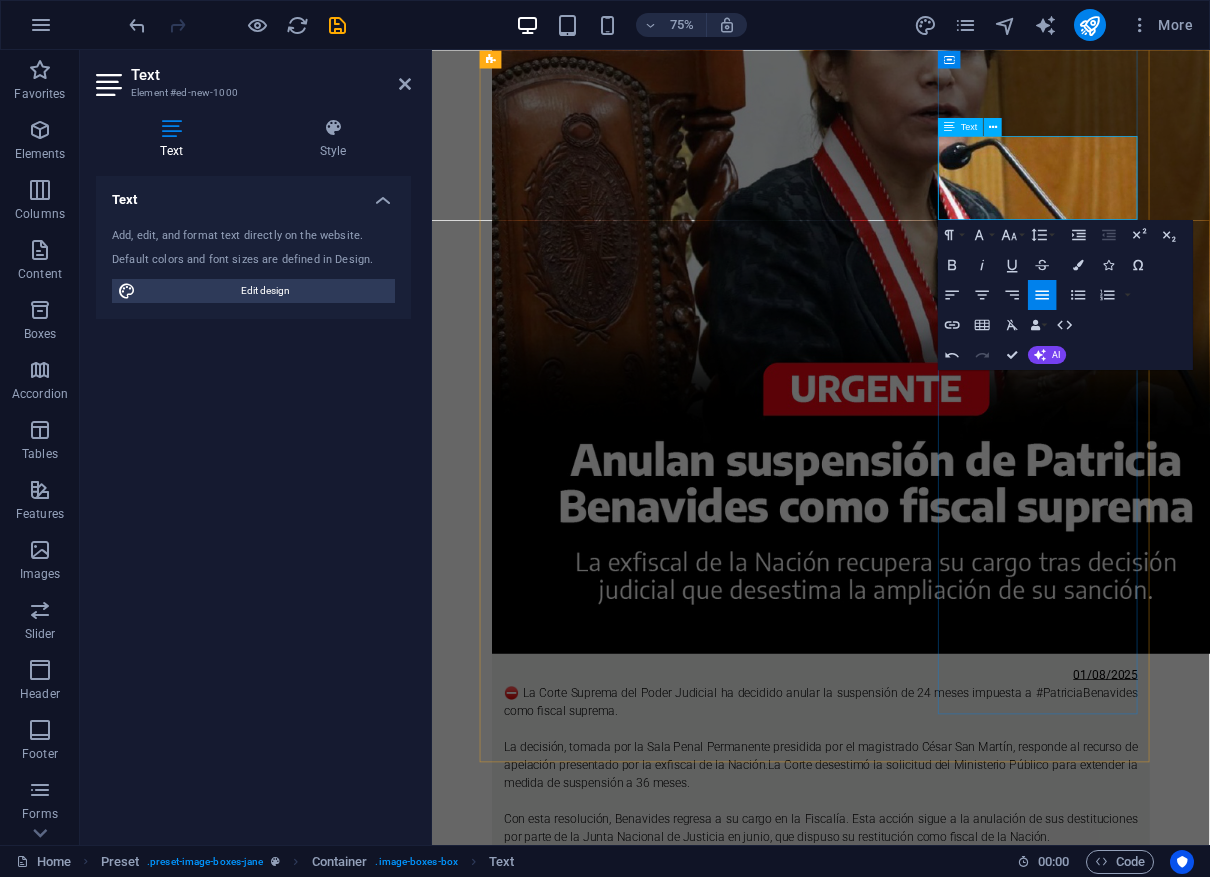 click at bounding box center (950, 3383) 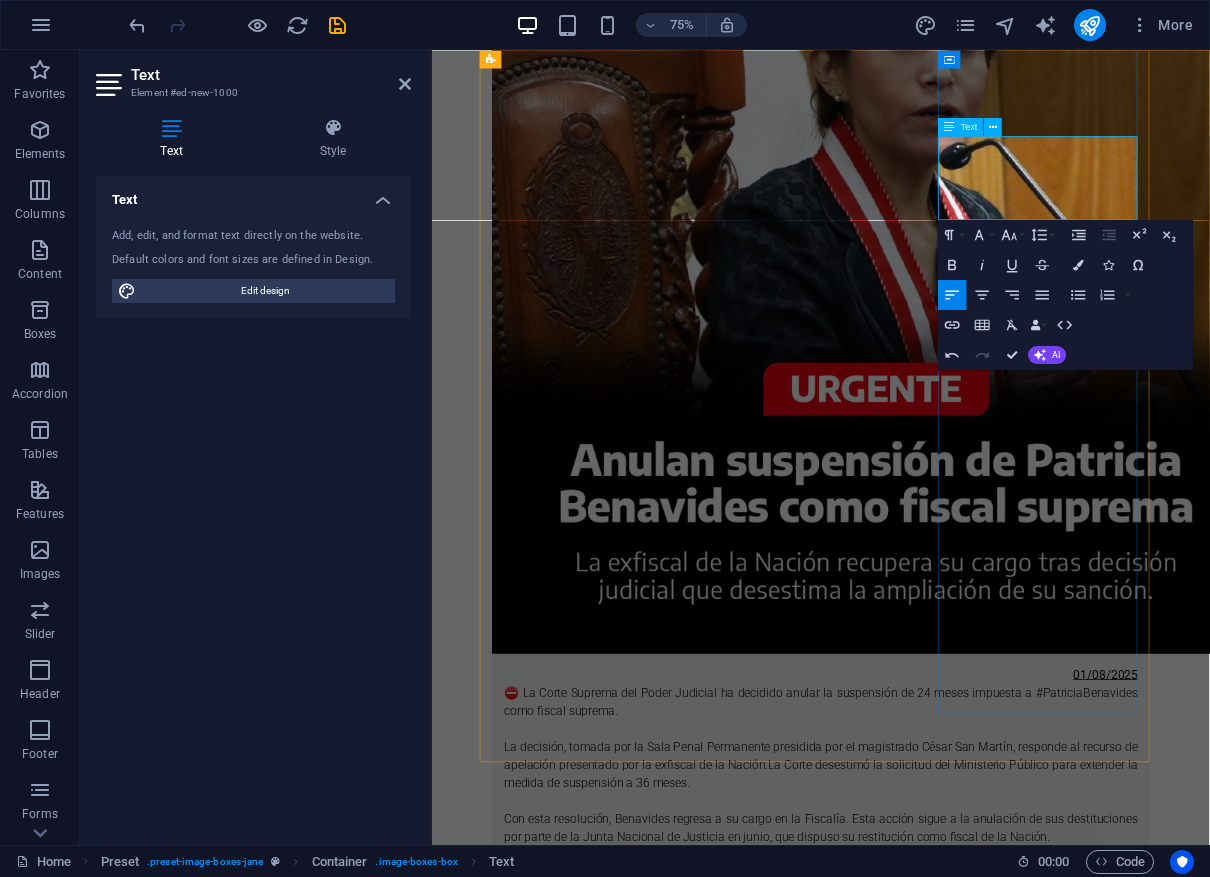 drag, startPoint x: 1269, startPoint y: 254, endPoint x: 1258, endPoint y: 252, distance: 11.18034 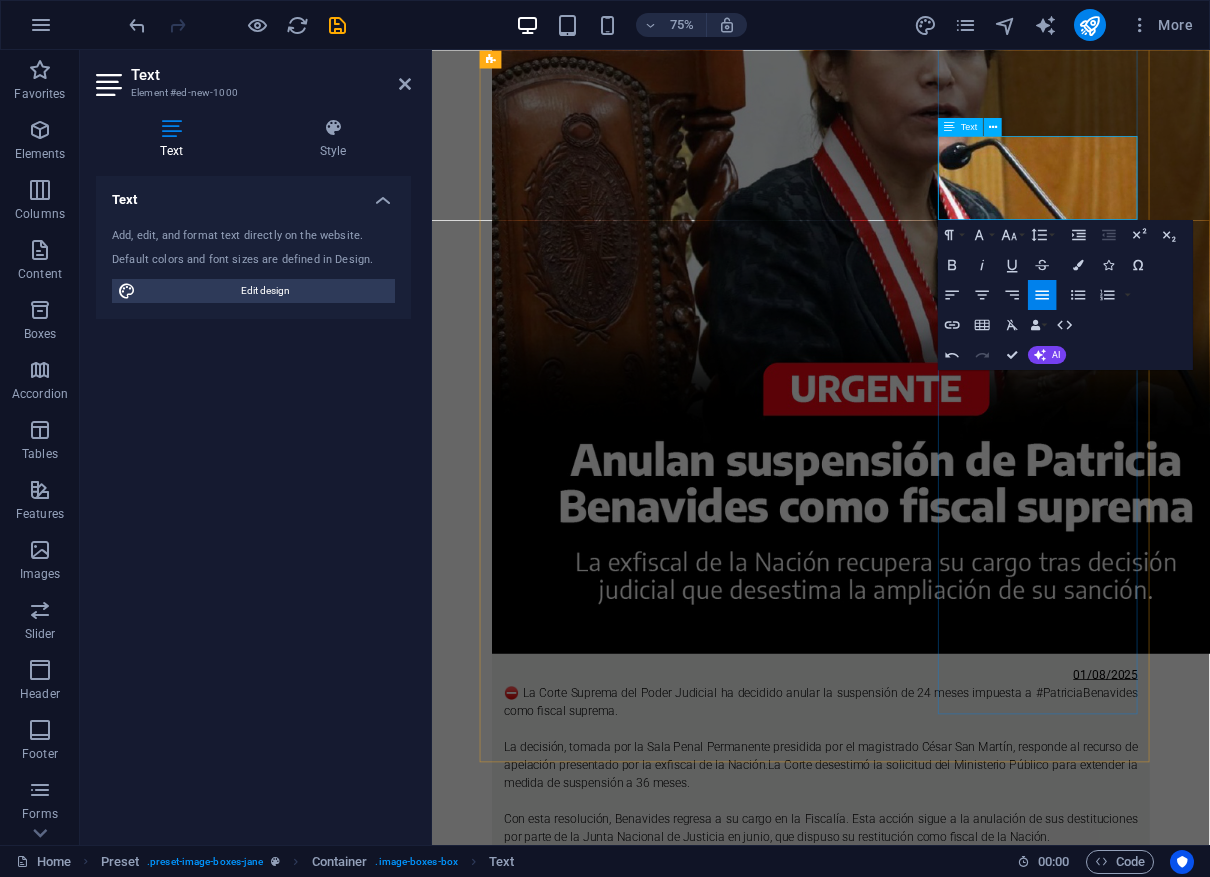 click on "⛔ 2 de [MONTH], 2025 ⛔ Unerce nació el 2reproucción asistida." at bounding box center [950, 3351] 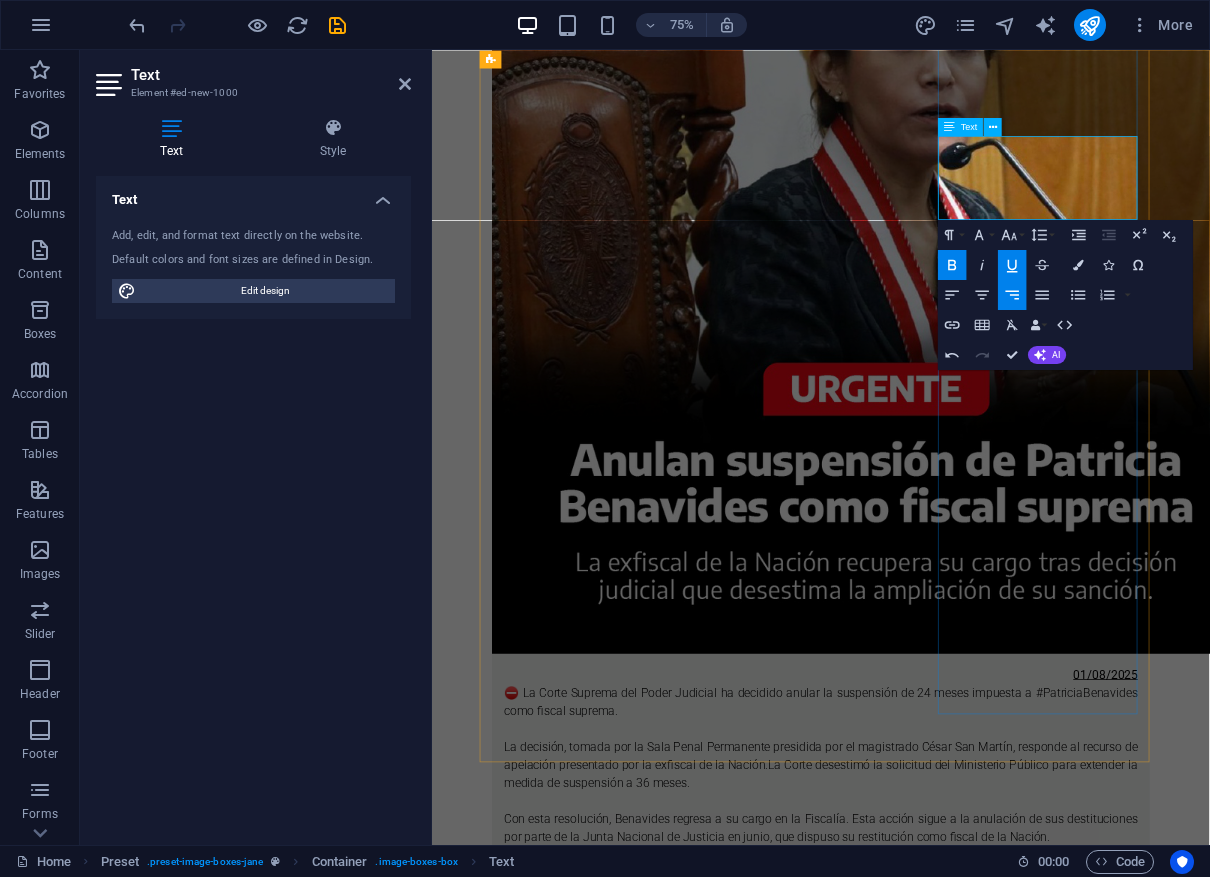 click on "⛔ Unerce nació el 2reproucción asistida." at bounding box center [950, 3359] 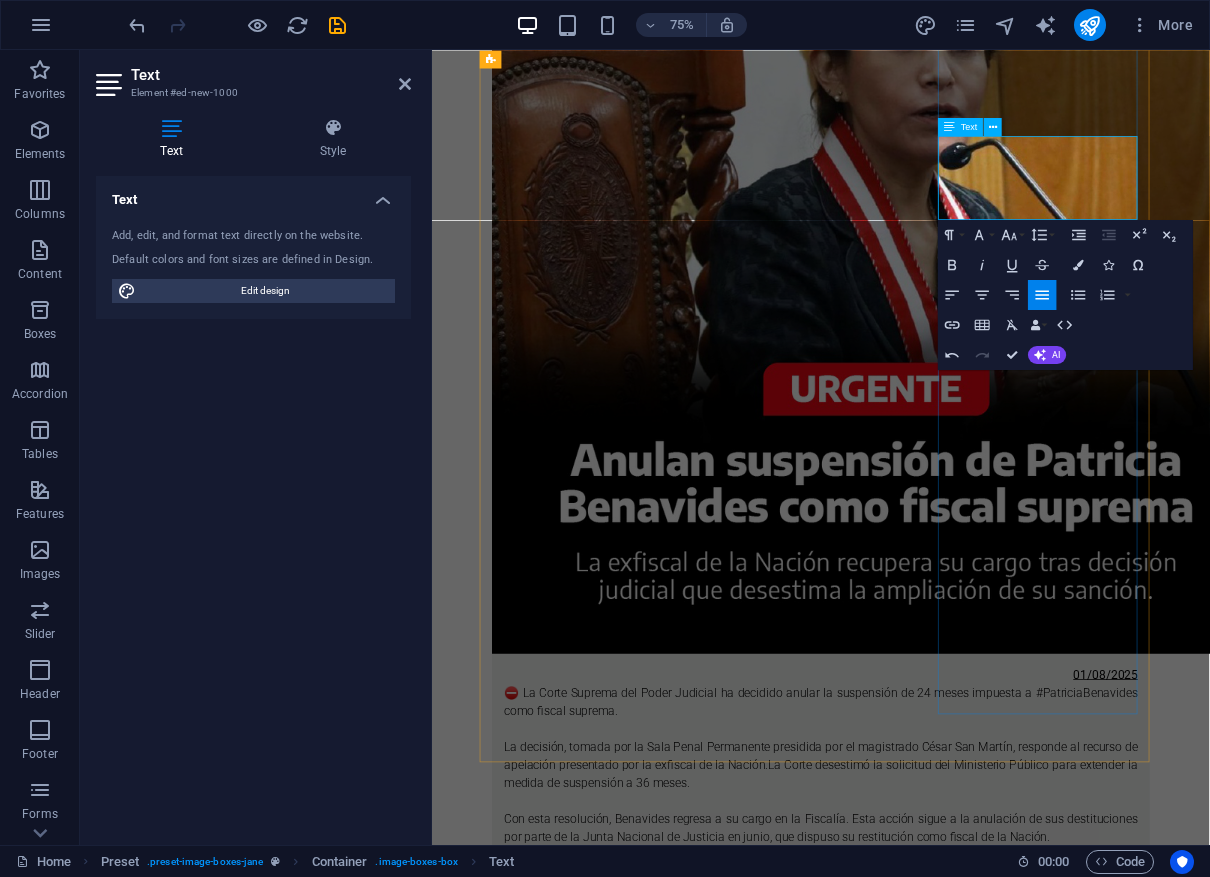 click on "⛔ Unerce nació el 2reproucción asistida." at bounding box center [950, 3359] 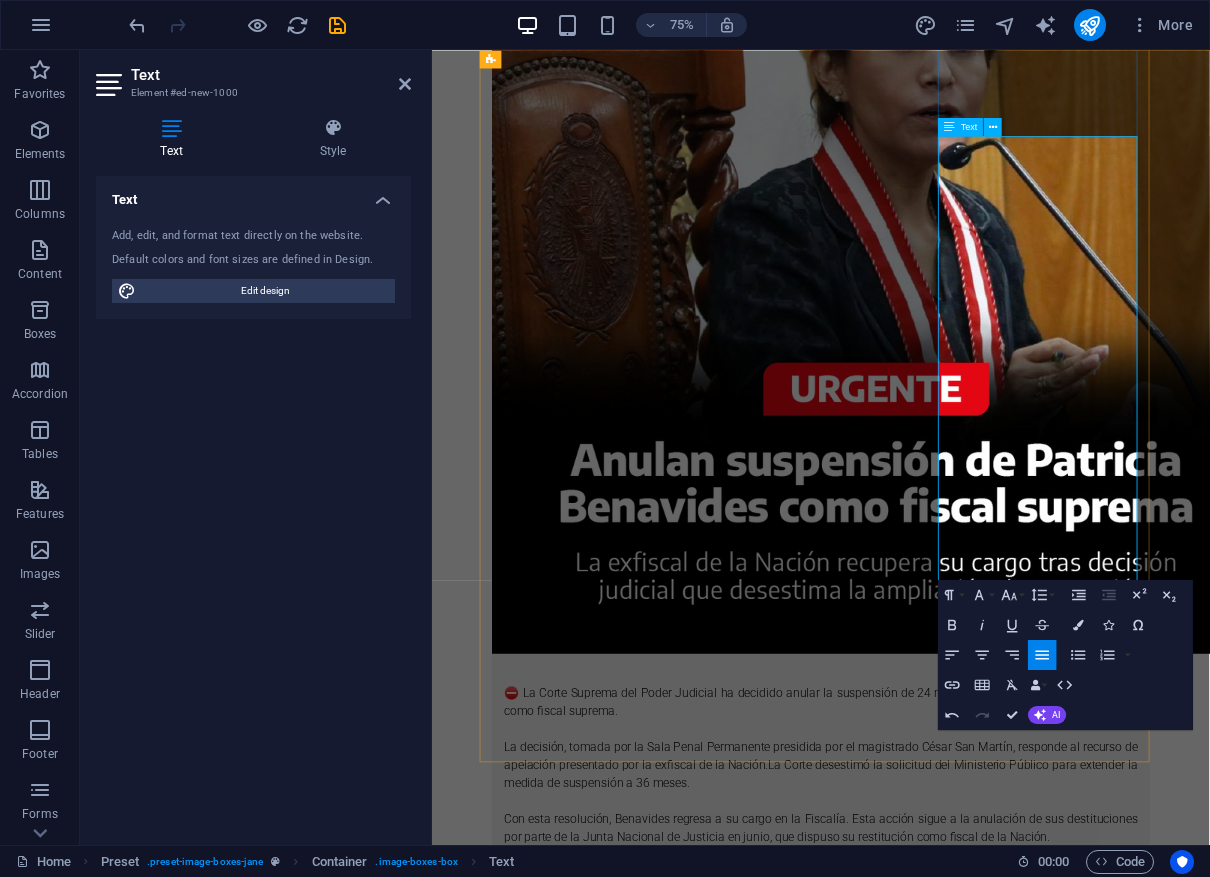 click on "El Instituto Nacional de Estadística e Informática (INEI) comenzará este lunes 4 de agosto el Censo Nacional 2025, el primero desde 2017. Por tres meses, más de 40 mil censistas debidamente identificados visitarán cerca de 14 millones de viviendas en todo el país, utilizando tabletas en lugar de formularios en papel." at bounding box center (950, 3407) 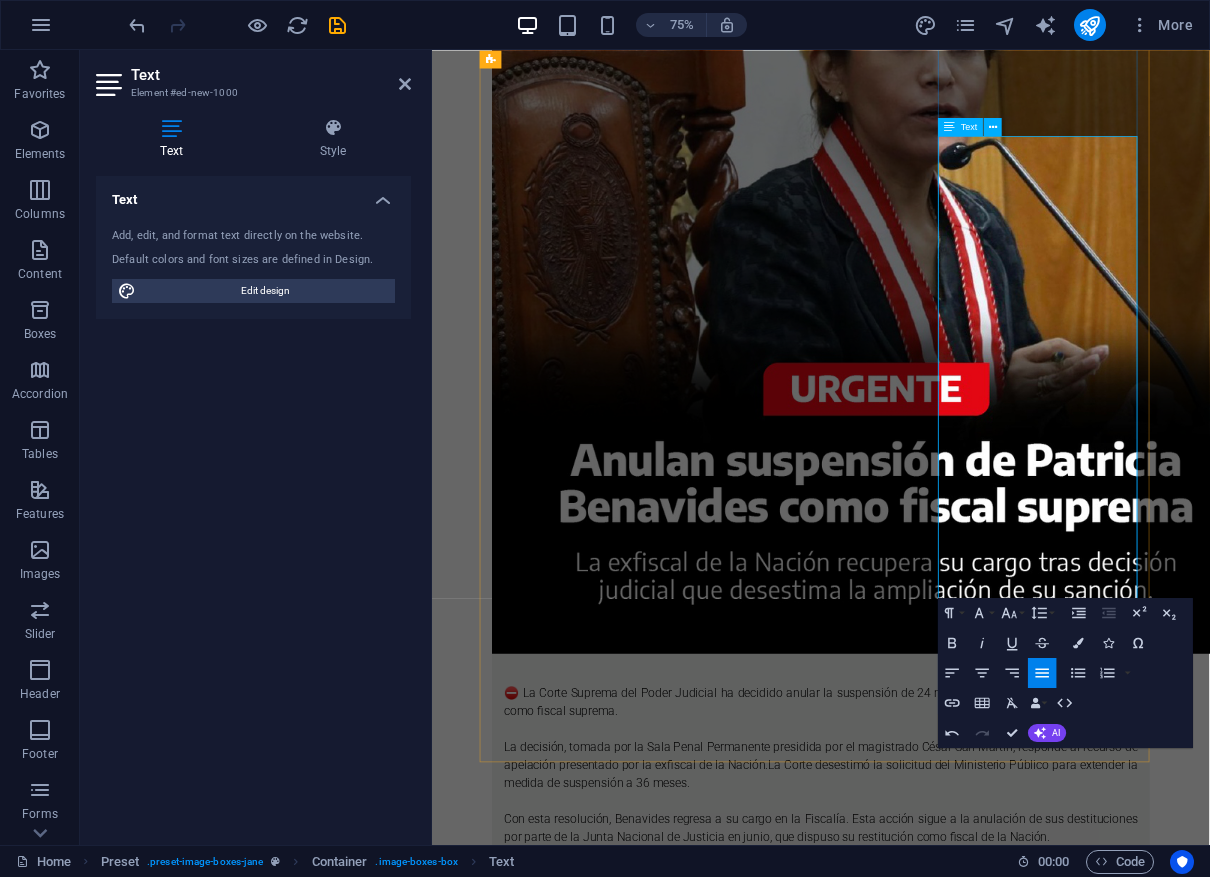 click on "A diferencia de censos anteriores, no será necesario que todos los miembros del hogar estén presentes: bastará con un informante calificado. El cuestionario incluye temas como servicios básicos, migración, población extranjera y autoidentificación étnica. See less" at bounding box center [950, 3527] 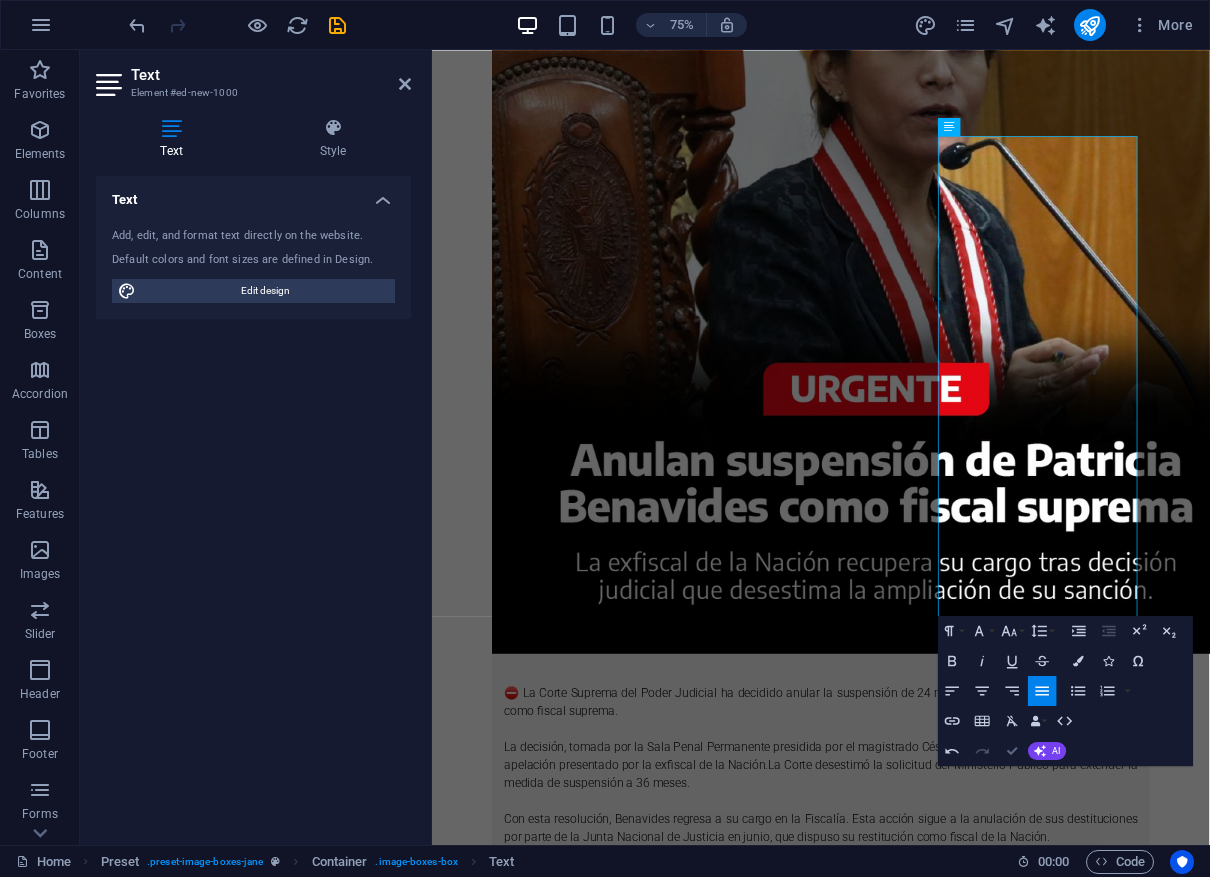 click on "[DATE] El Instituto Nacional de Estadística e Informática (INEI) comenzará este lunes [DATE] el Censo Nacional [YEAR], el primero desde 2017. Por tres meses, más de 40 mil censistas debidamente identificados visitarán cerca de 14 millones de viviendas en todo el país, utilizando tabletas en lugar de formularios en papel. A diferencia de censos anteriores, no será necesario que todos los miembros del hogar estén presentes: bastará con un informante calificado. El cuestionario incluye temas como servicios básicos, migración, población extranjera y autoidentificación étnica. See less" at bounding box center (950, 3471) 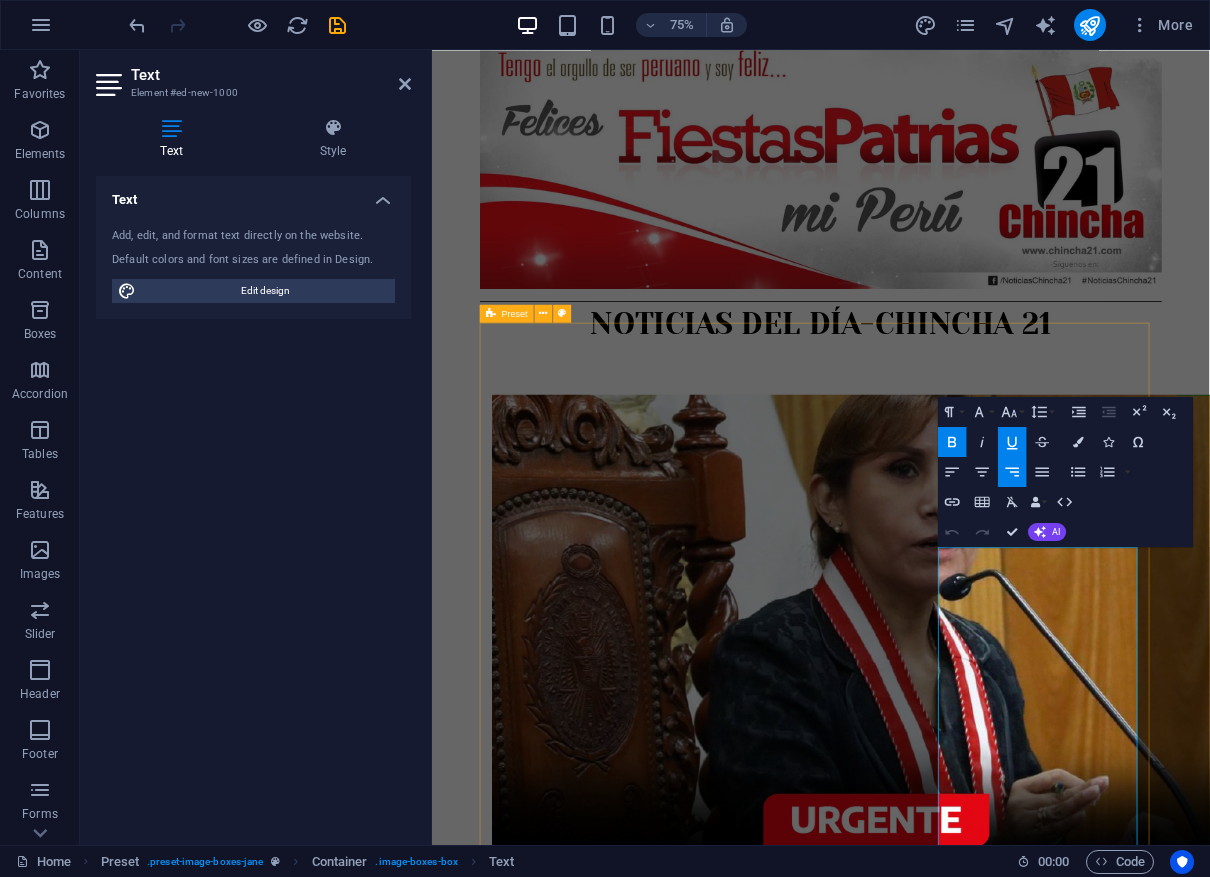 scroll, scrollTop: 138, scrollLeft: 0, axis: vertical 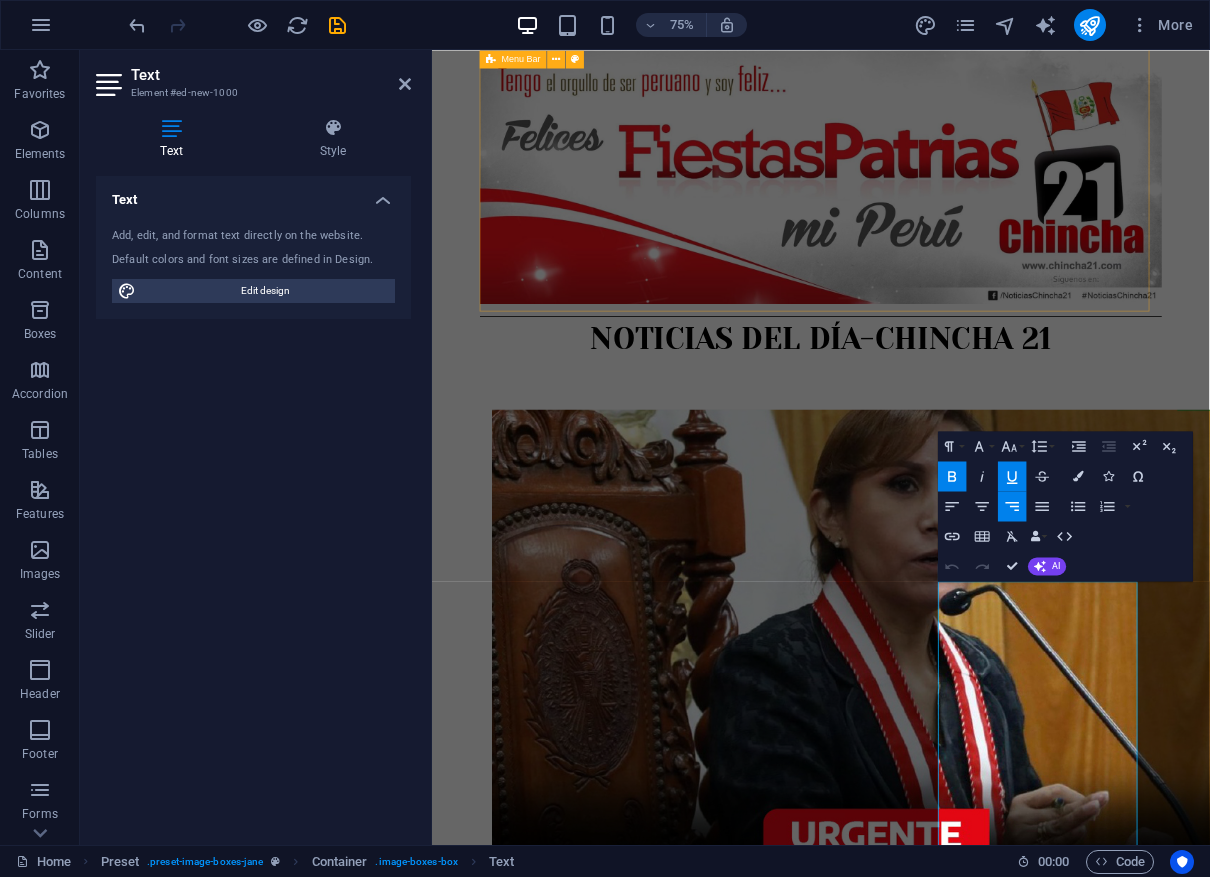 click on "Acerca de Contacto" at bounding box center (950, 190) 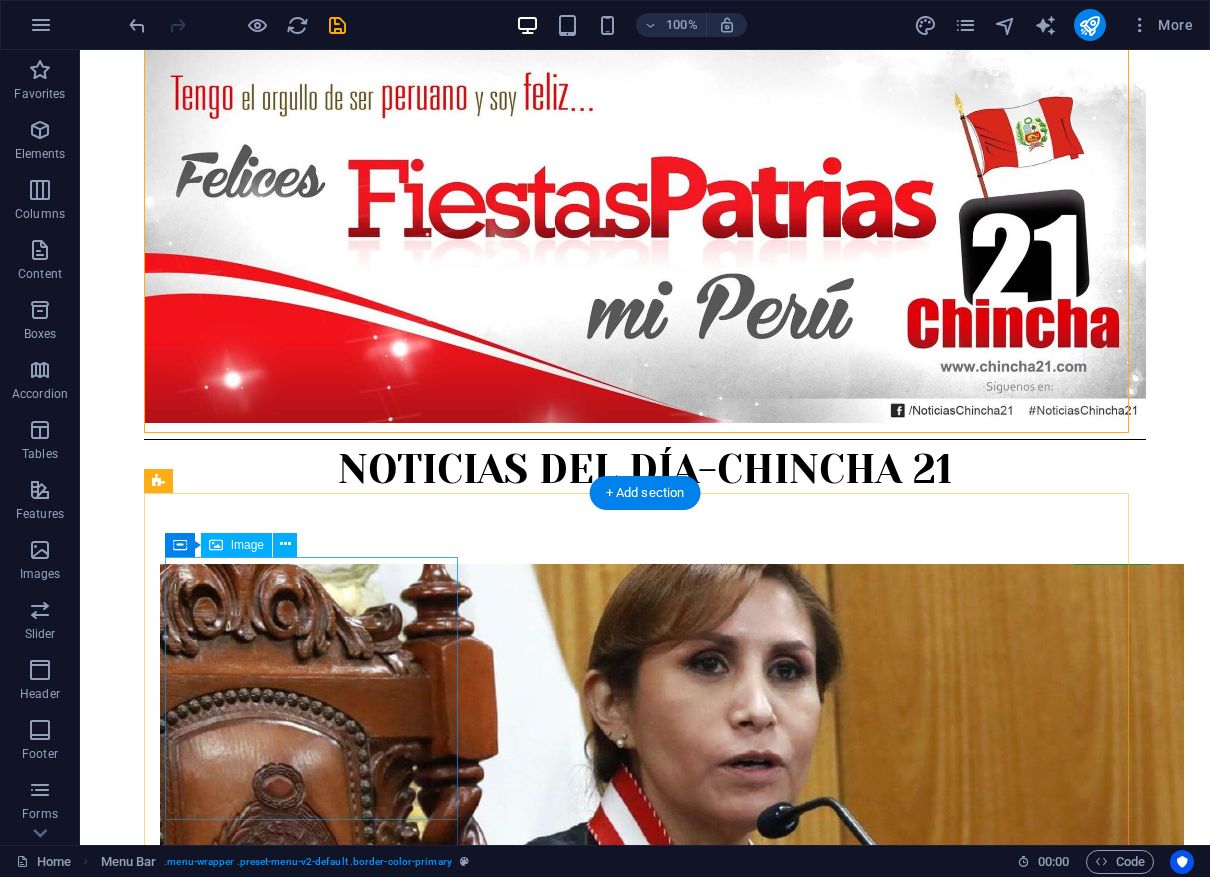 click at bounding box center [632, 1024] 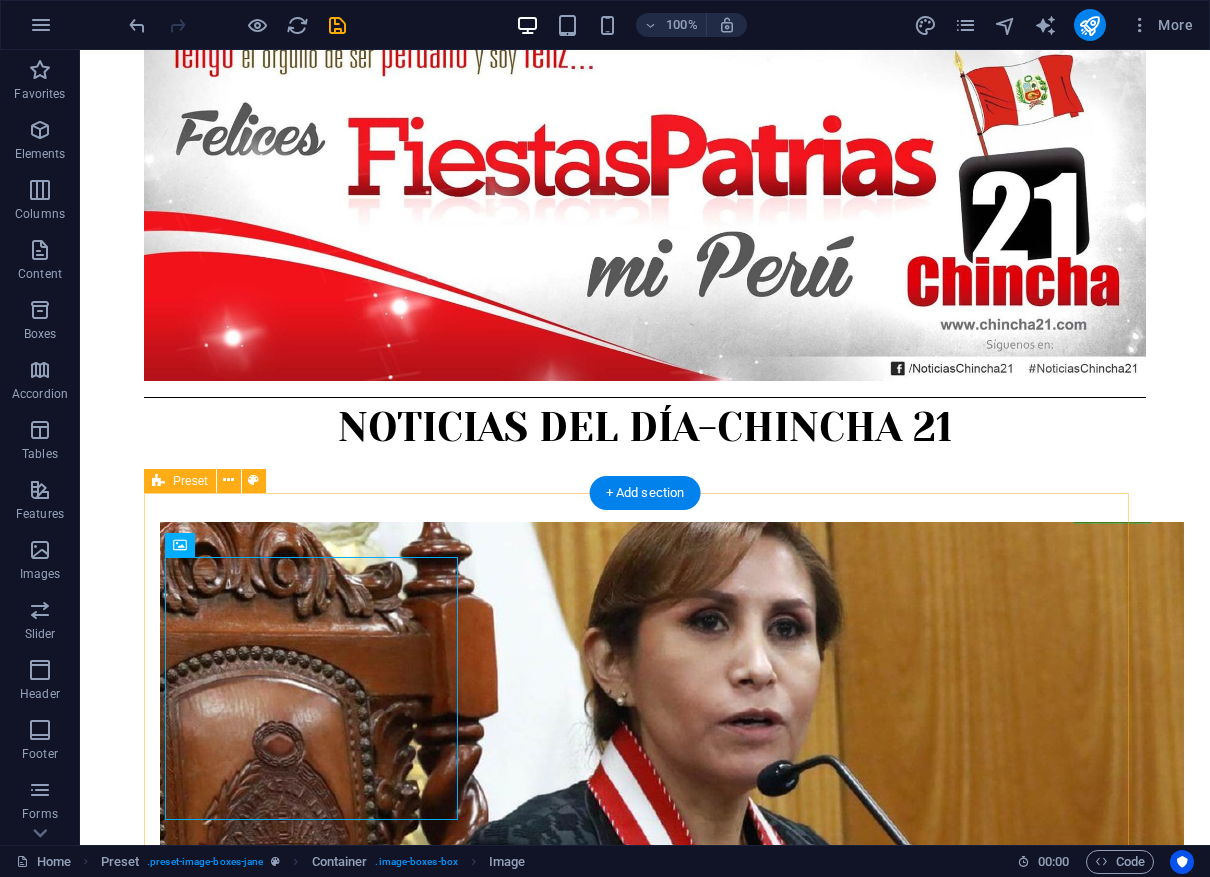 scroll, scrollTop: 223, scrollLeft: 0, axis: vertical 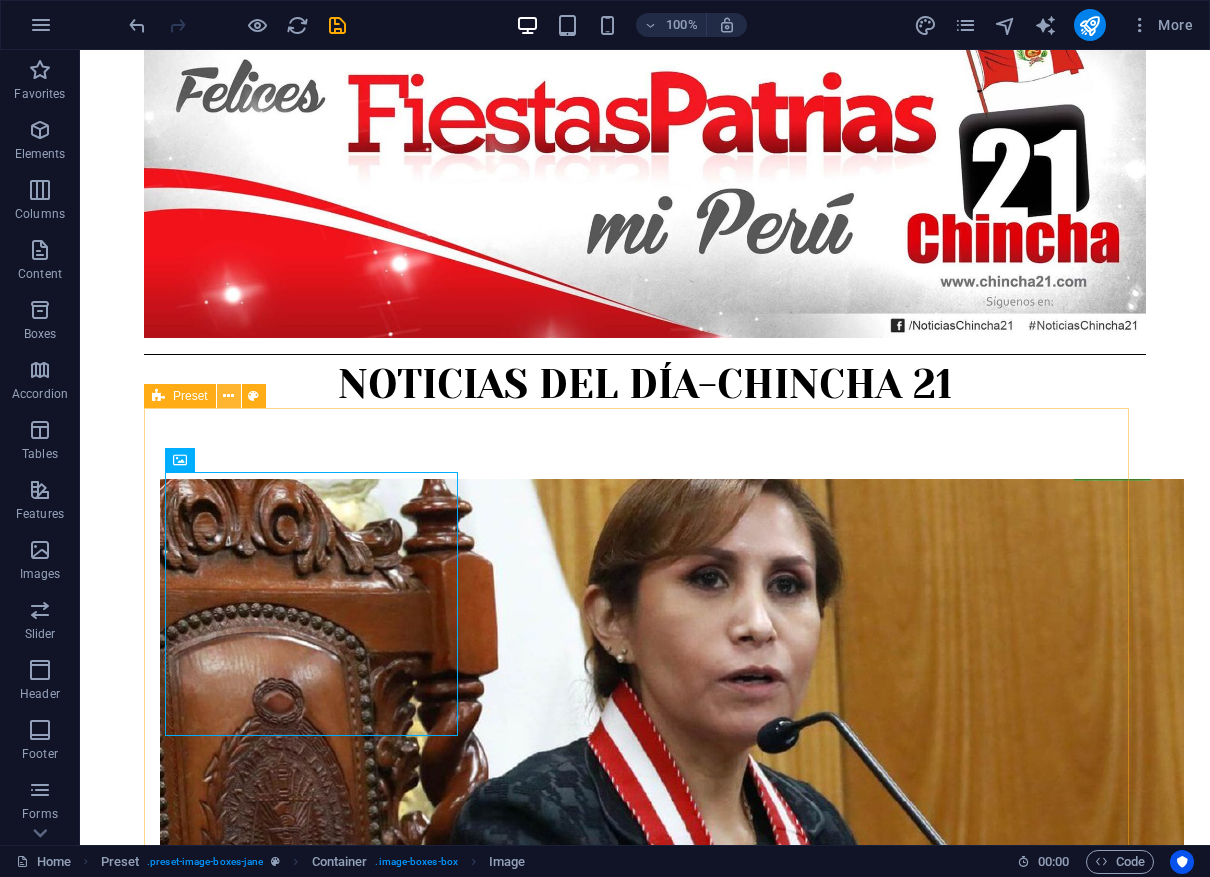 click at bounding box center (228, 396) 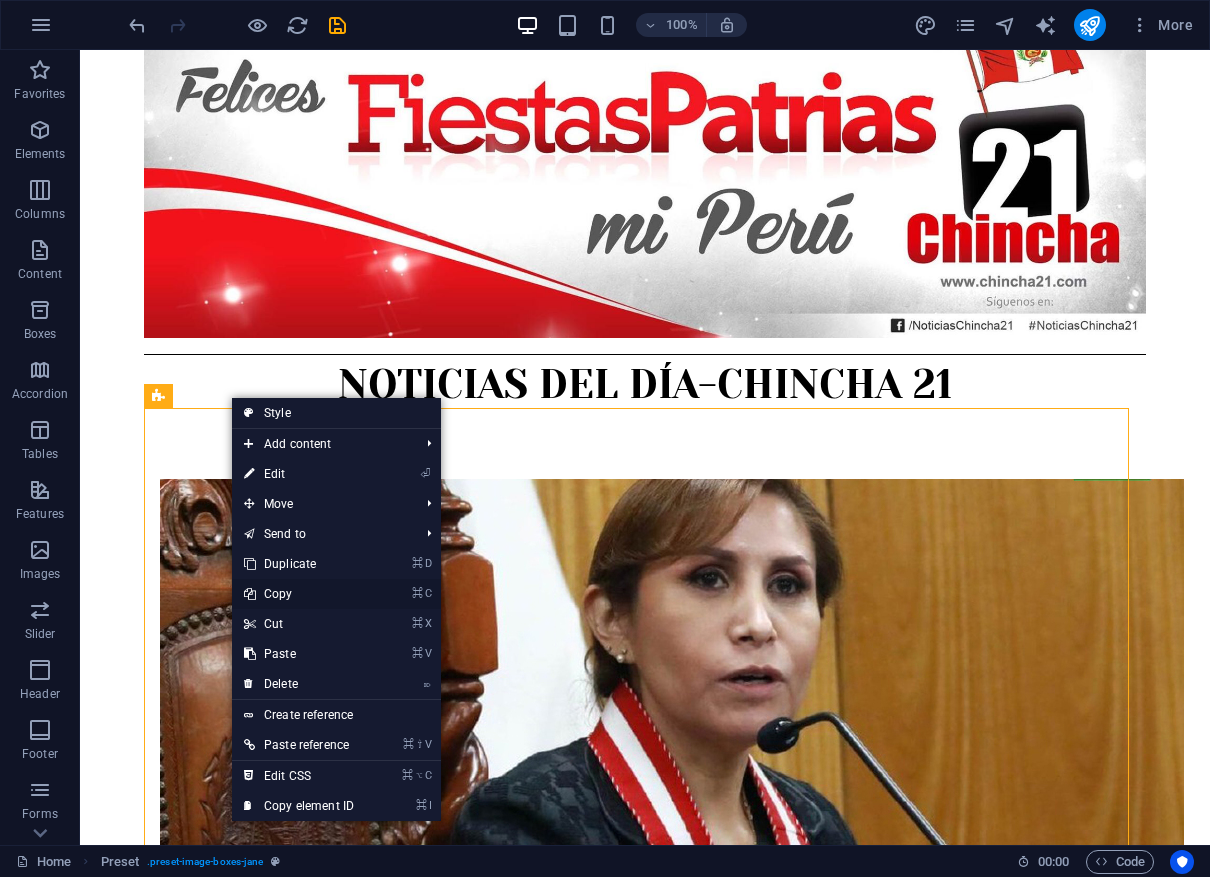 drag, startPoint x: 286, startPoint y: 594, endPoint x: 204, endPoint y: 542, distance: 97.097885 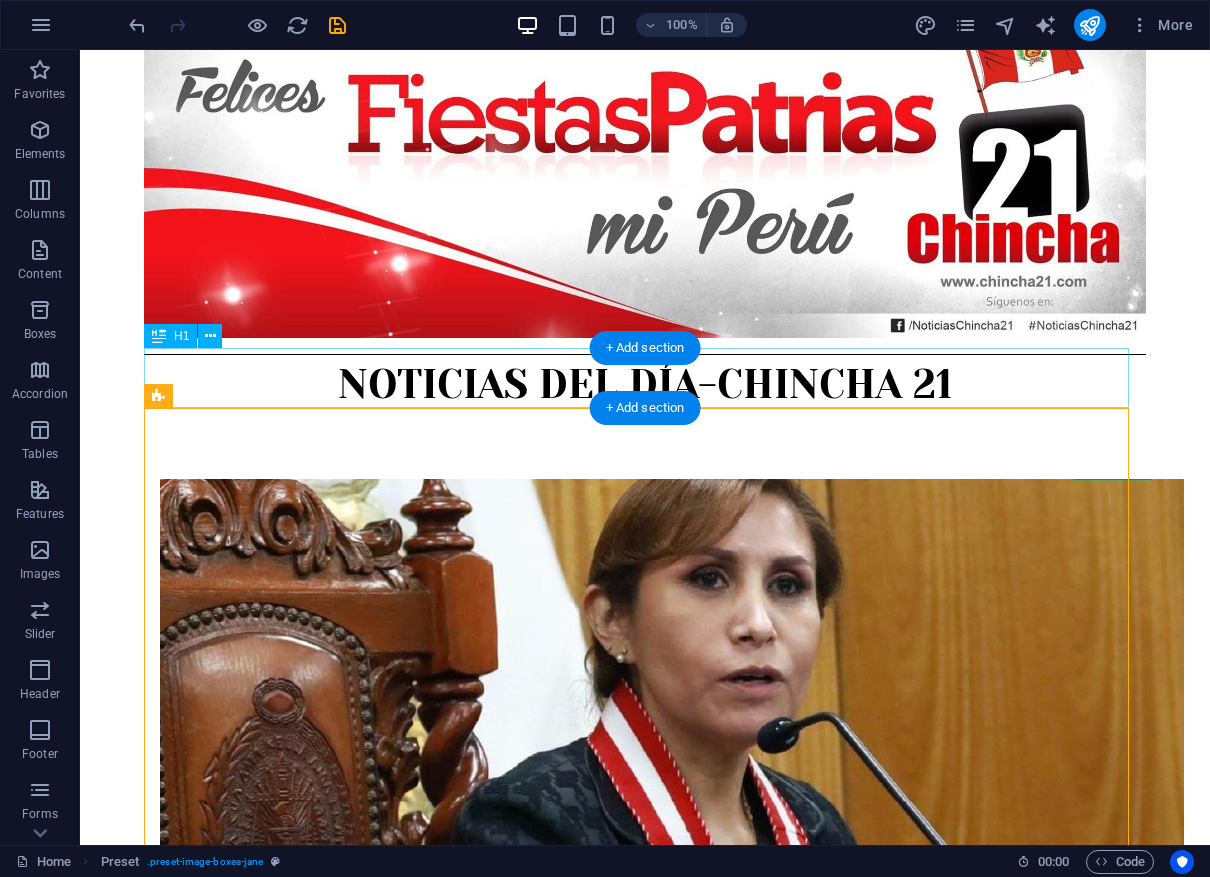 click on "NOTICIAS DEL DÍA-CHINCHA 21" at bounding box center [645, 385] 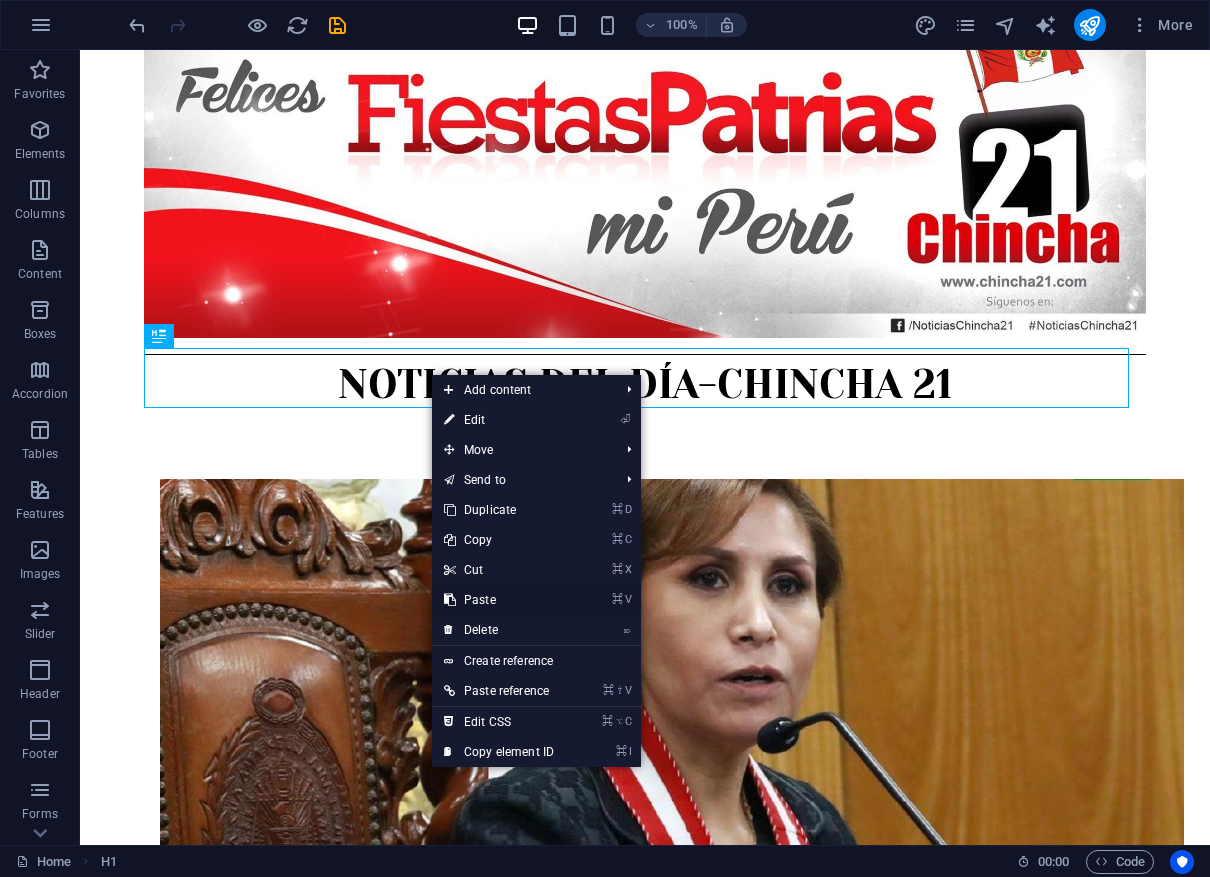 click on "⌘ V  Paste" at bounding box center (499, 600) 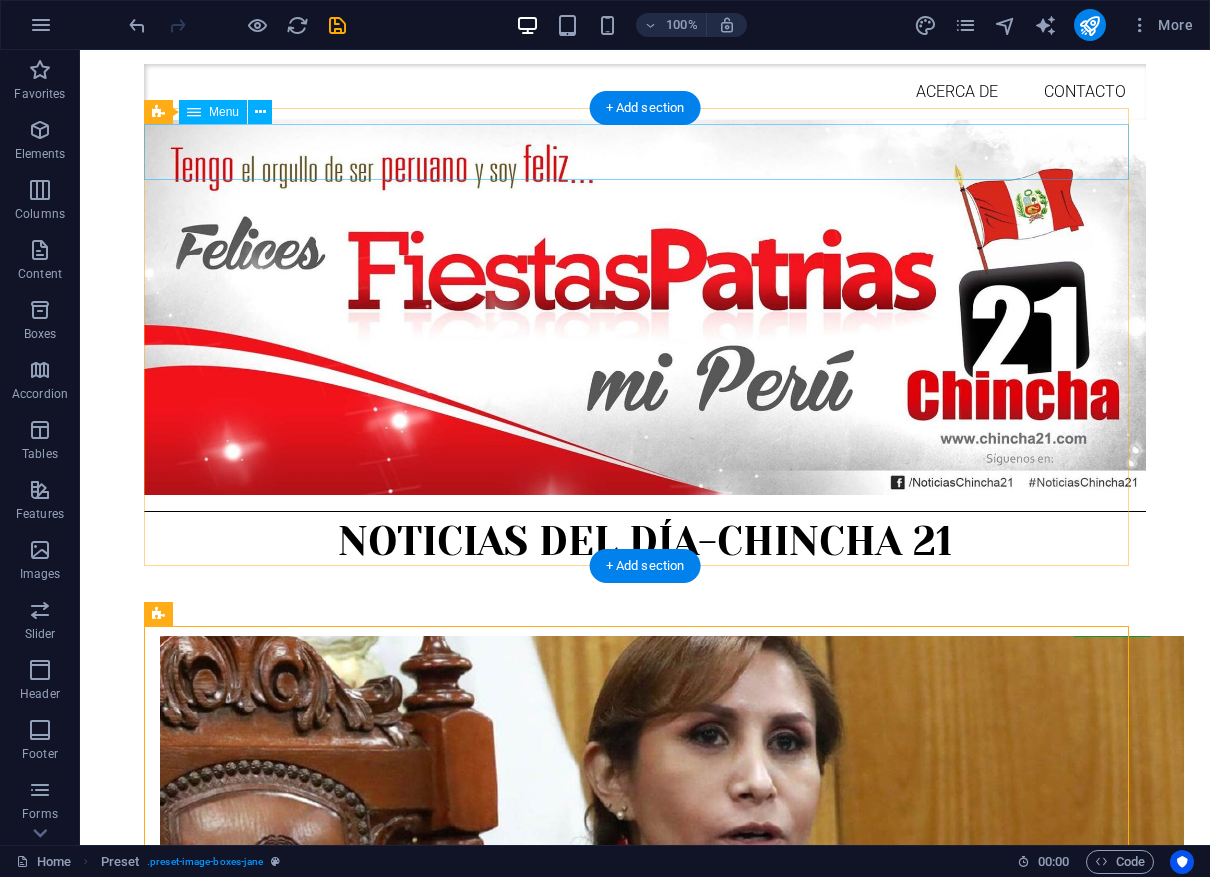 scroll, scrollTop: 0, scrollLeft: 0, axis: both 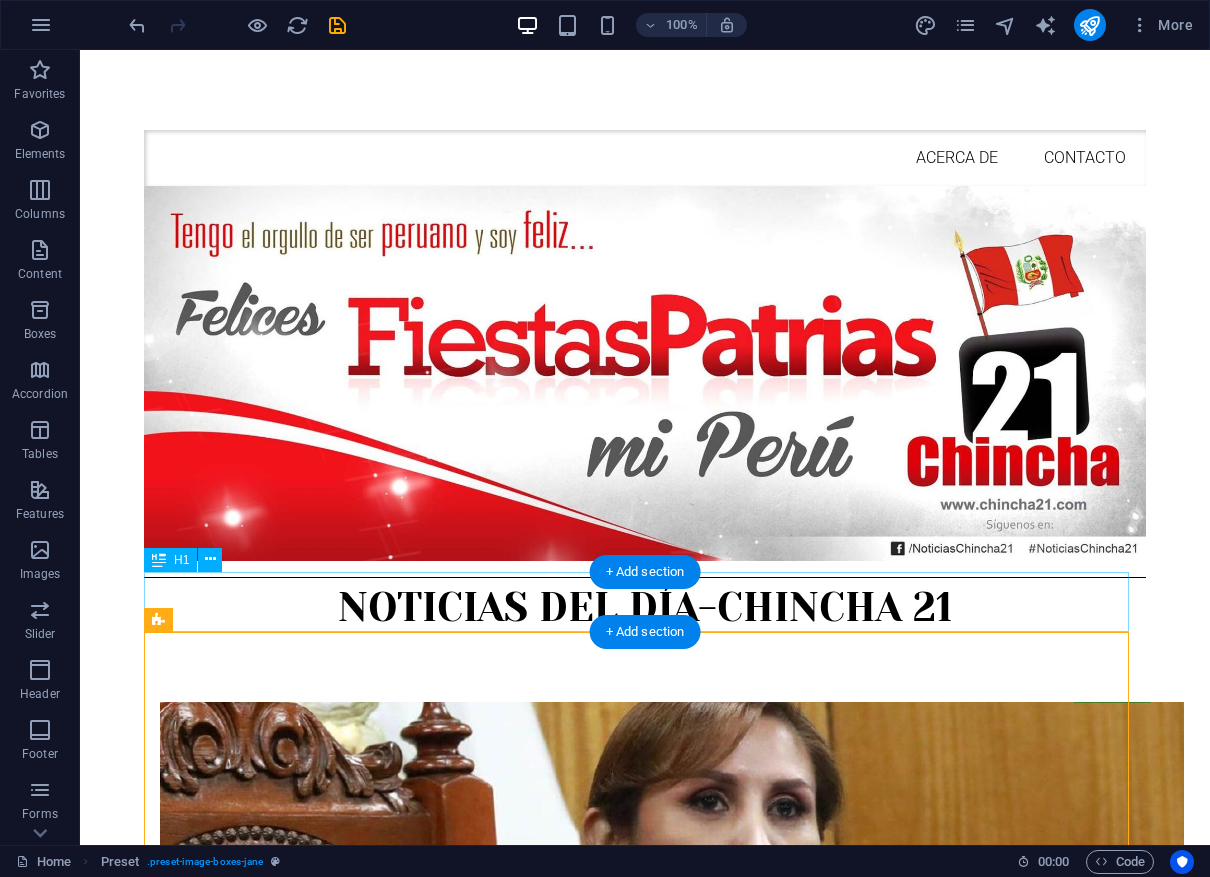 click on "NOTICIAS DEL DÍA-CHINCHA 21" at bounding box center [645, 608] 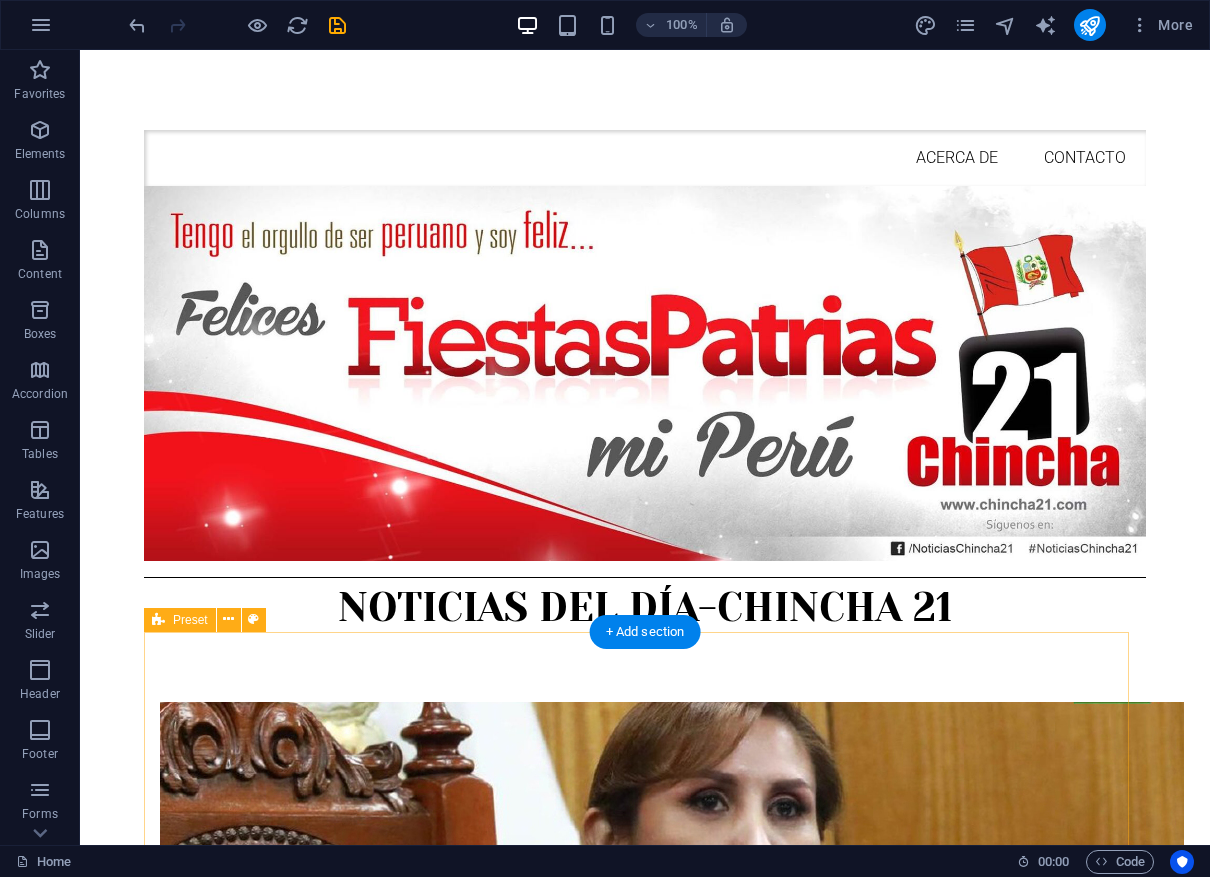 click on "[NOMBRE] encabeza la lista de mandatarios con mayor desaprobación en Sudamérica, según un estudio regional realizado por la consultora argentina CB Opinión Pública entre el [FECHA] y [FECHA]. La presidenta del Perú alcanza un [PORCENTAJE]% de imagen negativa, superando en rechazo a líderes como [NOMBRE] ([PORCENTAJE]%) y [NOMBRE] ([PORCENTAJE]%)." at bounding box center [645, 2597] 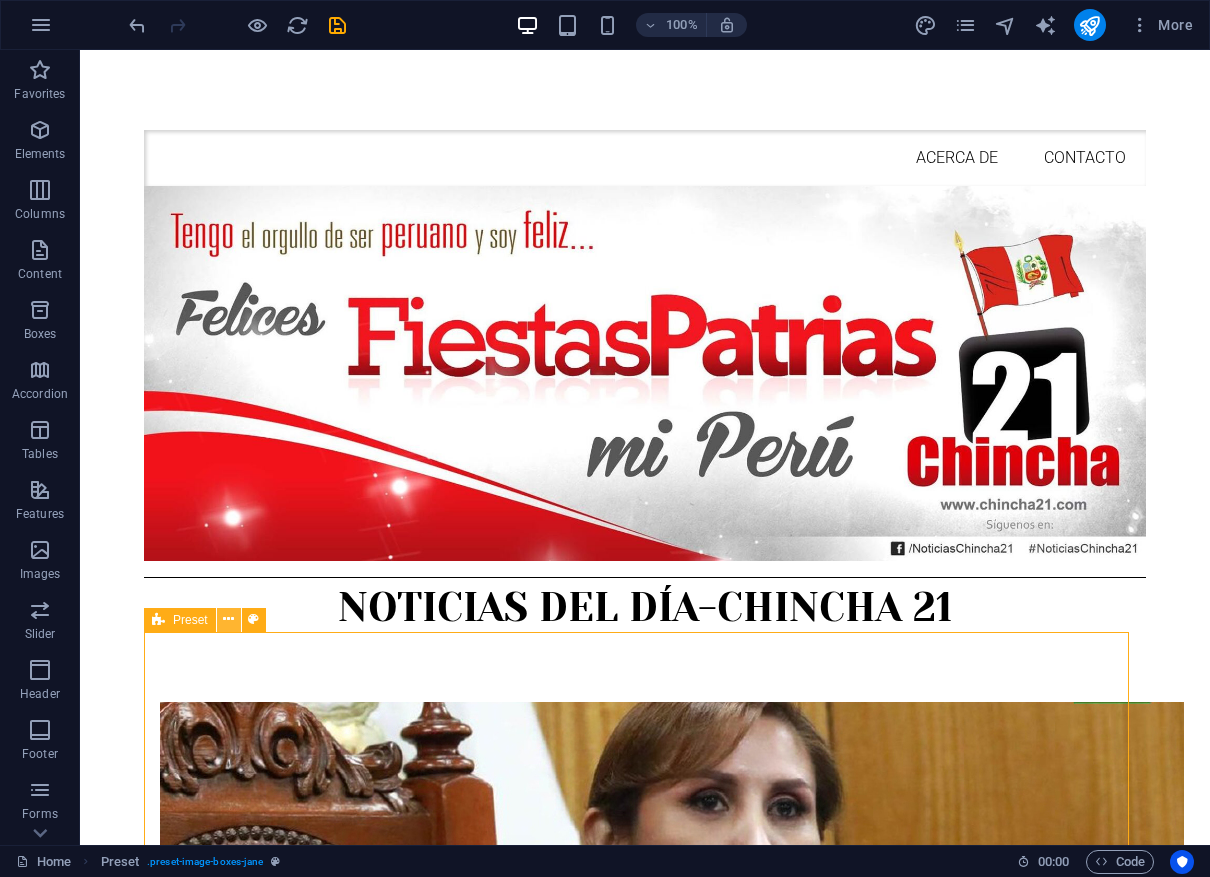 click at bounding box center (228, 619) 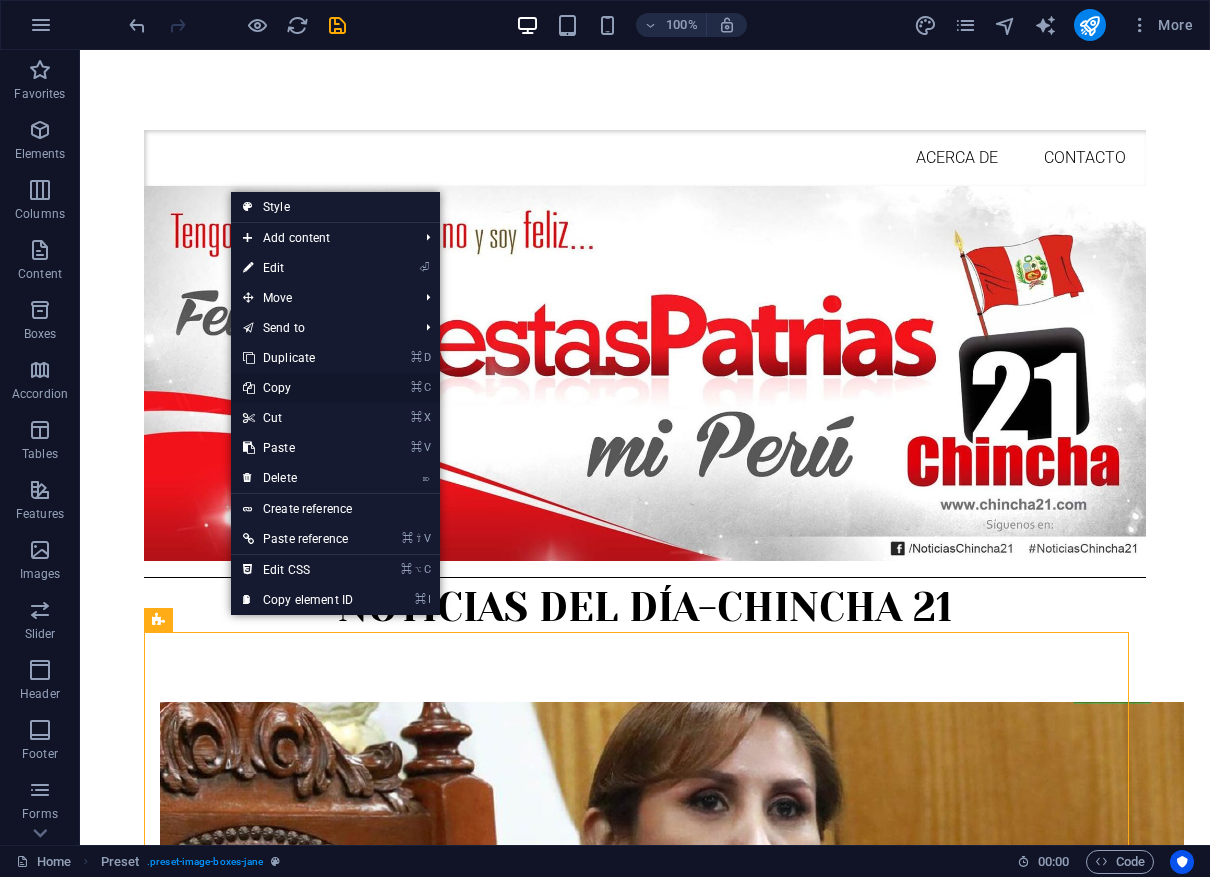 click on "⌘ C  Copy" at bounding box center [298, 388] 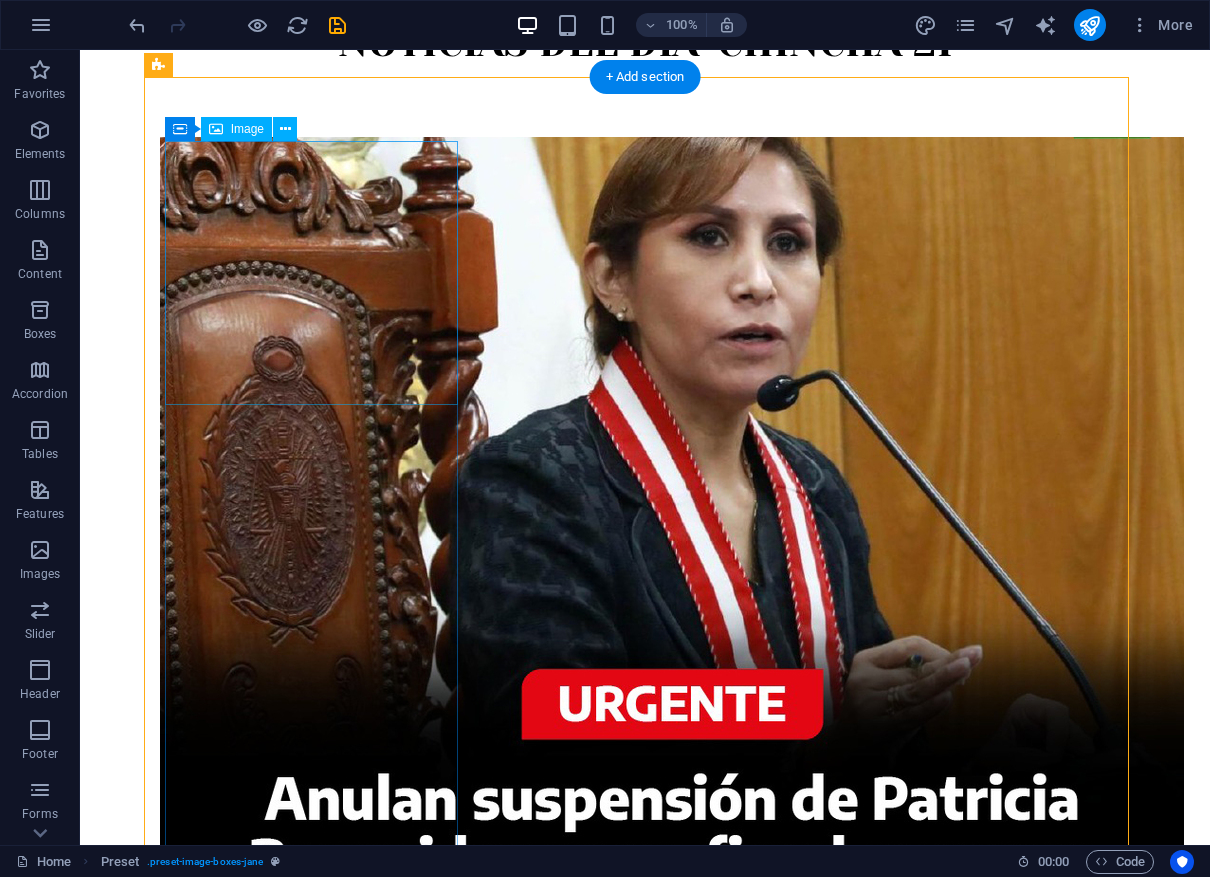 scroll, scrollTop: 493, scrollLeft: 0, axis: vertical 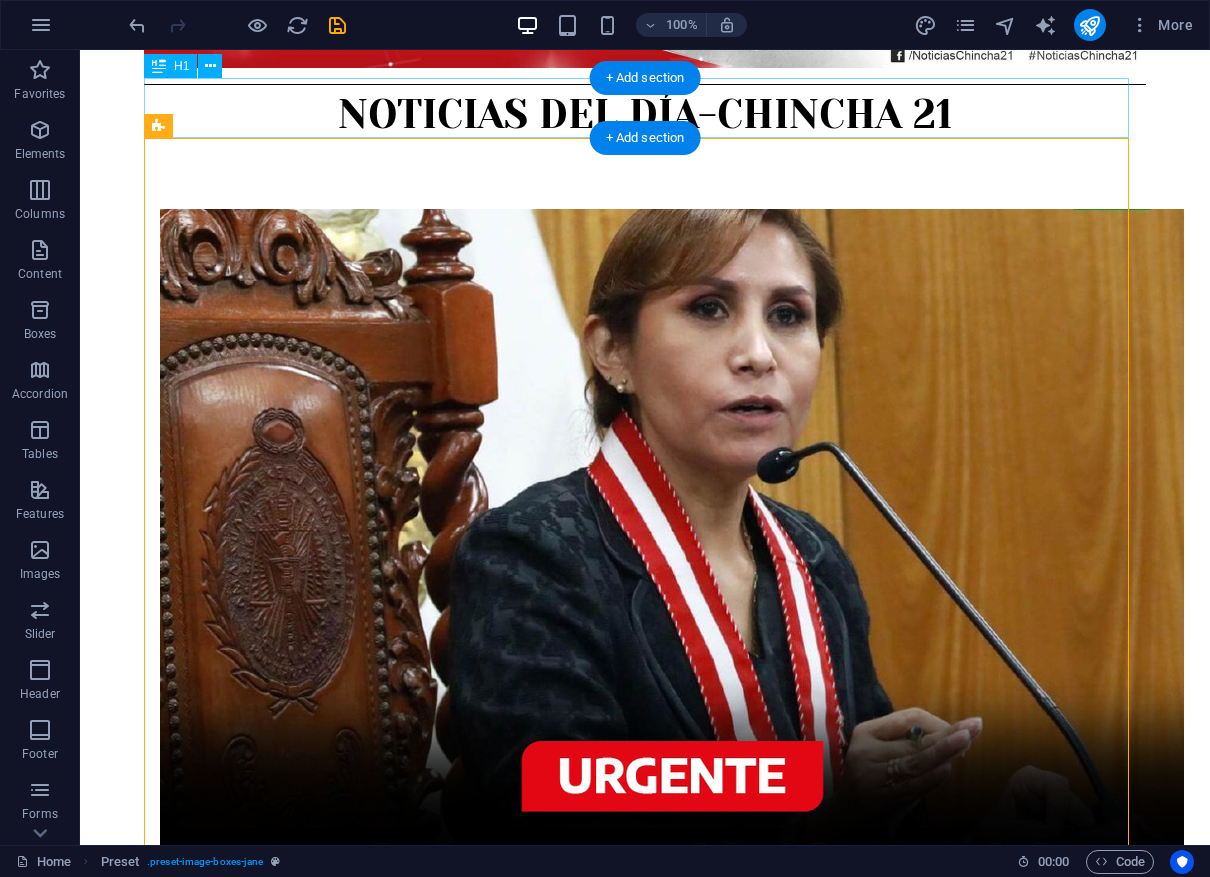 click on "NOTICIAS DEL DÍA-CHINCHA 21" at bounding box center (645, 115) 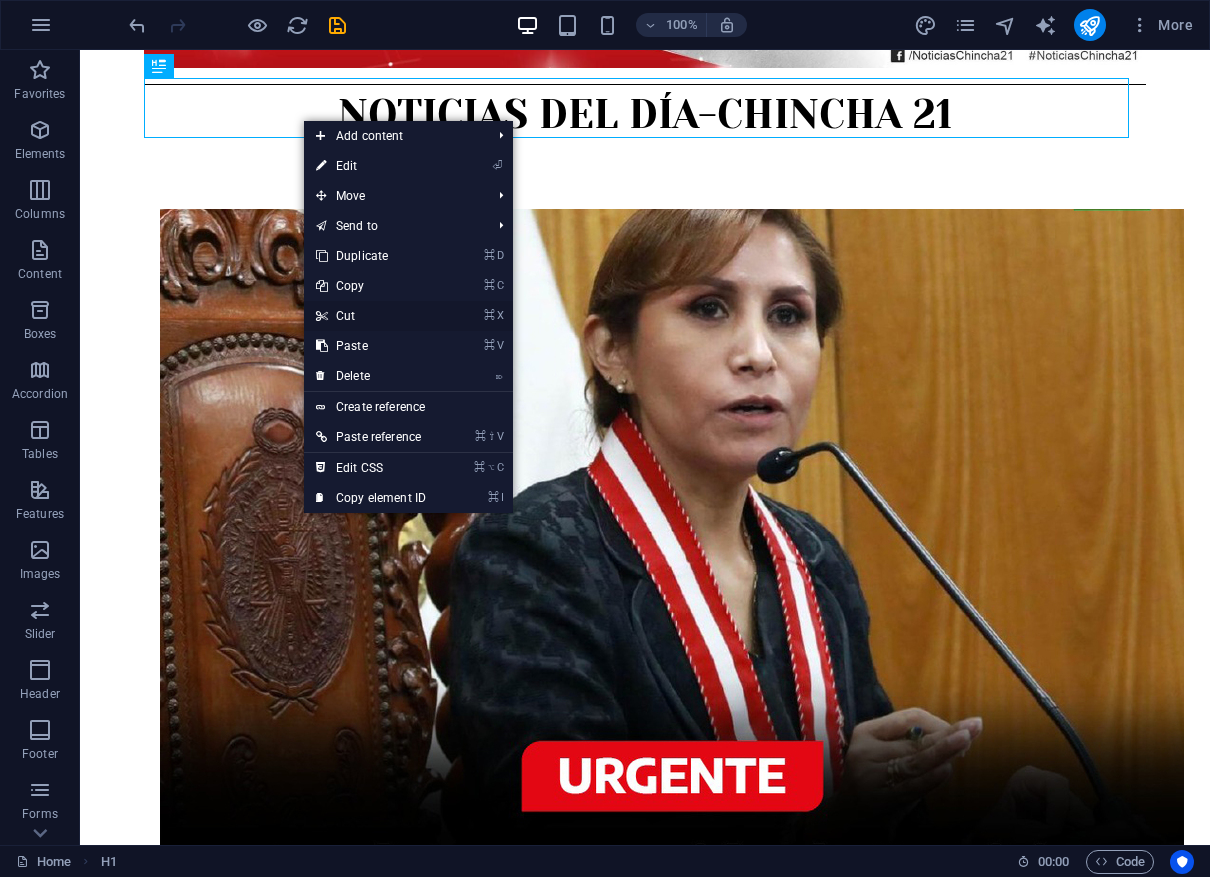 click on "⌘ X  Cut" at bounding box center [371, 316] 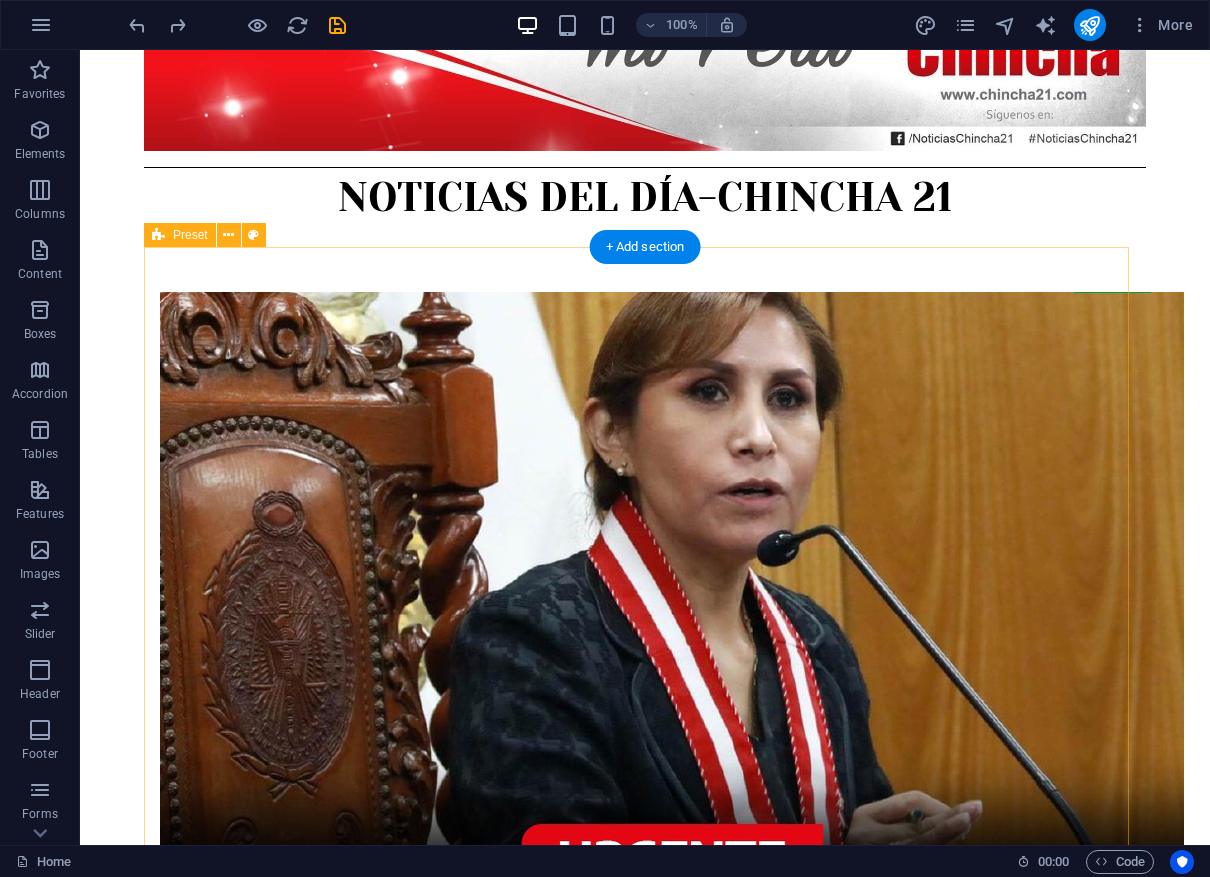 scroll, scrollTop: 384, scrollLeft: 0, axis: vertical 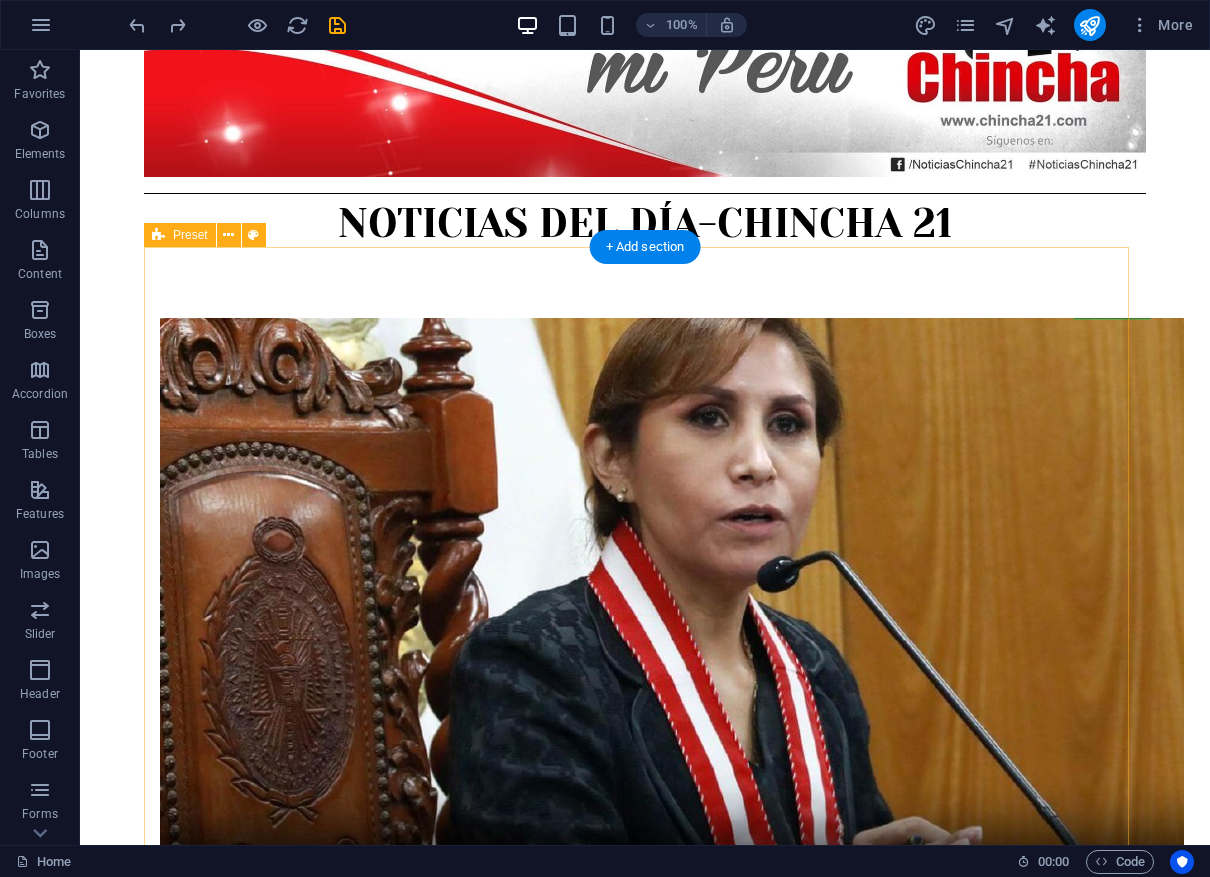 click on "[NOMBRE] encabeza la lista de mandatarios con mayor desaprobación en Sudamérica, según un estudio regional realizado por la consultora argentina CB Opinión Pública entre el [FECHA] y [FECHA]. La presidenta del Perú alcanza un [PORCENTAJE]% de imagen negativa, superando en rechazo a líderes como [NOMBRE] ([PORCENTAJE]%) y [NOMBRE] ([PORCENTAJE]%)." at bounding box center (645, 2213) 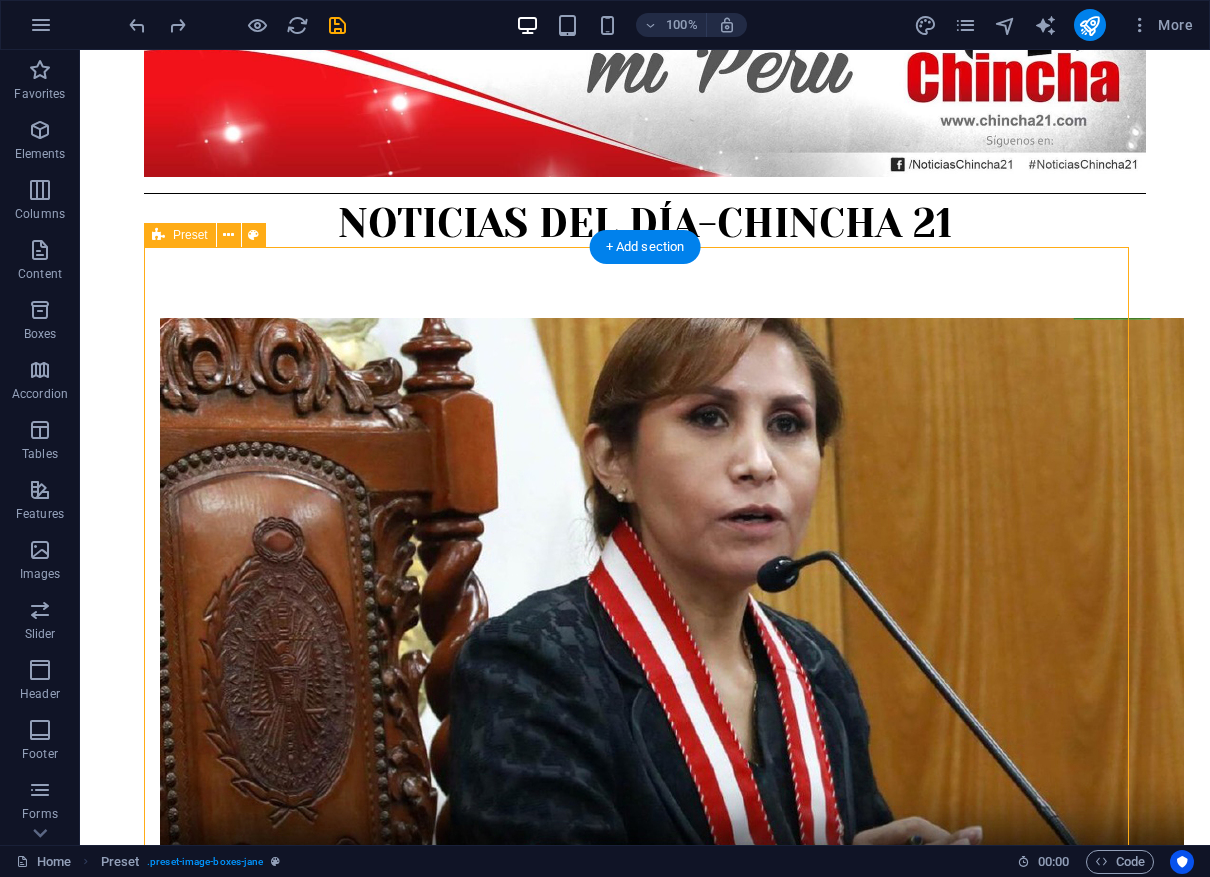 click on "[NOMBRE] encabeza la lista de mandatarios con mayor desaprobación en Sudamérica, según un estudio regional realizado por la consultora argentina CB Opinión Pública entre el [FECHA] y [FECHA]. La presidenta del Perú alcanza un [PORCENTAJE]% de imagen negativa, superando en rechazo a líderes como [NOMBRE] ([PORCENTAJE]%) y [NOMBRE] ([PORCENTAJE]%)." at bounding box center (645, 2213) 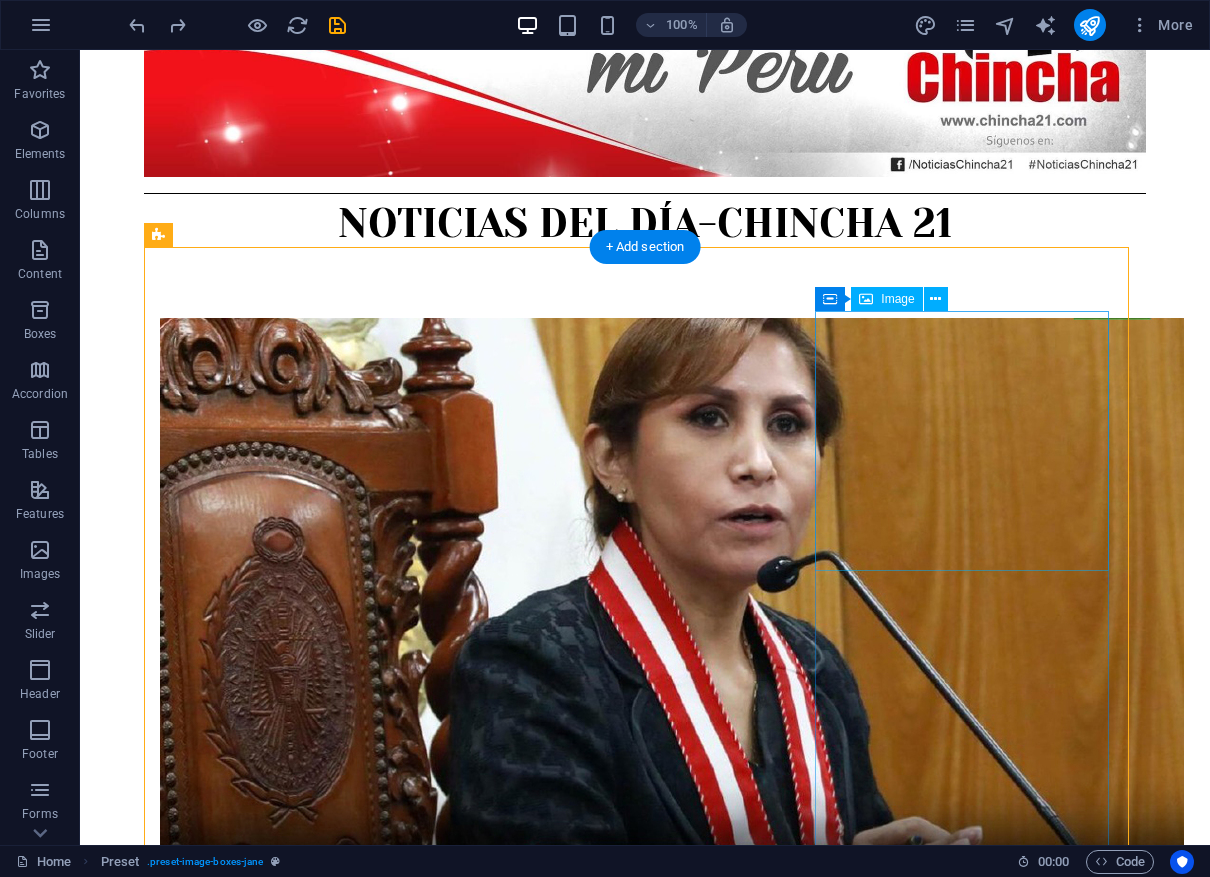 click at bounding box center [632, 3271] 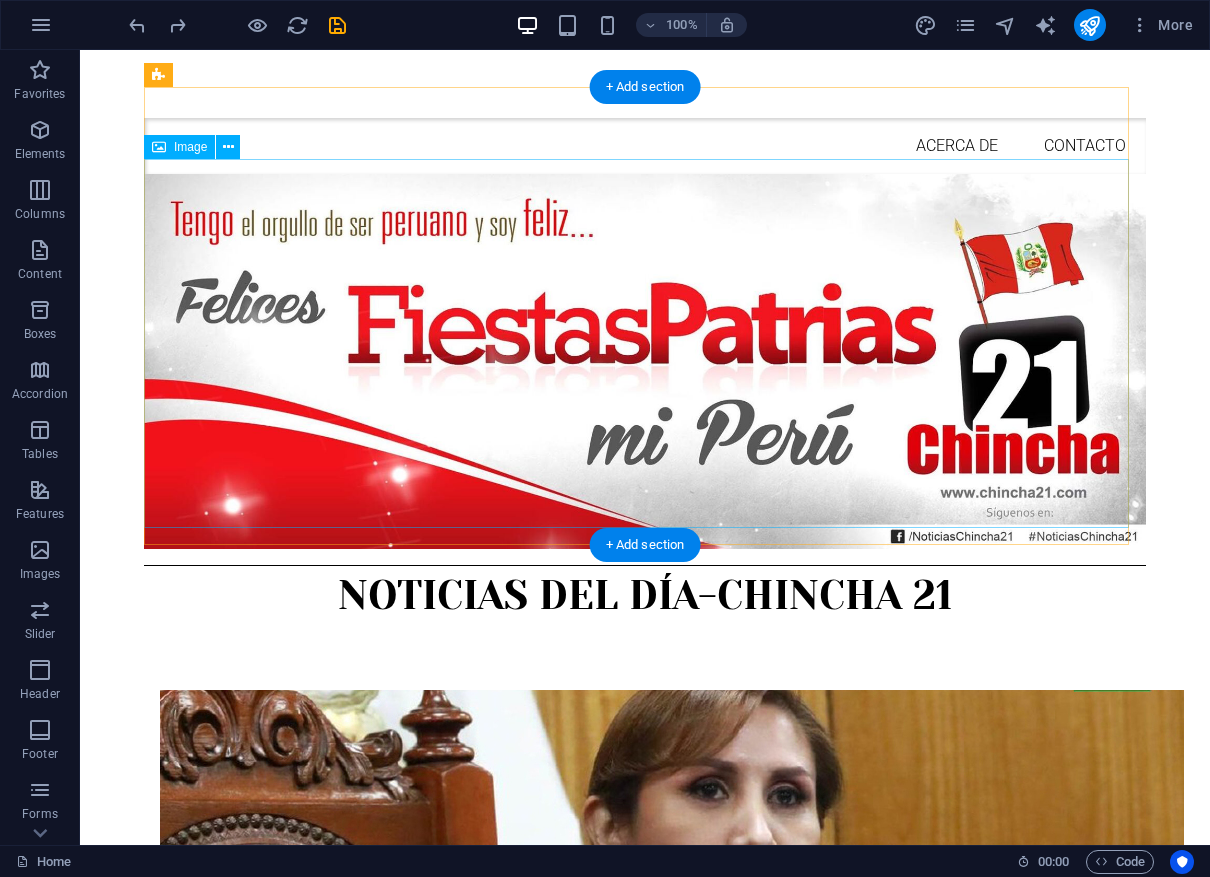 scroll, scrollTop: 0, scrollLeft: 0, axis: both 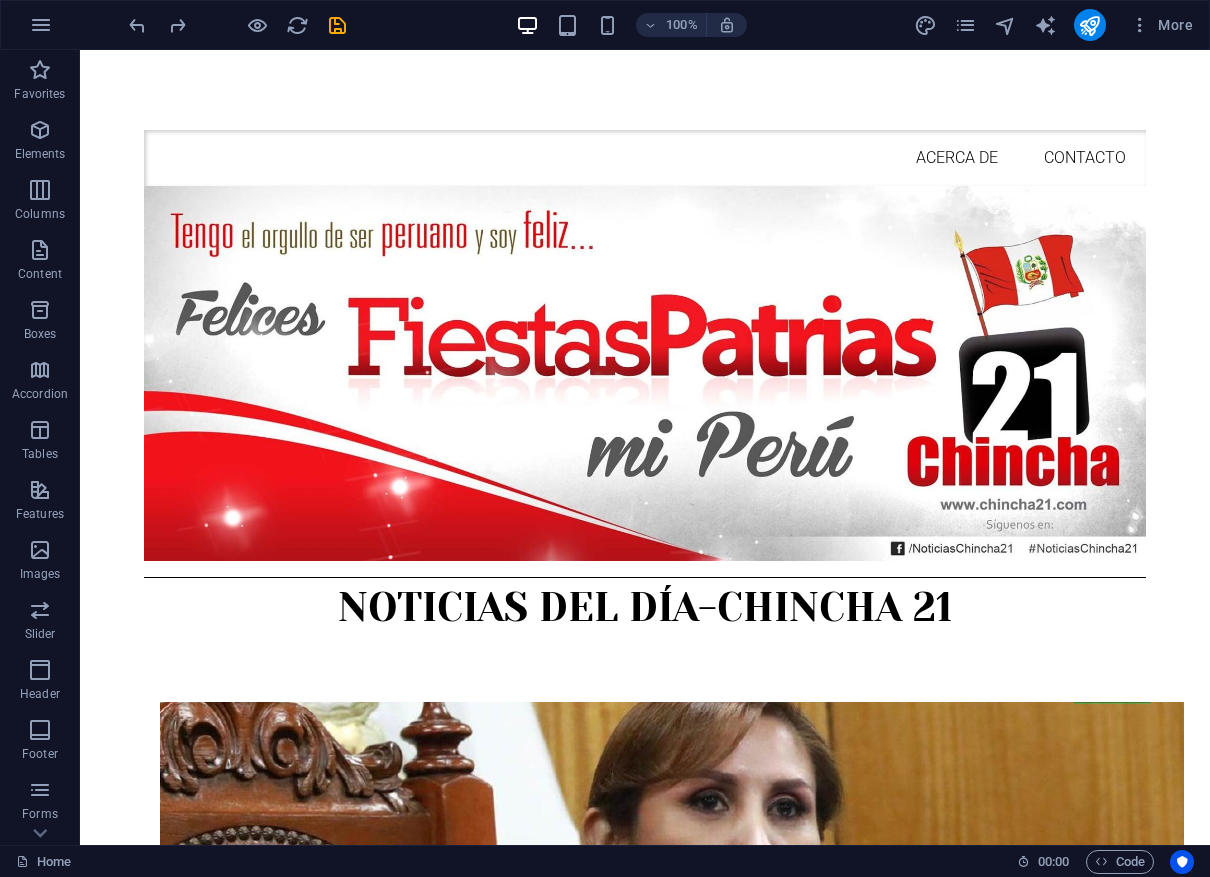 click on "Skip to main content
Acerca de Contacto NOTICIAS DEL DÍA-CHINCHA 21 [FECHA] La Corte Suprema del Poder Judicial ha decidido anular la suspensión de [MESES] meses impuesta a #[NOMBRE] como fiscal suprema. La decisión, tomada por la Sala Penal Permanente presidida por el magistrado [NOMBRE], responde al recurso de apelación presentado por la exfiscal de la Nación.La Corte desestimó la solicitud del Ministerio Público para extender la medida de suspensión a [MESES] meses. Con esta resolución, [NOMBRE] regresa a su cargo en la Fiscalía. Esta acción sigue a la anulación de sus destituciones por parte de la Junta Nacional de Justicia en junio, que dispuso su restitución como fiscal de la Nación. Sin embargo, esta decisión fue rechazada por la fiscal de la Nación, [NOMBRE]. [FECHA] [FECHA] El Instituto Nacional de Estadística e Informática ([SIGLAS]) comenzará este lunes [DIA] de [MES] el Censo Nacional [AÑO], el primero desde [AÑO].  [FECHA] [FECHA] [FECHA]   ." at bounding box center [645, 156998] 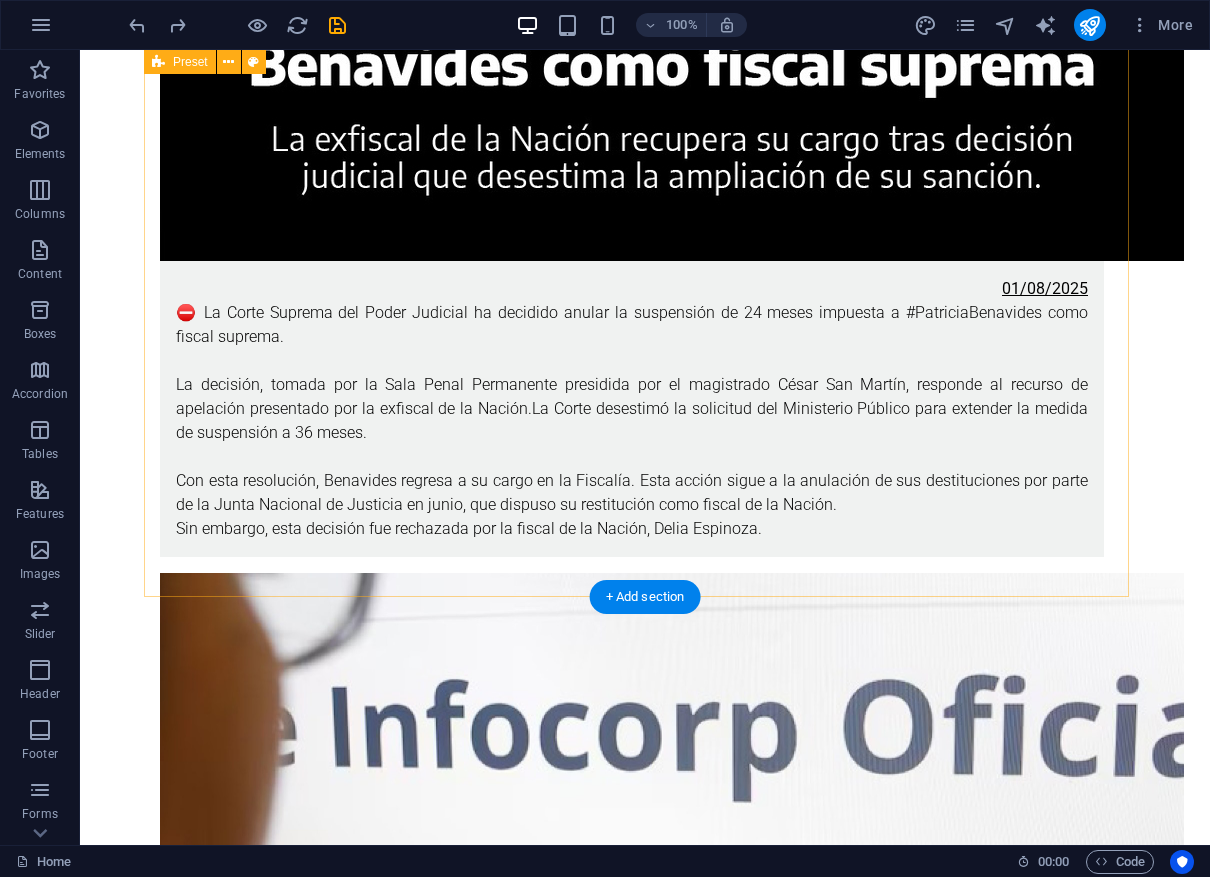 scroll, scrollTop: 321, scrollLeft: 0, axis: vertical 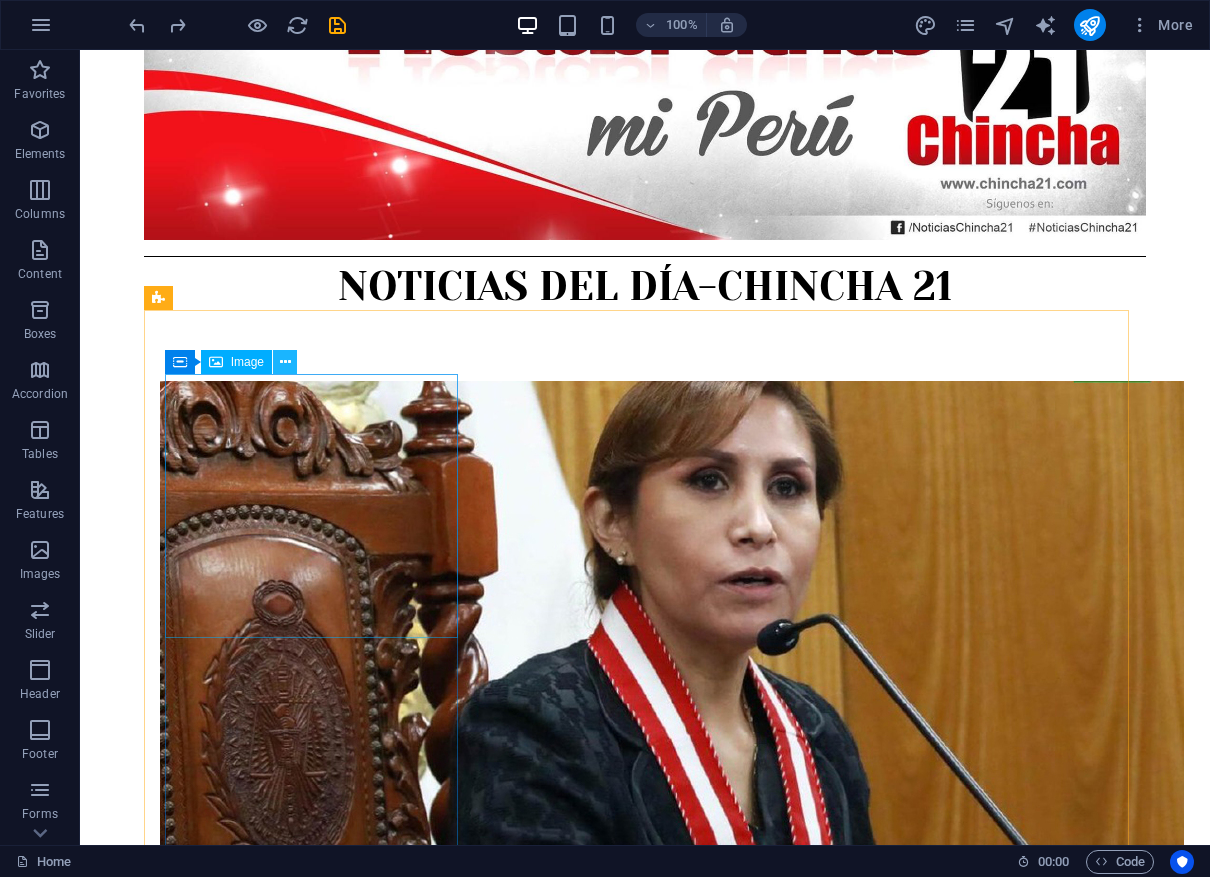 click at bounding box center (285, 362) 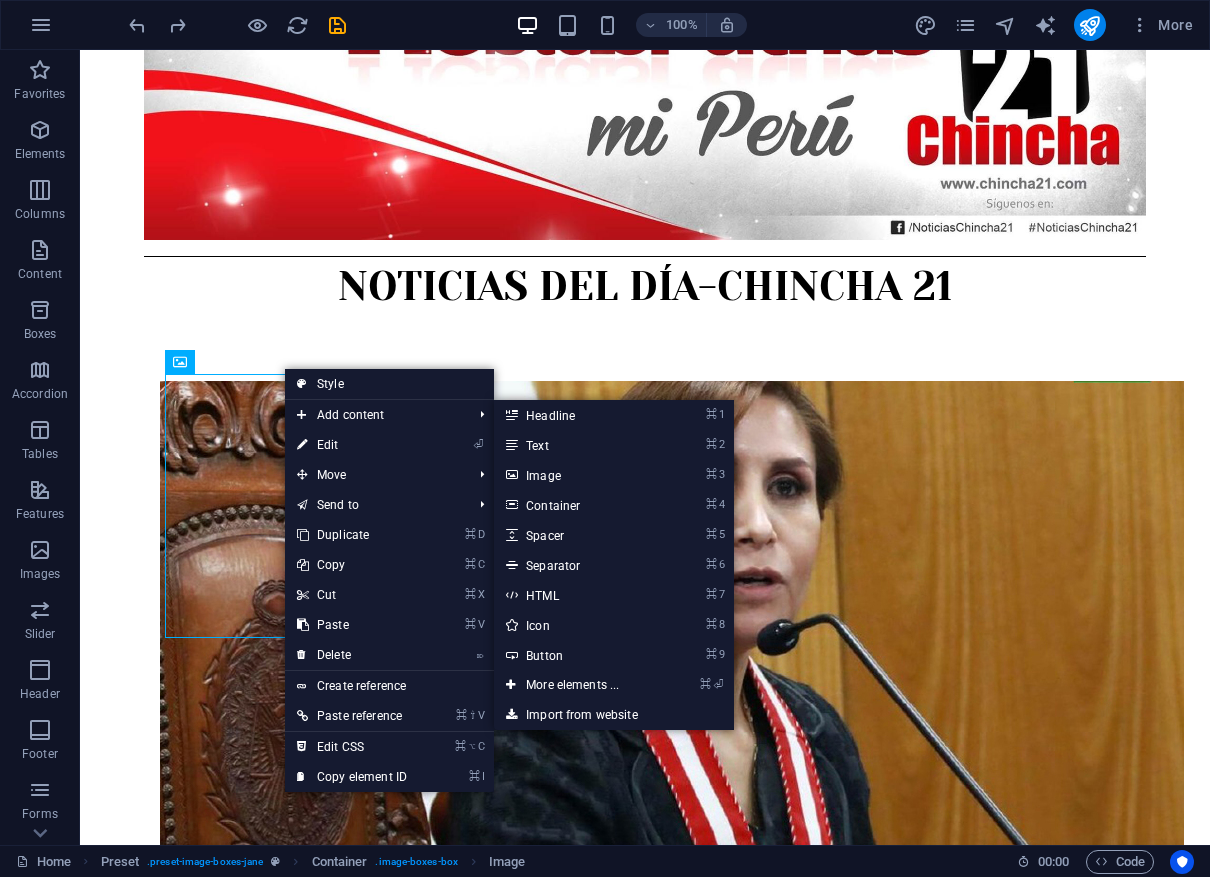 click on "⏎  Edit" at bounding box center (352, 445) 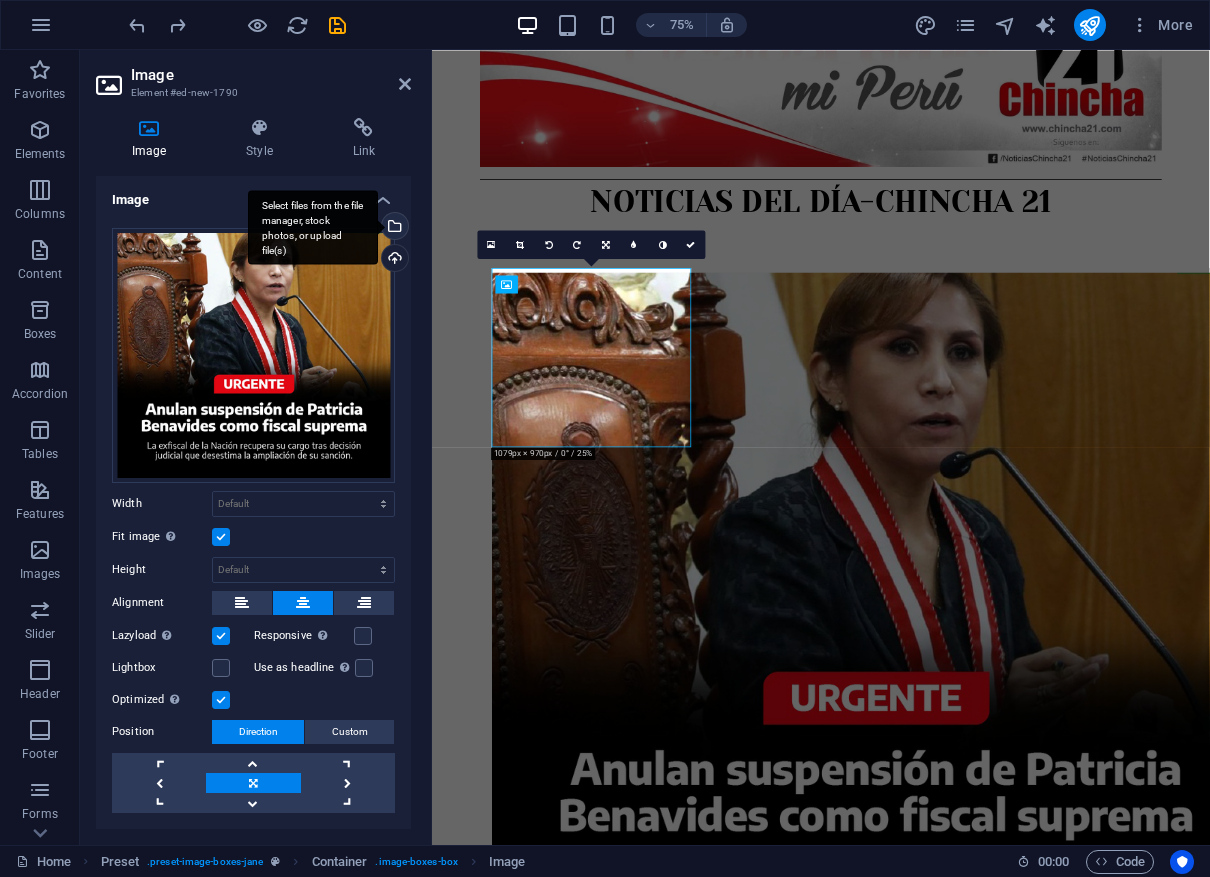 click on "Select files from the file manager, stock photos, or upload file(s)" at bounding box center (393, 228) 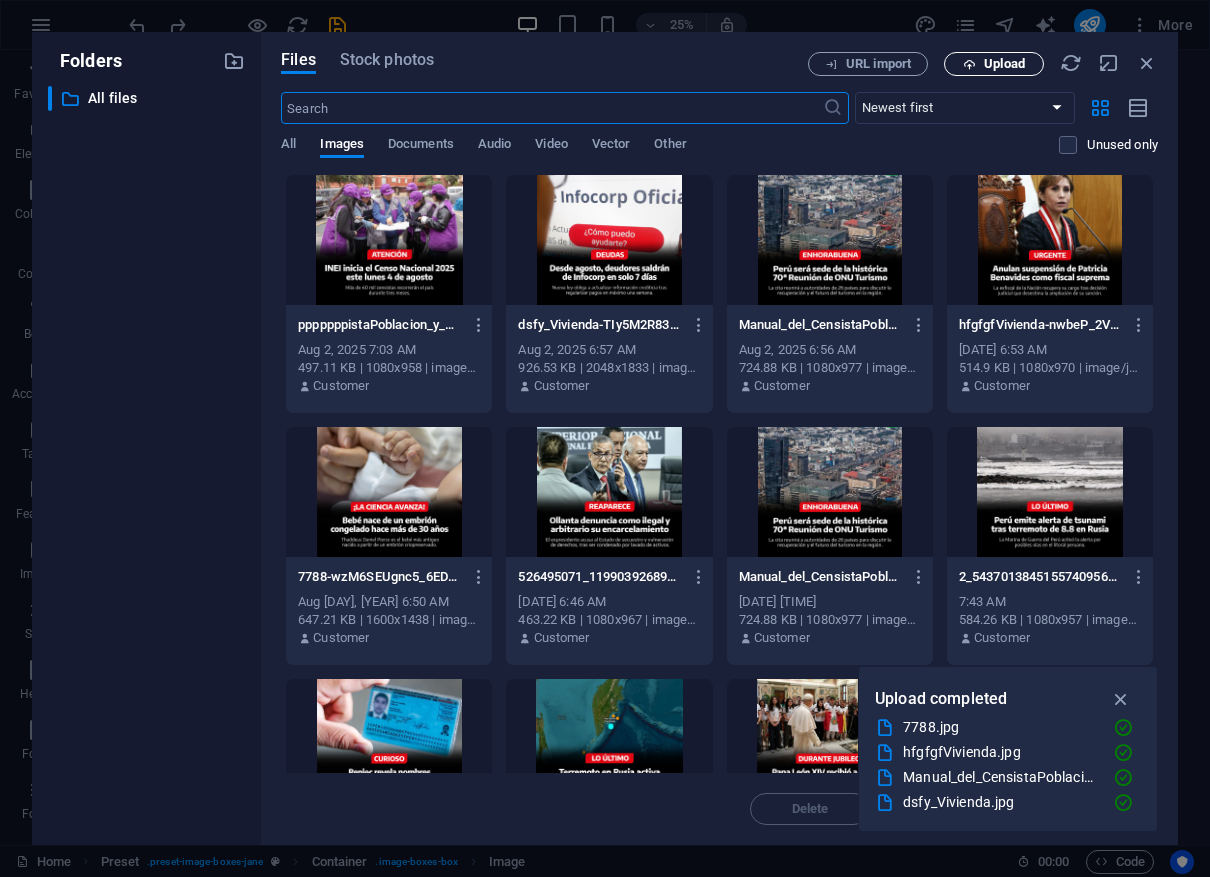 click on "Upload" at bounding box center [1004, 64] 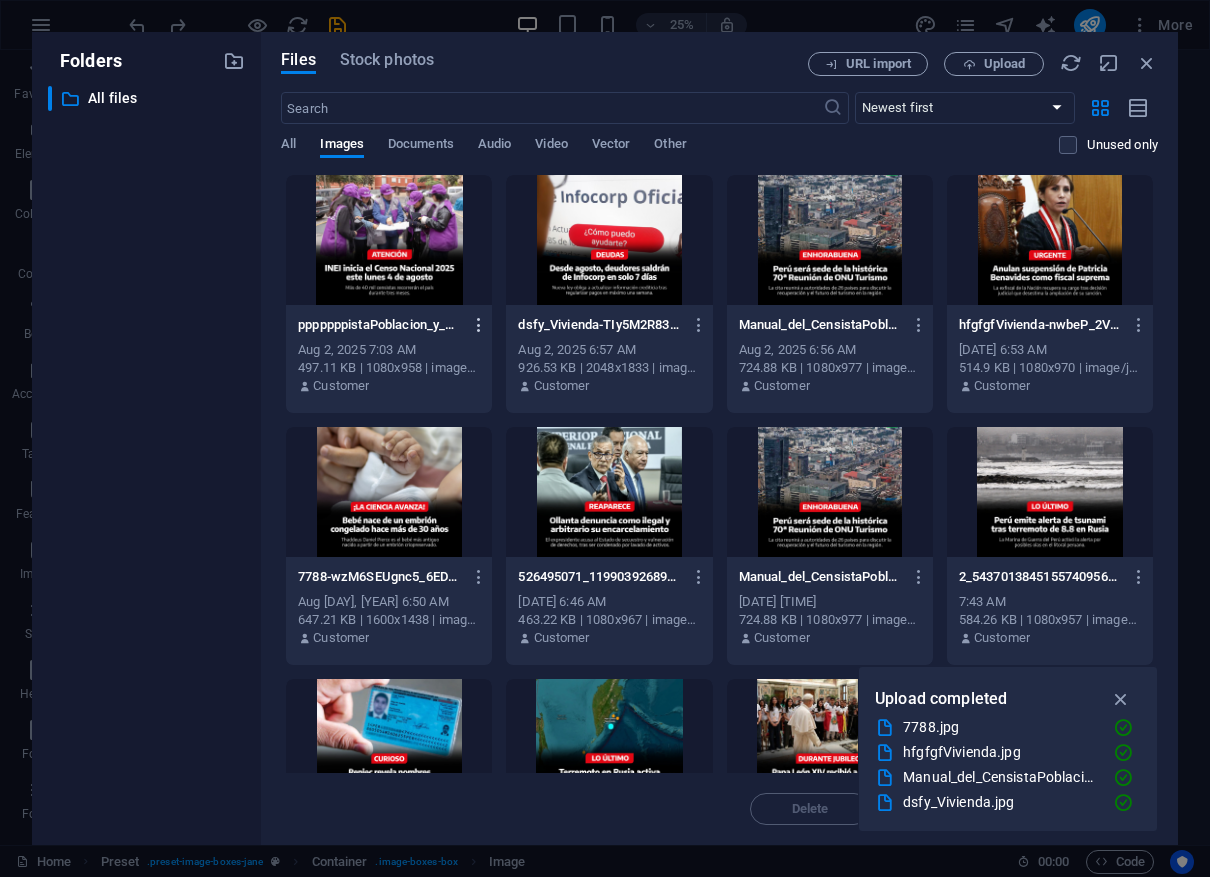 click at bounding box center [479, 325] 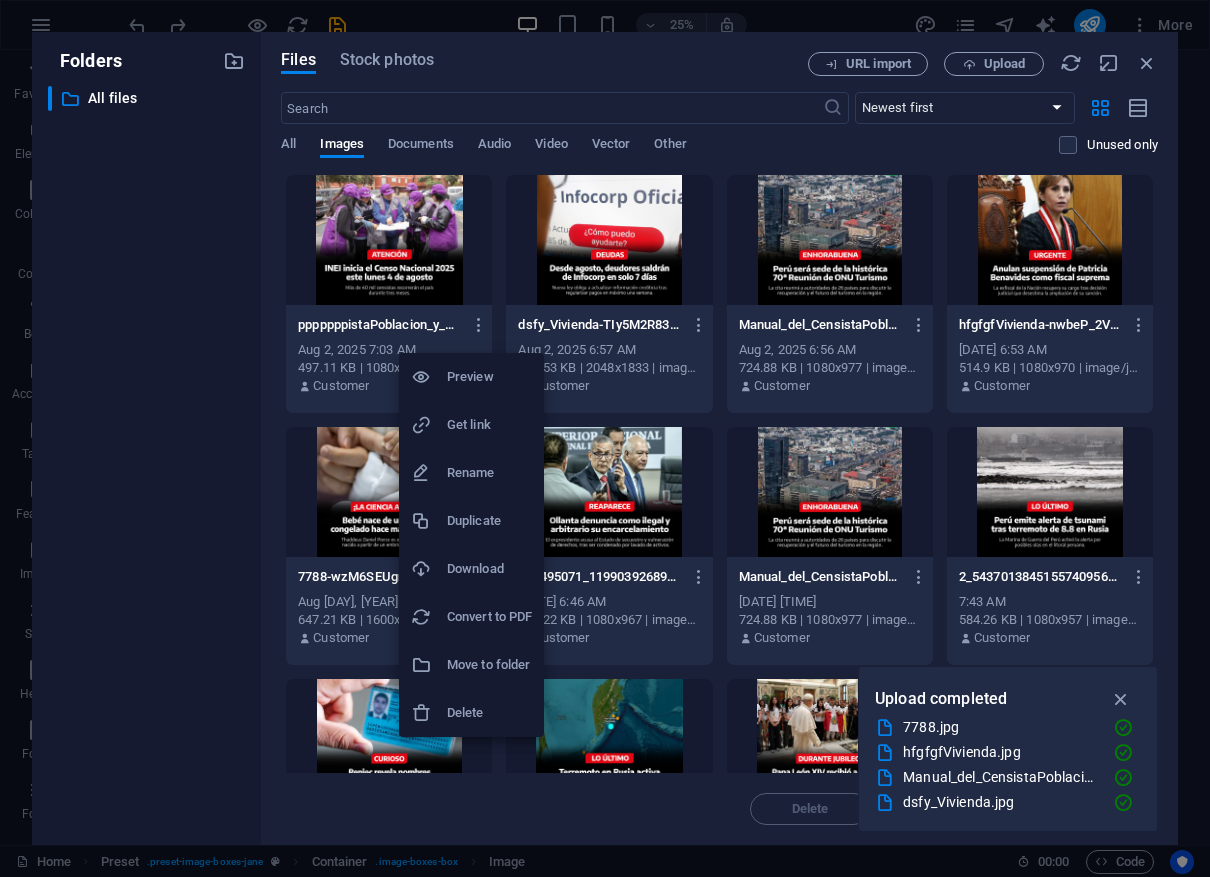 click on "Download" at bounding box center (489, 569) 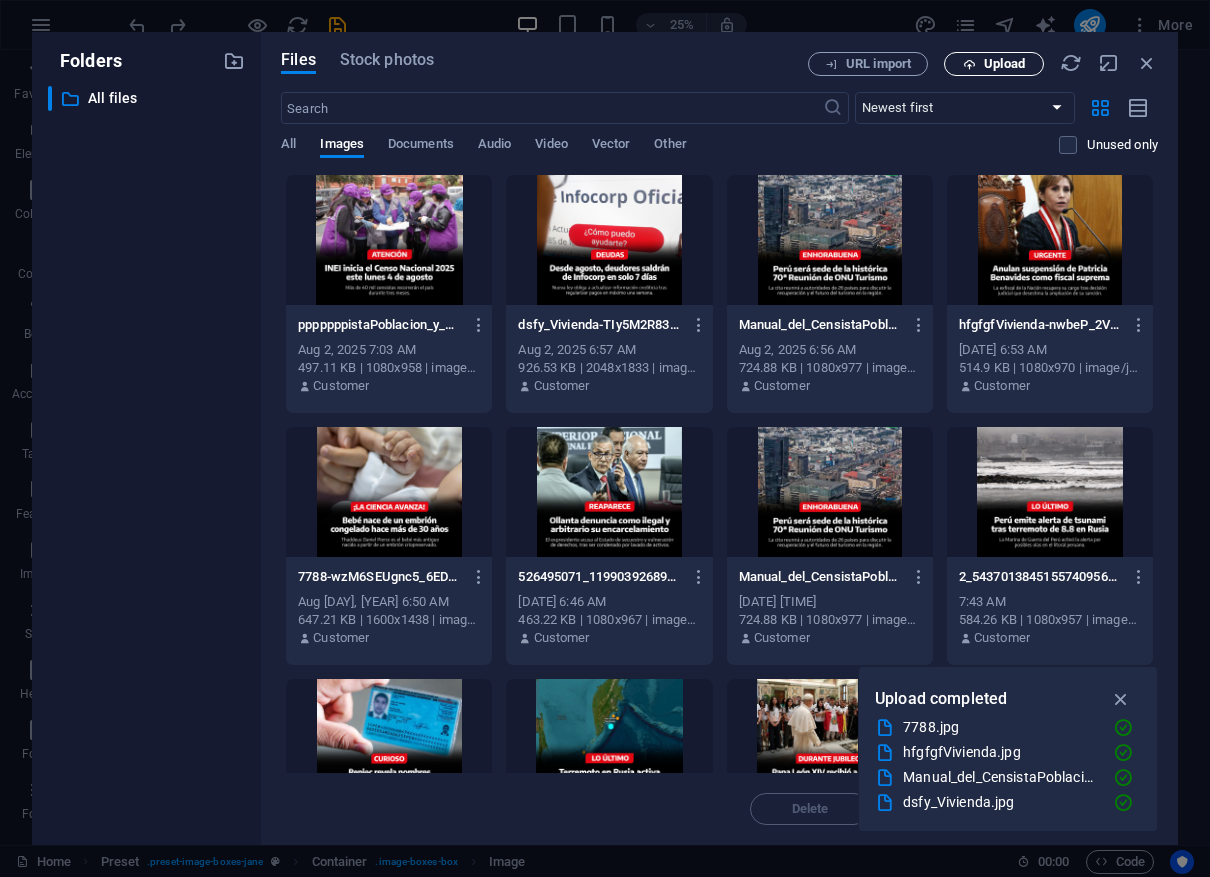 click on "Upload" at bounding box center (994, 64) 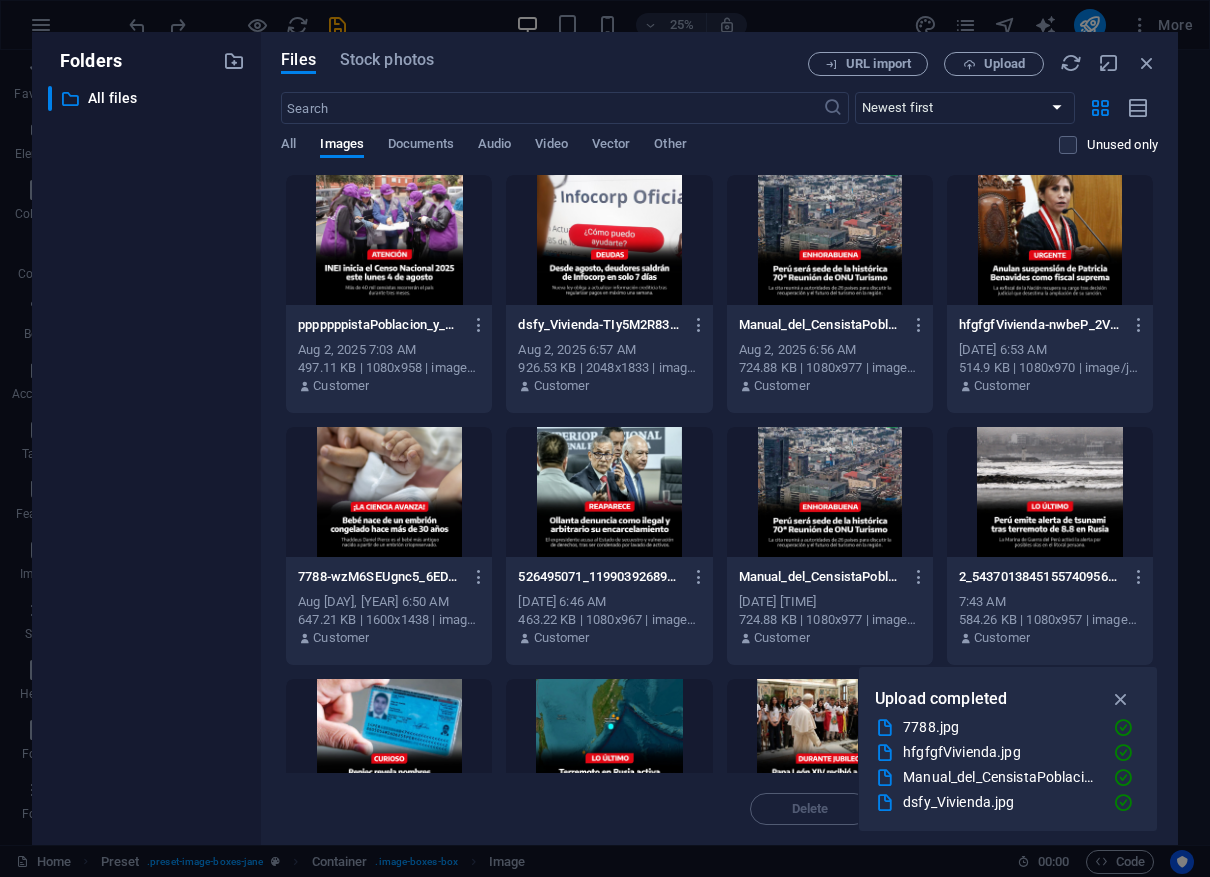 type 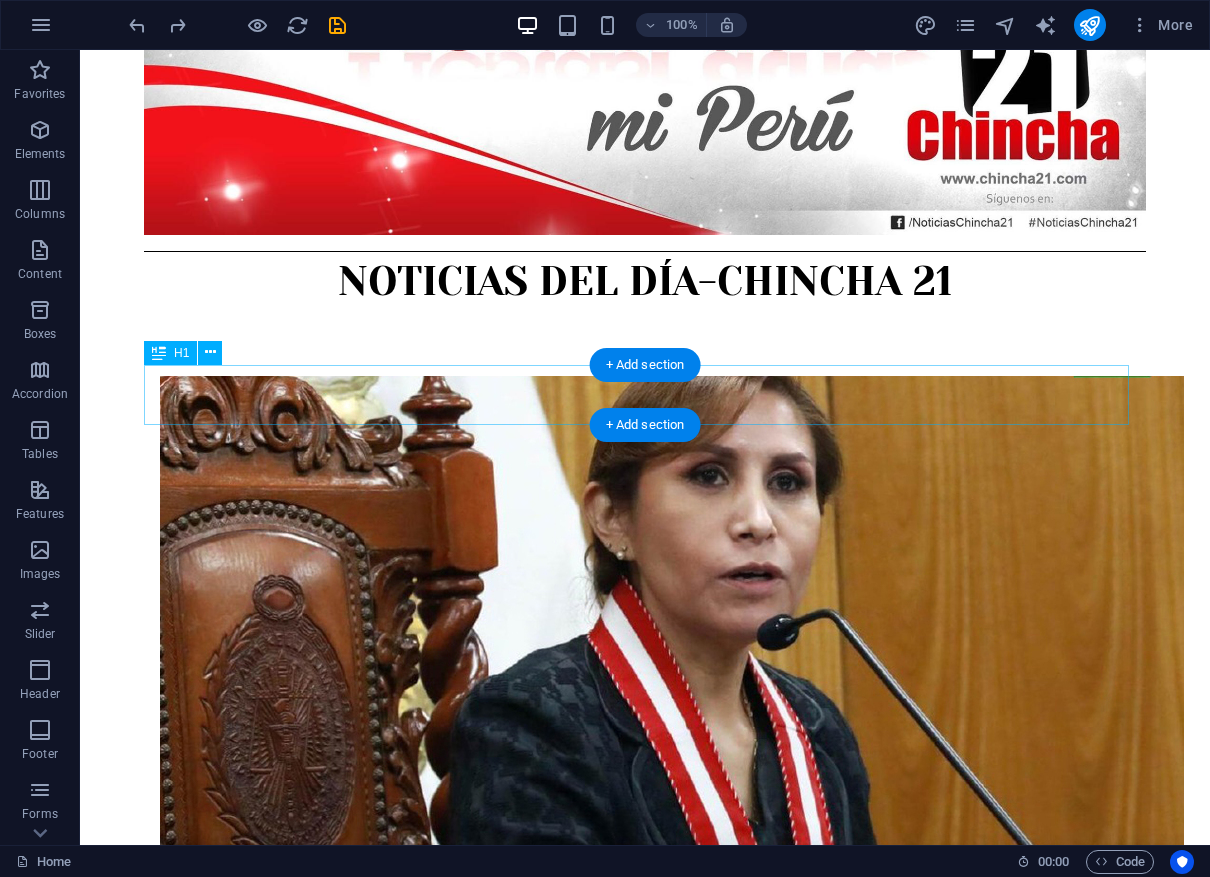 scroll, scrollTop: 444, scrollLeft: 0, axis: vertical 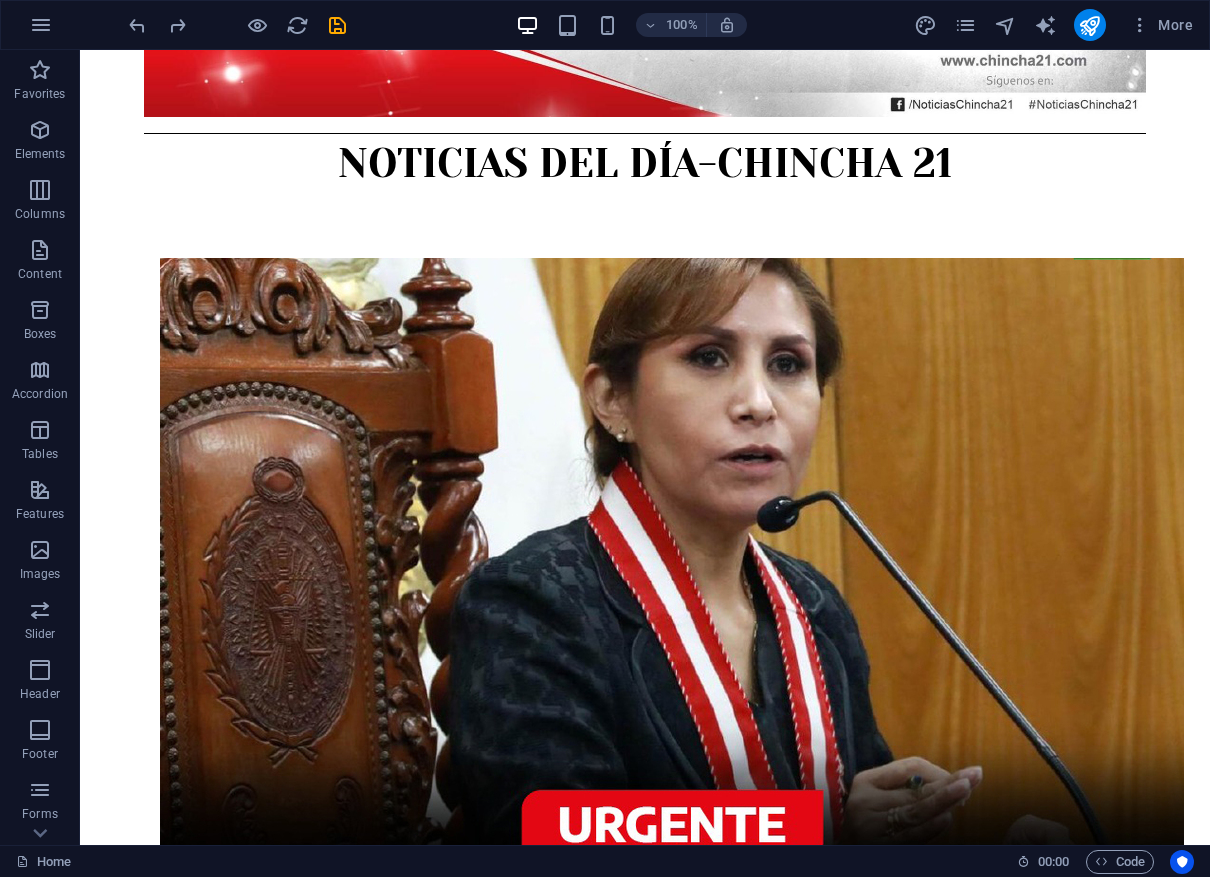 click on "[NOMBRE] encabeza la lista de mandatarios con mayor desaprobación en Sudamérica, según un estudio regional realizado por la consultora argentina CB Opinión Pública entre el [FECHA] y [FECHA]. La presidenta del Perú alcanza un [PORCENTAJE]% de imagen negativa, superando en rechazo a líderes como [NOMBRE] ([PORCENTAJE]%) y [NOMBRE] ([PORCENTAJE]%)." at bounding box center [645, 2153] 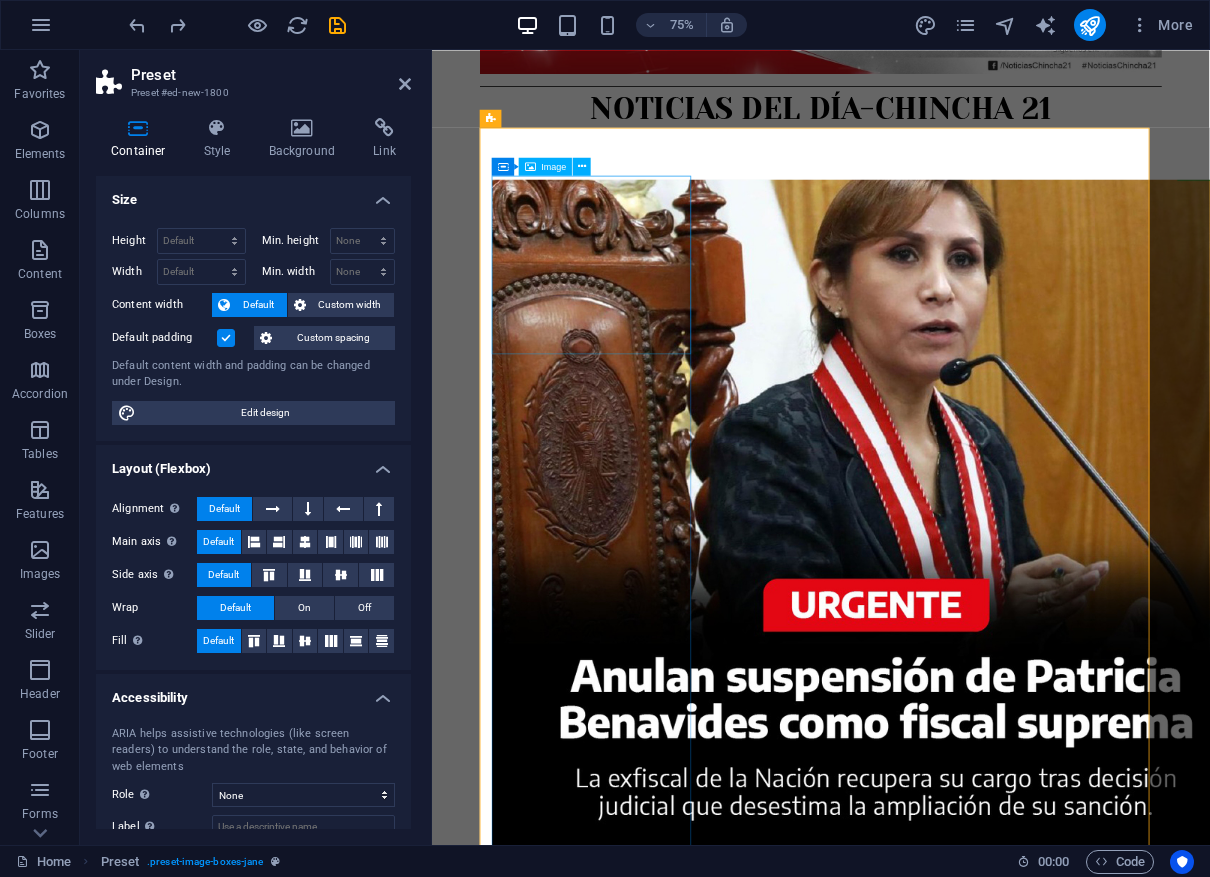 click on "Image" at bounding box center (553, 165) 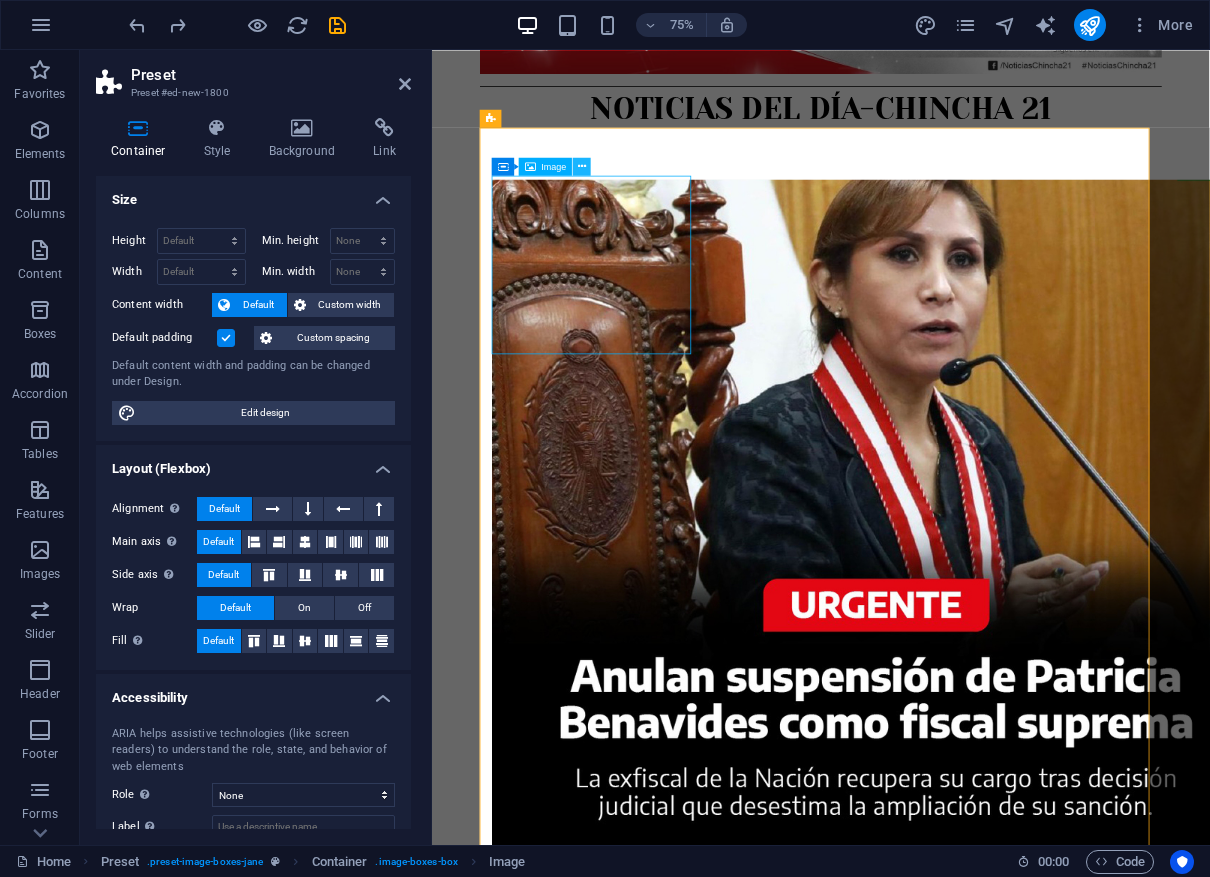 click at bounding box center (582, 166) 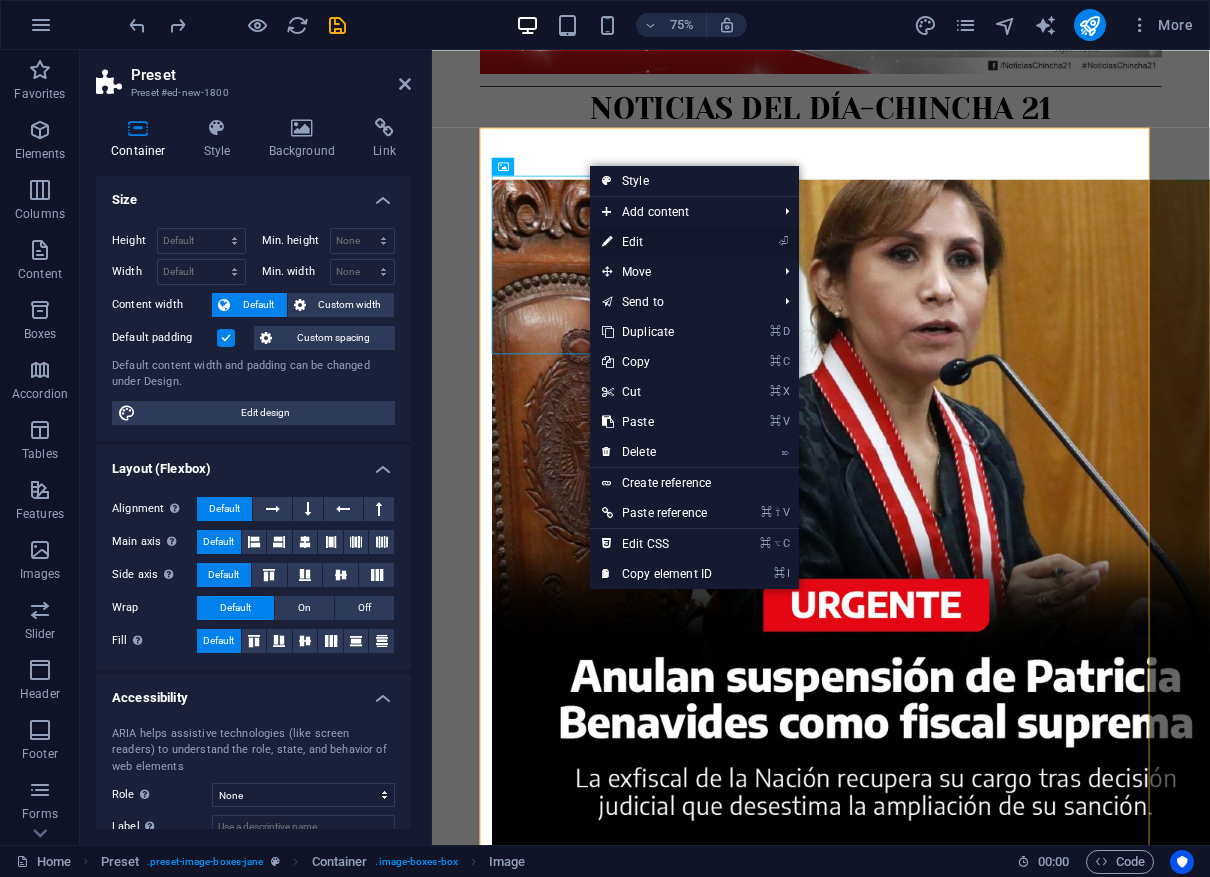 click on "⏎  Edit" at bounding box center (657, 242) 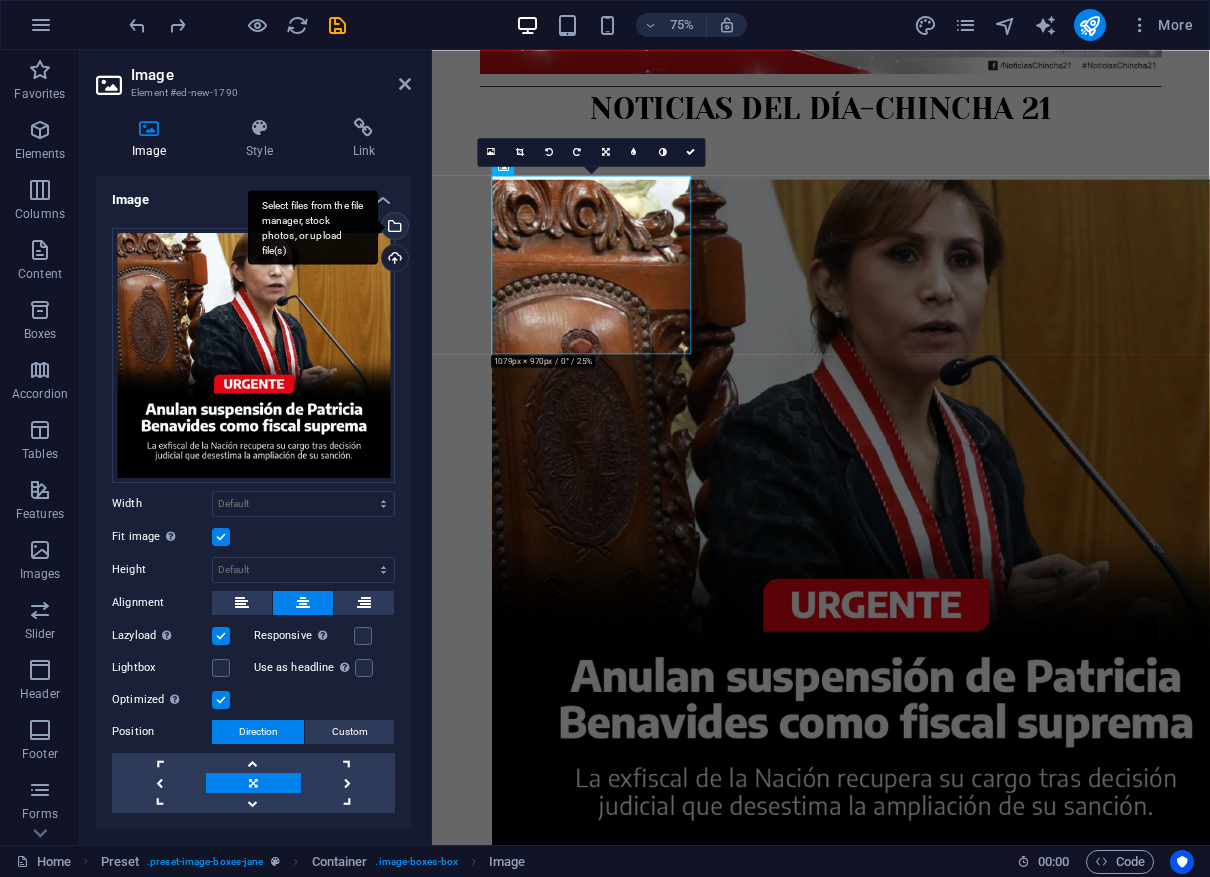click on "Select files from the file manager, stock photos, or upload file(s)" at bounding box center (313, 227) 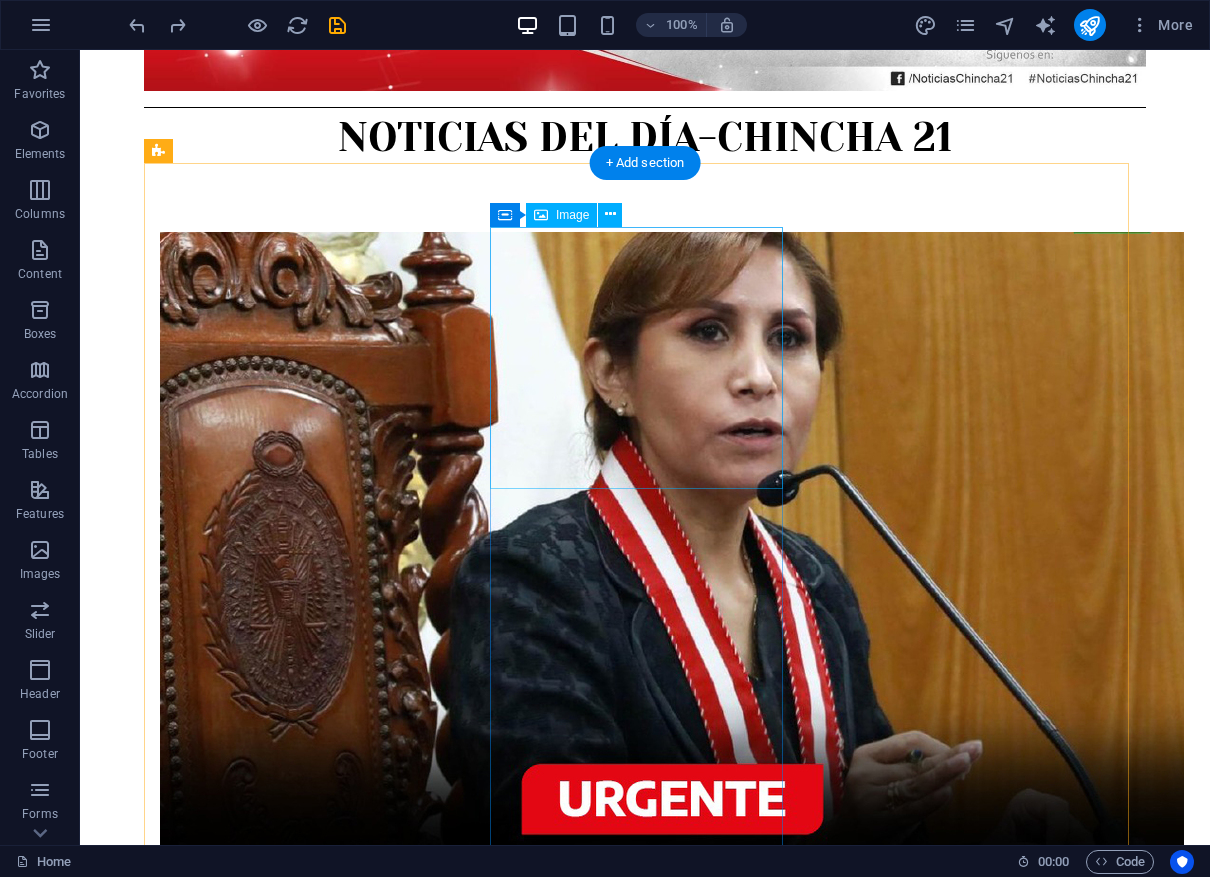 scroll, scrollTop: 468, scrollLeft: 0, axis: vertical 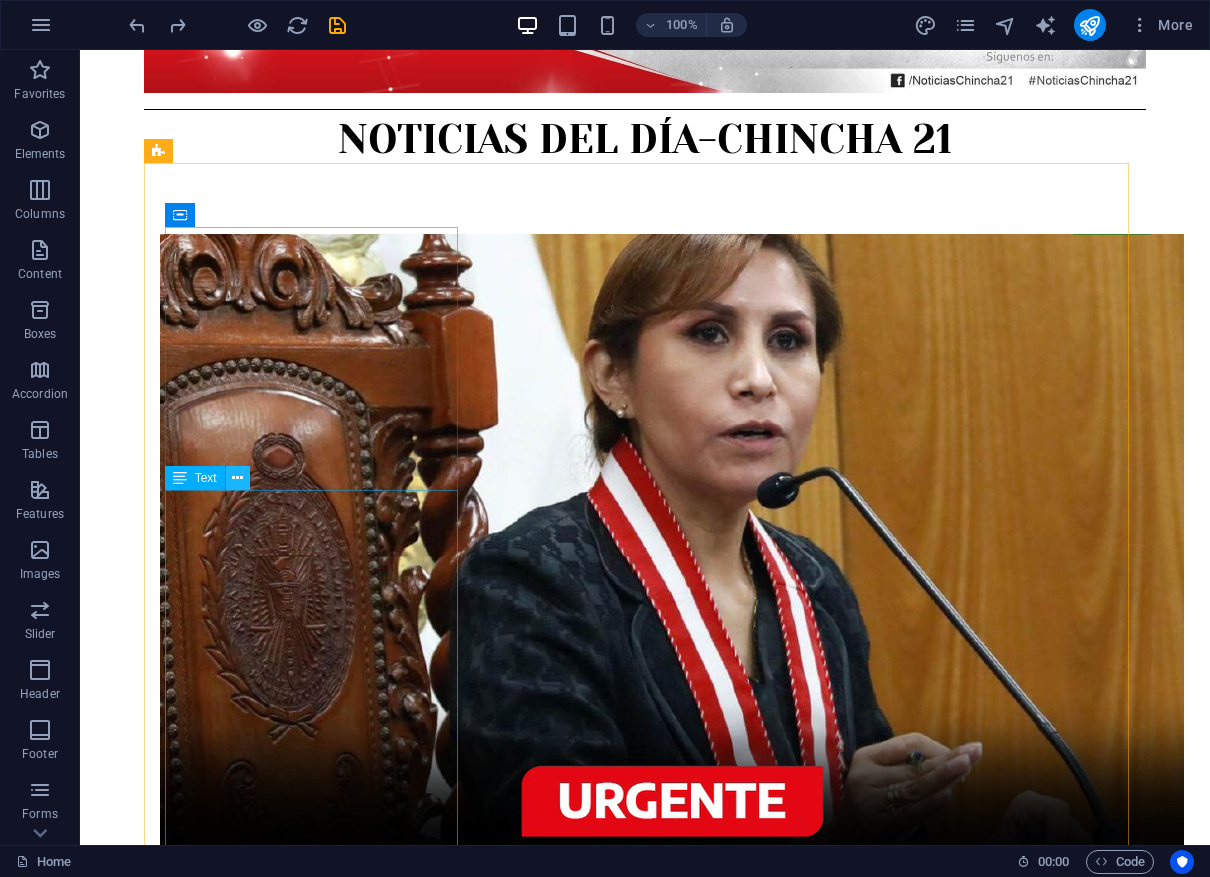 click at bounding box center (237, 478) 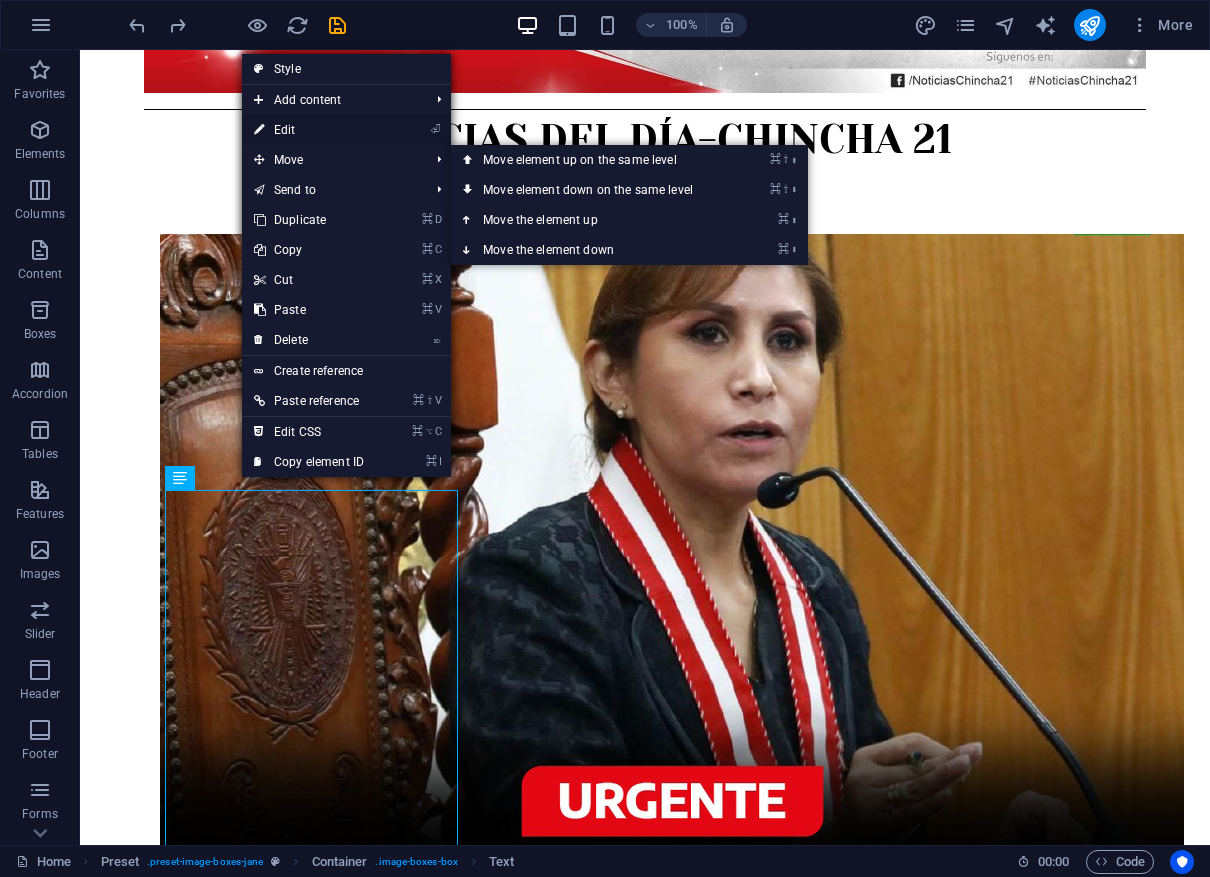 click on "⏎  Edit" at bounding box center (309, 130) 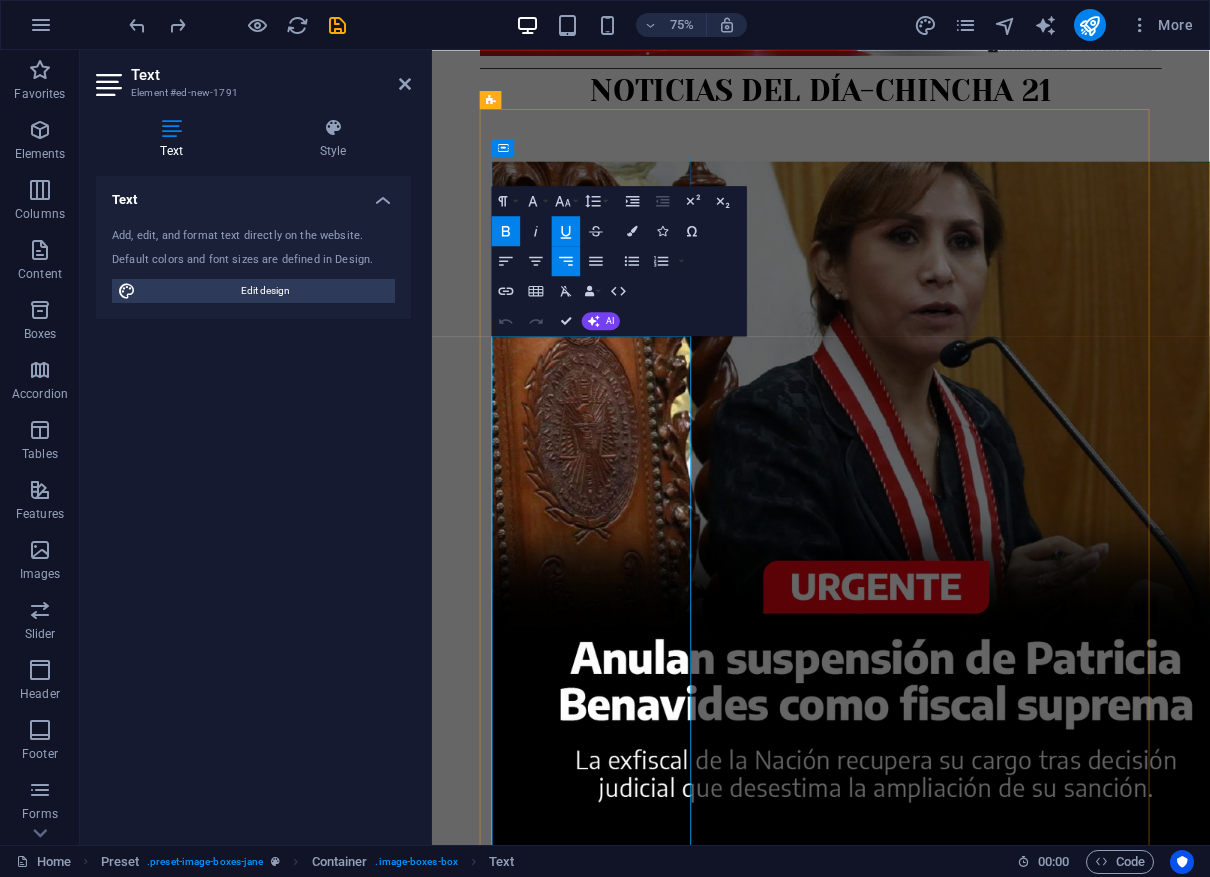 click on "01/08/2025" at bounding box center [1330, 1146] 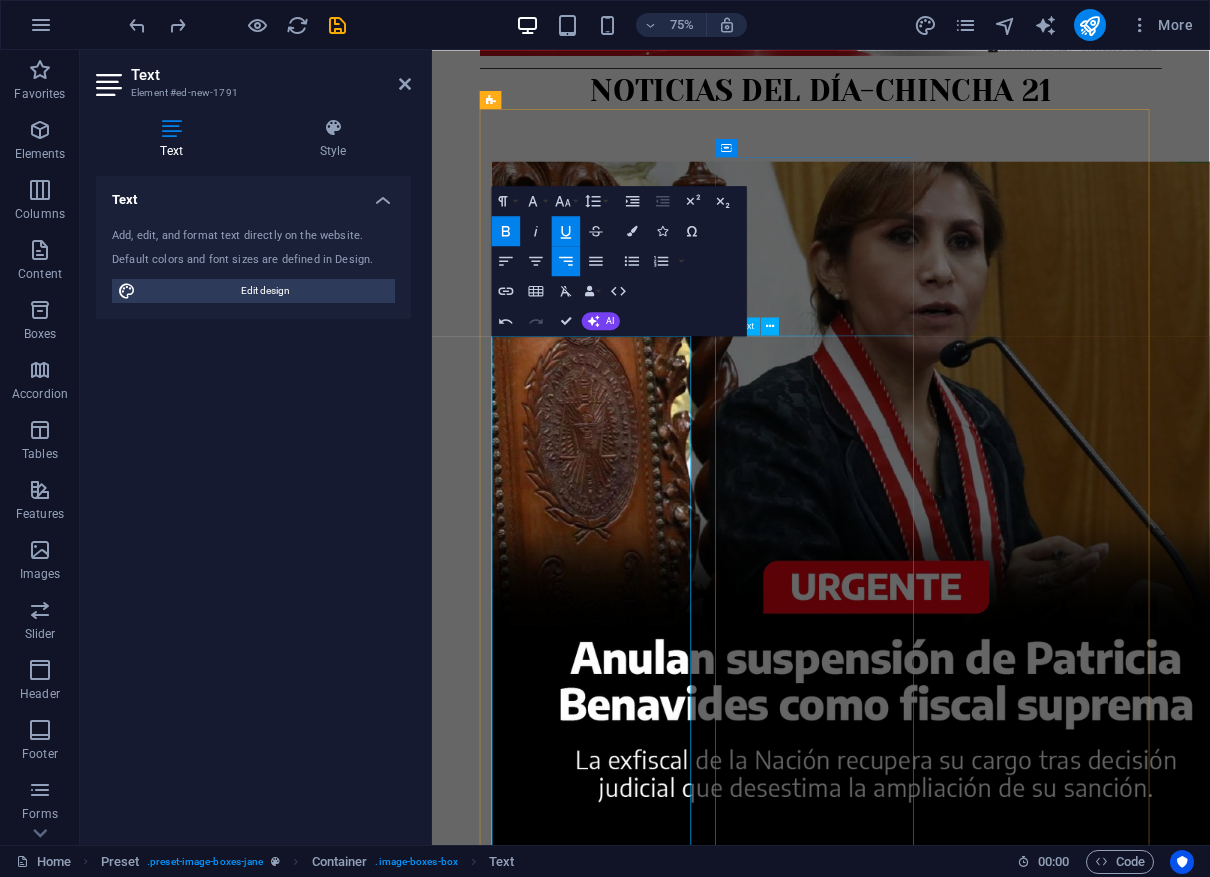 type 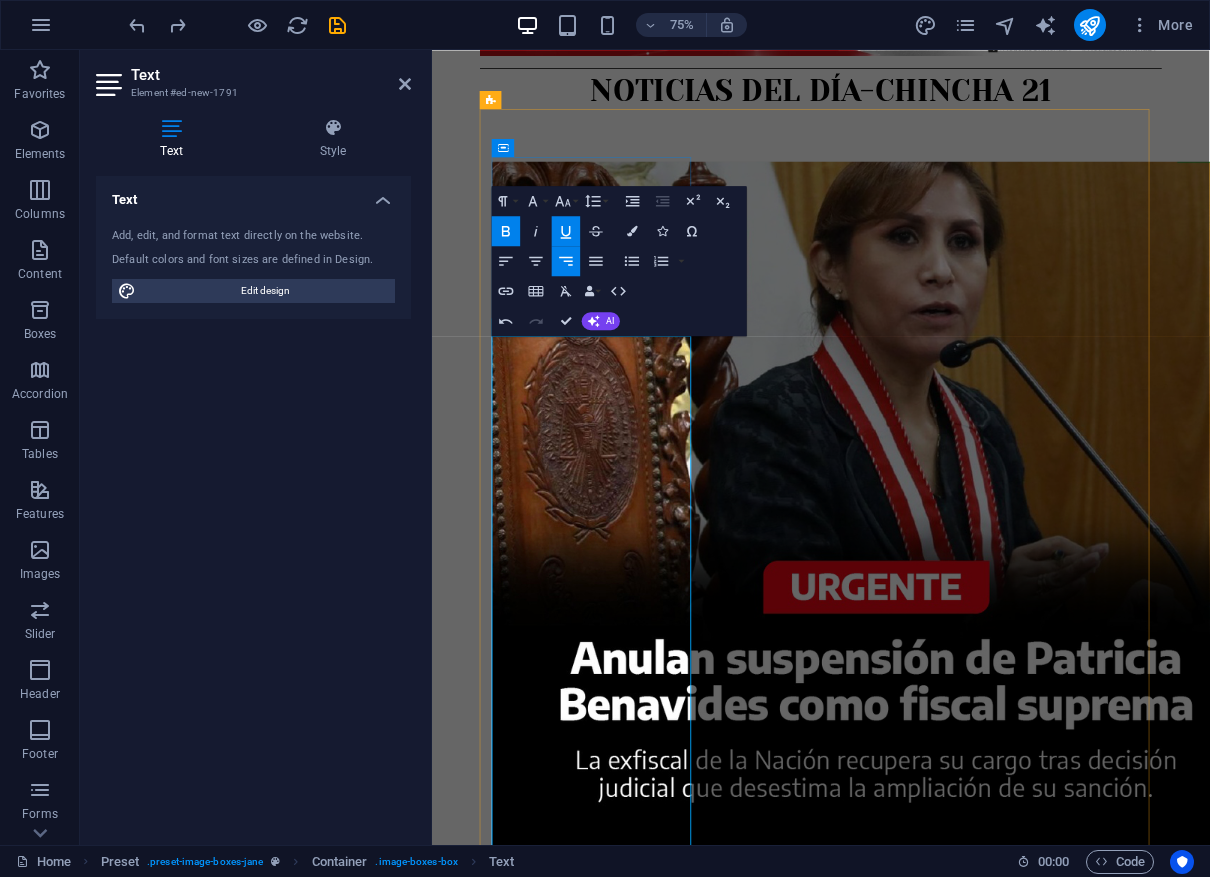 click on "⛔ La Corte Suprema del Poder Judicial ha decidido anular la suspensión de 24 meses impuesta a #PatriciaBenavides como fiscal suprema." at bounding box center [950, 1183] 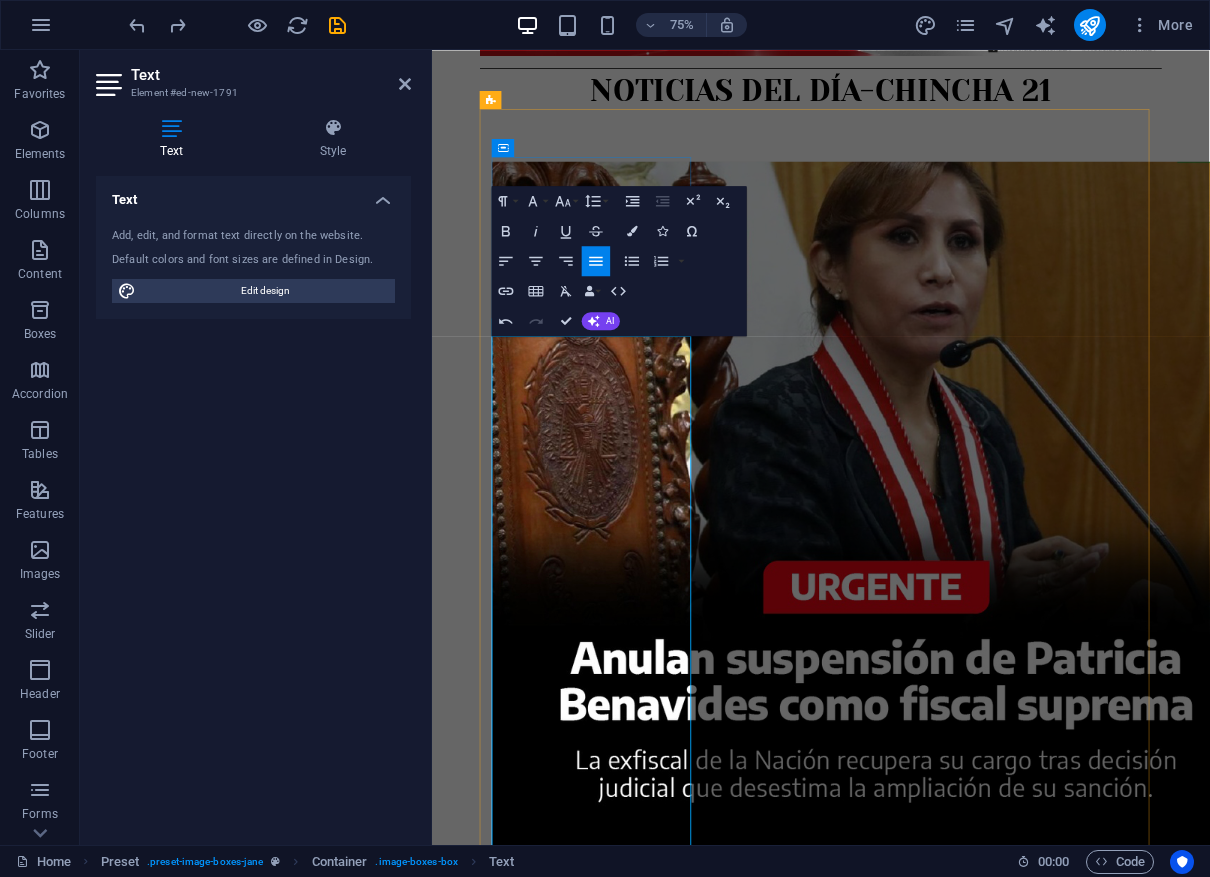 drag, startPoint x: 592, startPoint y: 557, endPoint x: 712, endPoint y: 998, distance: 457.035 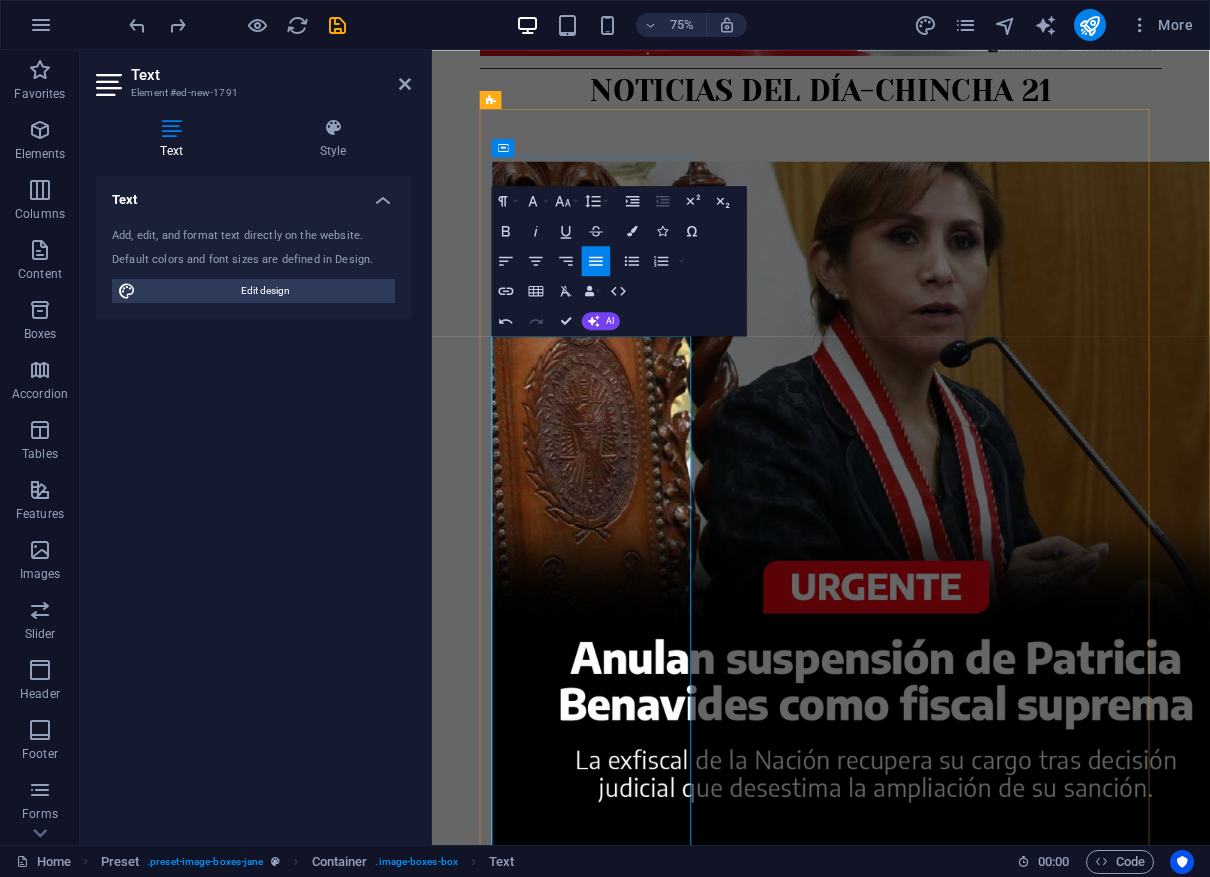 click on "La Corte Suprema del Poder Judicial ha decidido anular la suspensión de 24 meses impuesta a #[NAME] como fiscal suprema. La decisión, tomada por la Sala Penal Permanente presidida por el magistrado [FIRST] [LAST], responde al recurso de apelación presentado por la exfiscal de la Nación.La Corte desestimó la solicitud del Ministerio Público para extender la medida de suspensión a 36 meses. Con esta resolución, [LAST] regresa a su cargo en la Fiscalía. Esta acción sigue a la anulación de sus destituciones por parte de la Junta Nacional de Justicia en junio, que dispuso su restitución como fiscal de la Nación. Sin embargo, esta decisión fue rechazada por la fiscal de la Nación, [FIRST] [LAST]." at bounding box center (950, 1267) 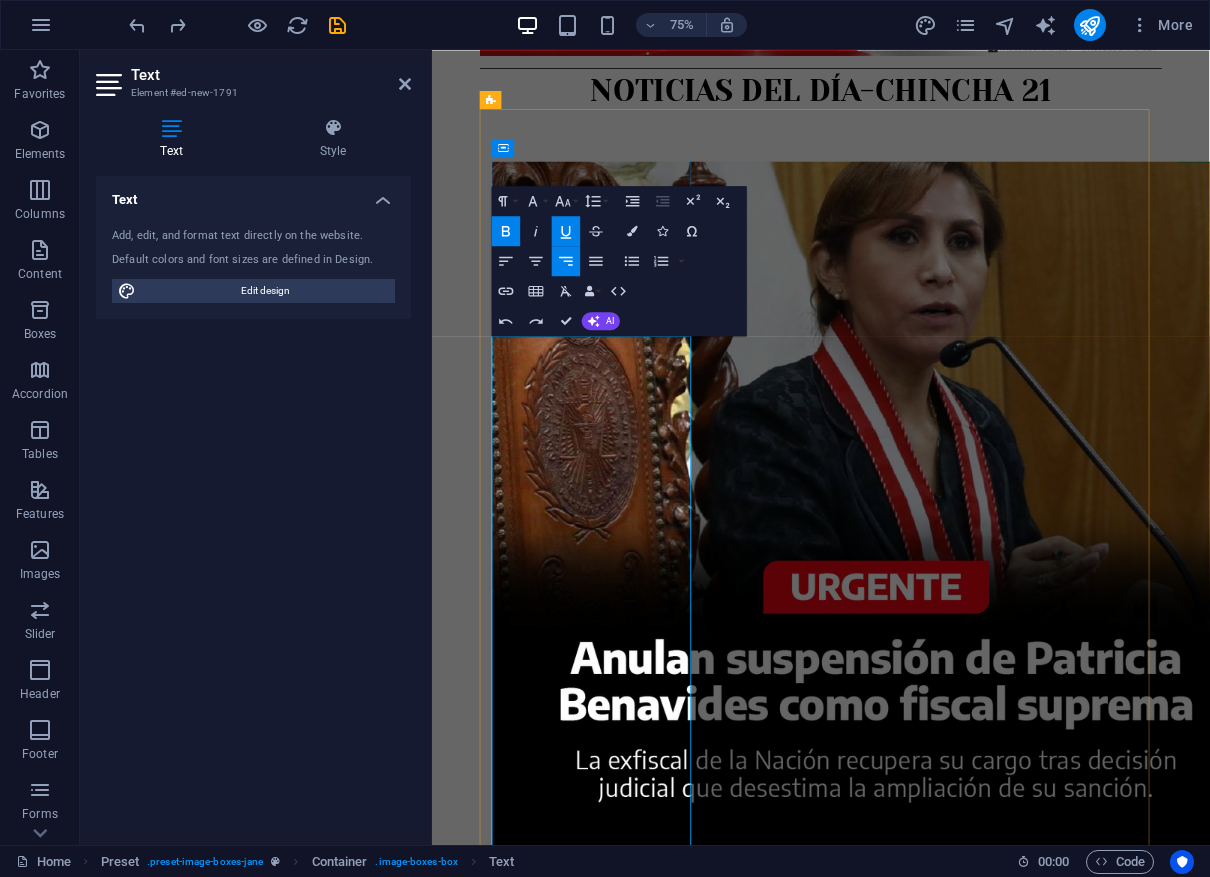click at bounding box center (950, 1219) 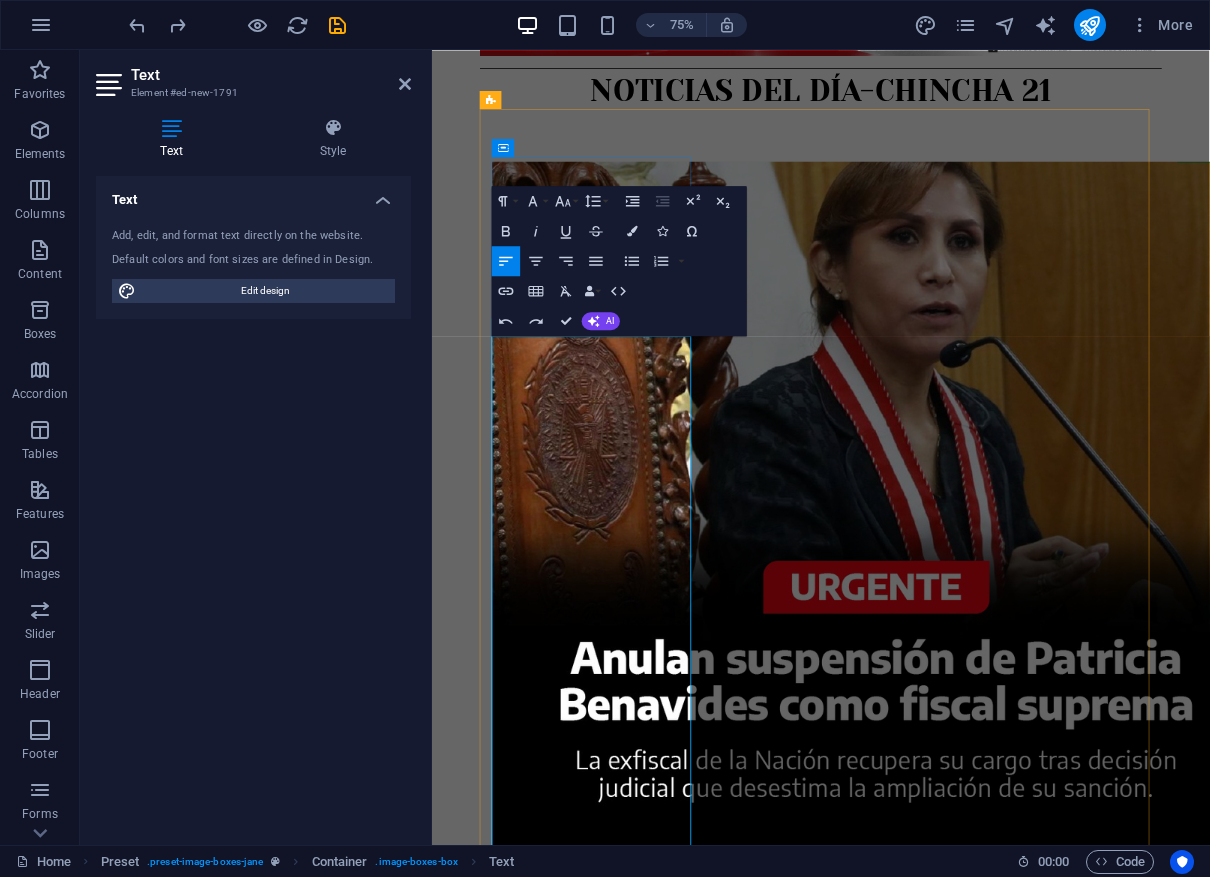 drag, startPoint x: 685, startPoint y: 553, endPoint x: 720, endPoint y: 885, distance: 333.83978 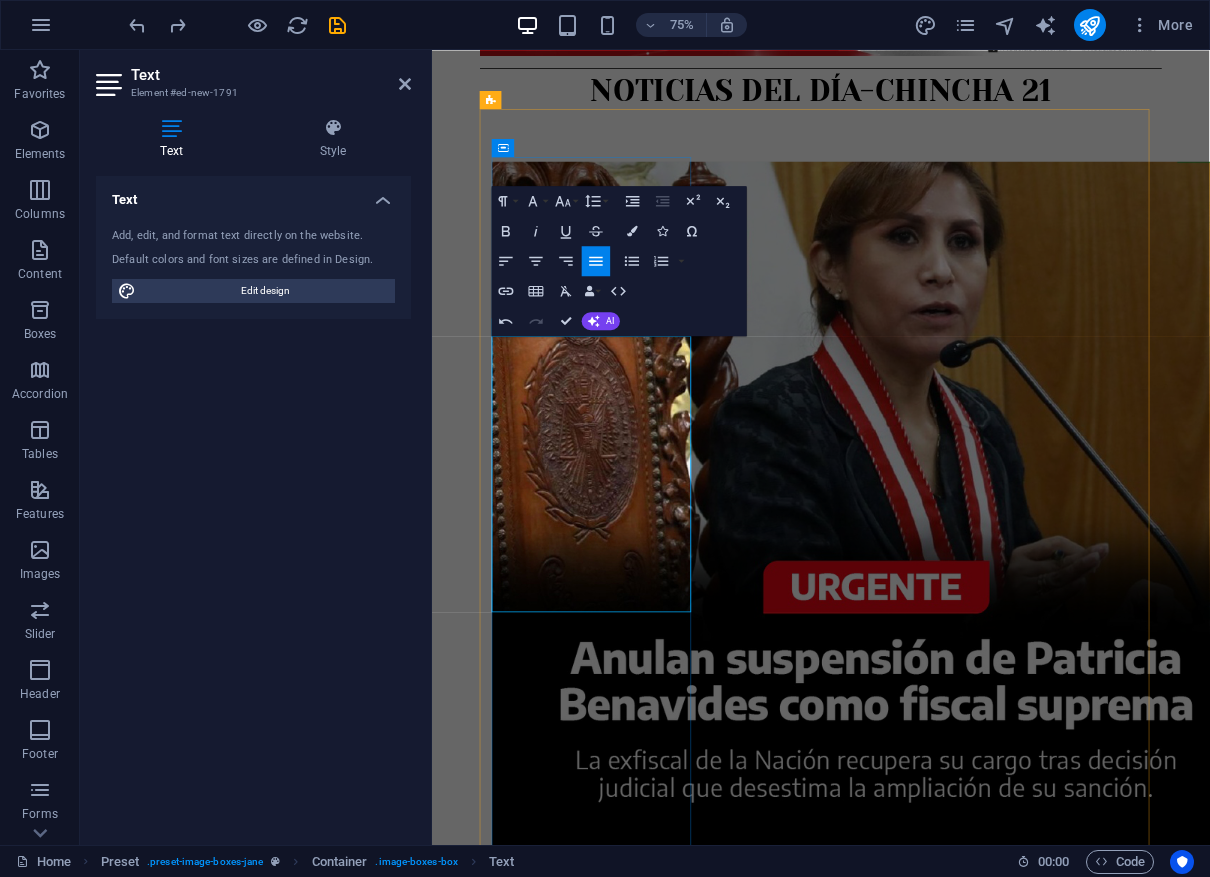 drag, startPoint x: 699, startPoint y: 754, endPoint x: 601, endPoint y: 487, distance: 284.41696 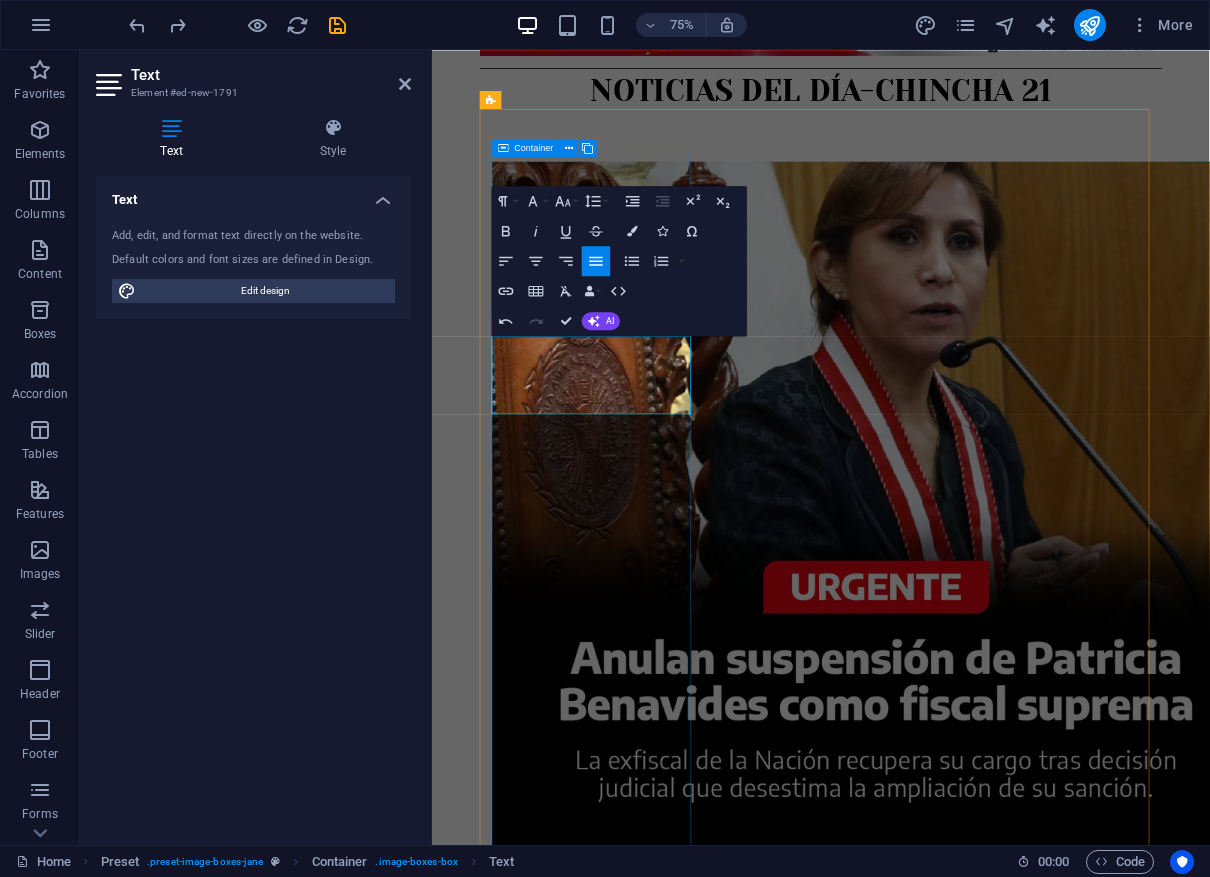 drag, startPoint x: 579, startPoint y: 492, endPoint x: 629, endPoint y: 535, distance: 65.946945 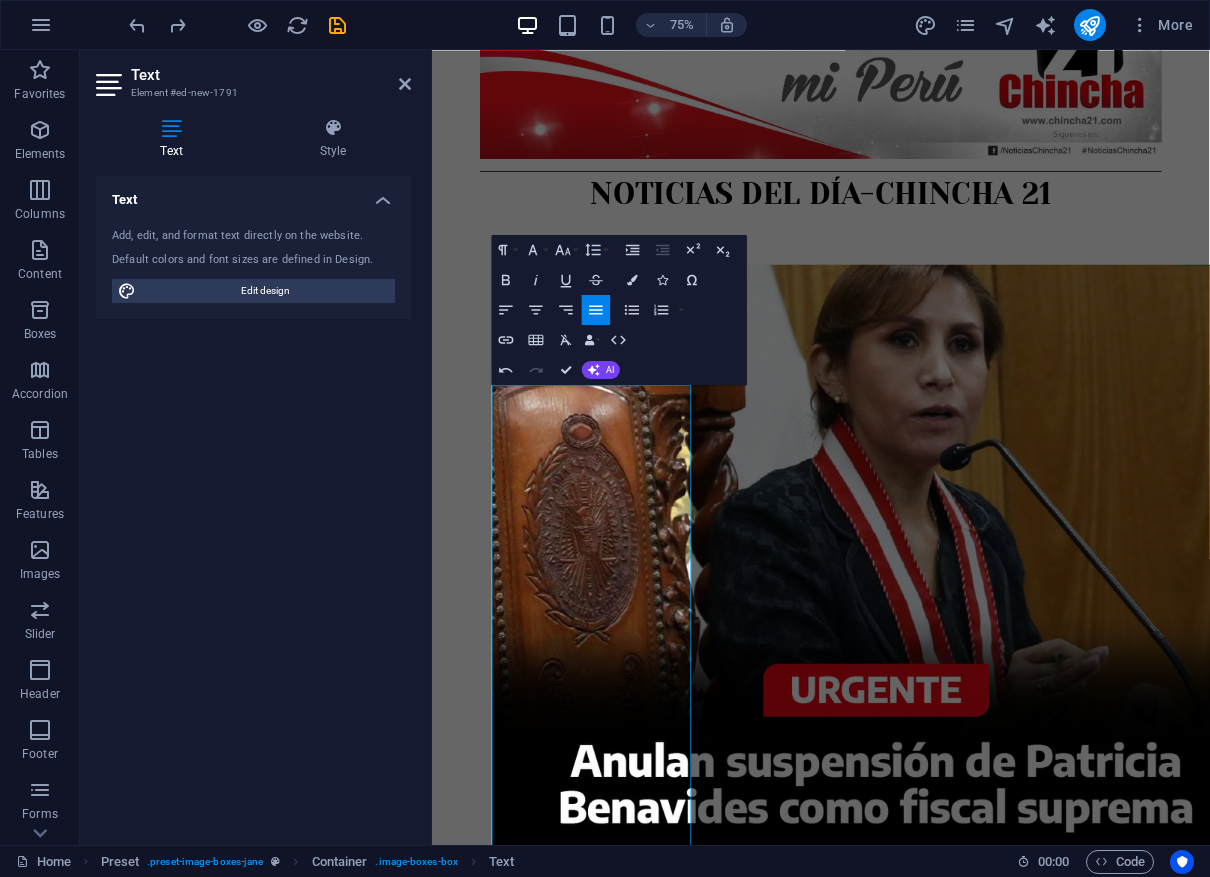 scroll, scrollTop: 290, scrollLeft: 0, axis: vertical 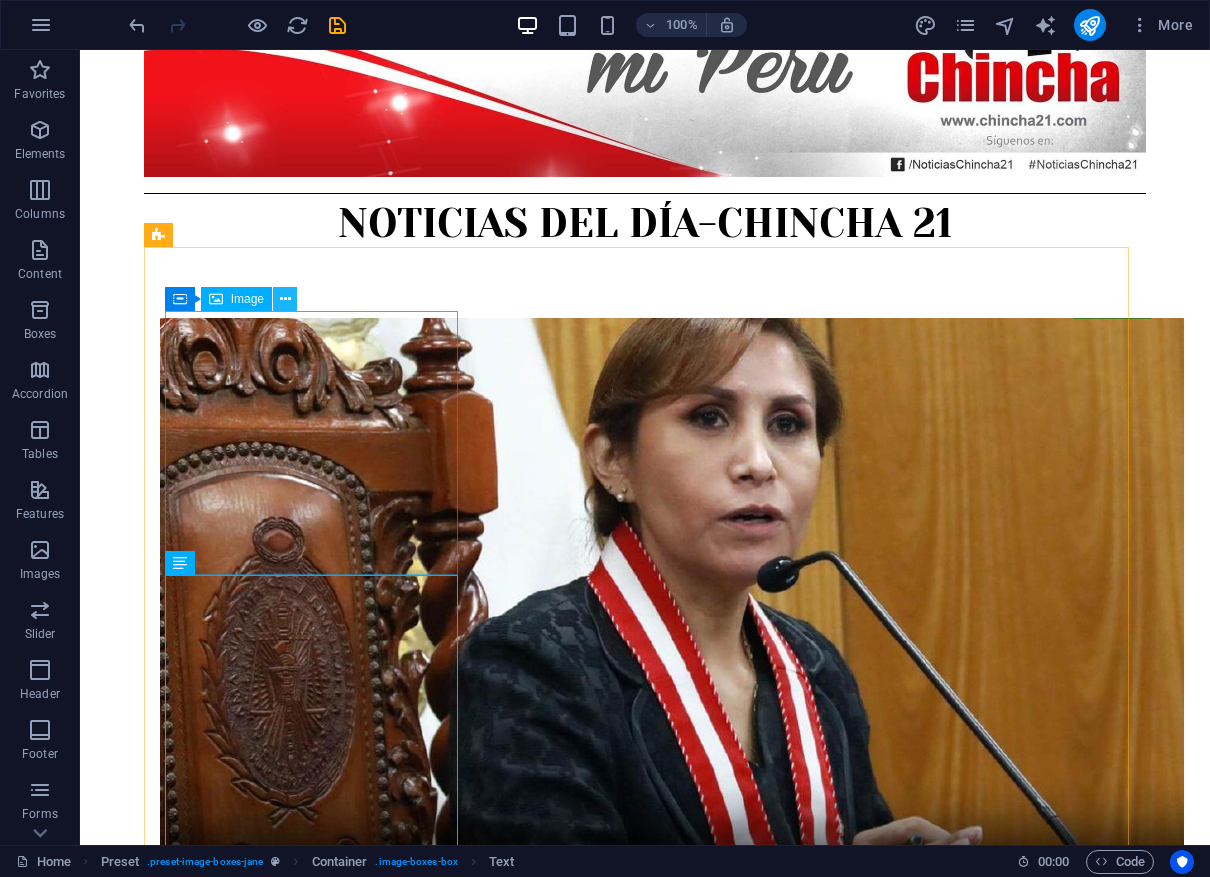 click at bounding box center (285, 299) 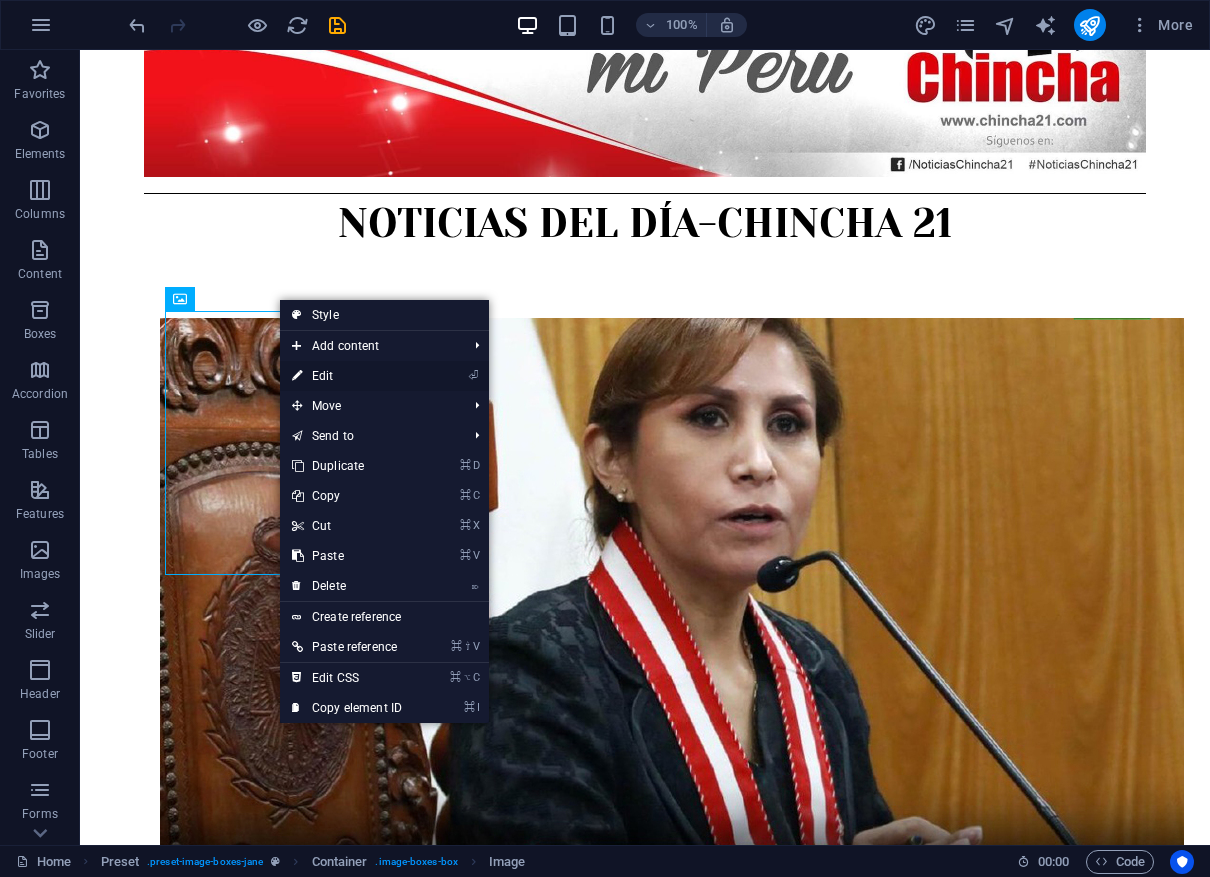 click on "⏎  Edit" at bounding box center [347, 376] 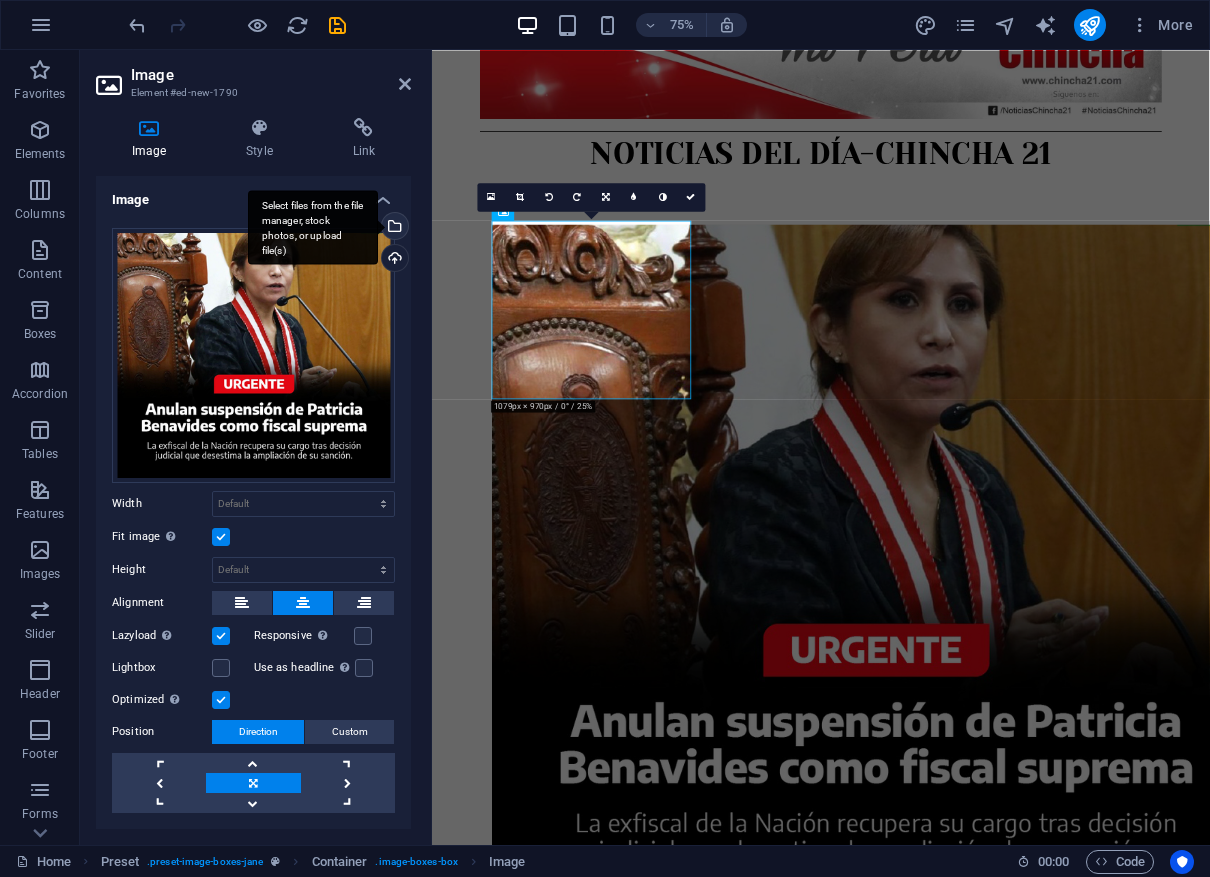 click on "Select files from the file manager, stock photos, or upload file(s)" at bounding box center [313, 227] 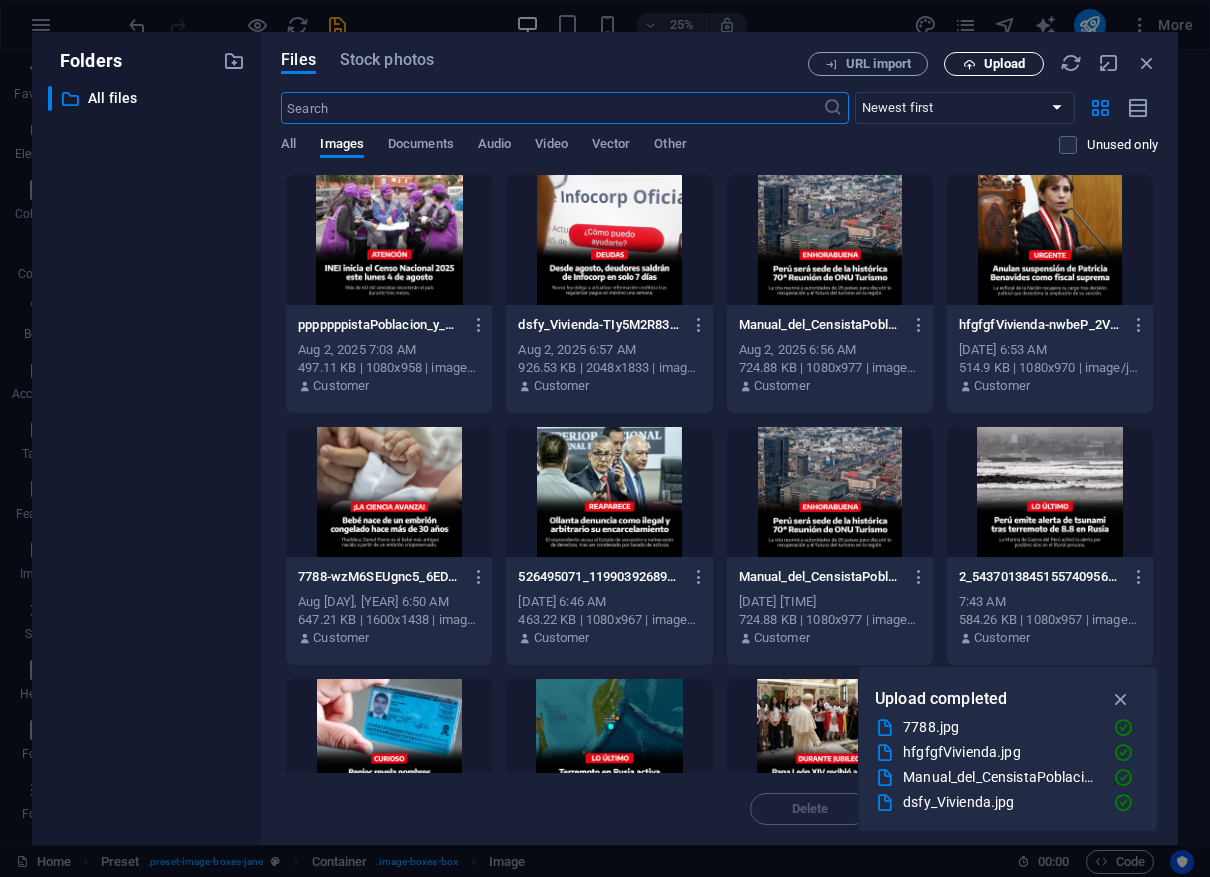 click on "Upload" at bounding box center [1004, 64] 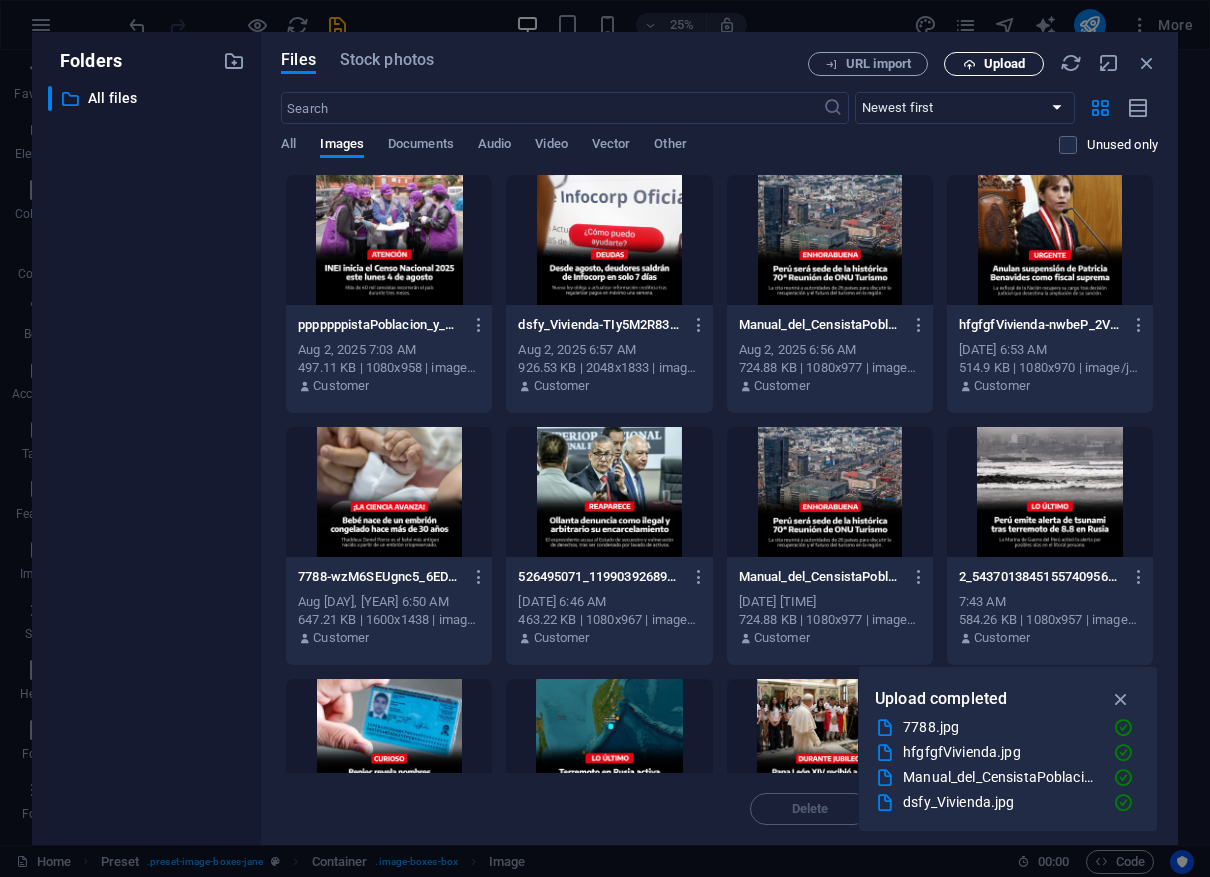 click on "Upload" at bounding box center [1004, 64] 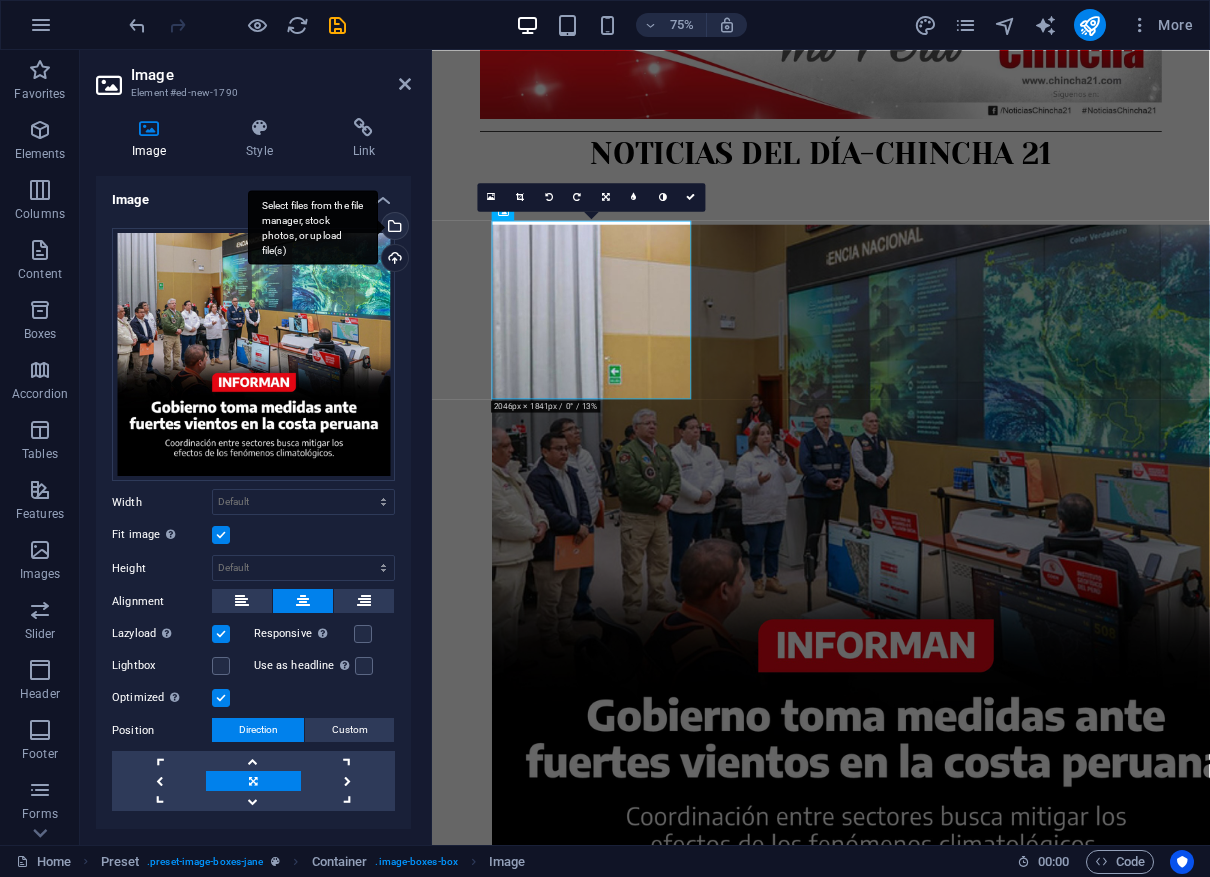 click on "Select files from the file manager, stock photos, or upload file(s)" at bounding box center [393, 228] 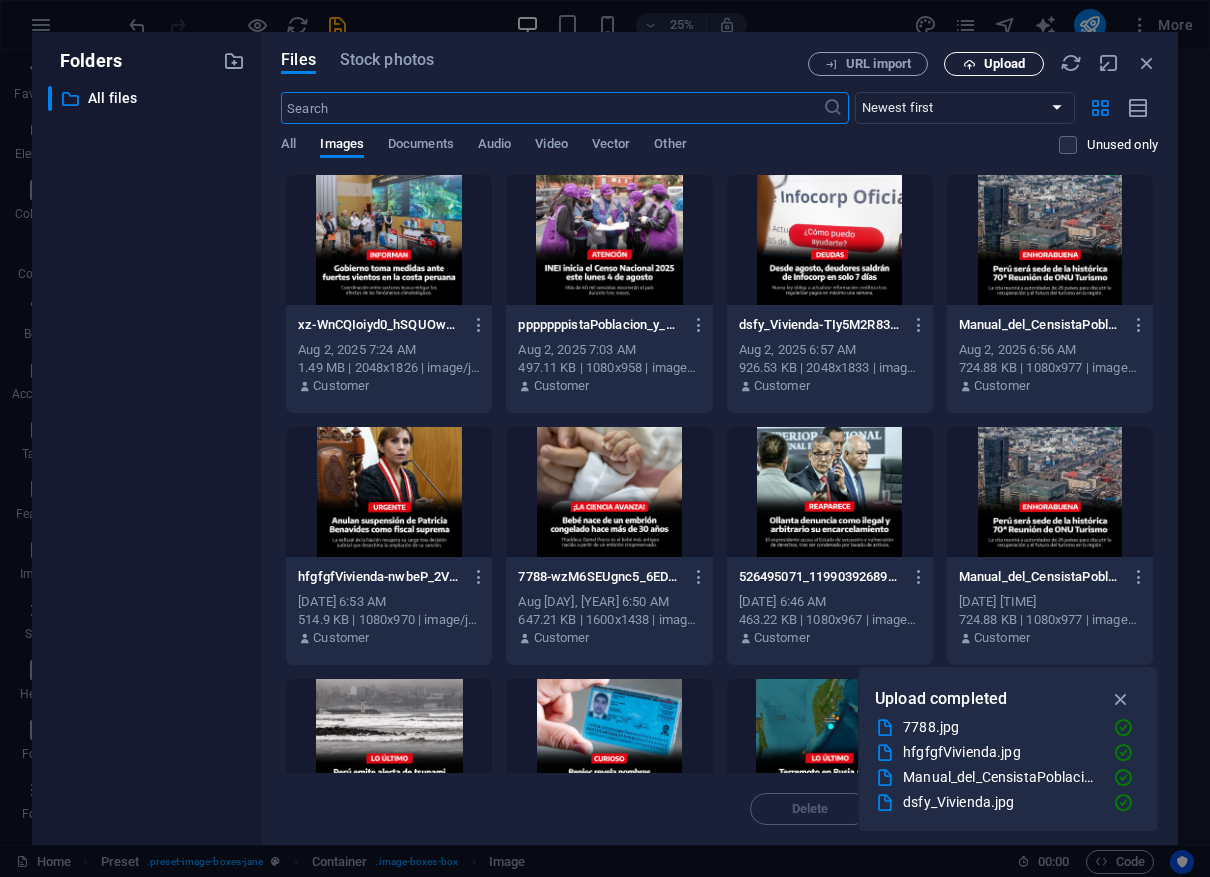 click on "Upload" at bounding box center (1004, 64) 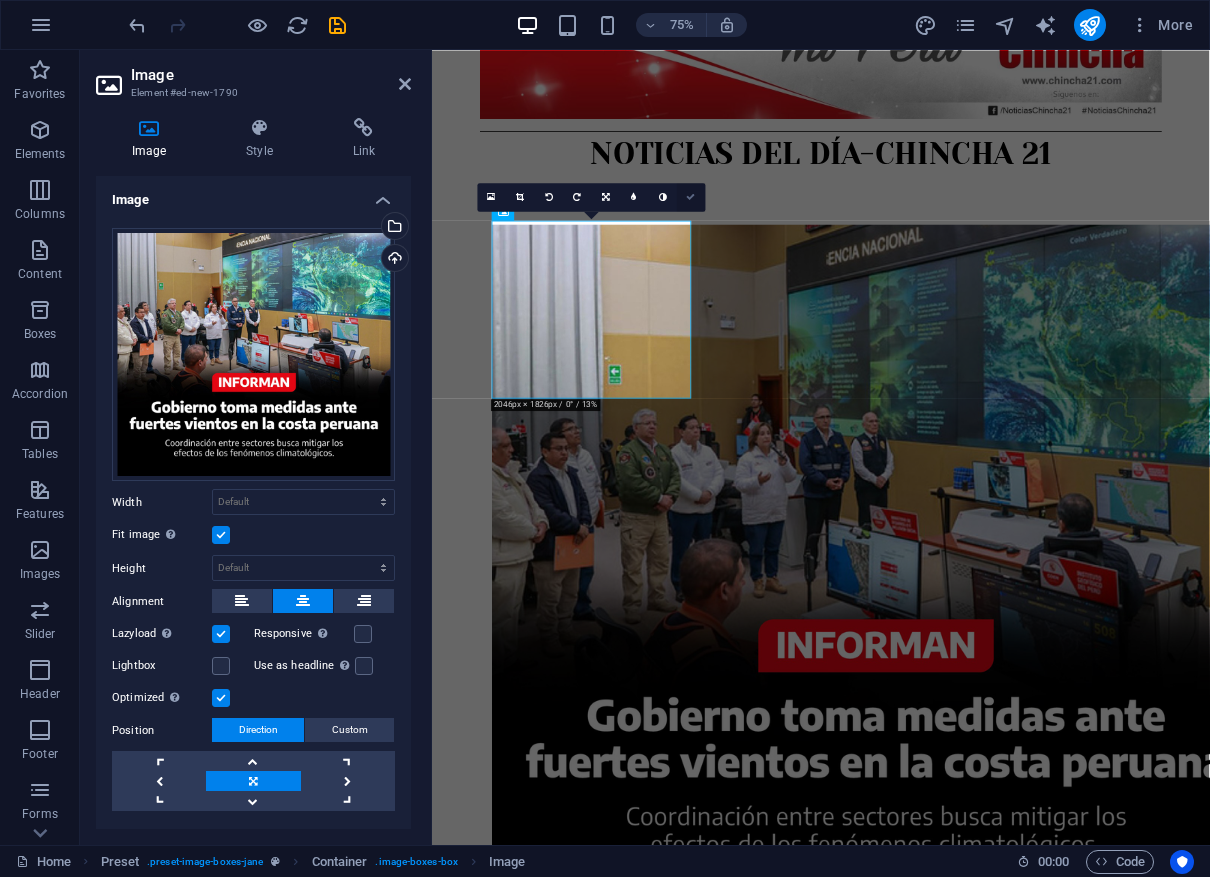 click at bounding box center (691, 196) 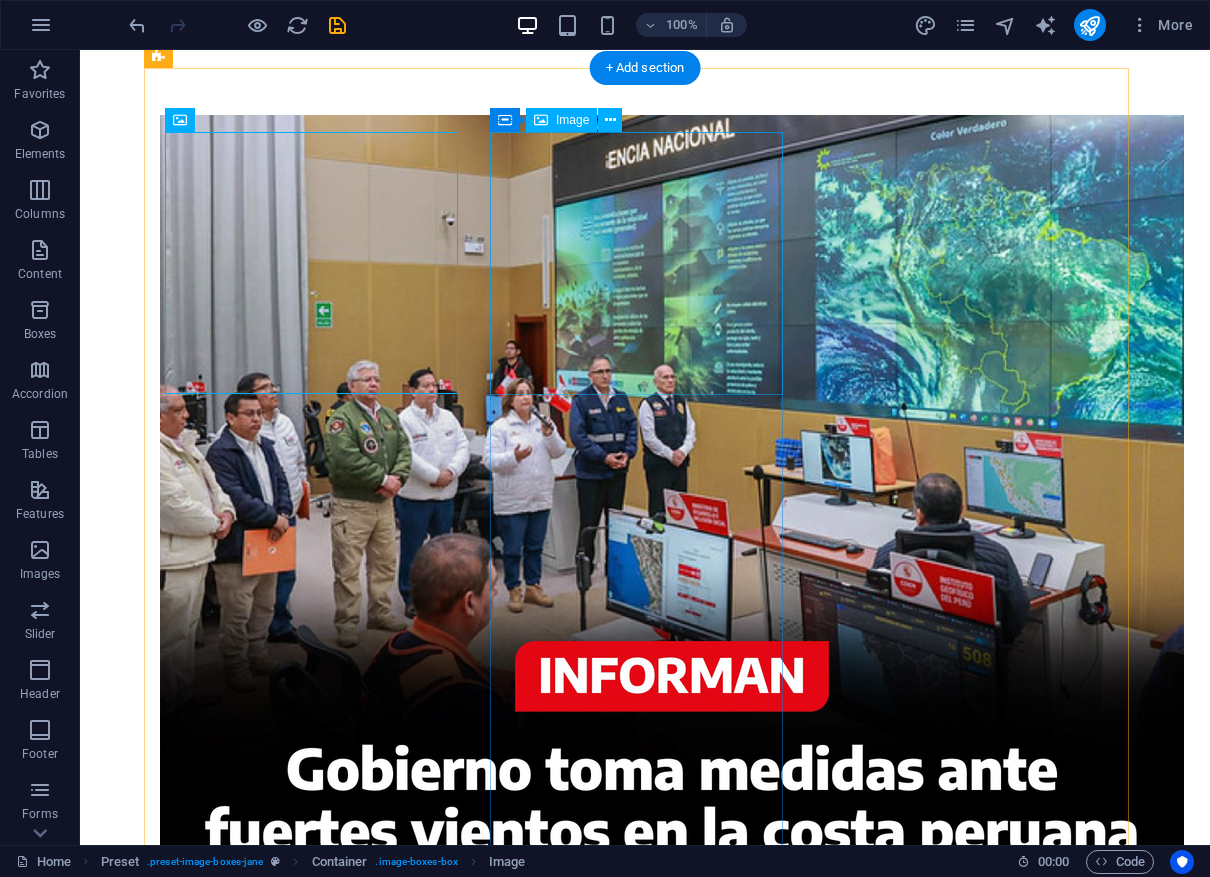 scroll, scrollTop: 622, scrollLeft: 0, axis: vertical 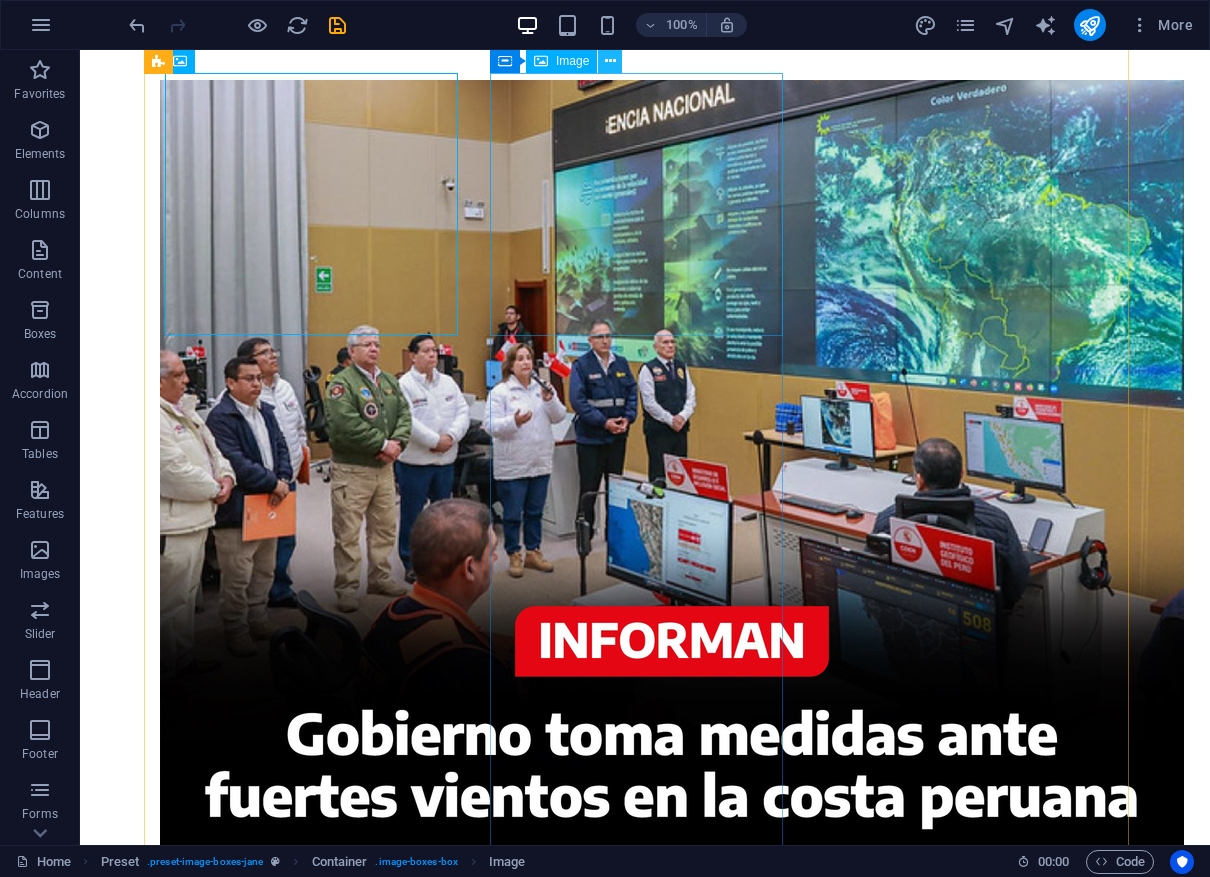 click at bounding box center [610, 61] 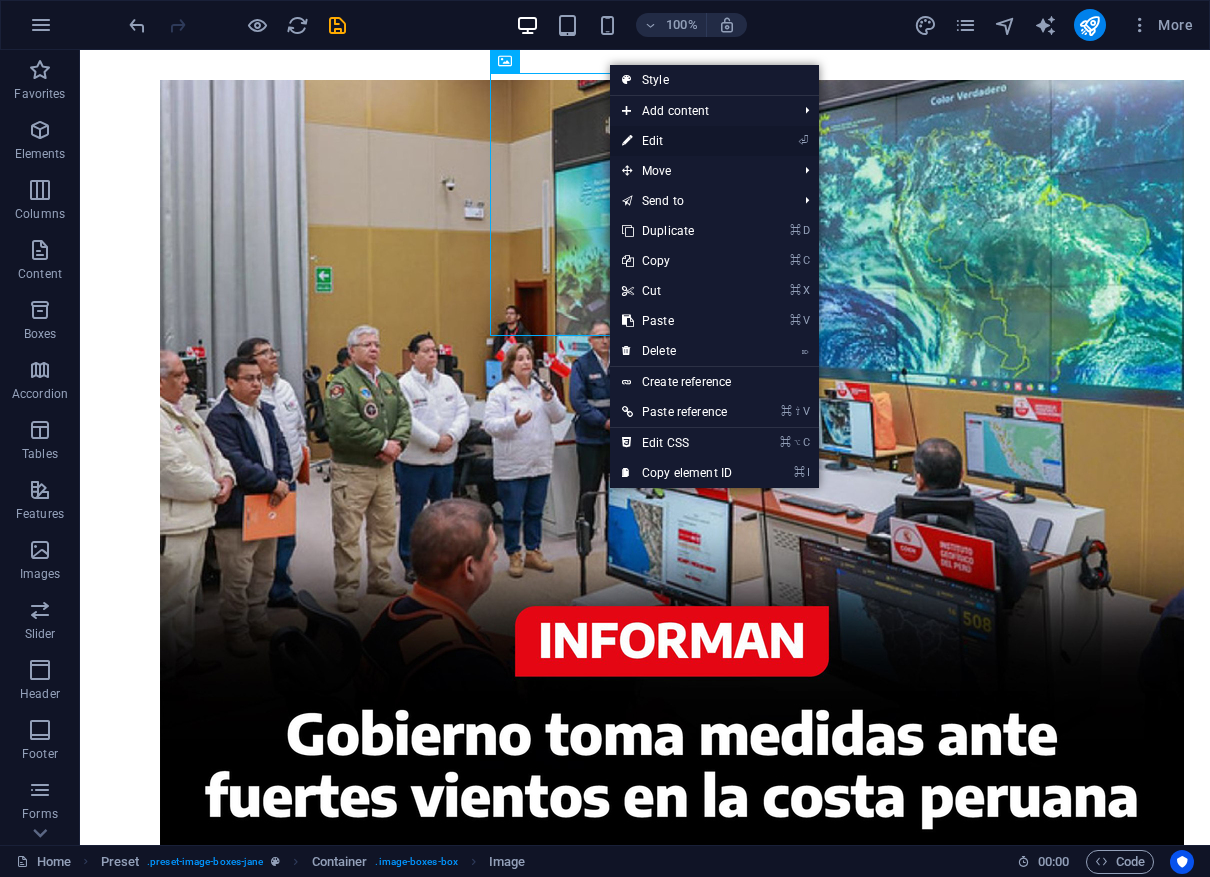drag, startPoint x: 642, startPoint y: 138, endPoint x: 282, endPoint y: 118, distance: 360.5551 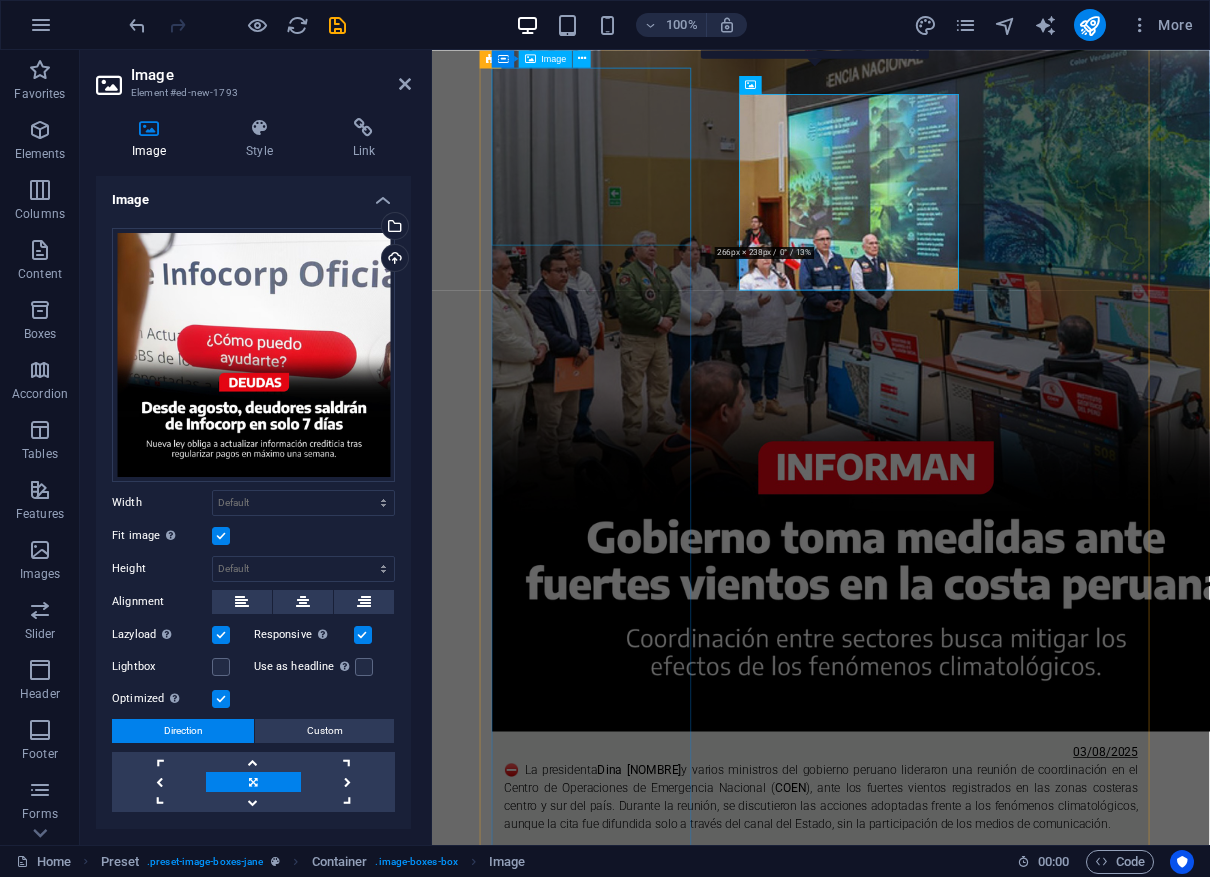 scroll, scrollTop: 587, scrollLeft: 0, axis: vertical 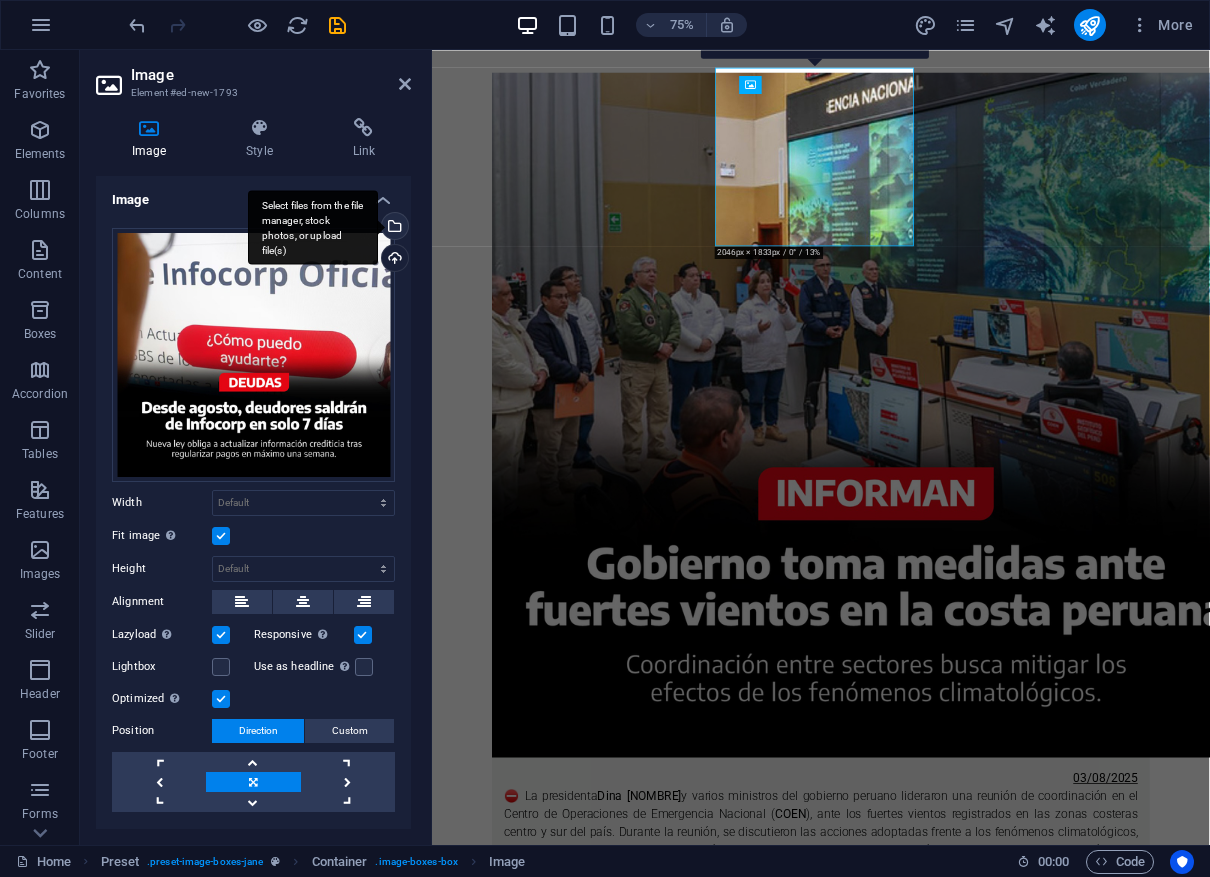 click on "Select files from the file manager, stock photos, or upload file(s)" at bounding box center (393, 228) 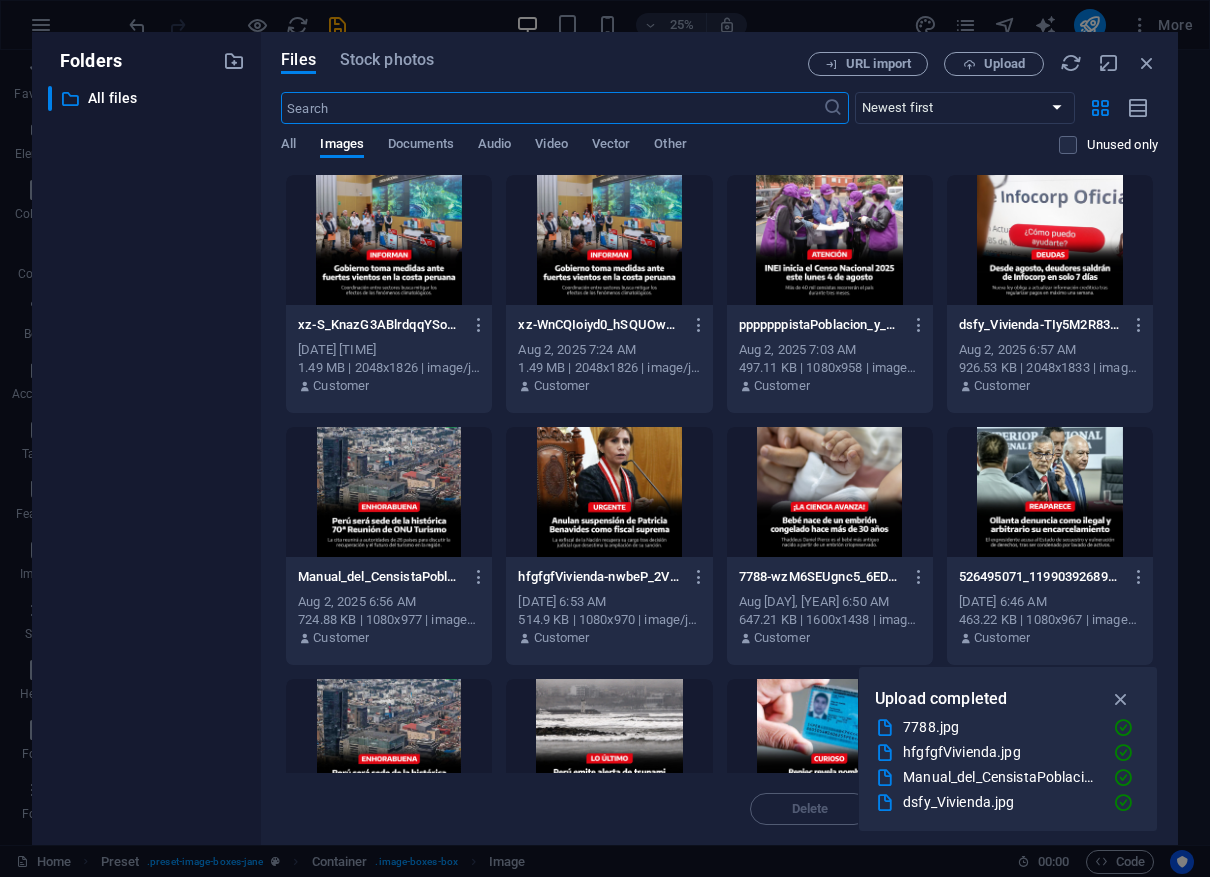 scroll, scrollTop: 630, scrollLeft: 0, axis: vertical 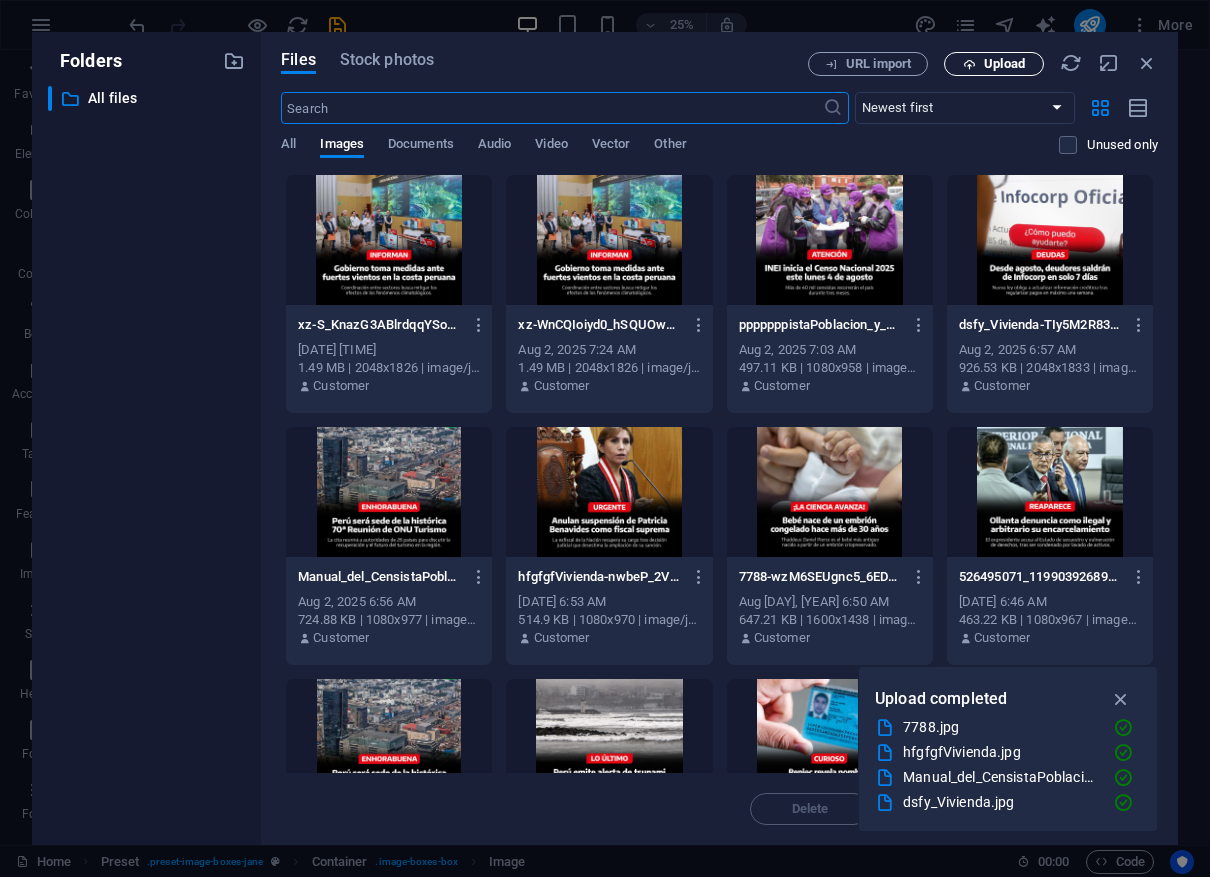 click on "Upload" at bounding box center [1004, 64] 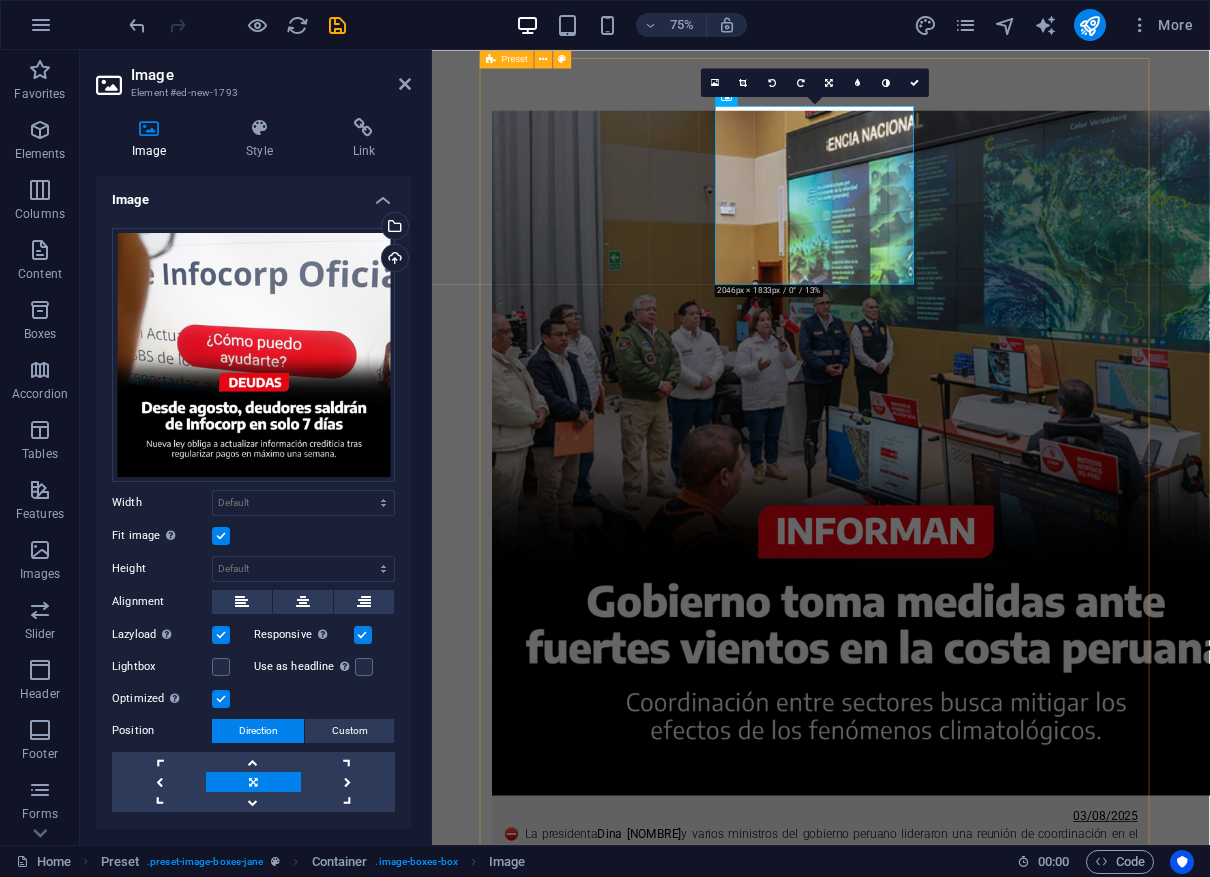 scroll, scrollTop: 515, scrollLeft: 0, axis: vertical 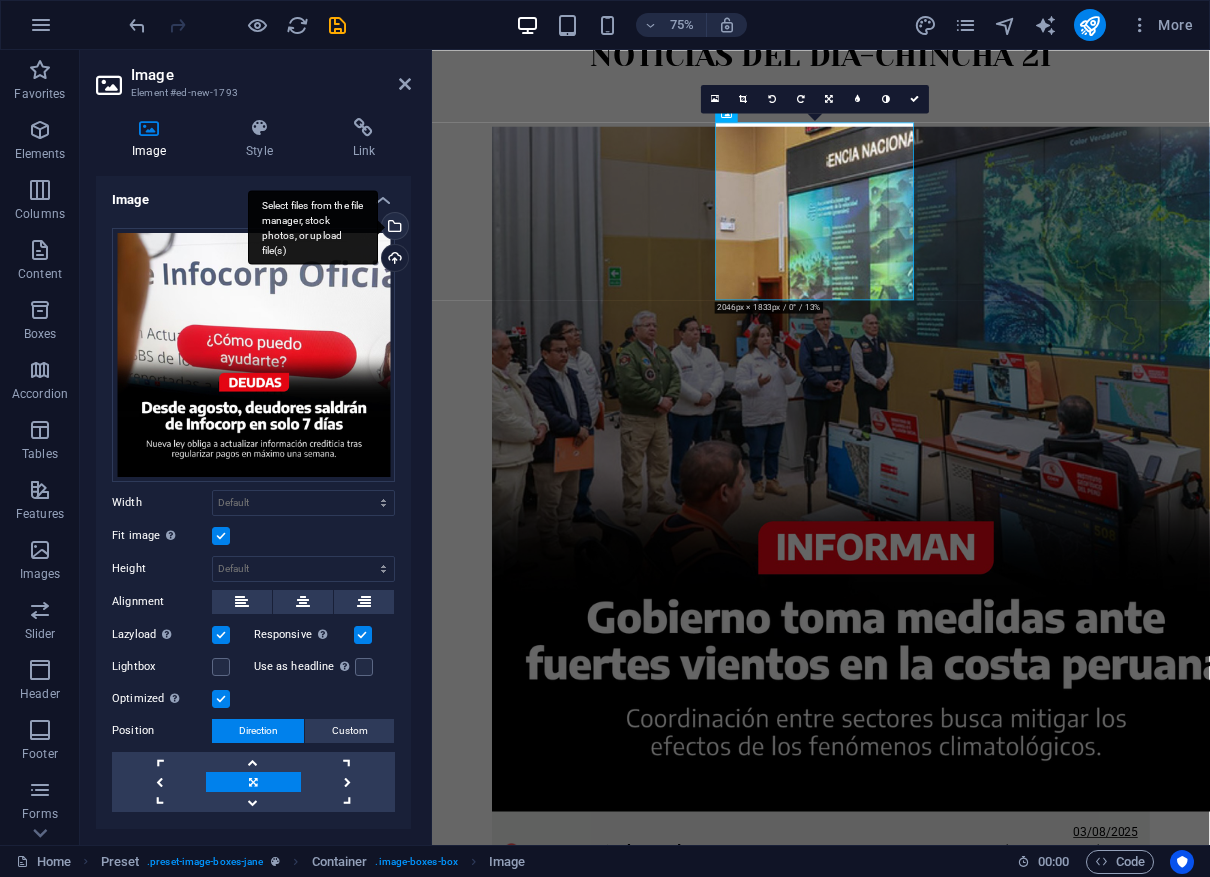 click on "Select files from the file manager, stock photos, or upload file(s)" at bounding box center [393, 228] 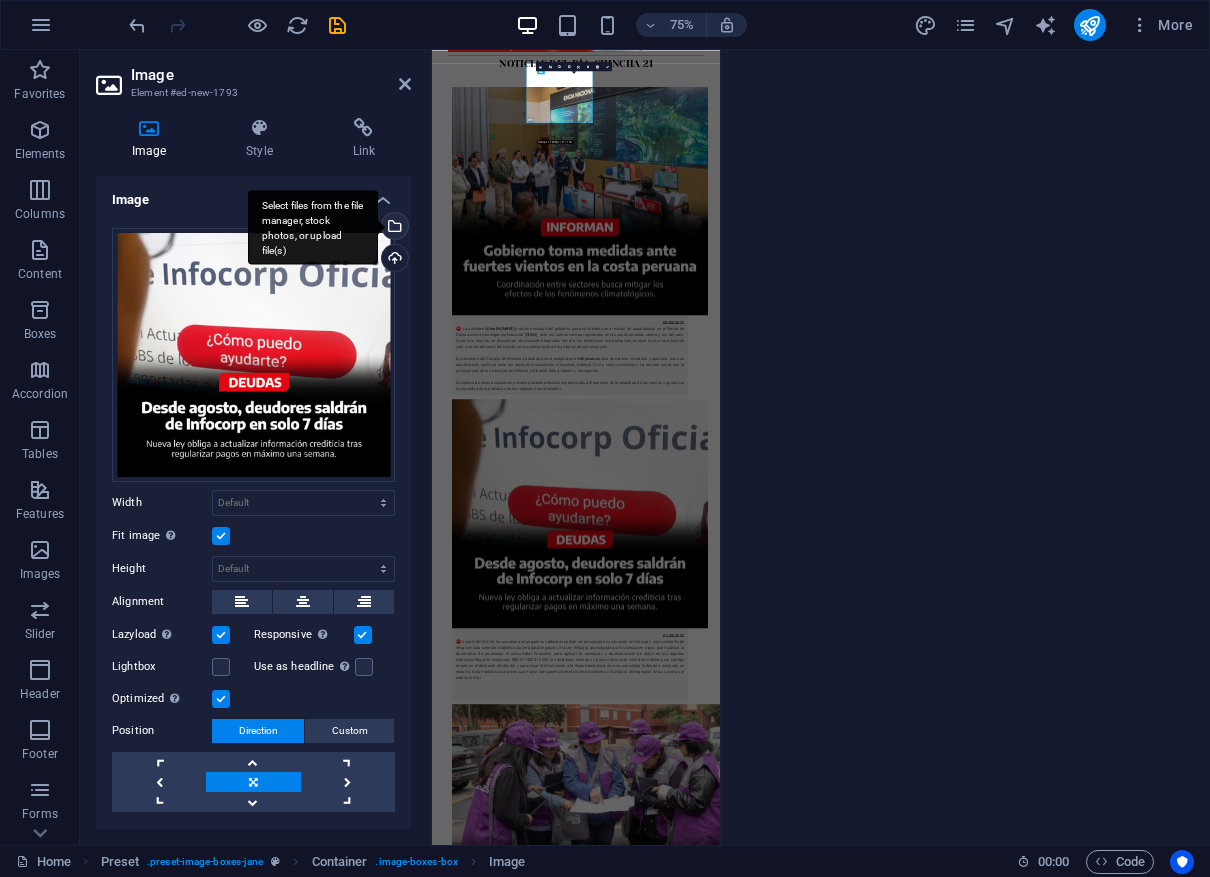scroll, scrollTop: 558, scrollLeft: 0, axis: vertical 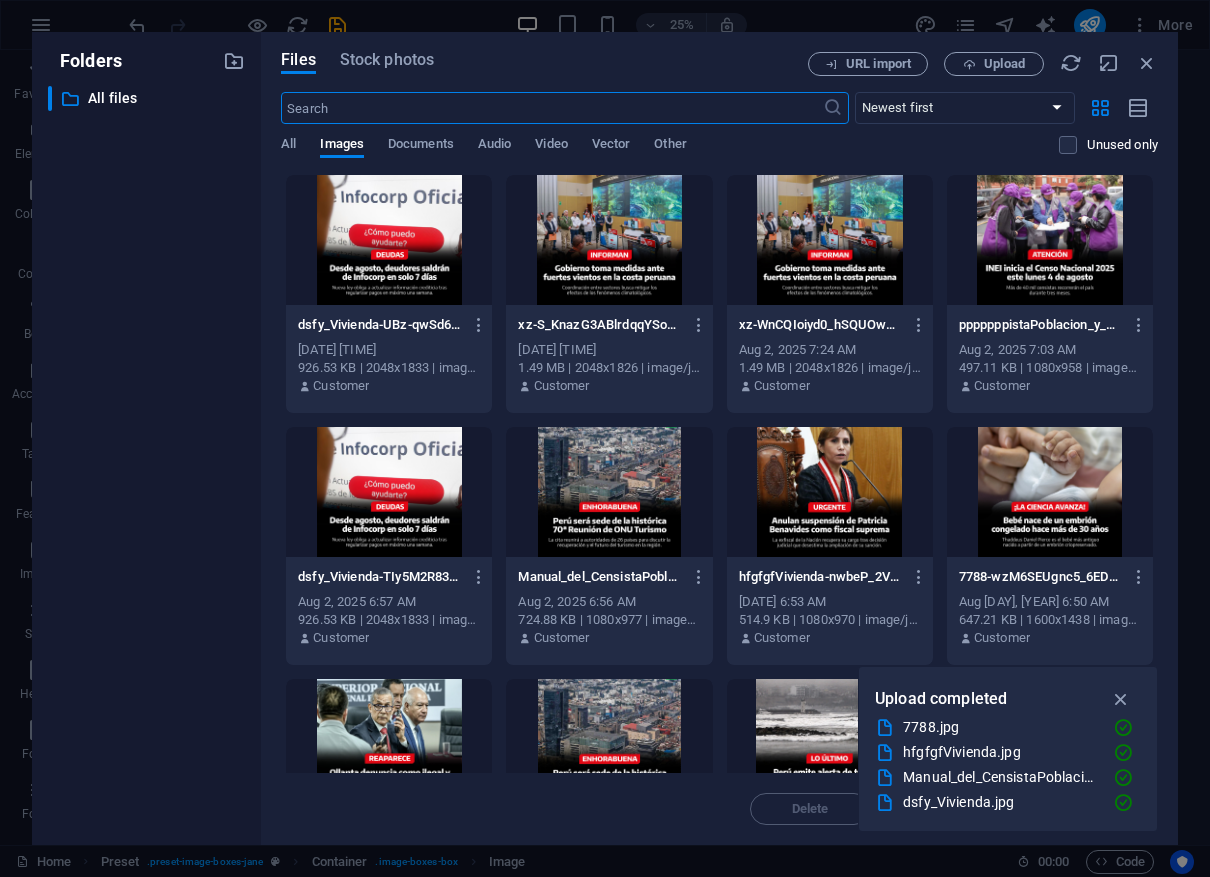click on "URL import Upload" at bounding box center [983, 64] 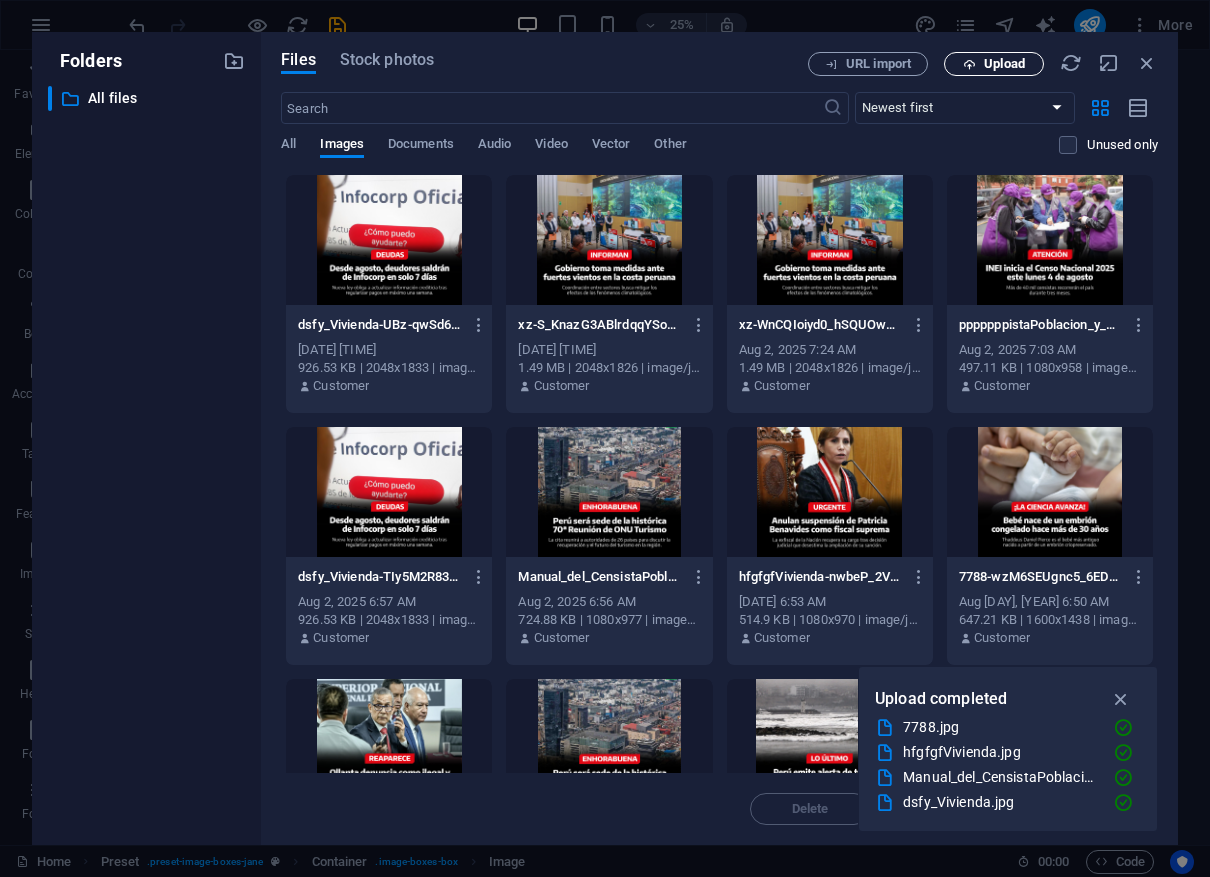 click on "Upload" at bounding box center (994, 64) 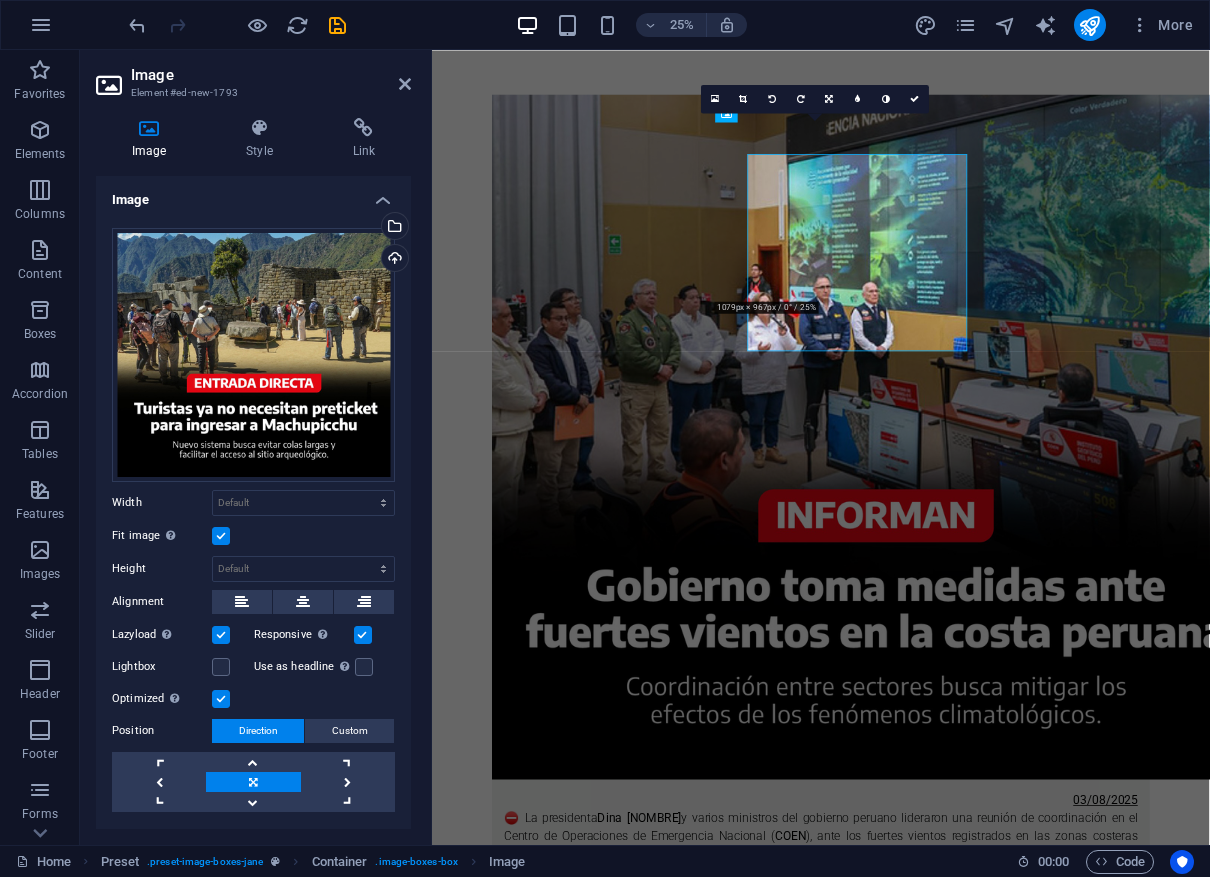 scroll, scrollTop: 515, scrollLeft: 0, axis: vertical 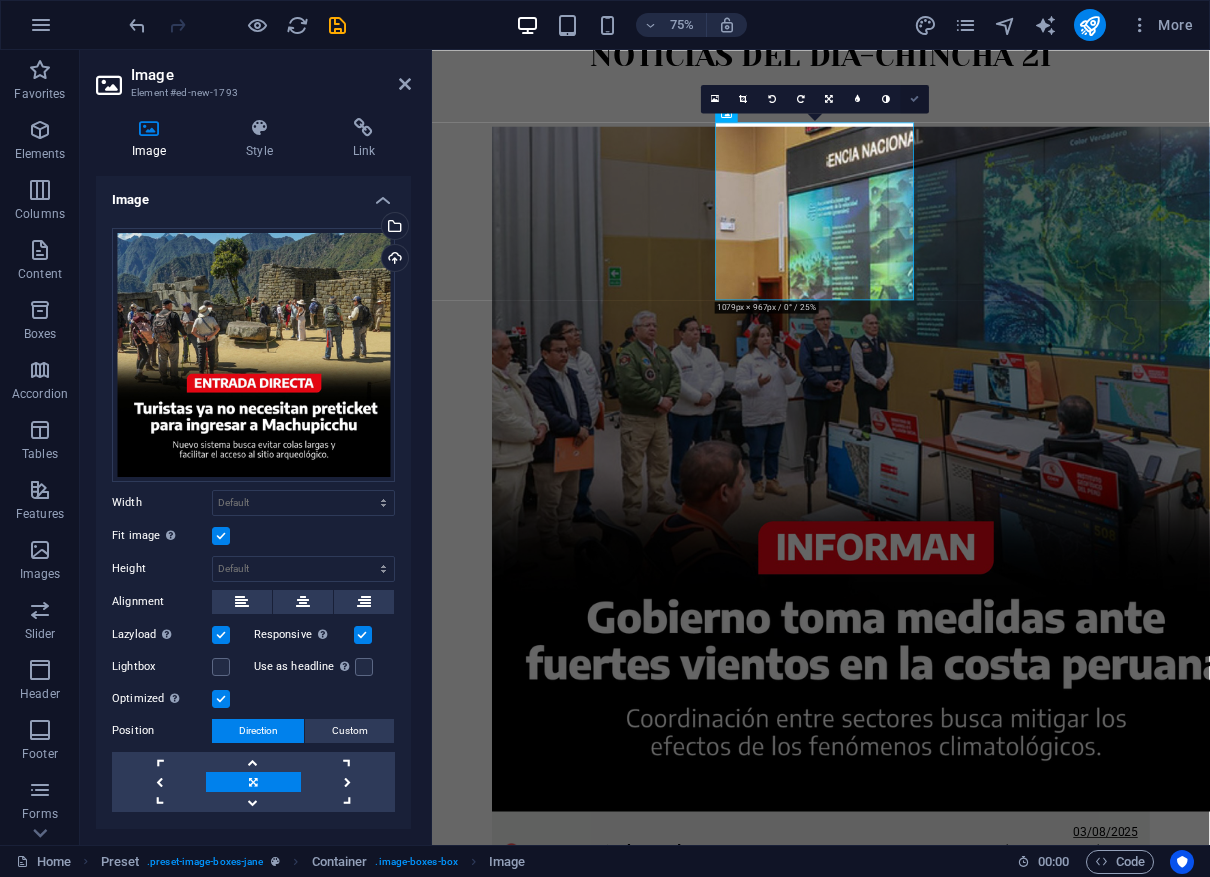 click at bounding box center [914, 98] 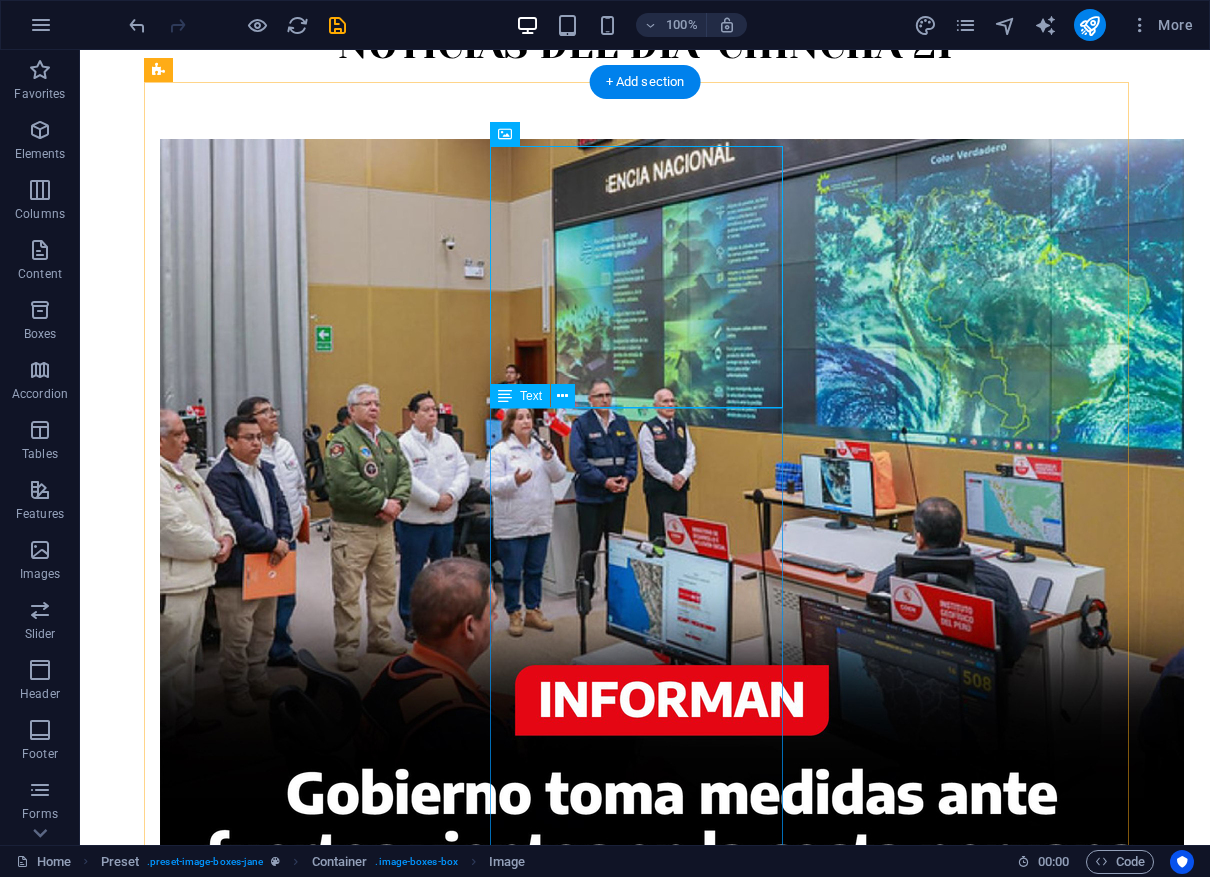 scroll, scrollTop: 578, scrollLeft: 0, axis: vertical 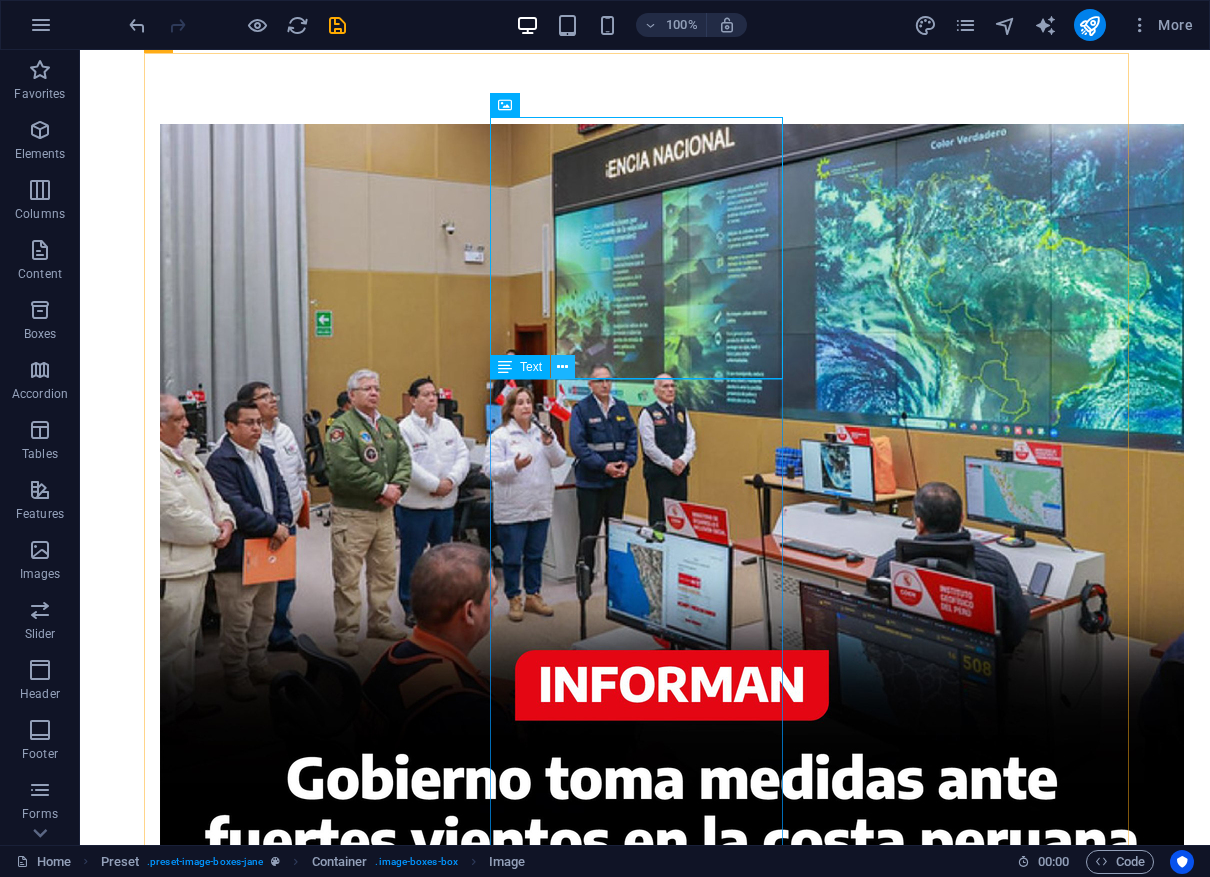 click at bounding box center [562, 367] 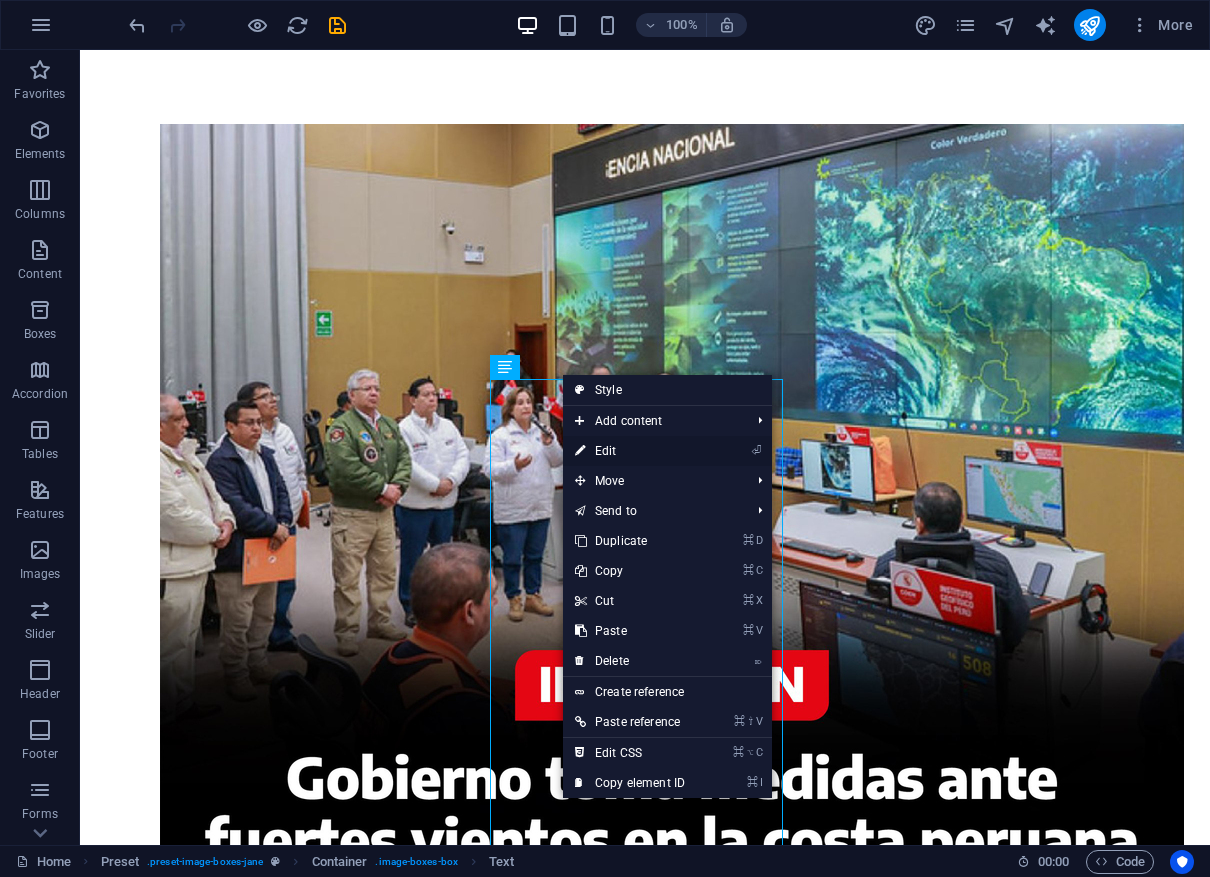 drag, startPoint x: 597, startPoint y: 450, endPoint x: 277, endPoint y: 506, distance: 324.86304 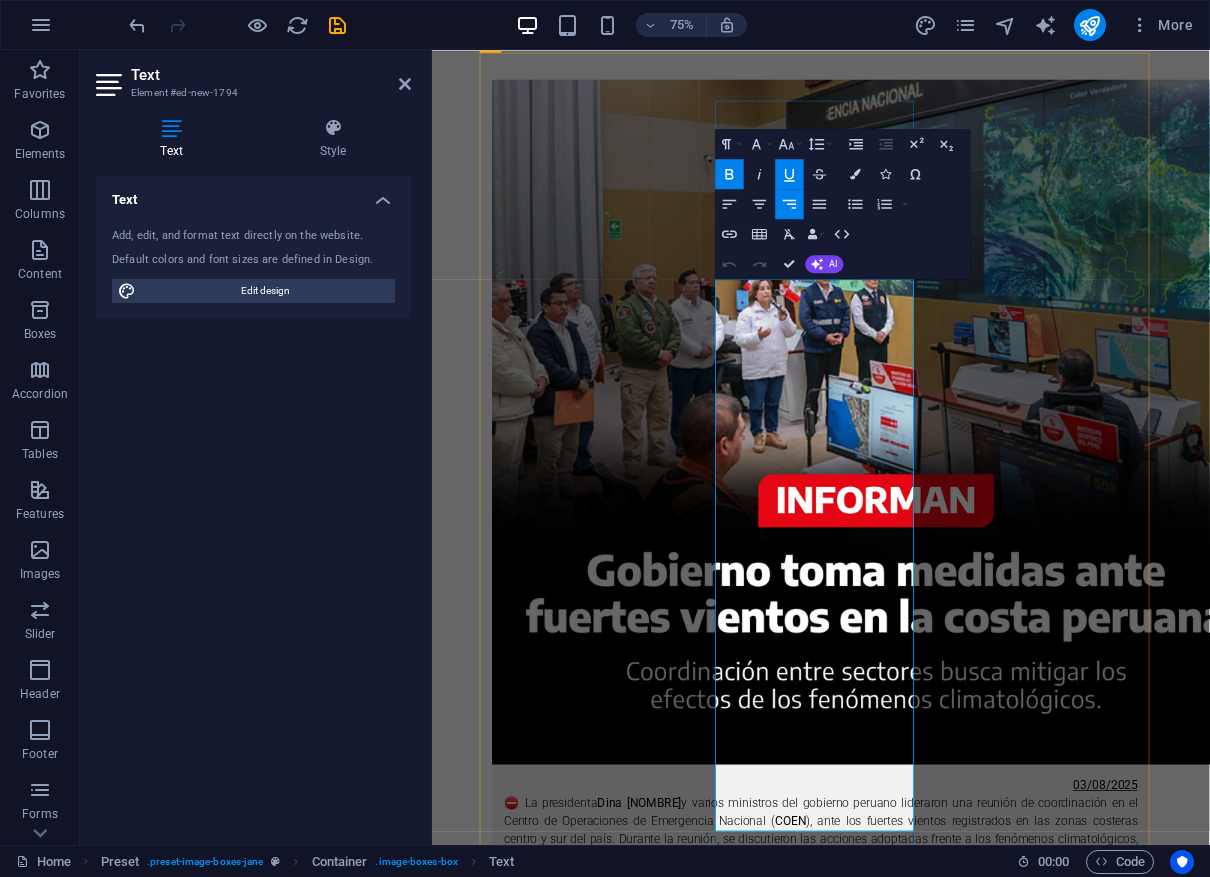 scroll, scrollTop: 544, scrollLeft: 0, axis: vertical 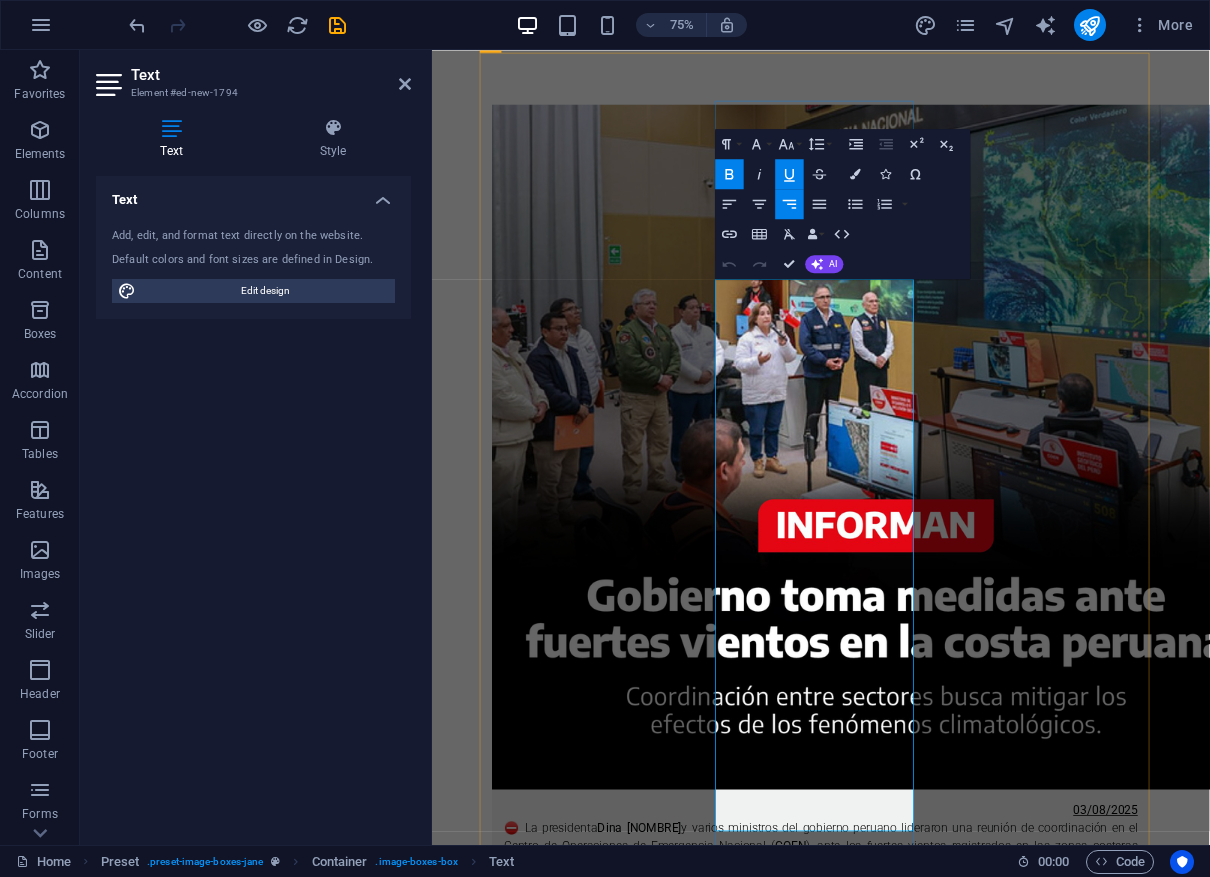 click on "01/08/2025" at bounding box center (1330, 2328) 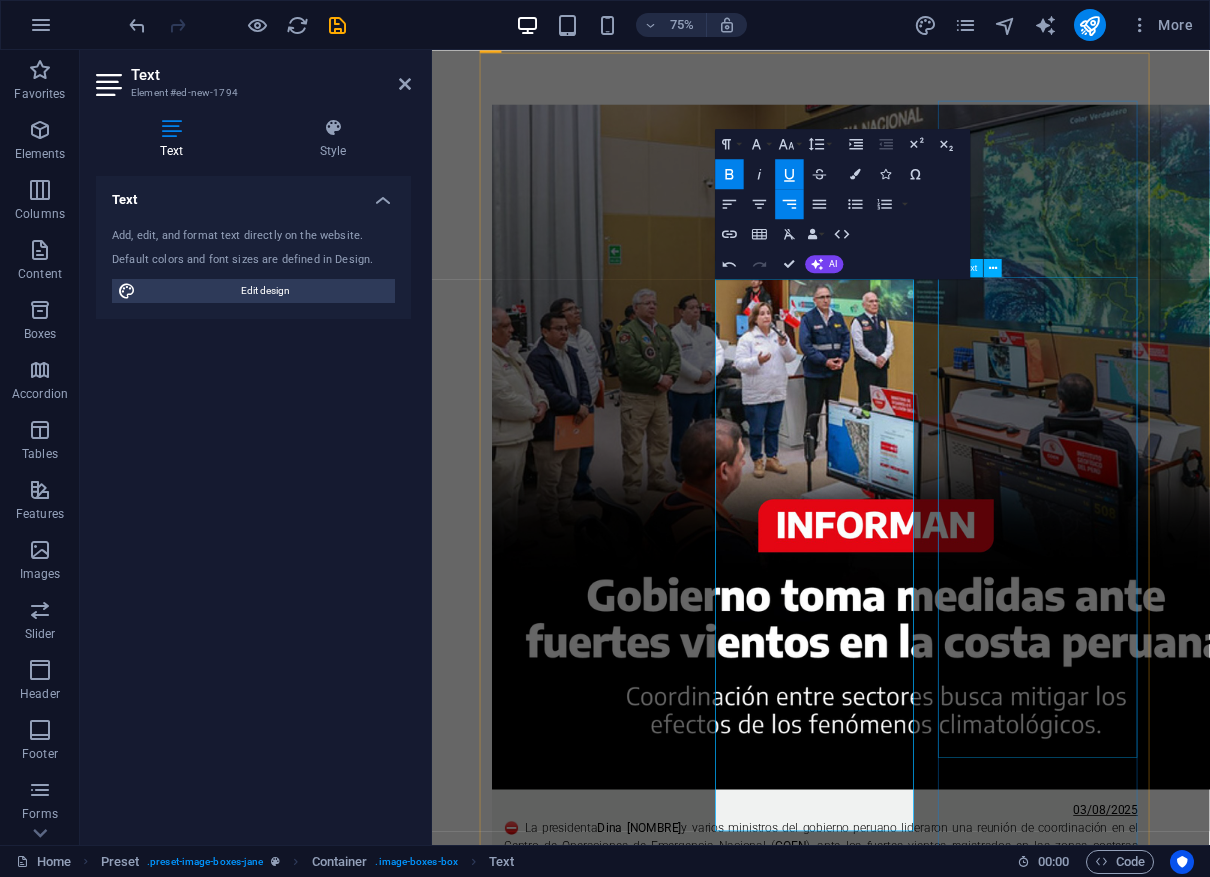 type 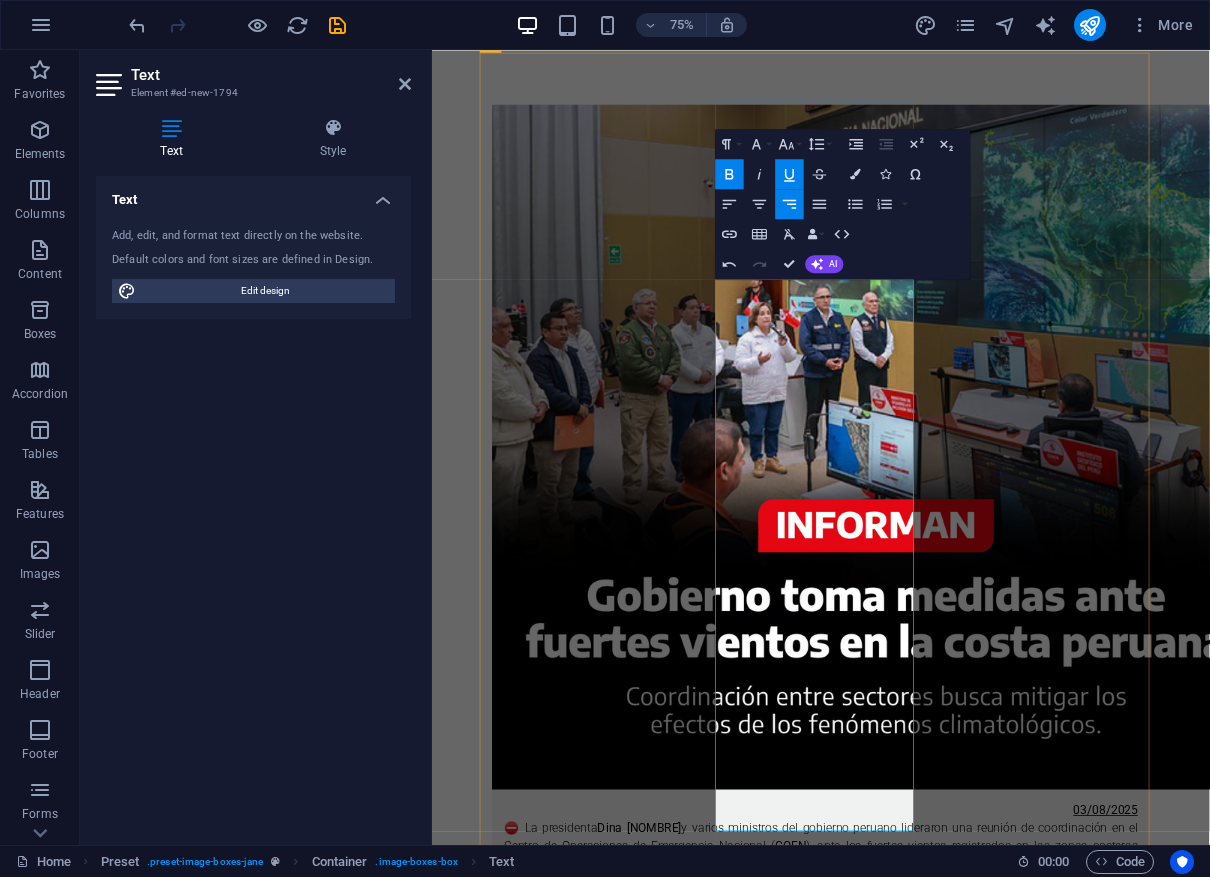 drag, startPoint x: 897, startPoint y: 490, endPoint x: 976, endPoint y: 829, distance: 348.0833 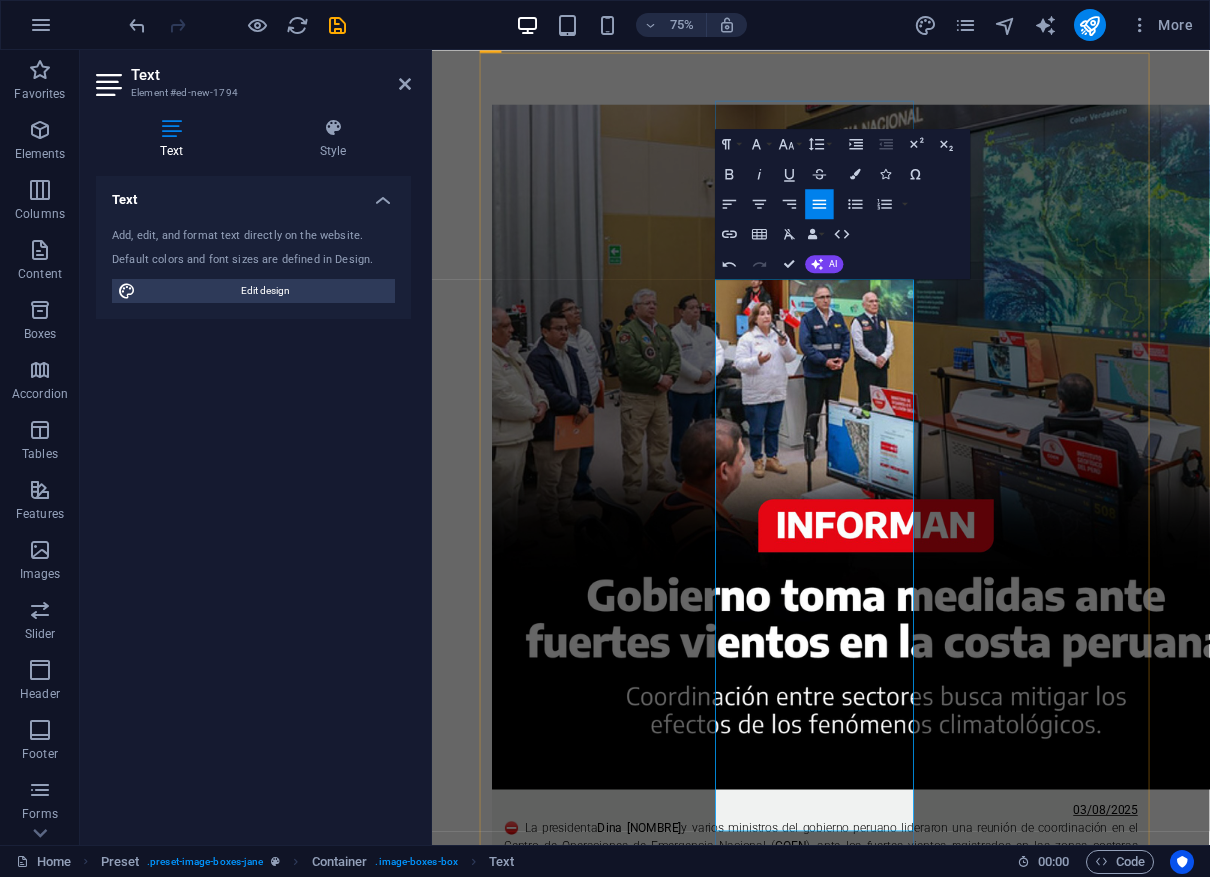 drag, startPoint x: 917, startPoint y: 583, endPoint x: 948, endPoint y: 801, distance: 220.1931 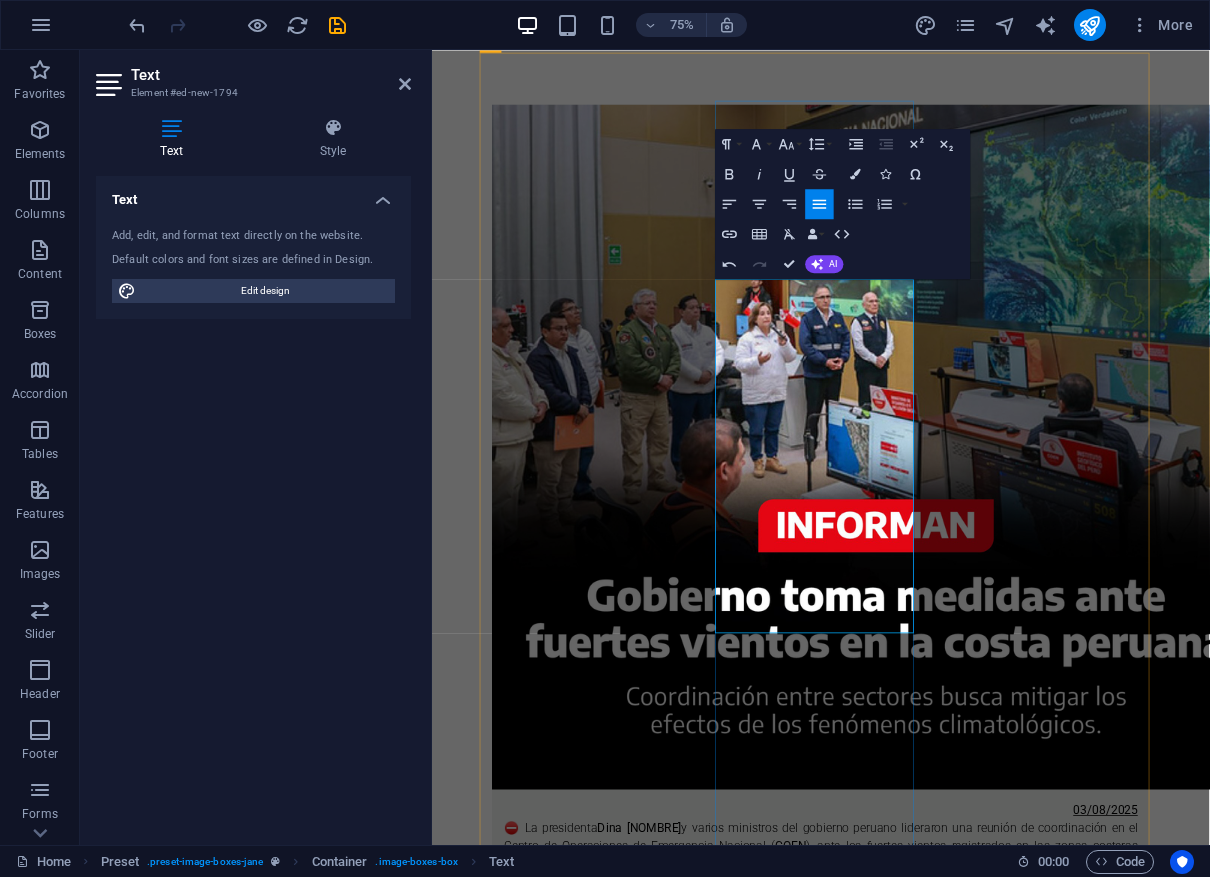 drag, startPoint x: 939, startPoint y: 762, endPoint x: 906, endPoint y: 558, distance: 206.65189 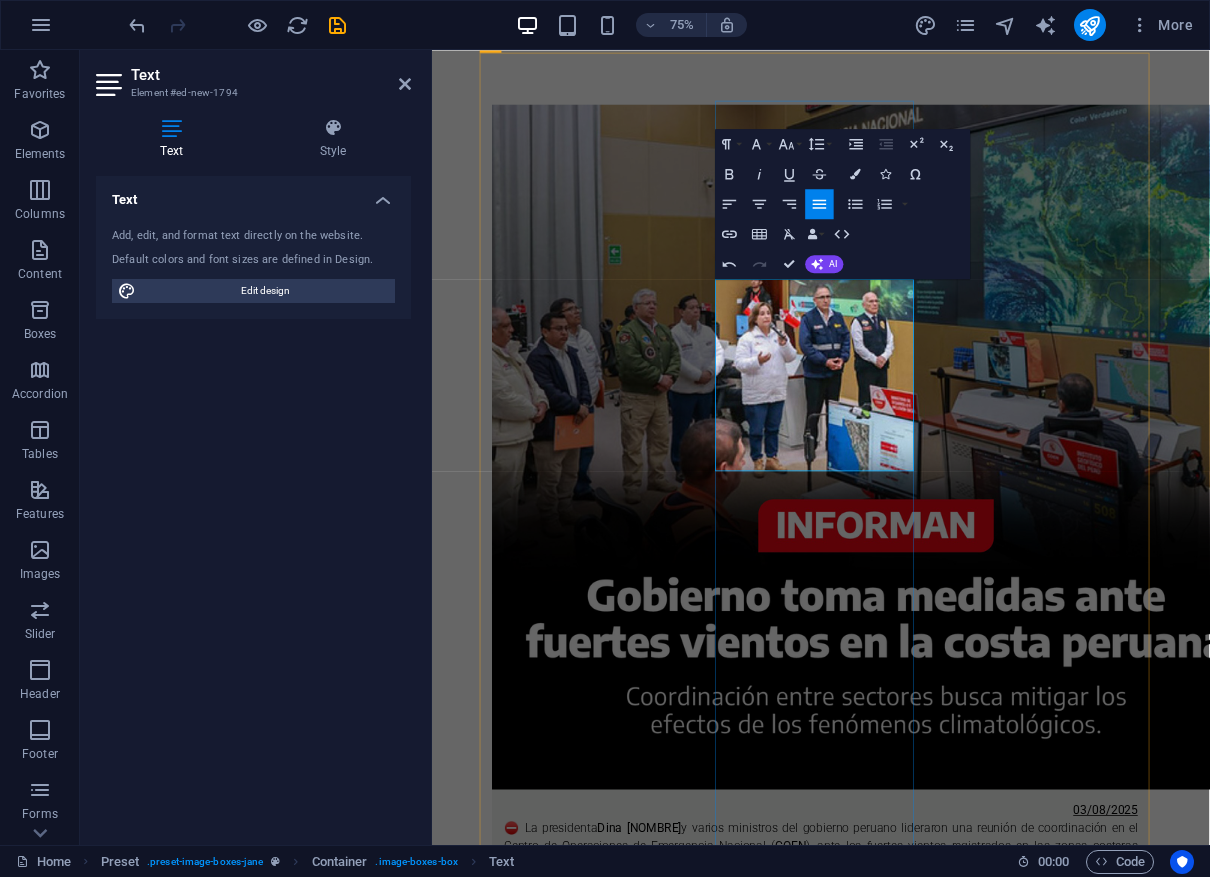 drag, startPoint x: 930, startPoint y: 546, endPoint x: 898, endPoint y: 441, distance: 109.76794 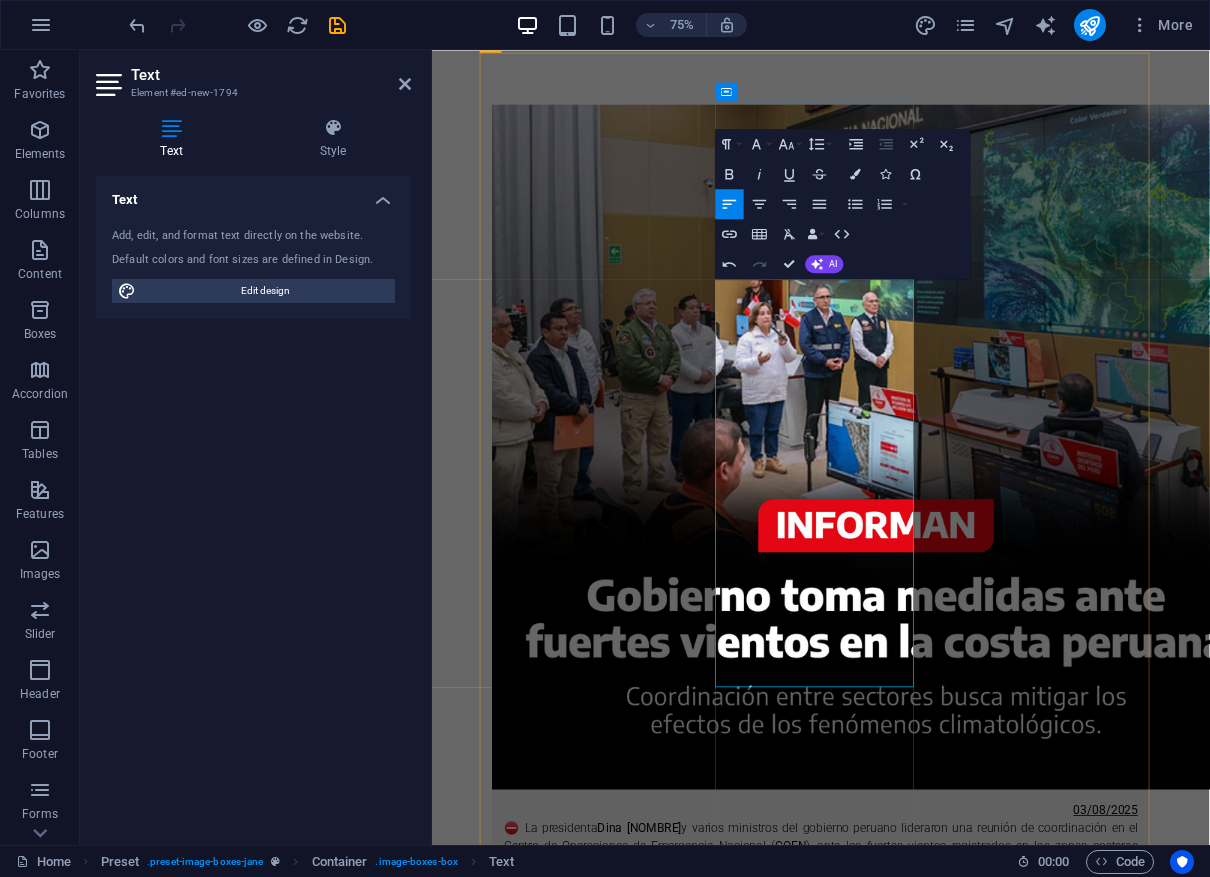 click on "02/08/2025 ⛔  Desde el 1 de agosto, los turistas pueden comprar directamente sus entradas a Machupicchu en el Centro Cultural de Machupicchu Pueblo, sin necesidad de preticket ni colas adicionales. El Ministerio de Cultura habilitó cinco ventanillas de atención una preferencial en horario de 6:00 a.m. a 10:00 p.m. Los pagos pueden hacerse en efectivo, tarjeta o billetera digital. Esta medida busca agilizar el ingreso, mejorar la experiencia del visitante y hacer más ordenado el acceso al principal destino turístico del país" at bounding box center [950, 2429] 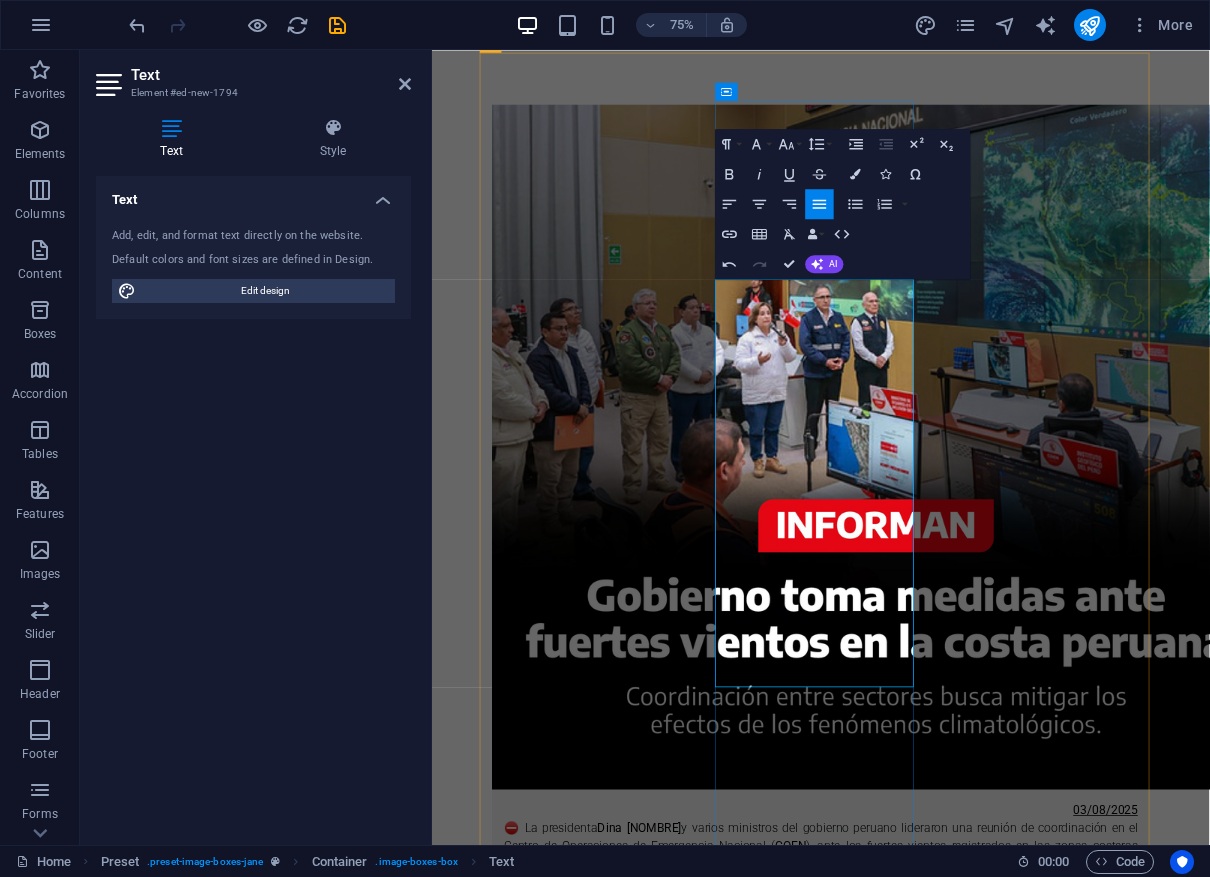 click on "El Ministerio de Cultura habilitó cinco ventanillas de atención una preferencial en horario de 6:00 a.m. a 10:00 p.m. Los pagos pueden hacerse en efectivo, tarjeta o billetera digital." at bounding box center [950, 2437] 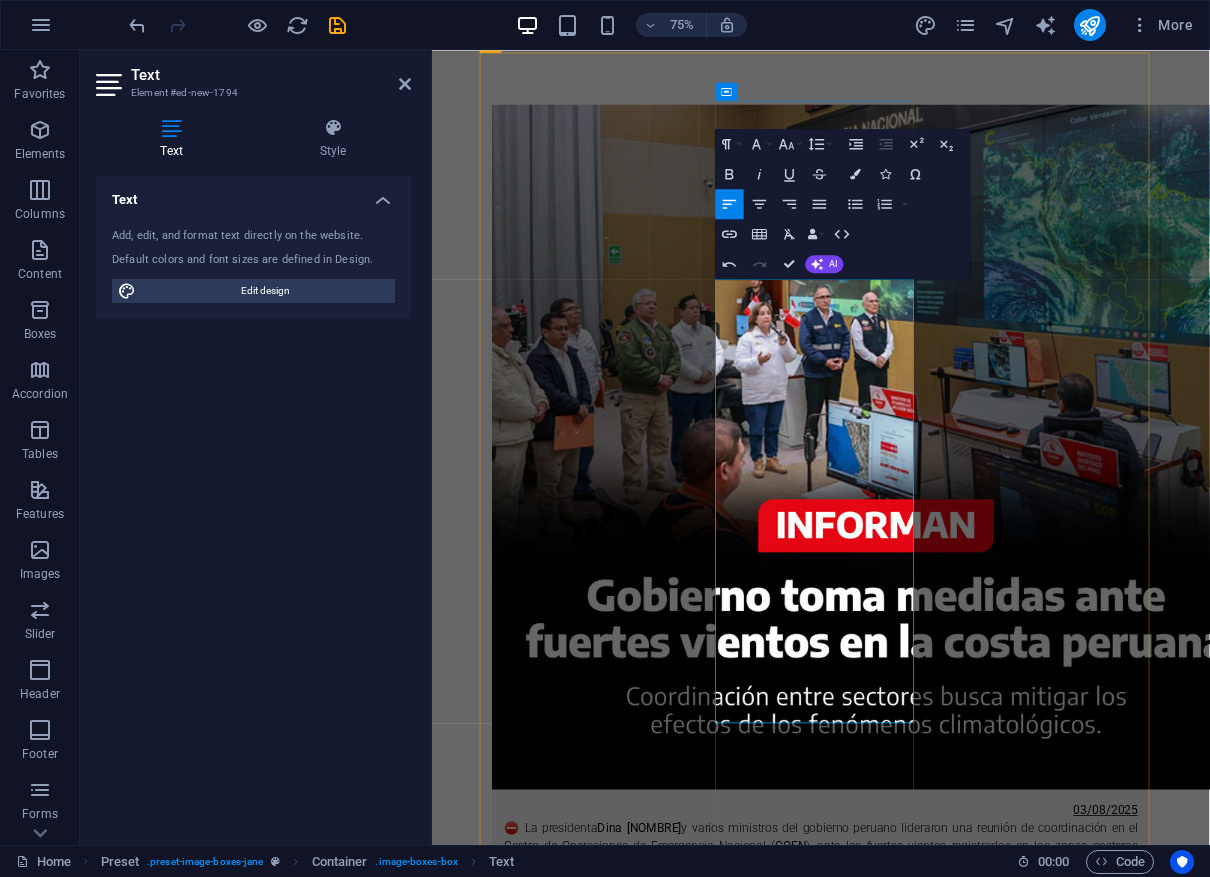 click on "El Ministerio de Cultura habilitó cinco ventanillas de atención una preferencial en horario de 6:00 a.m. a 10:00 p.m." at bounding box center [950, 2425] 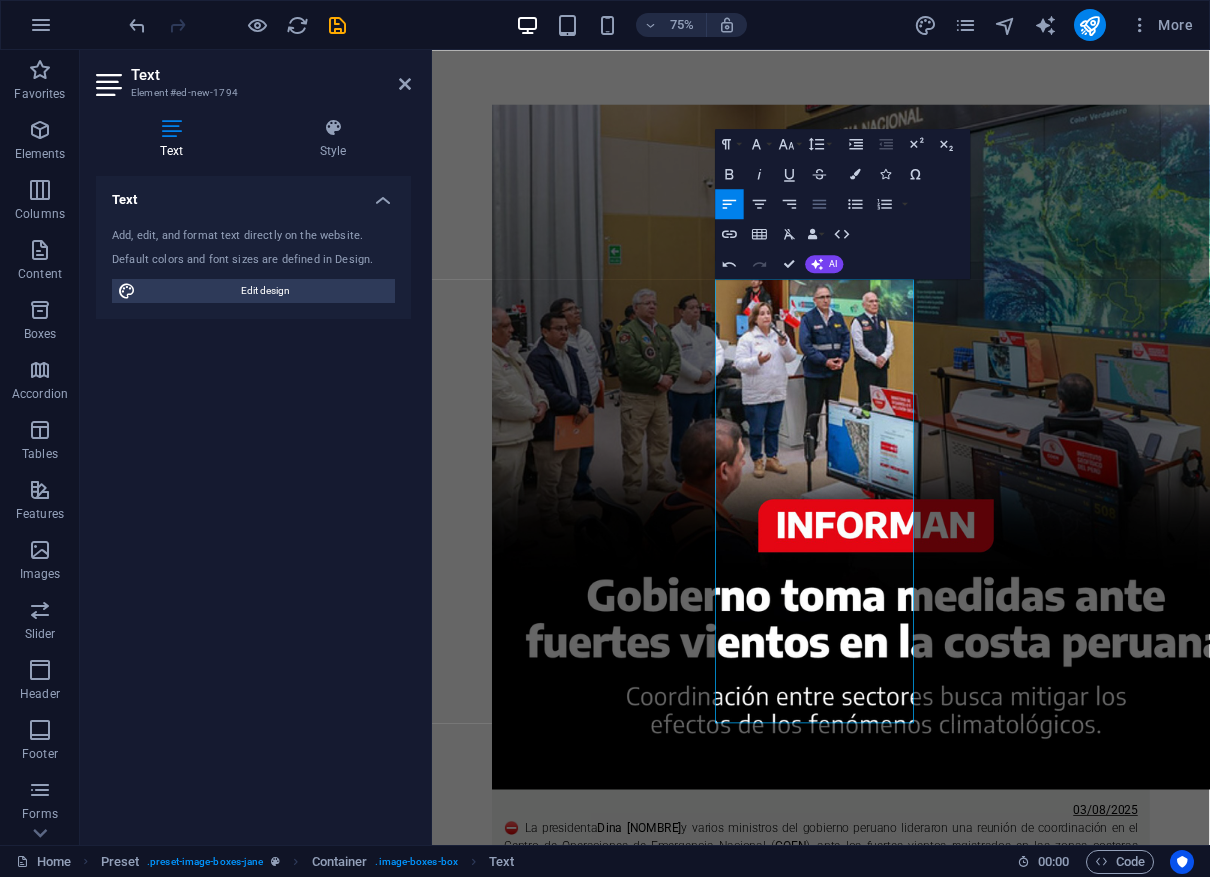 click 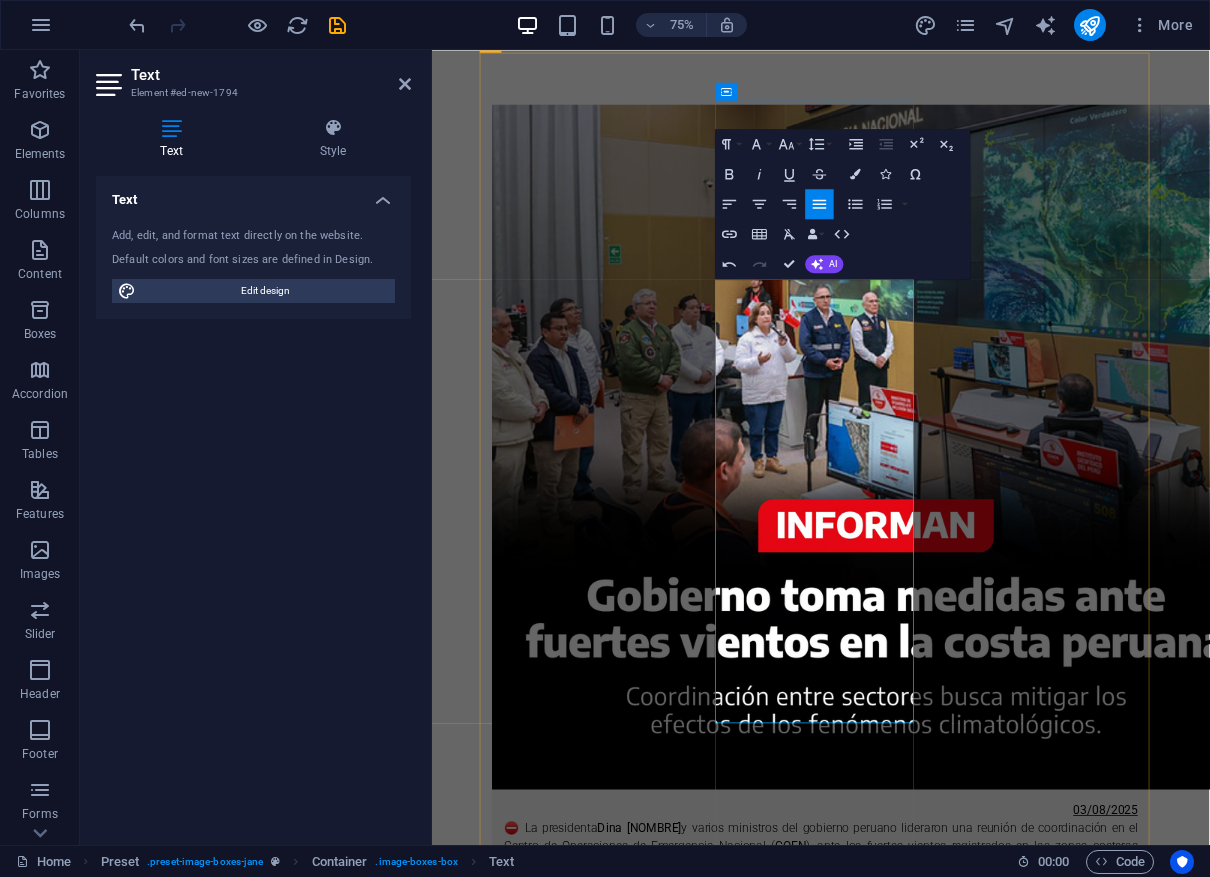 click on "Los pagos pueden hacerse en efectivo, tarjeta o billetera digital." at bounding box center (950, 2473) 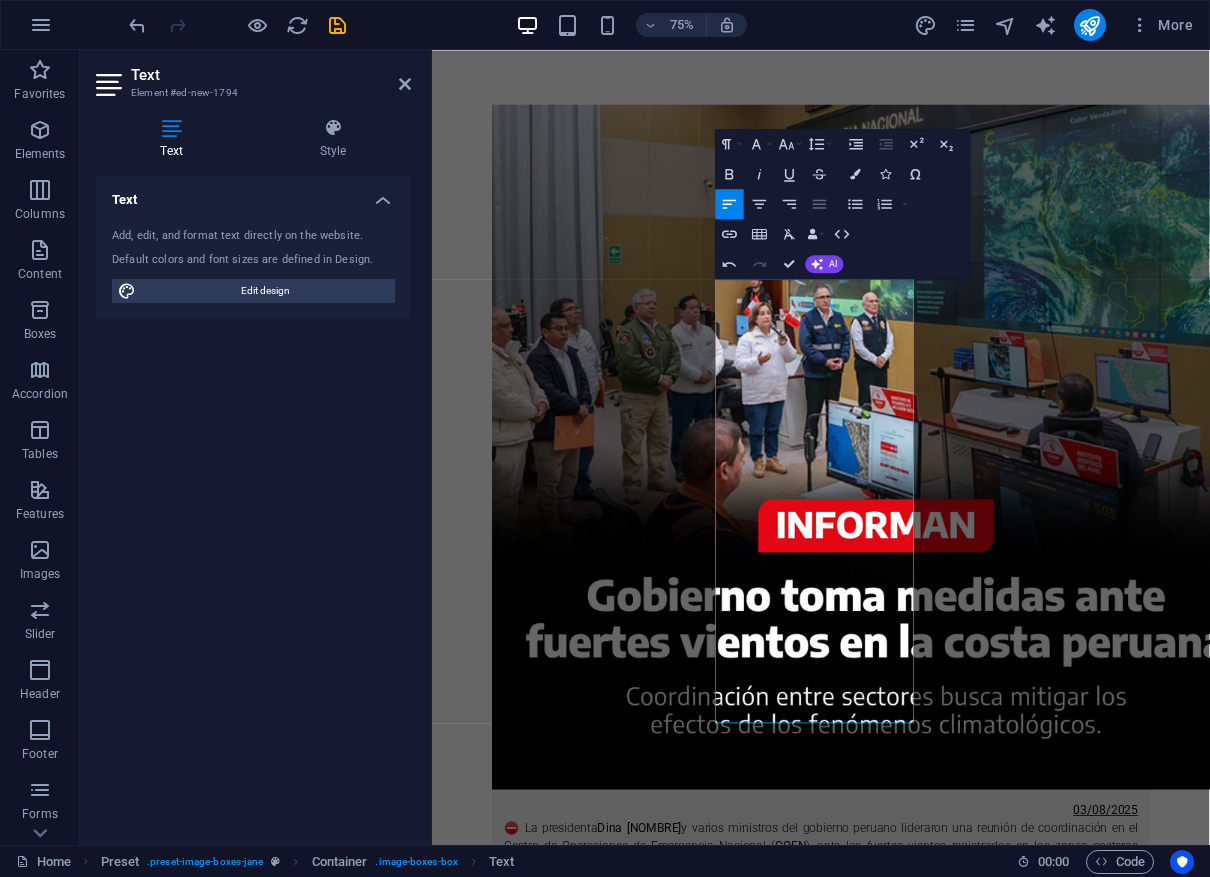 drag, startPoint x: 823, startPoint y: 204, endPoint x: 572, endPoint y: 467, distance: 363.5519 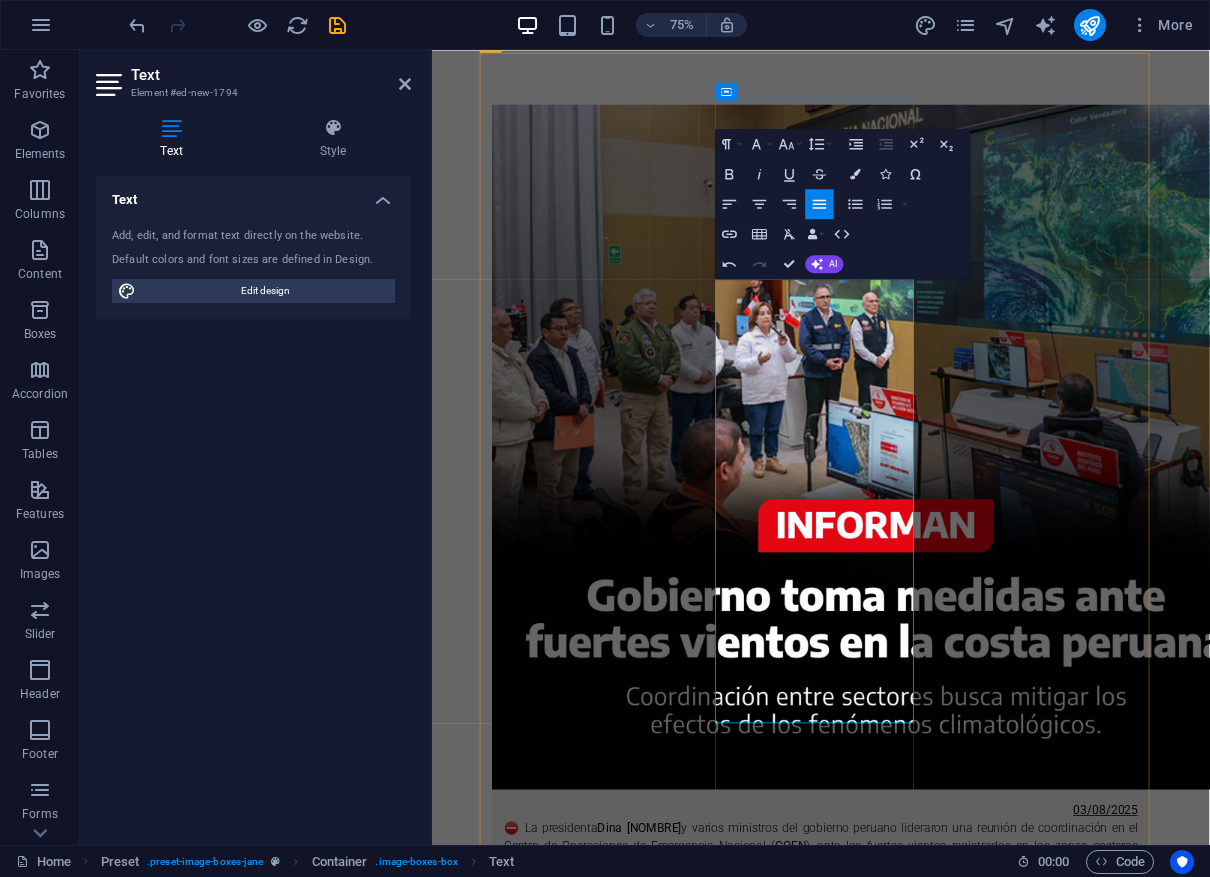 click on "Esta medida busca agilizar el ingreso, mejorar la experiencia del visitante y hacer más ordenado el acceso al principal destino turístico del país" at bounding box center [950, 2533] 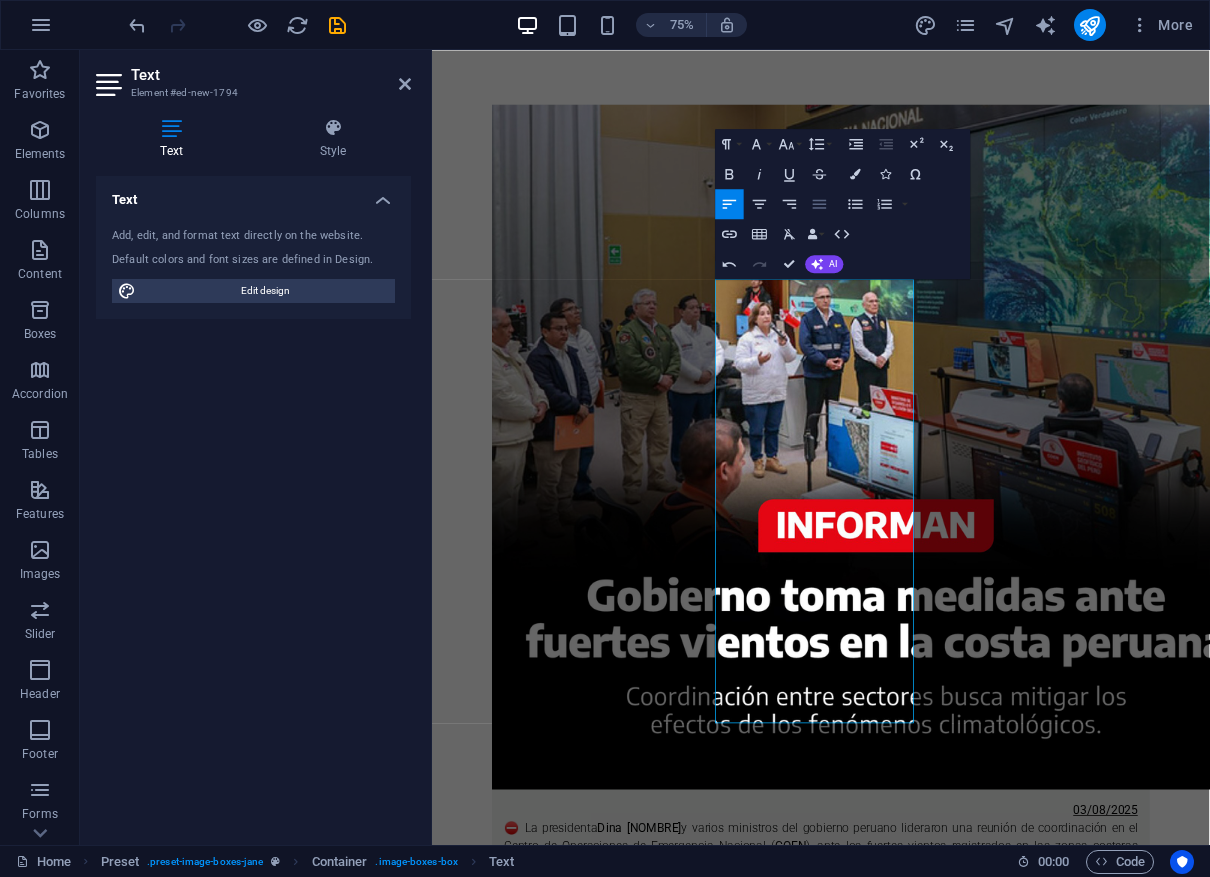 click 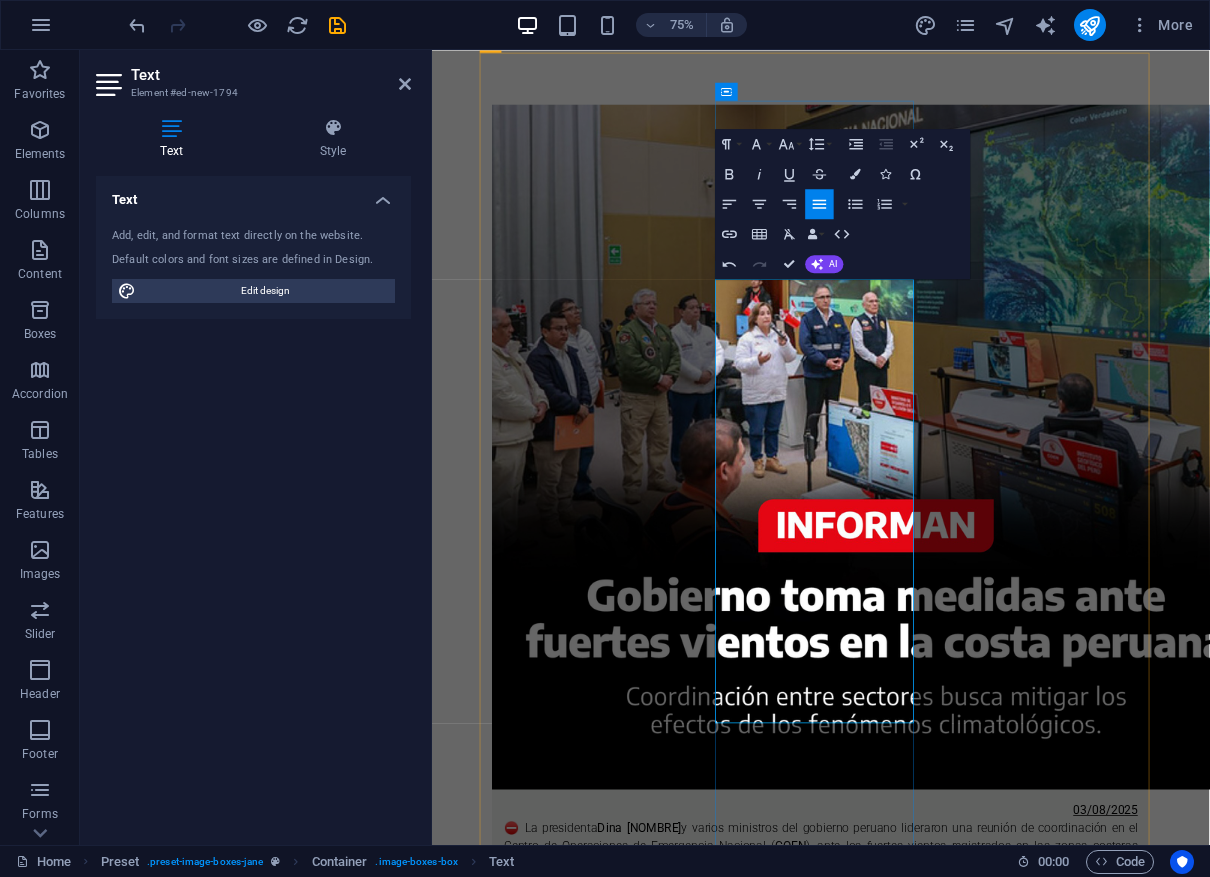 scroll, scrollTop: 548, scrollLeft: 0, axis: vertical 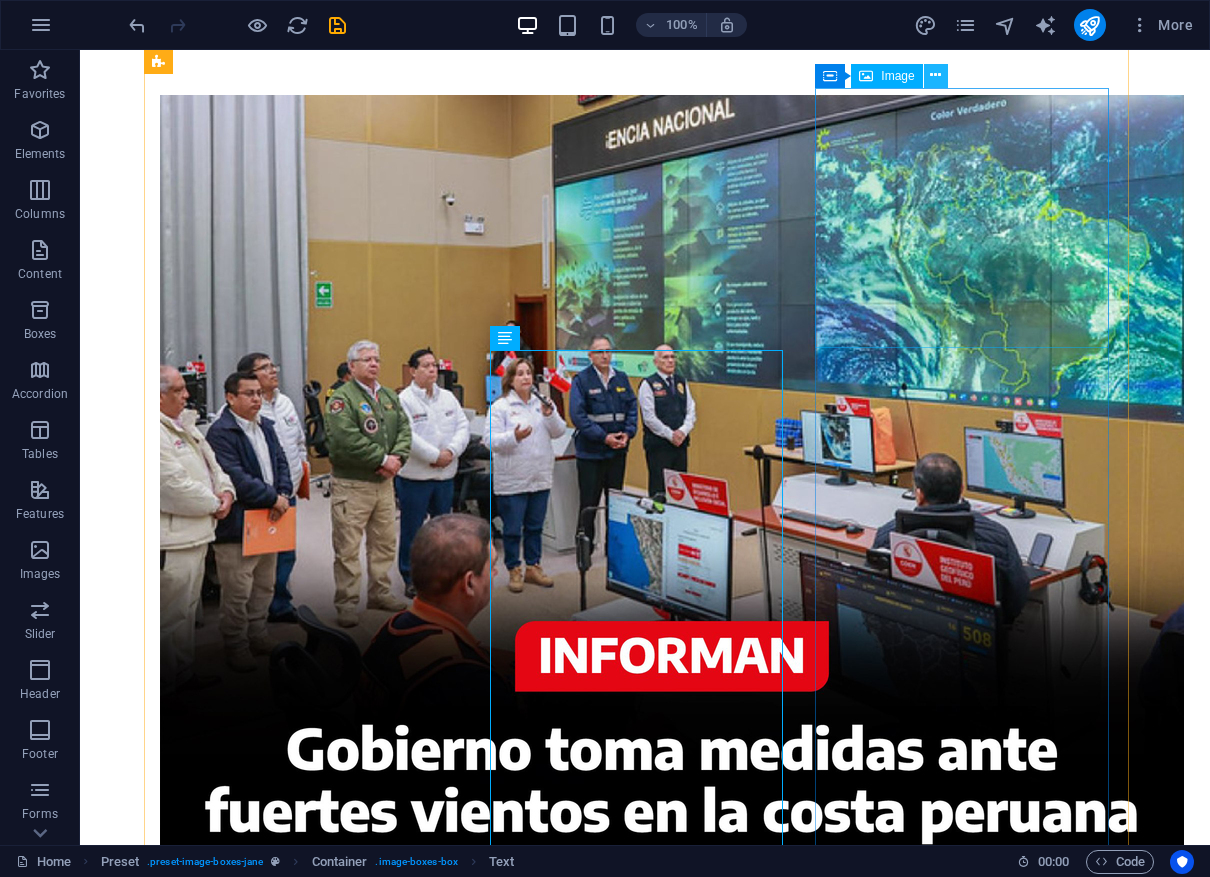 click at bounding box center [936, 76] 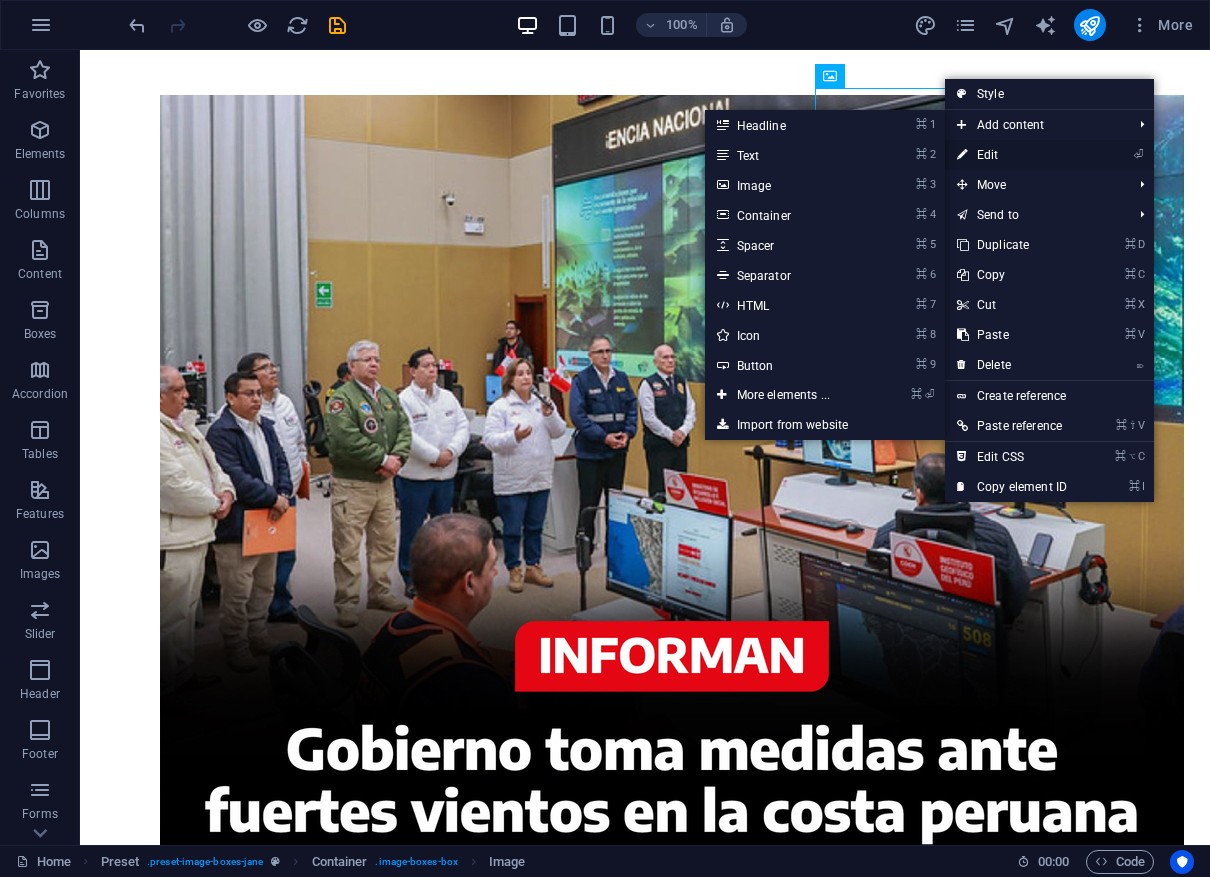 click on "⏎  Edit" at bounding box center [1012, 155] 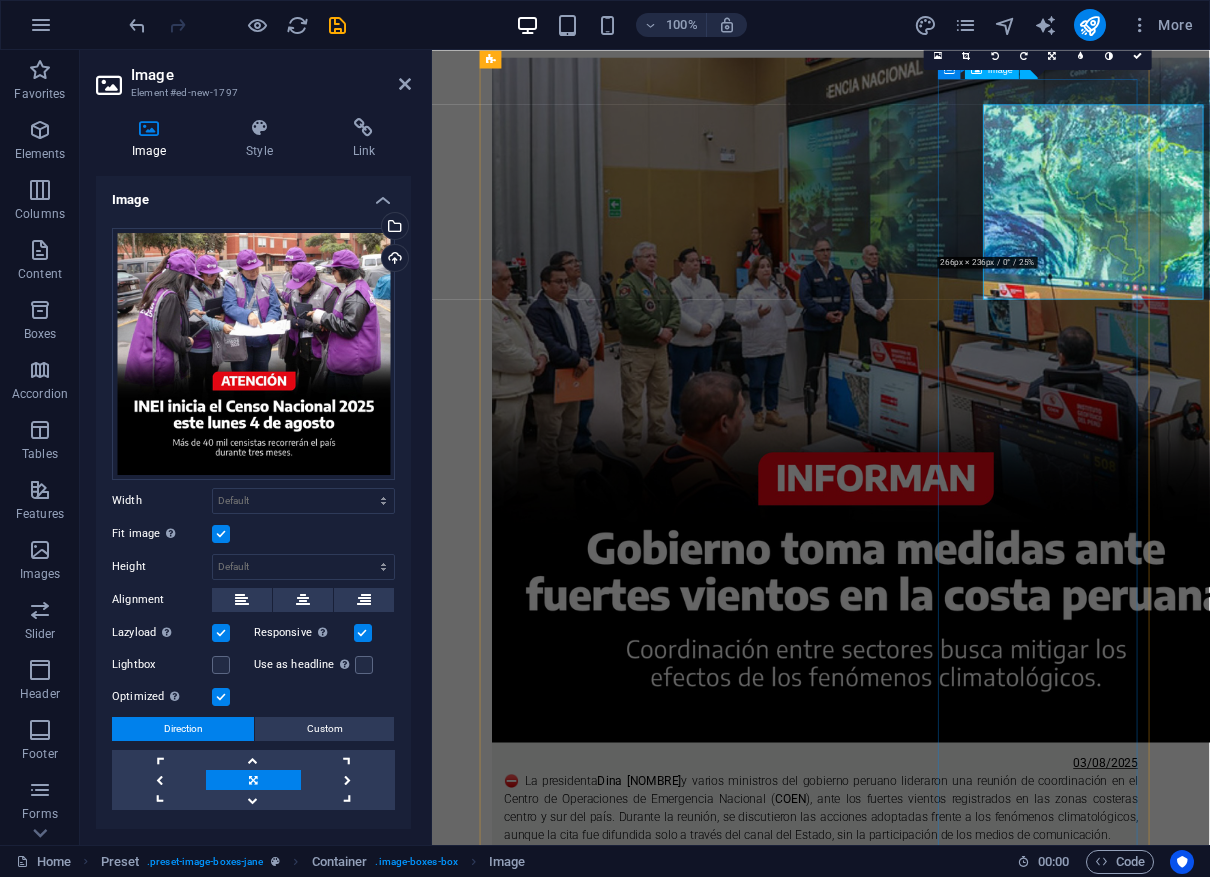 scroll, scrollTop: 573, scrollLeft: 0, axis: vertical 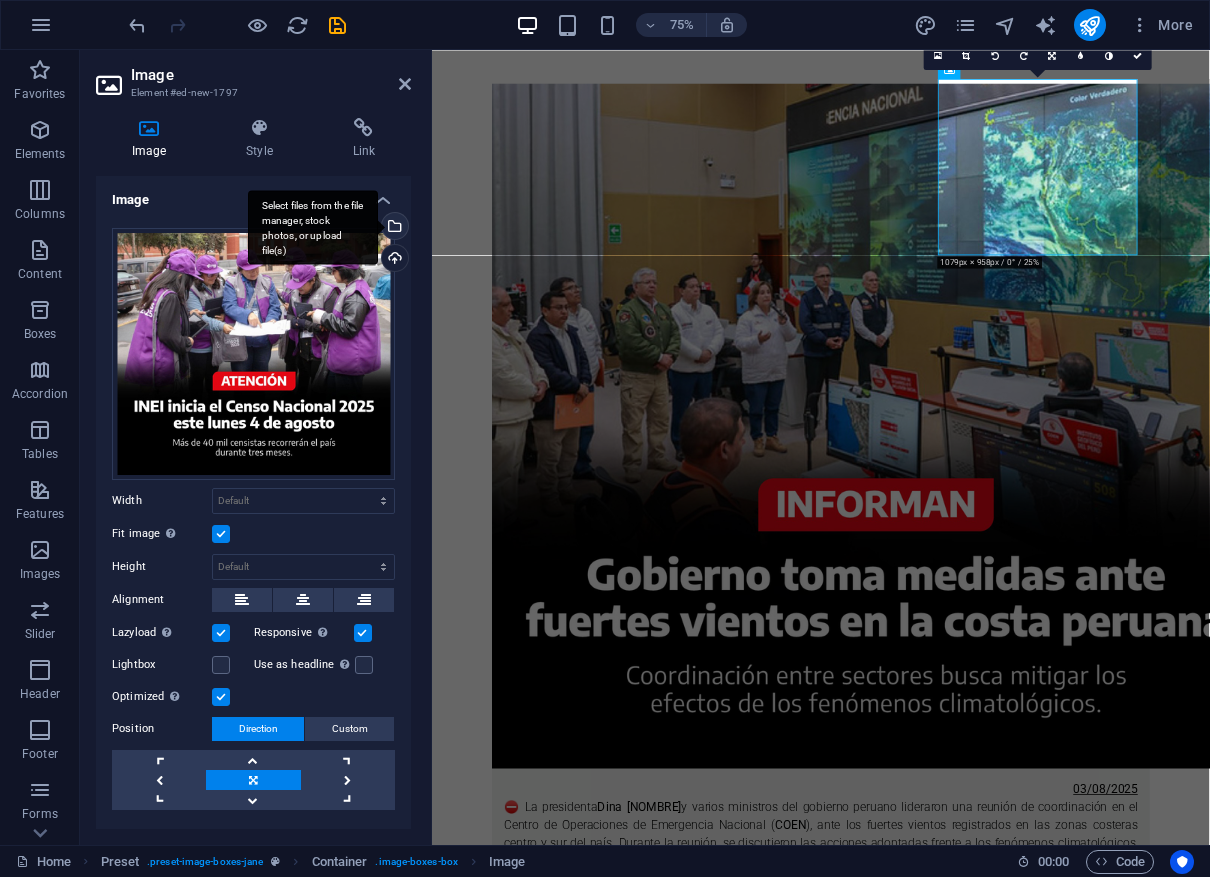 click on "Select files from the file manager, stock photos, or upload file(s)" at bounding box center (393, 228) 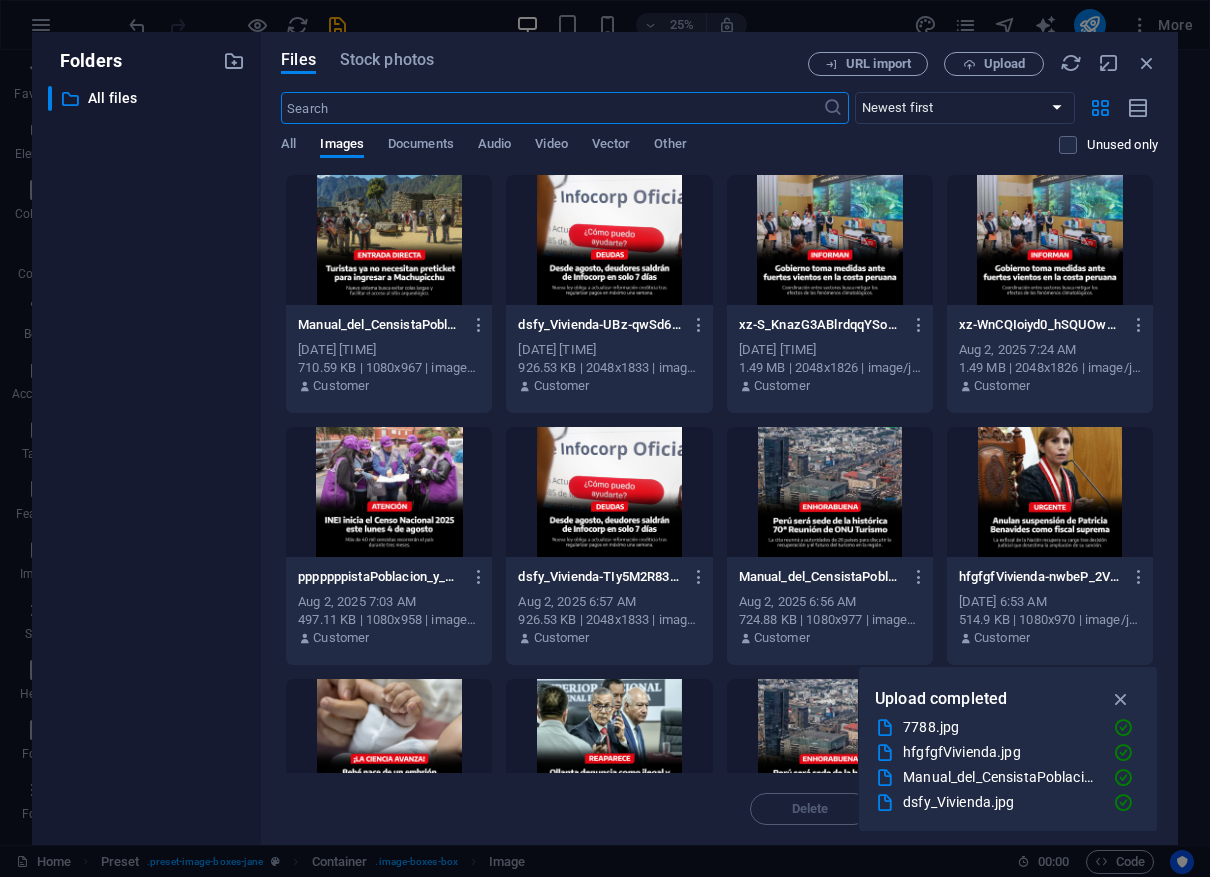 scroll, scrollTop: 615, scrollLeft: 0, axis: vertical 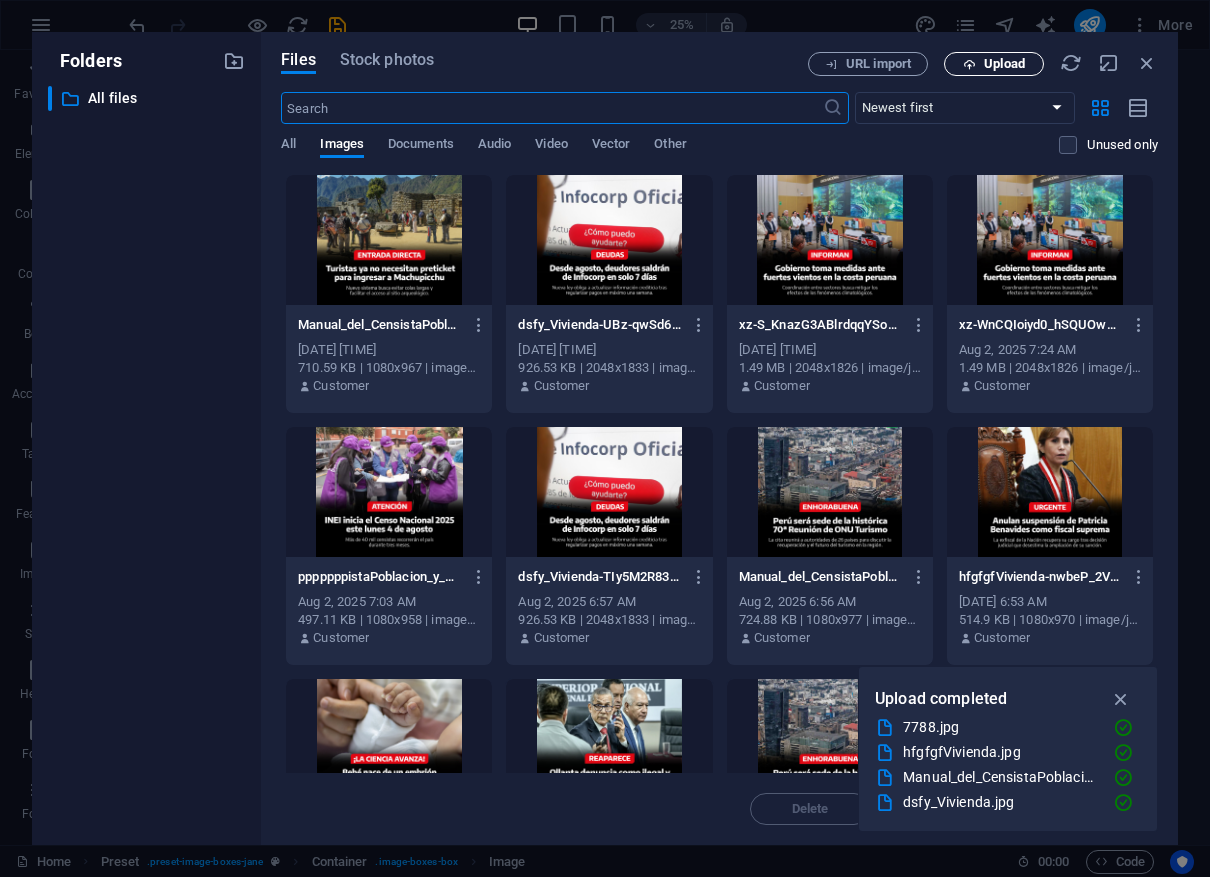 click on "Upload" at bounding box center [1004, 64] 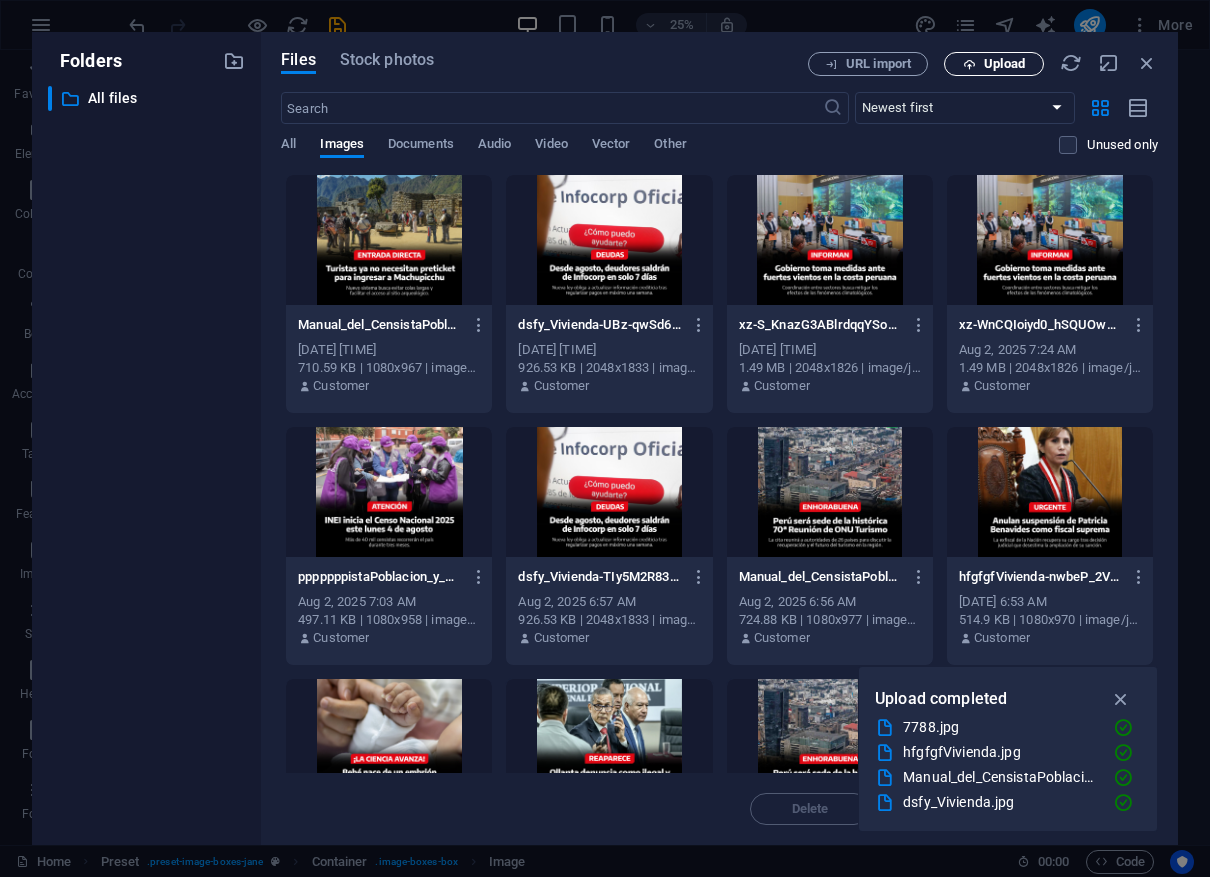 click on "Upload" at bounding box center (1004, 64) 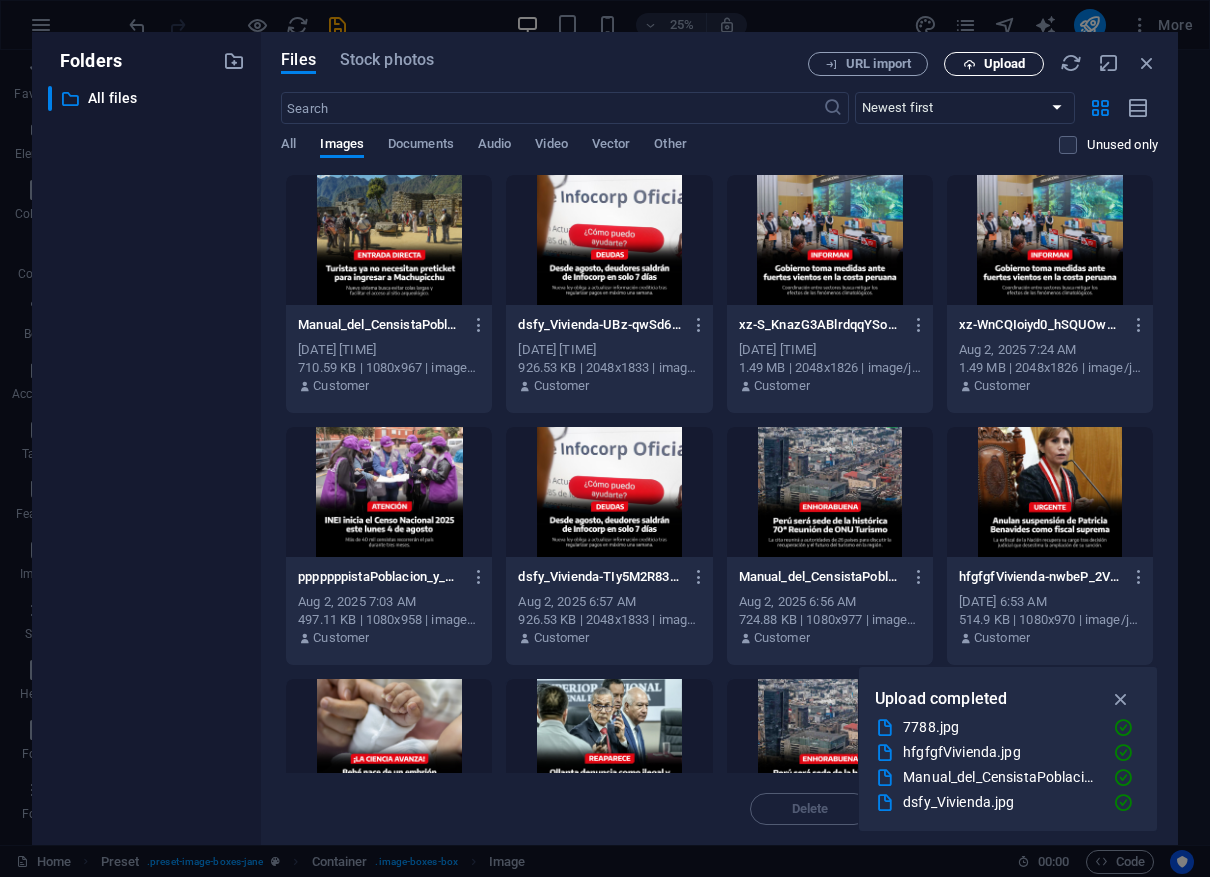 click at bounding box center (969, 64) 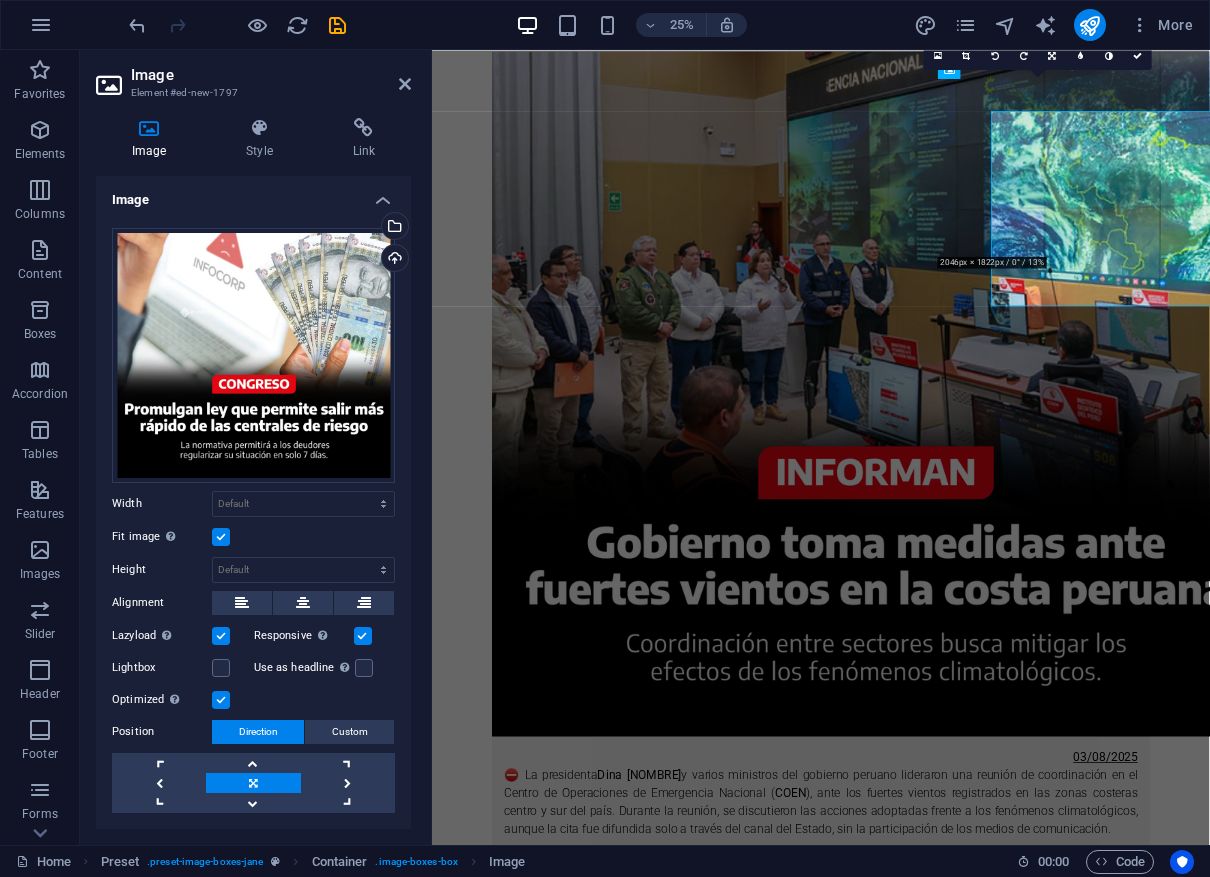 scroll, scrollTop: 573, scrollLeft: 0, axis: vertical 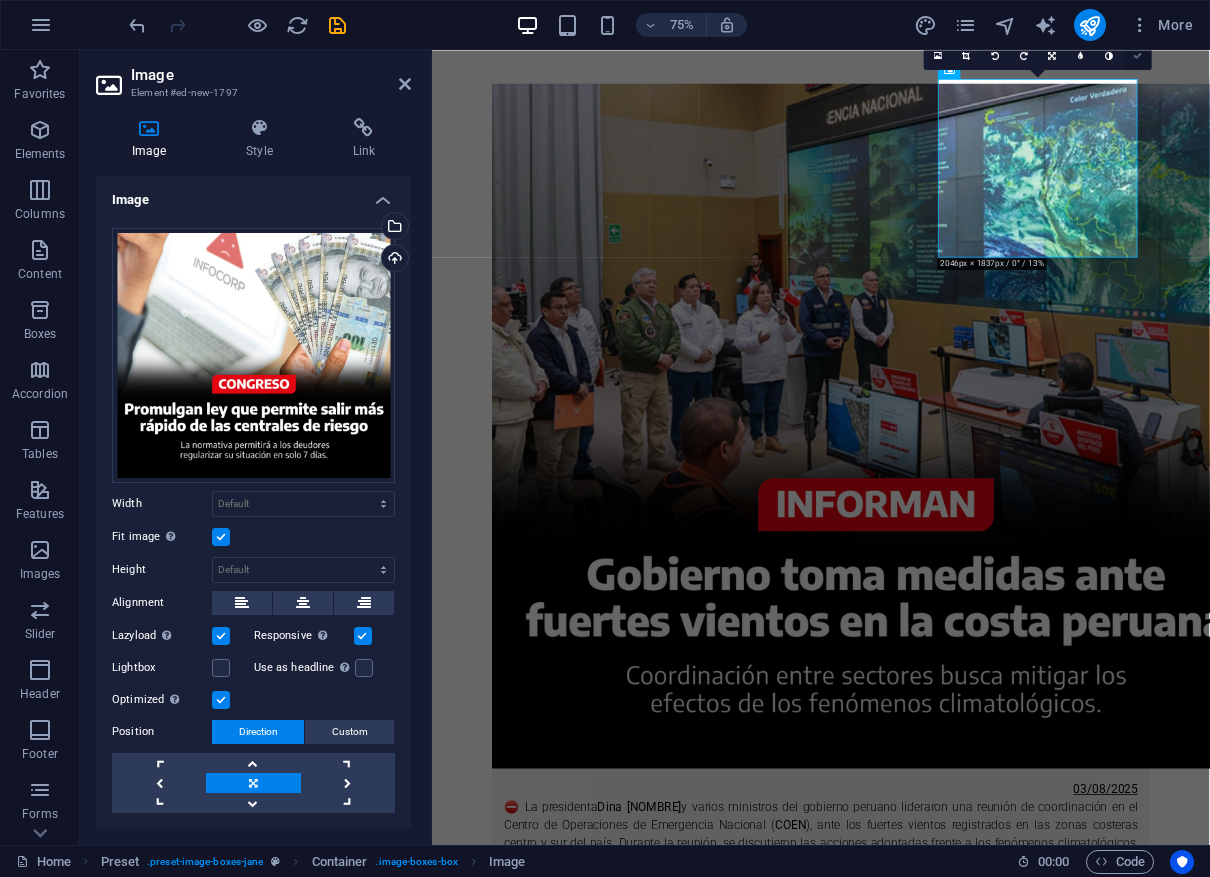 drag, startPoint x: 1140, startPoint y: 54, endPoint x: 892, endPoint y: 241, distance: 310.60104 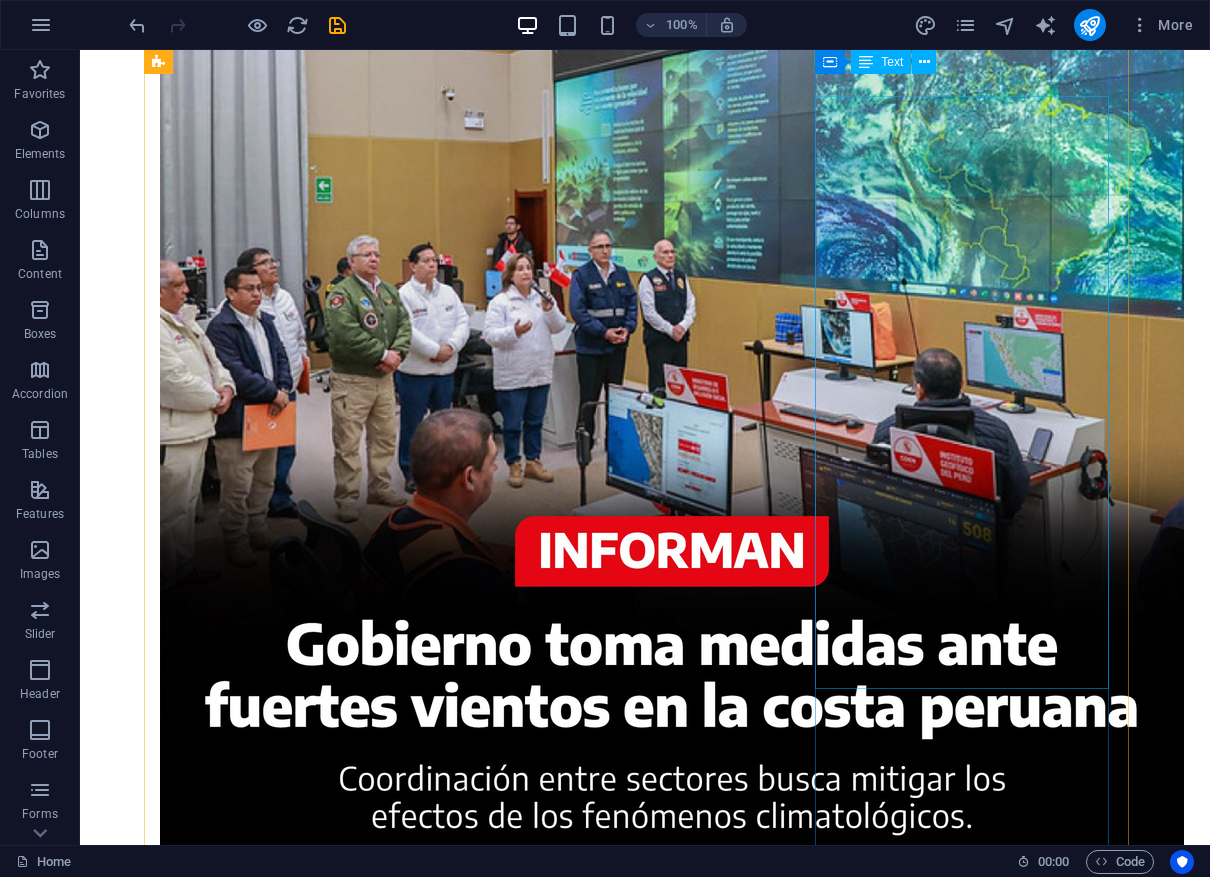 scroll, scrollTop: 556, scrollLeft: 0, axis: vertical 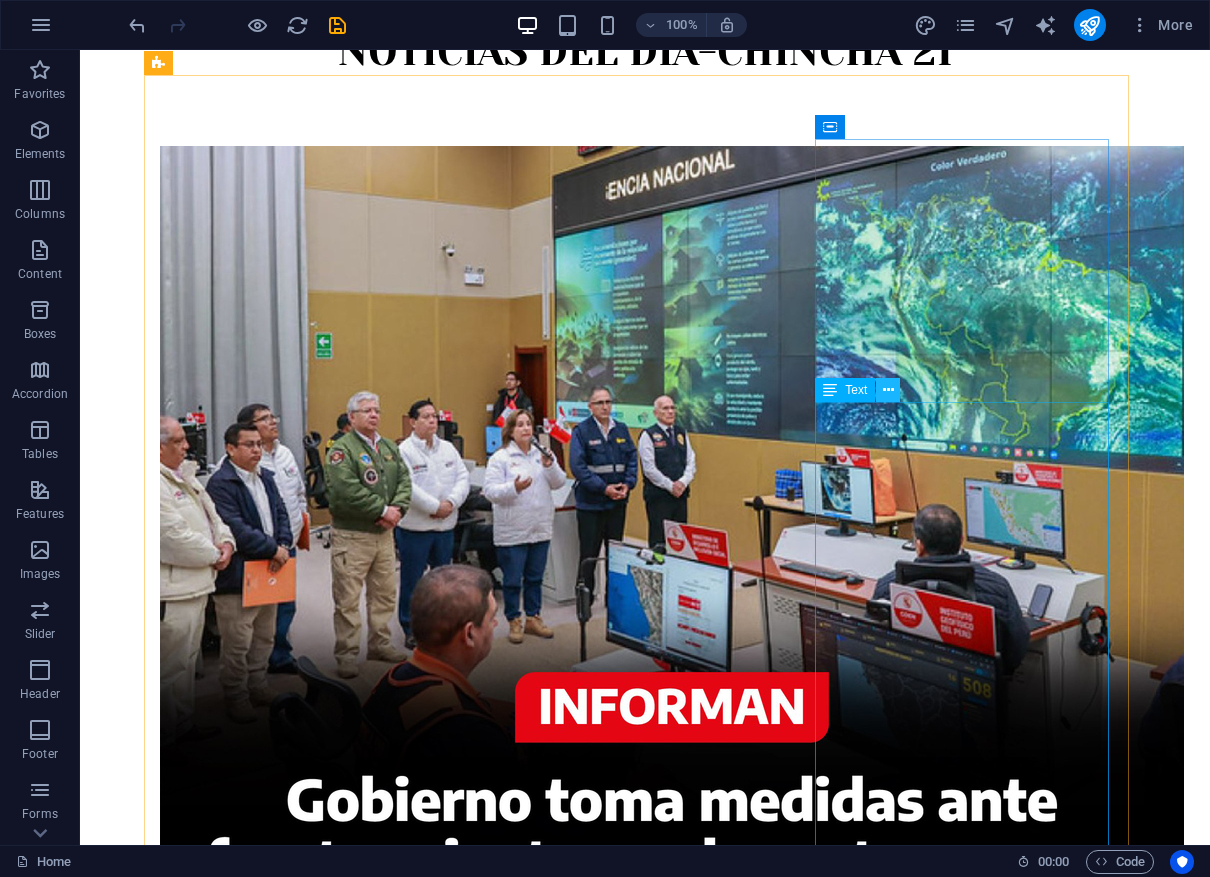 drag, startPoint x: 877, startPoint y: 391, endPoint x: 796, endPoint y: 406, distance: 82.37718 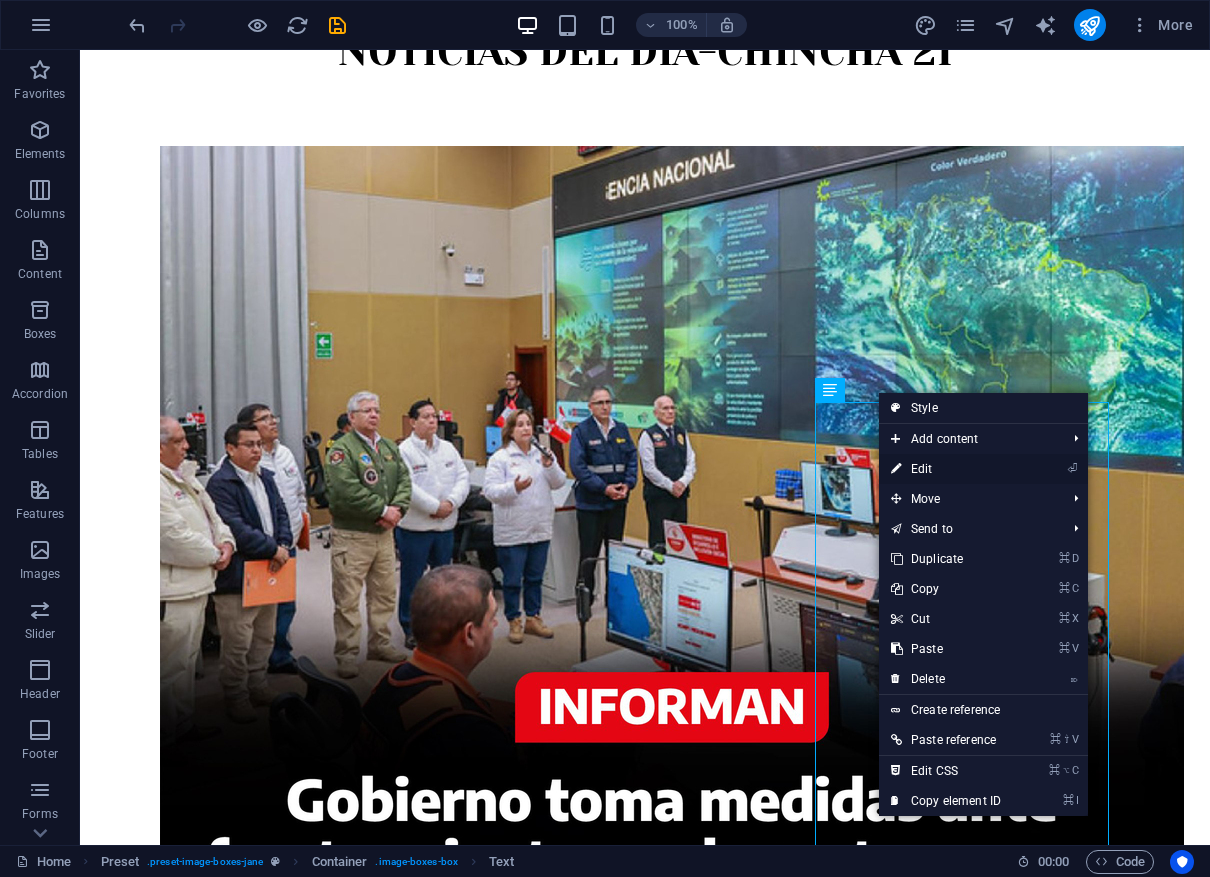 click at bounding box center [896, 469] 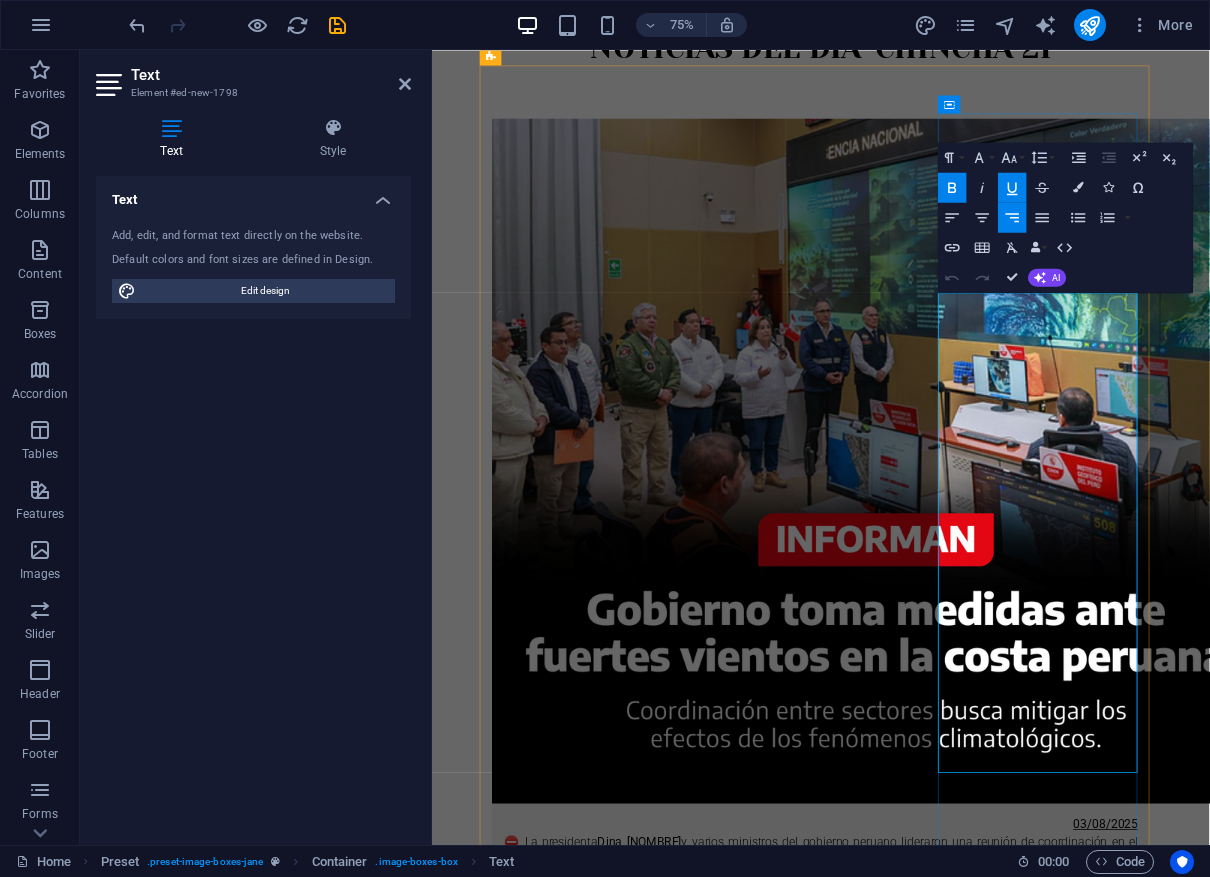 scroll, scrollTop: 531, scrollLeft: 0, axis: vertical 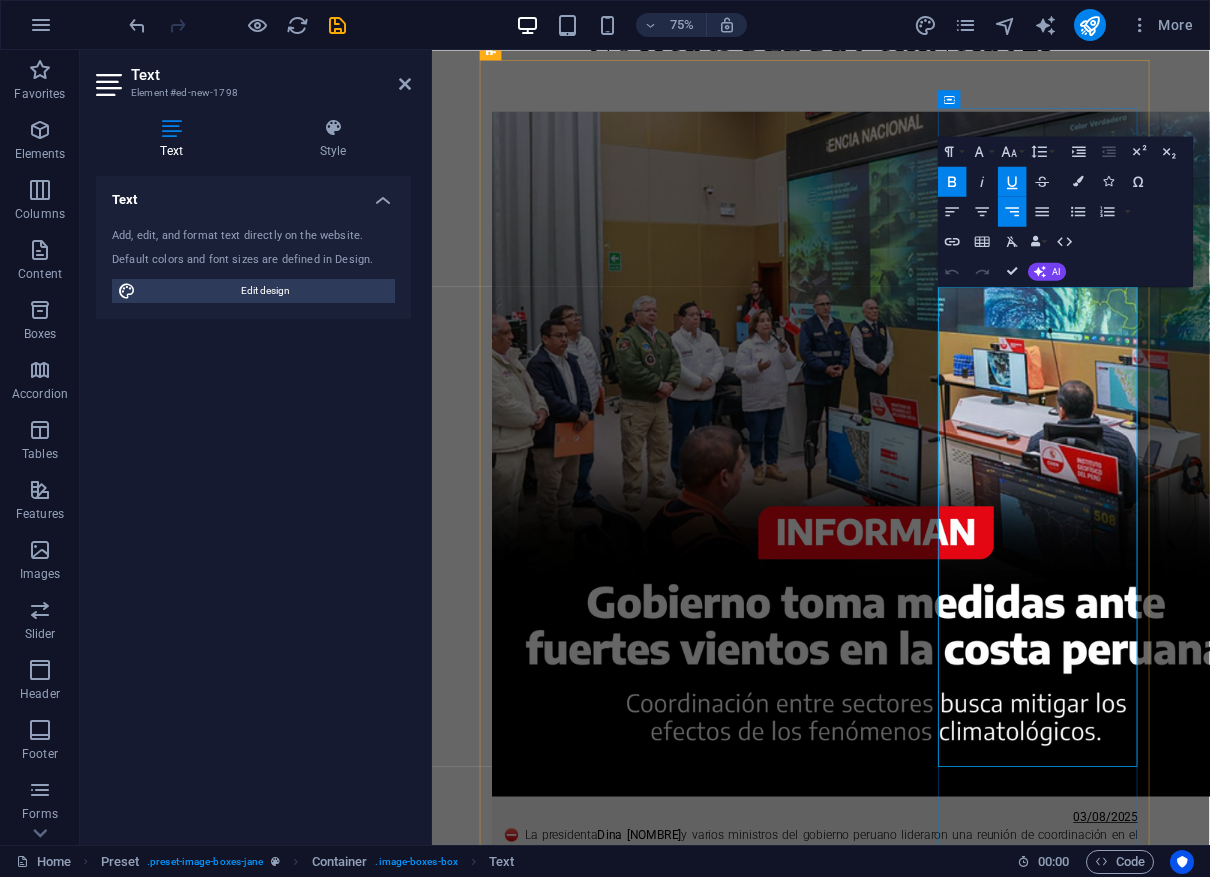click on "Por tres meses, más de 40 mil censistas debidamente identificados visitarán cerca de 14 millones de viviendas en todo el país, utilizando tabletas en lugar de formularios en papel." at bounding box center [950, 3716] 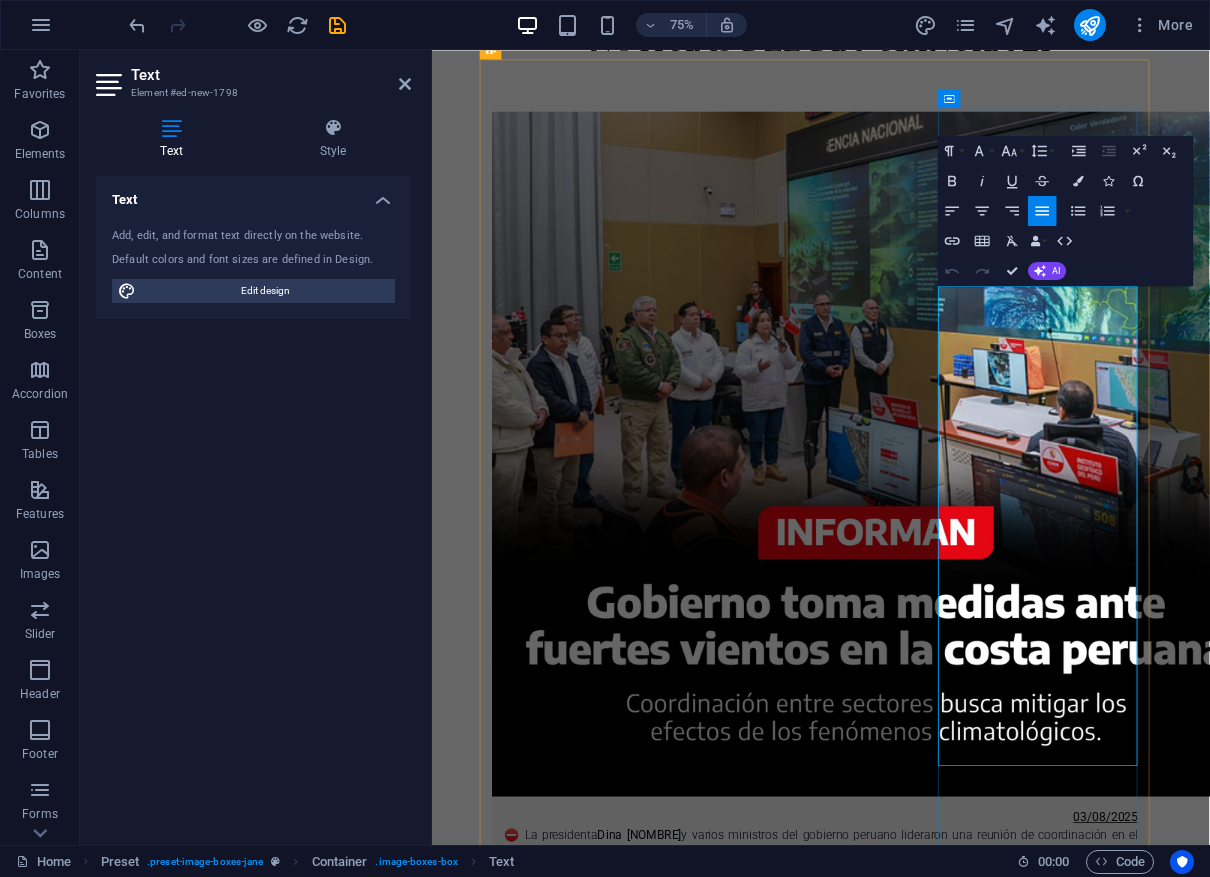 click on "⛔ El Instituto Nacional de Estadística e Informática (INEI) comenzará este lunes 4 de agosto el Censo Nacional 2025, el primero desde 2017." at bounding box center (950, 3644) 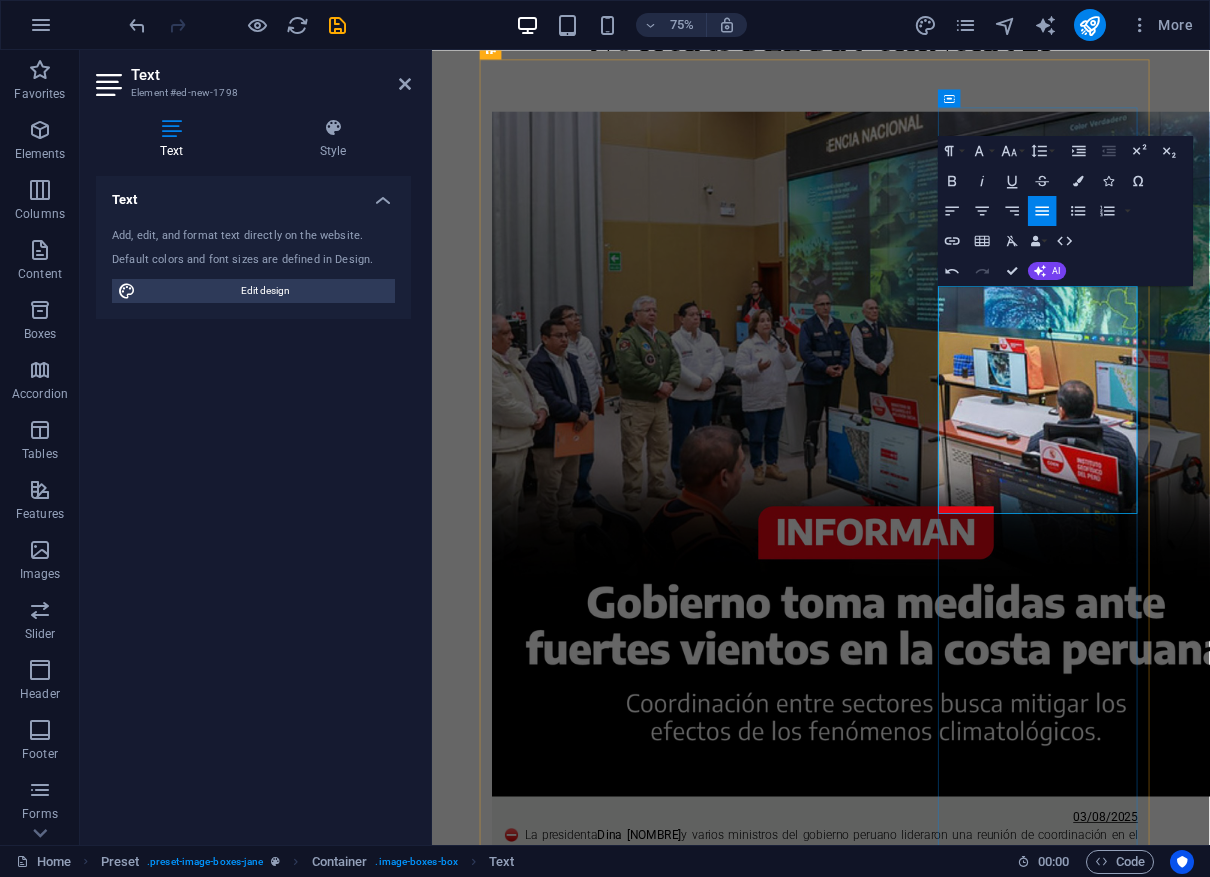 drag, startPoint x: 1168, startPoint y: 405, endPoint x: 1300, endPoint y: 638, distance: 267.79282 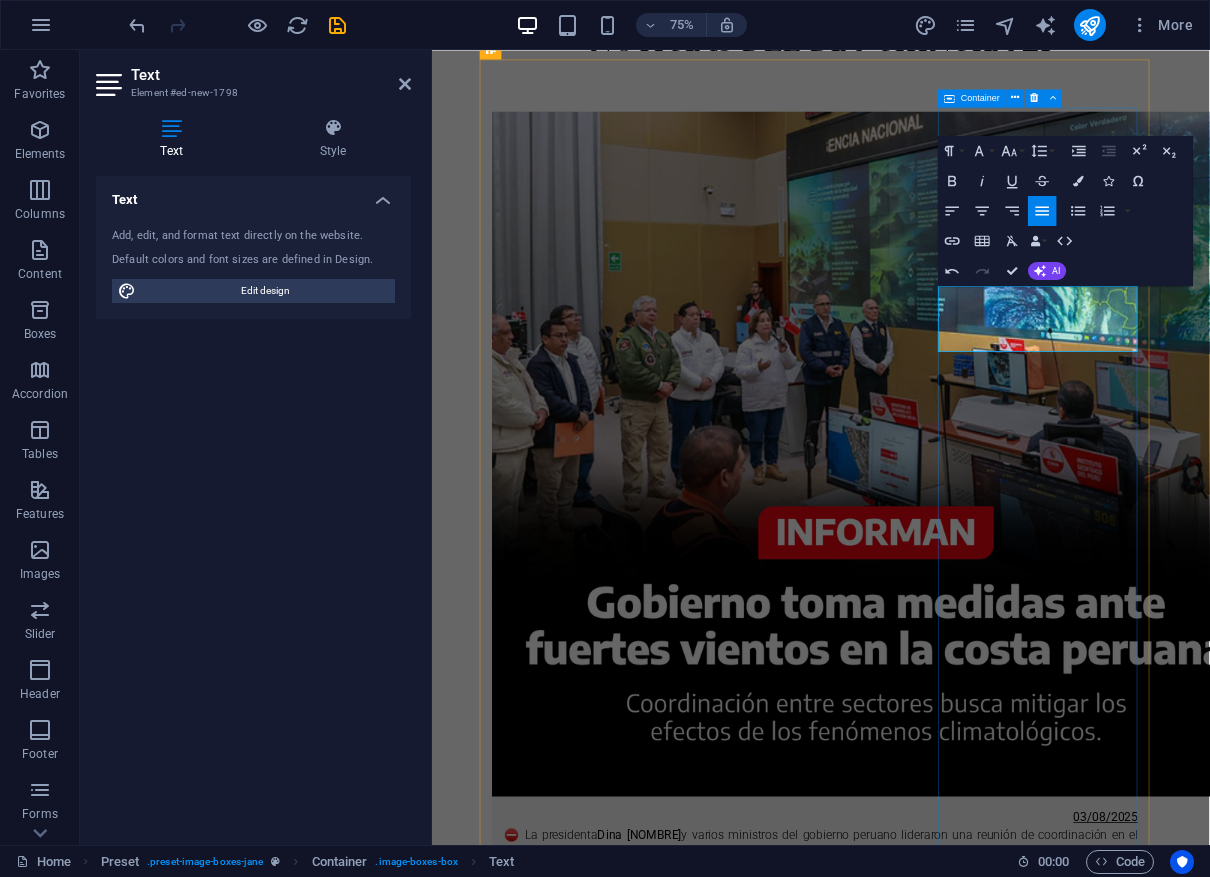 type 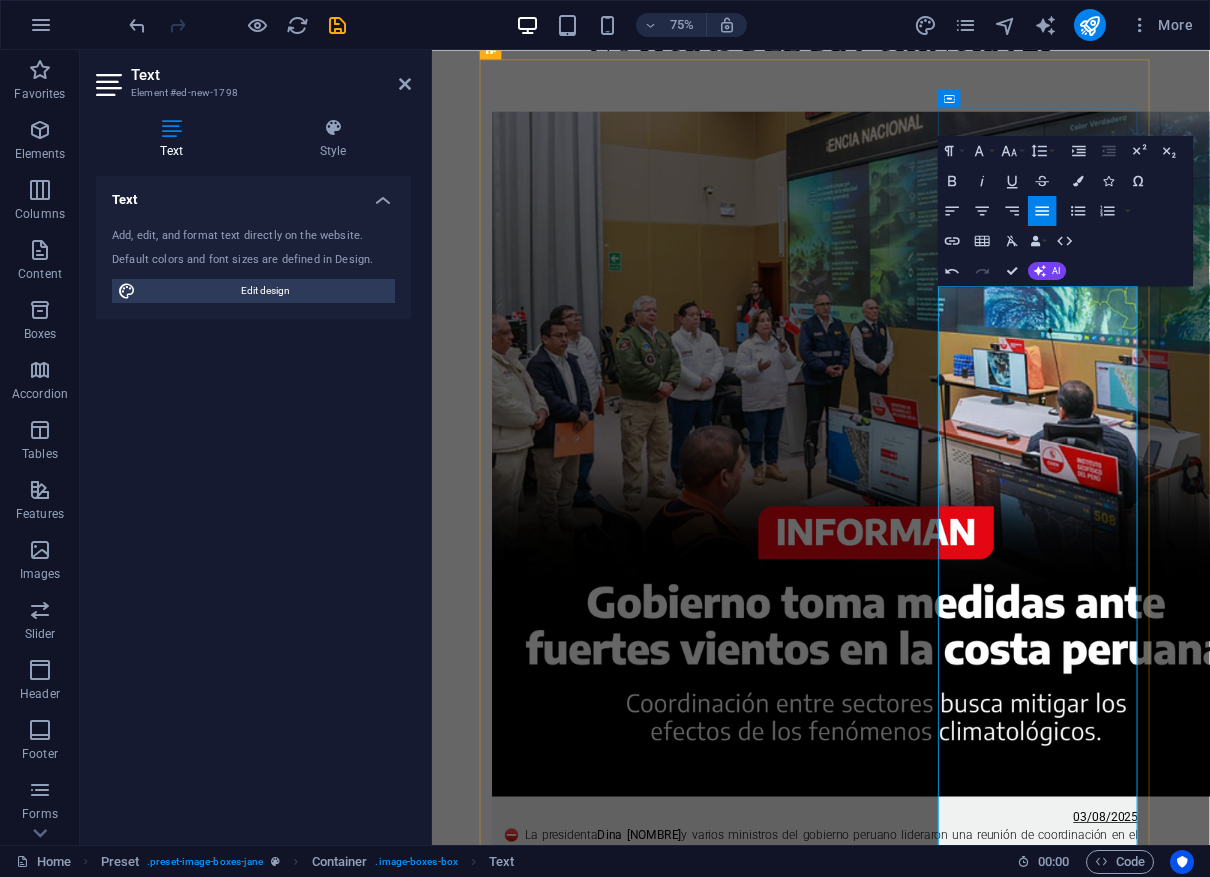 click on "El Congreso de la República promulgó el 10 de mayo una nueva ley que permite a los #deudores salir de las centrales de riesgo en solo 7 días. Esta #normativa, que entrará en vigor el 8 de agosto, establece un proceso acelerado de actualización de pagos pendientes, mejorando el historial crediticio de quienes cumplan con sus deudas." at bounding box center [950, 3680] 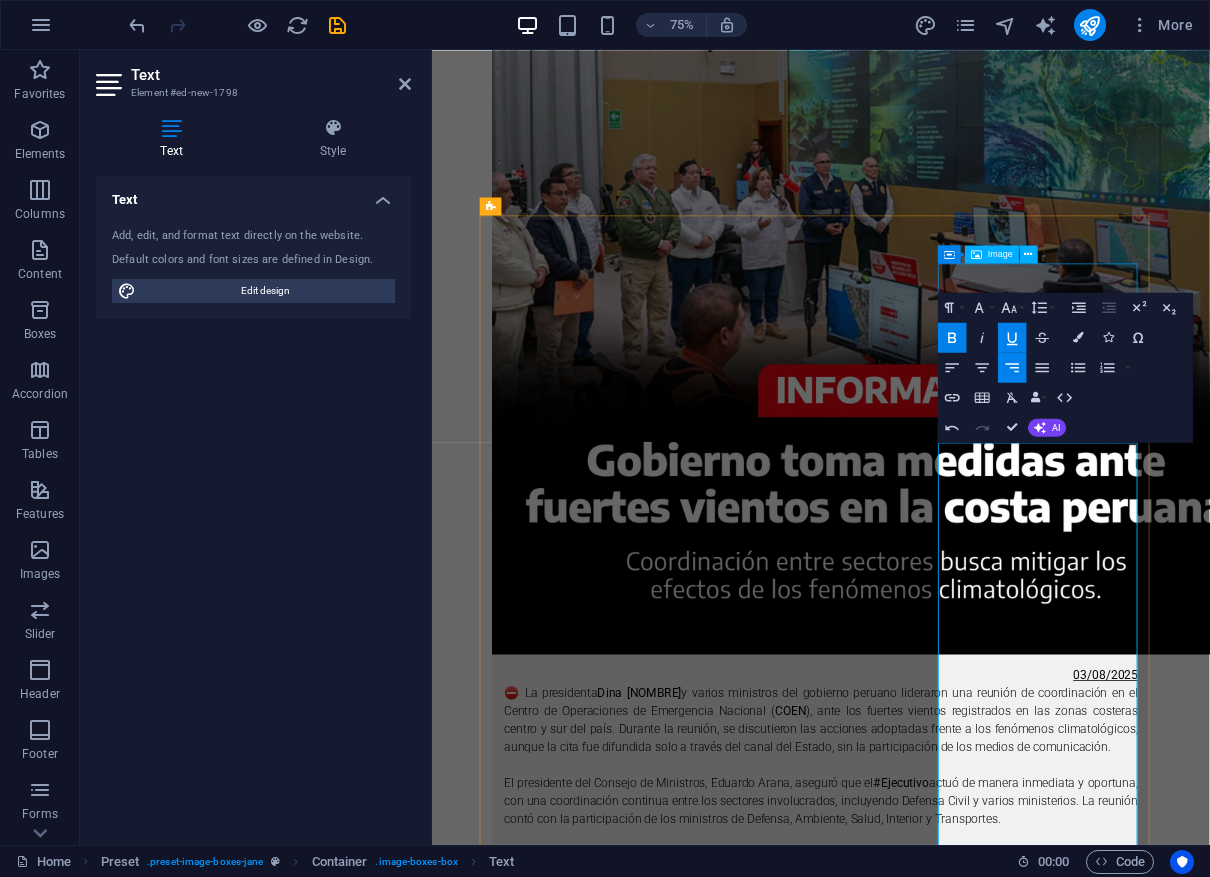 scroll, scrollTop: 303, scrollLeft: 0, axis: vertical 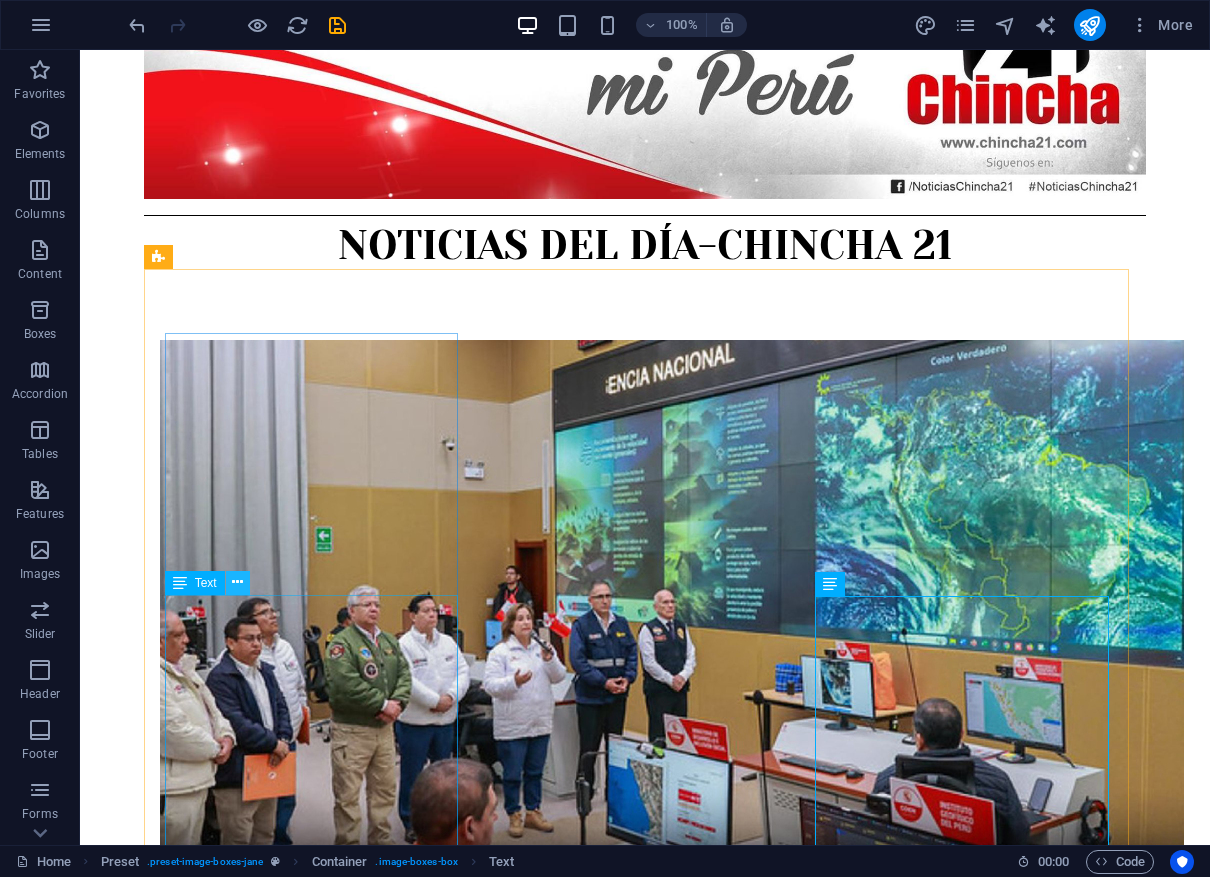 click at bounding box center [237, 582] 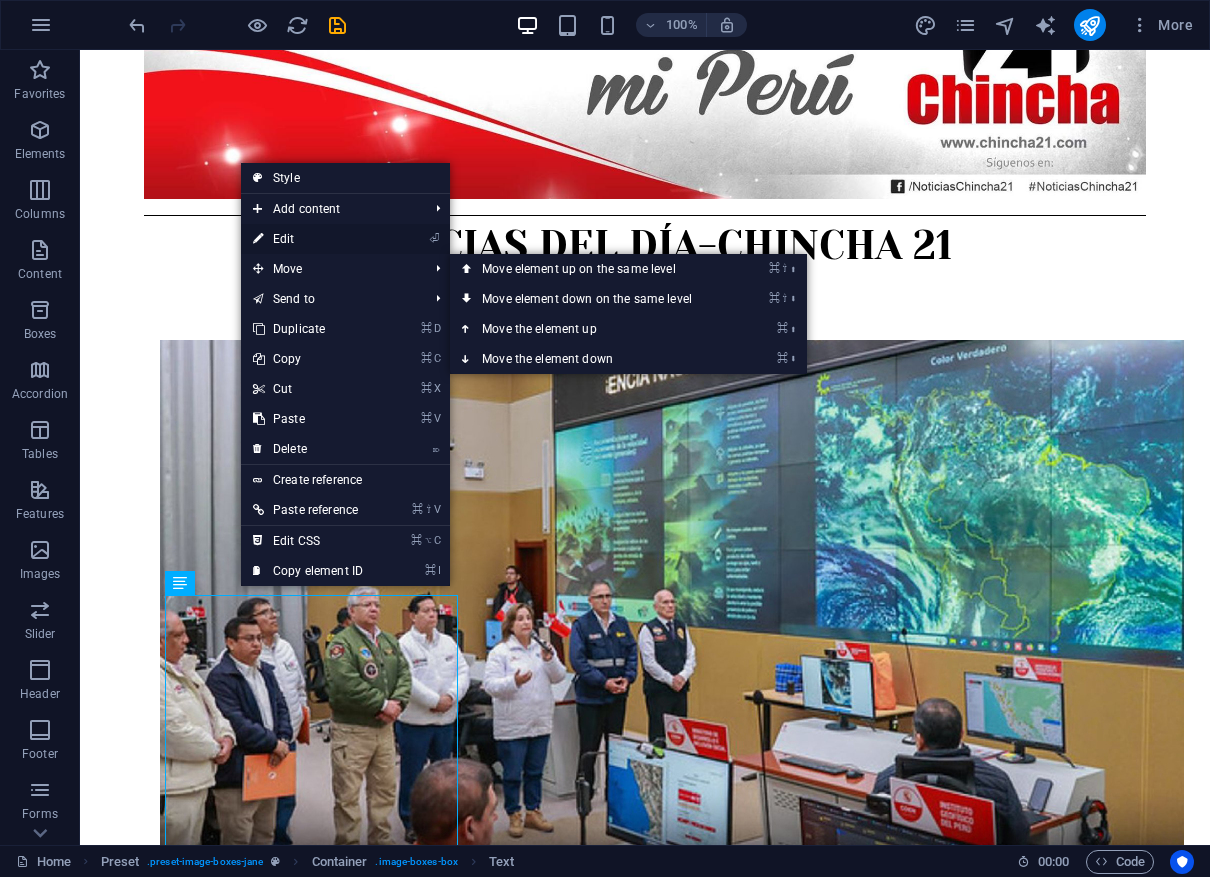 click on "⏎  Edit" at bounding box center [308, 239] 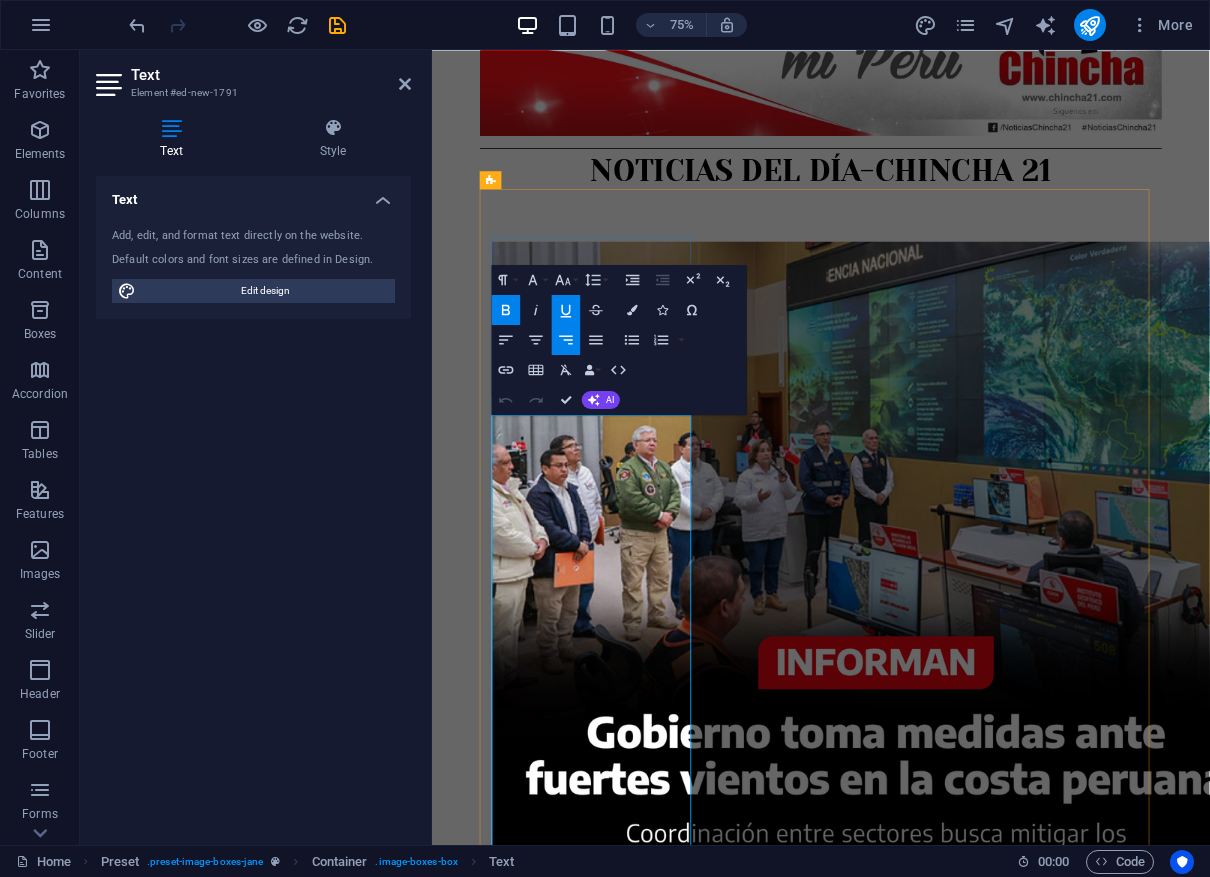 click on "03/08/2025" at bounding box center [1330, 1245] 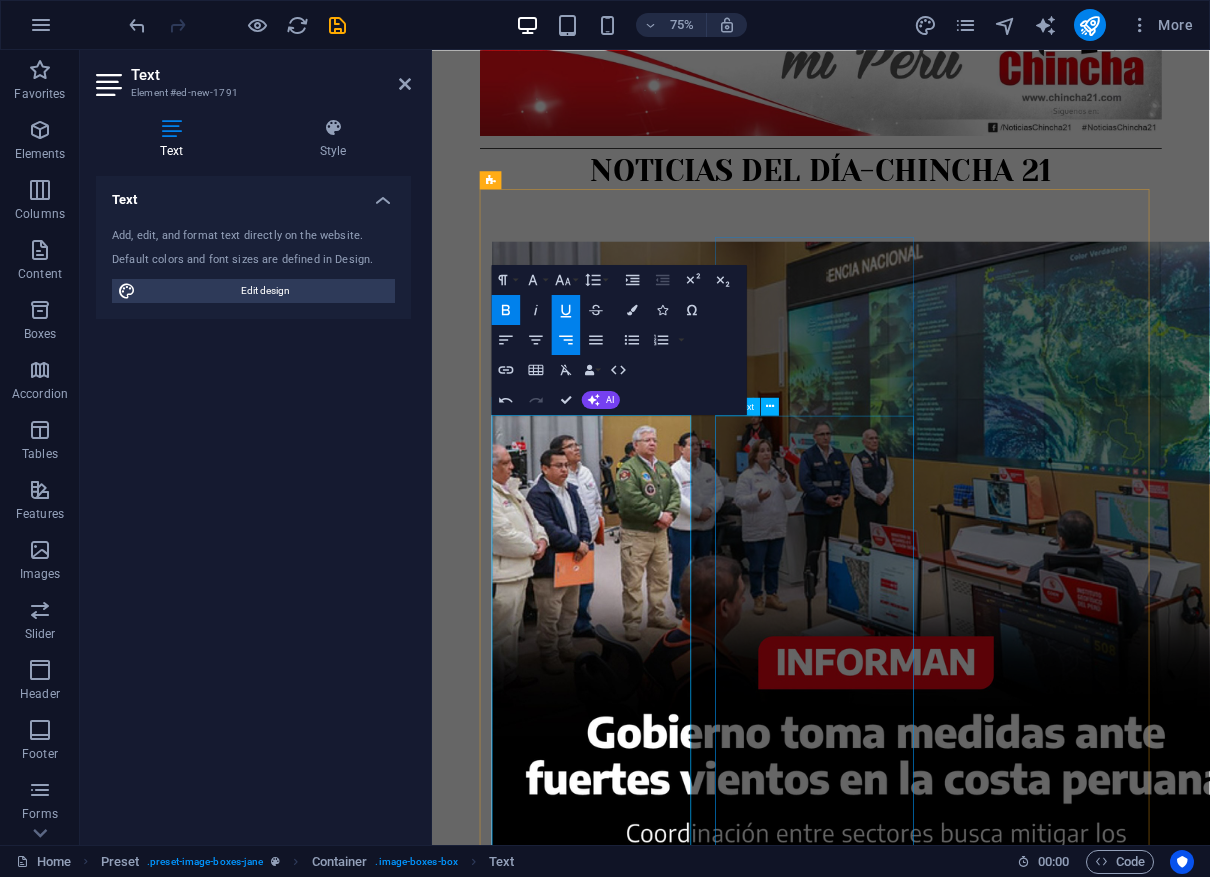 type 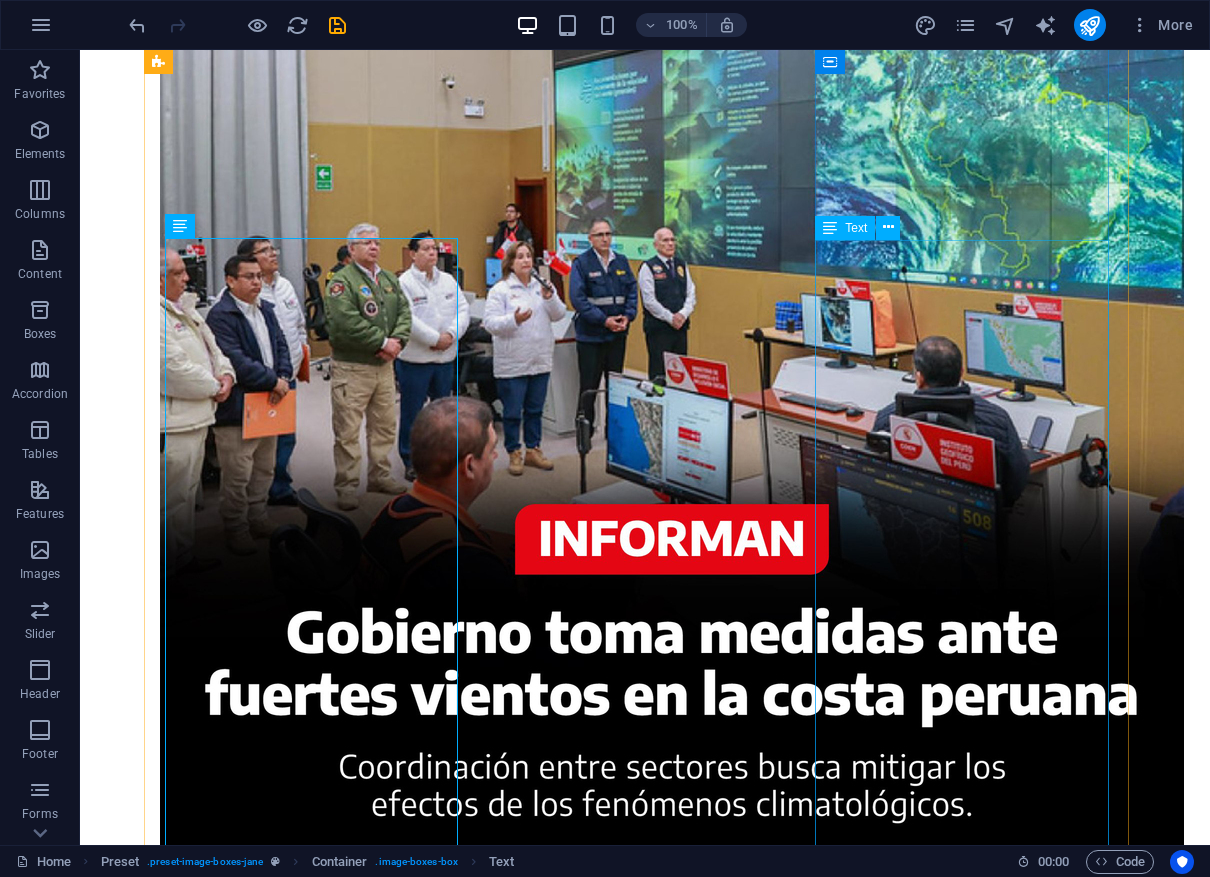 scroll, scrollTop: 718, scrollLeft: 0, axis: vertical 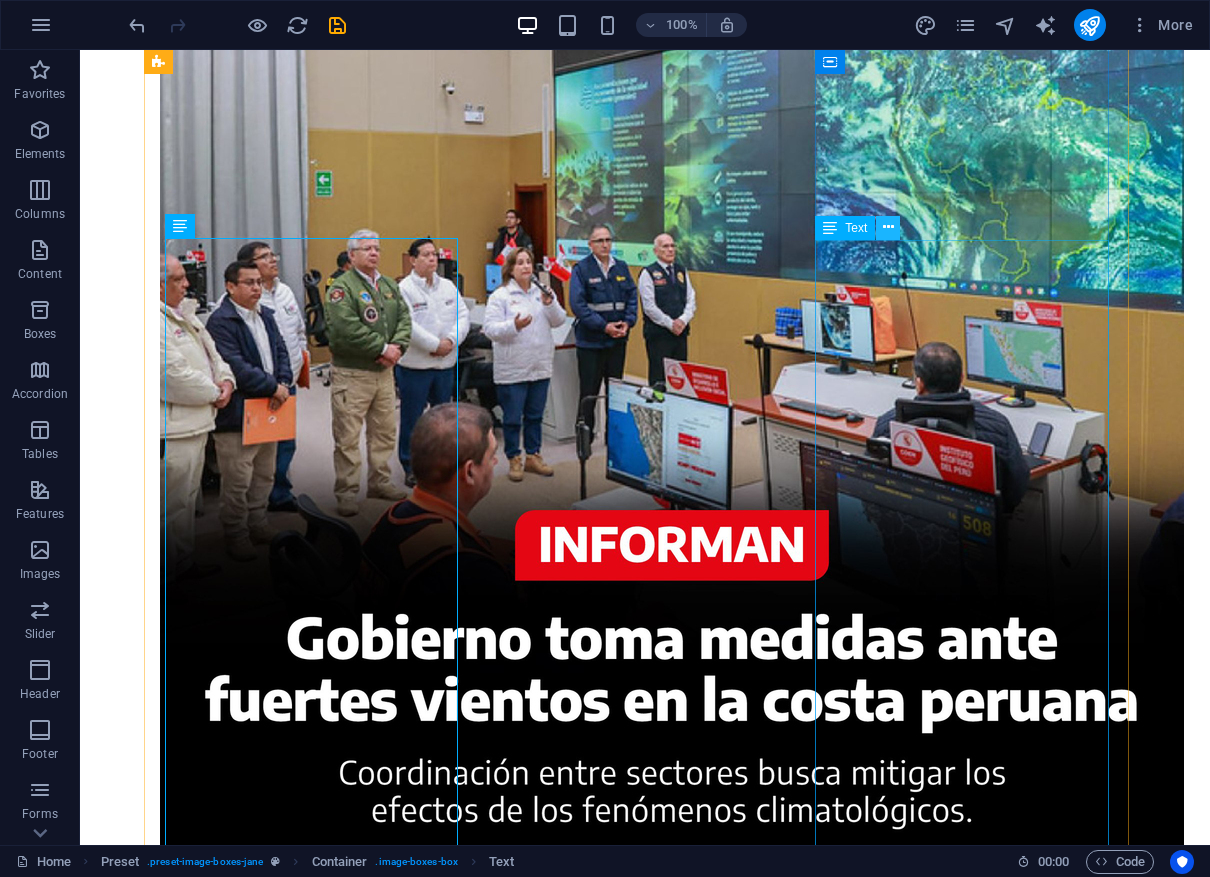 click at bounding box center [888, 227] 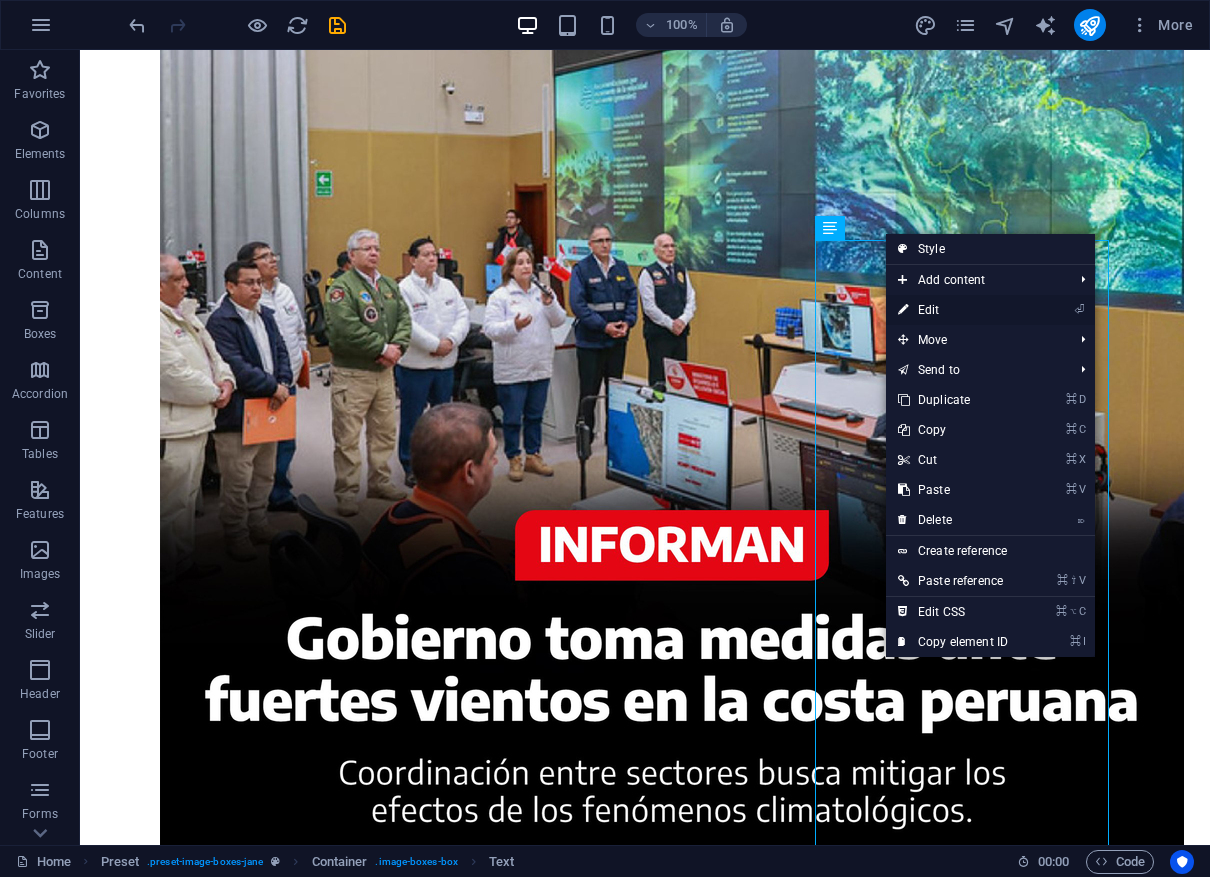 drag, startPoint x: 920, startPoint y: 313, endPoint x: 650, endPoint y: 351, distance: 272.66095 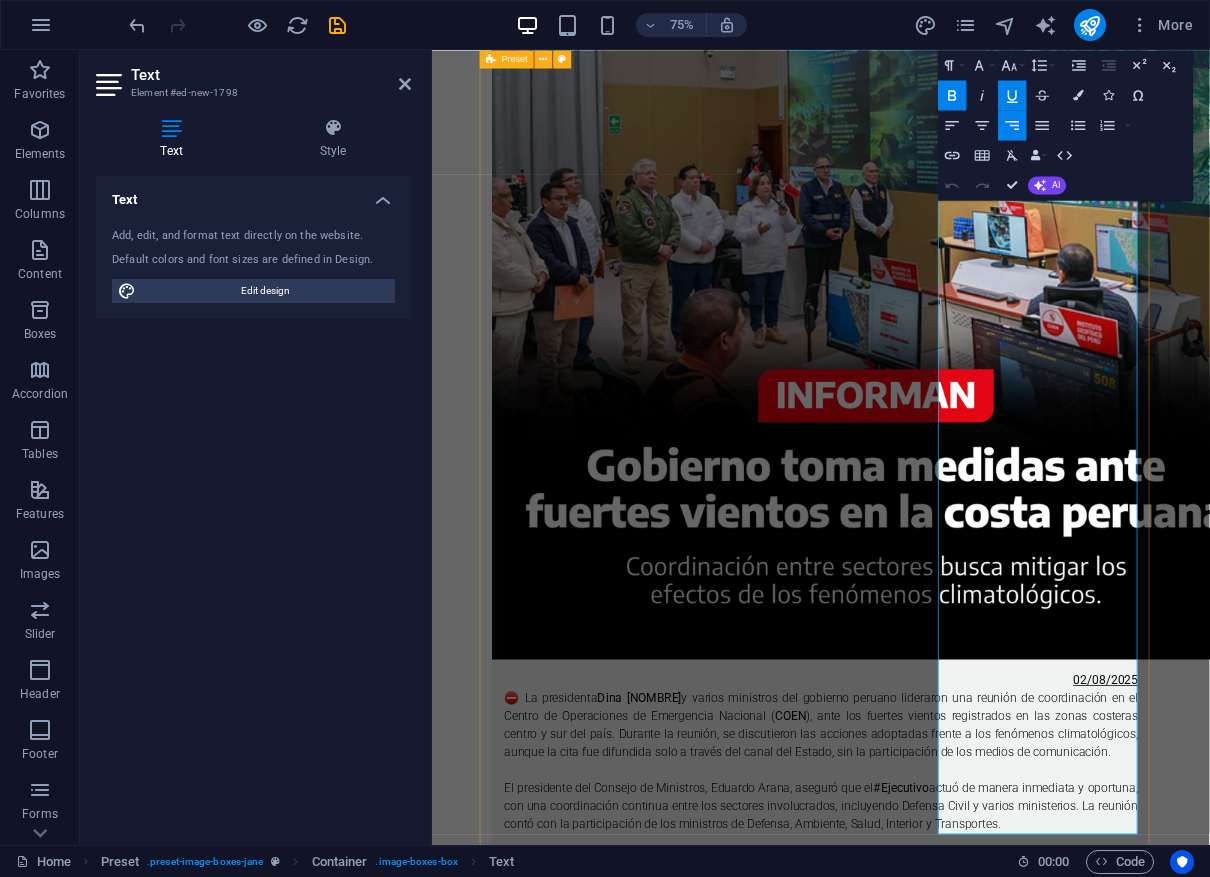 scroll, scrollTop: 684, scrollLeft: 0, axis: vertical 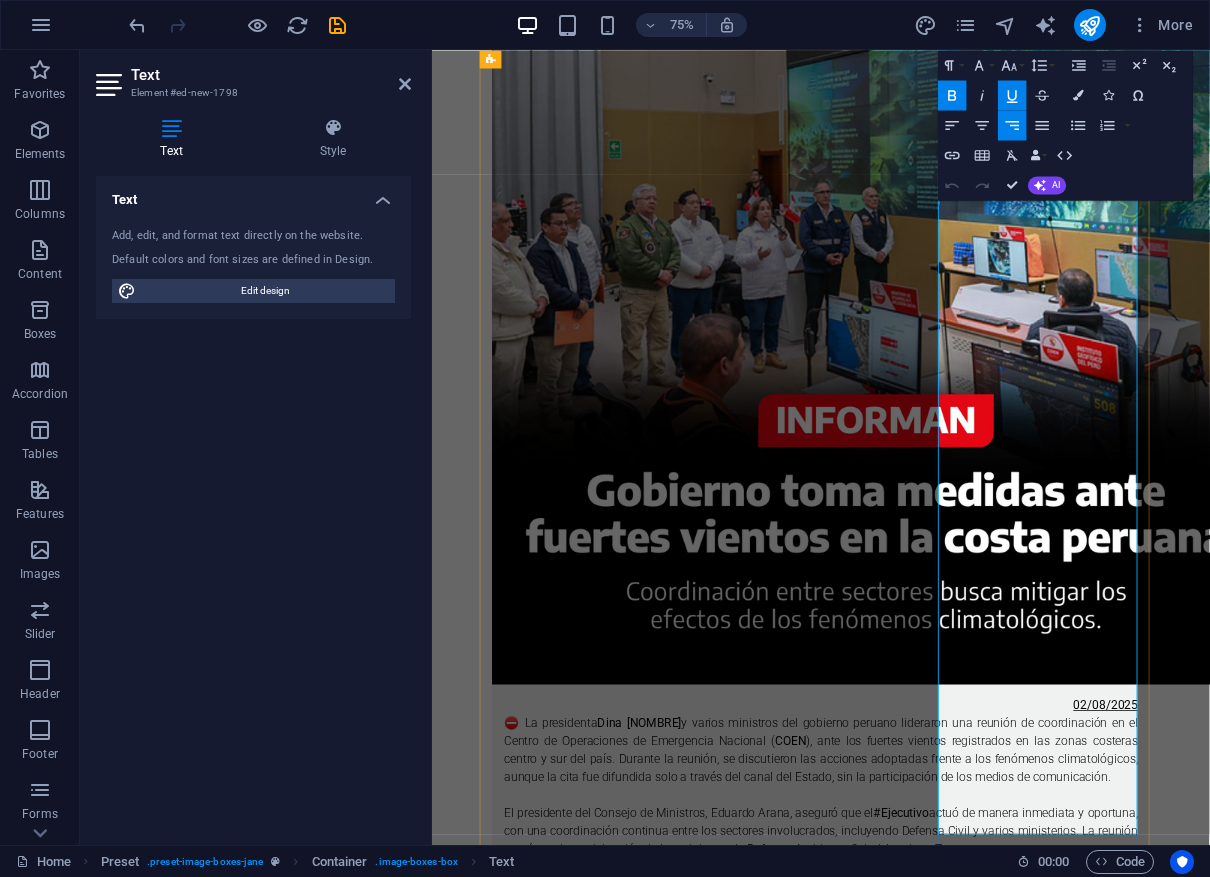click on "⛔ El Congreso de la República promulgó el [DATE] una nueva ley que permite a los #deudores salir de las centrales de riesgo en solo 7 días. Esta #normativa, que entrará en vigor el [DATE], establece un proceso acelerado de actualización de pagos pendientes, mejorando el historial crediticio de quienes cumplan con sus deudas." at bounding box center [950, 3507] 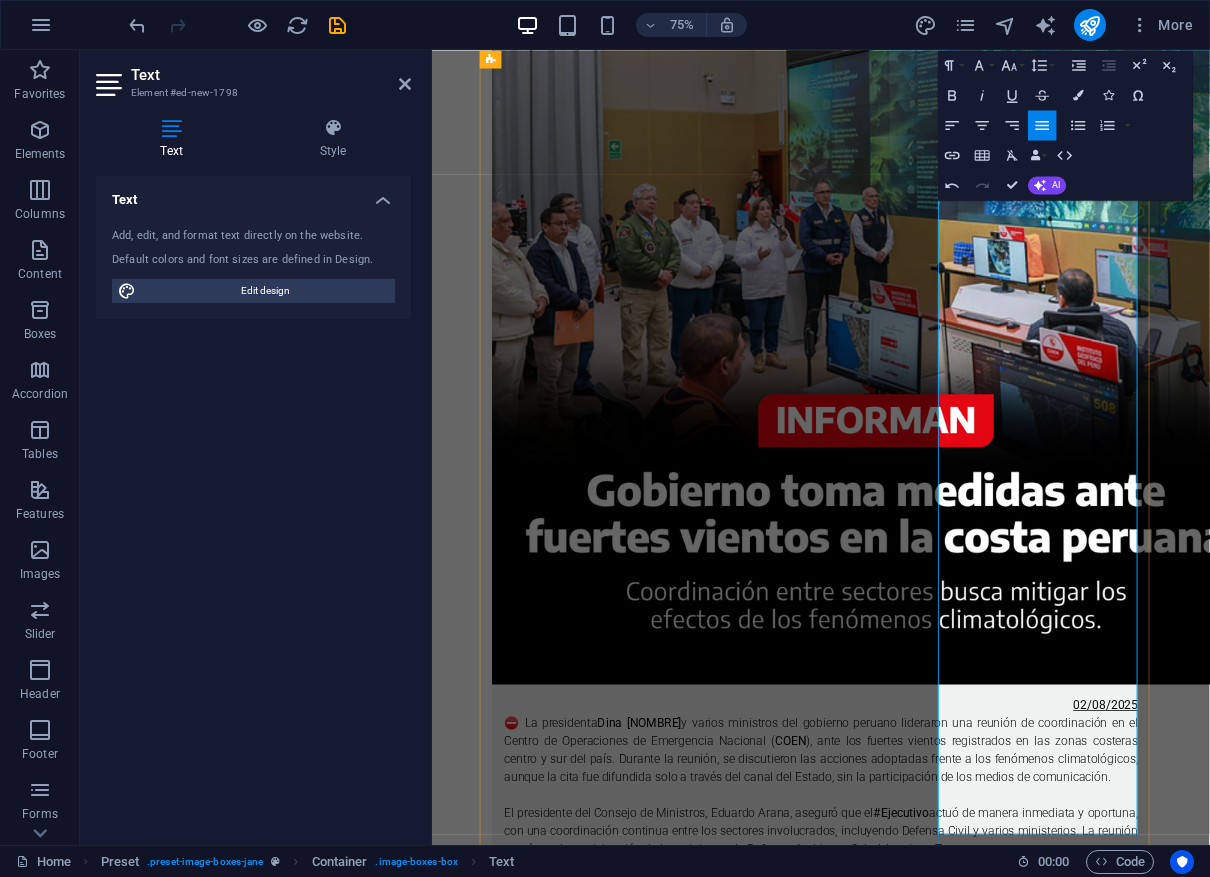 click on "La ley modifica la Ley 28587 y establece que los clientes que regularicen sus pagos podrán ser excluidos de las centrales de riesgo en días y no en meses, como ocurría anteriormente. Además, se aprueba la rectificación de datos de los deudores en un plazo de 7 días hábiles a través del Reporte de Rectificaciones y Regularizaciones del Reporte Crediticio de Deudores (RRCD)." at bounding box center [950, 3615] 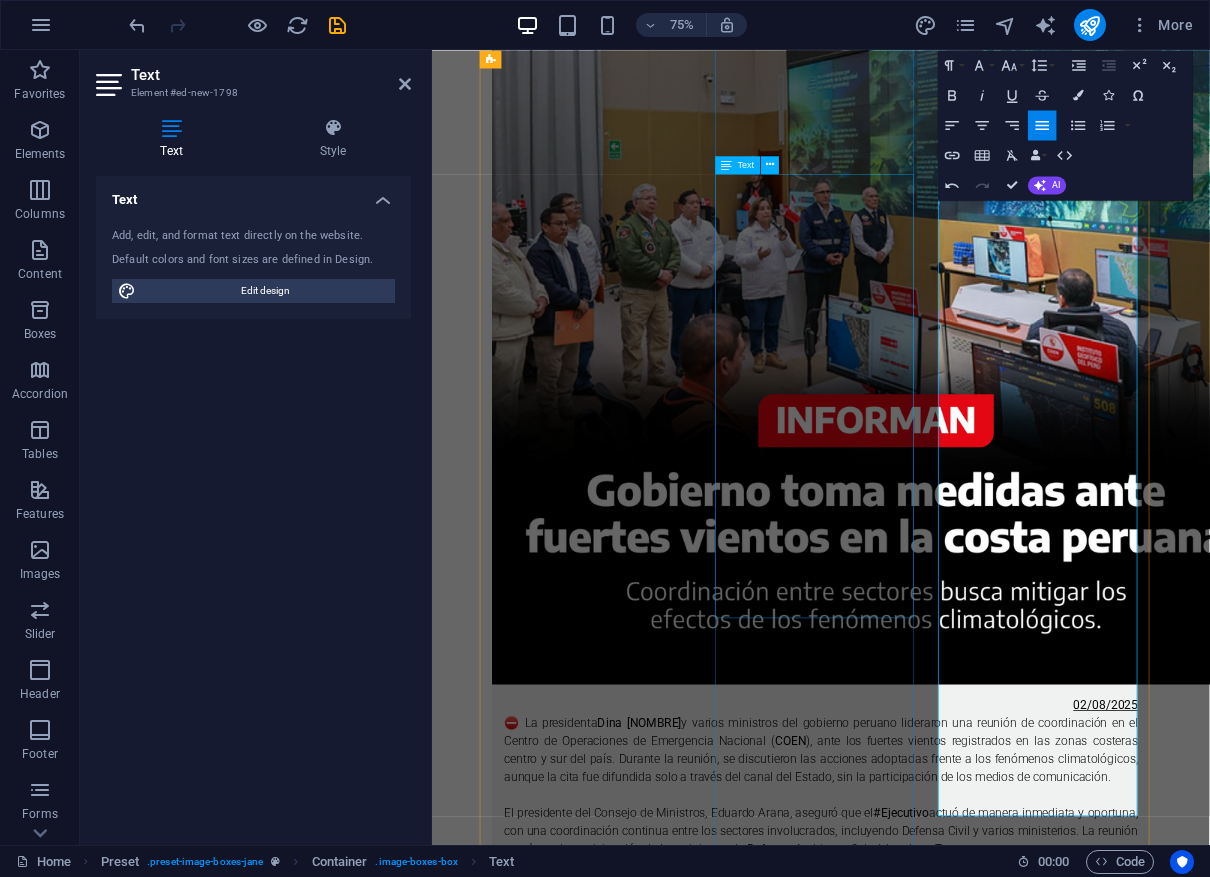 click on "02/08/2025 ⛔ Desde el 1 de agosto, los turistas pueden comprar directamente sus entradas a Machupicchu en el Centro Cultural de Machupicchu Pueblo, sin necesidad de preticket ni colas adicionales. El Ministerio de Cultura habilitó cinco ventanillas de atención una preferencial en horario de 6:00 a.m. a 10:00 p.m.  Los pagos pueden hacerse en efectivo, tarjeta o billetera digital. Esta medida busca agilizar el ingreso, mejorar la experiencia del visitante y hacer más ordenado el acceso al principal destino turístico del país" at bounding box center (950, 2313) 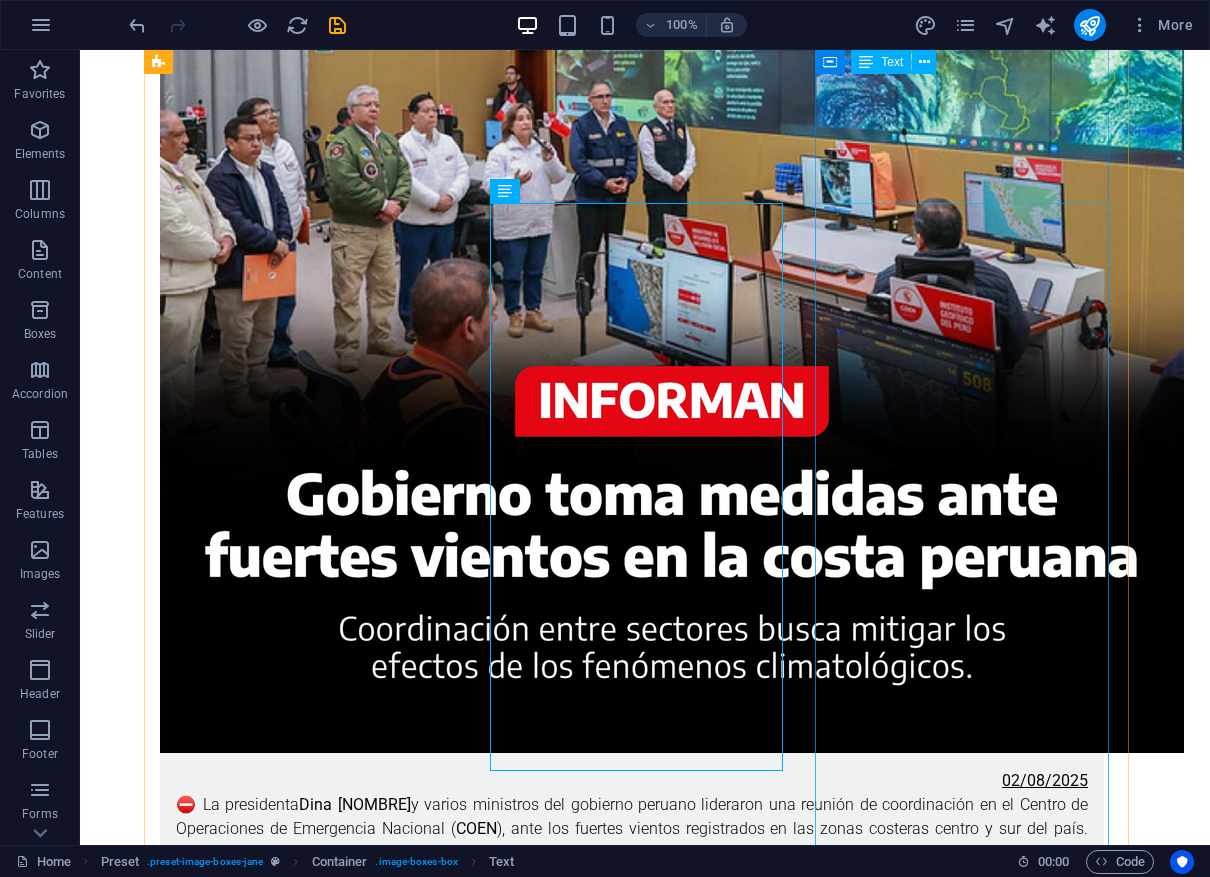 scroll, scrollTop: 684, scrollLeft: 0, axis: vertical 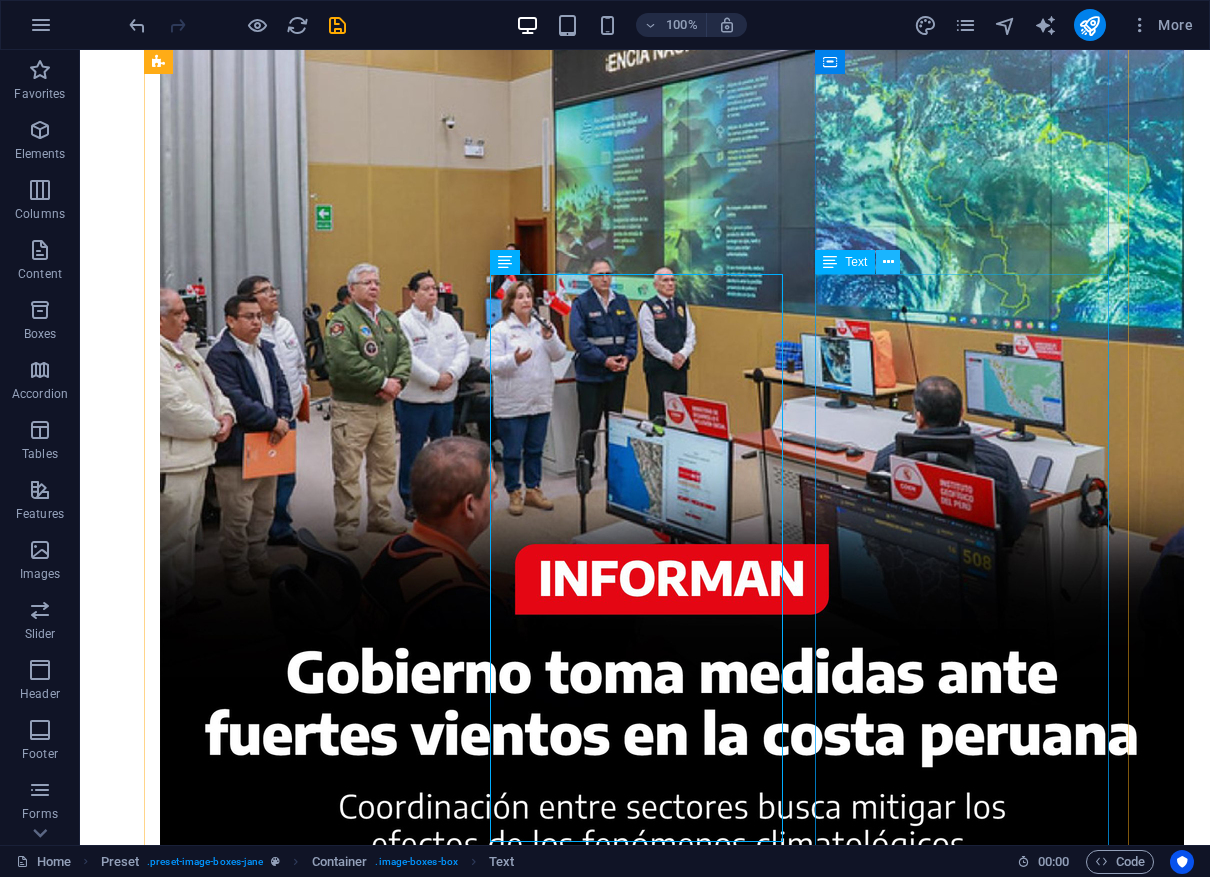 click at bounding box center [888, 262] 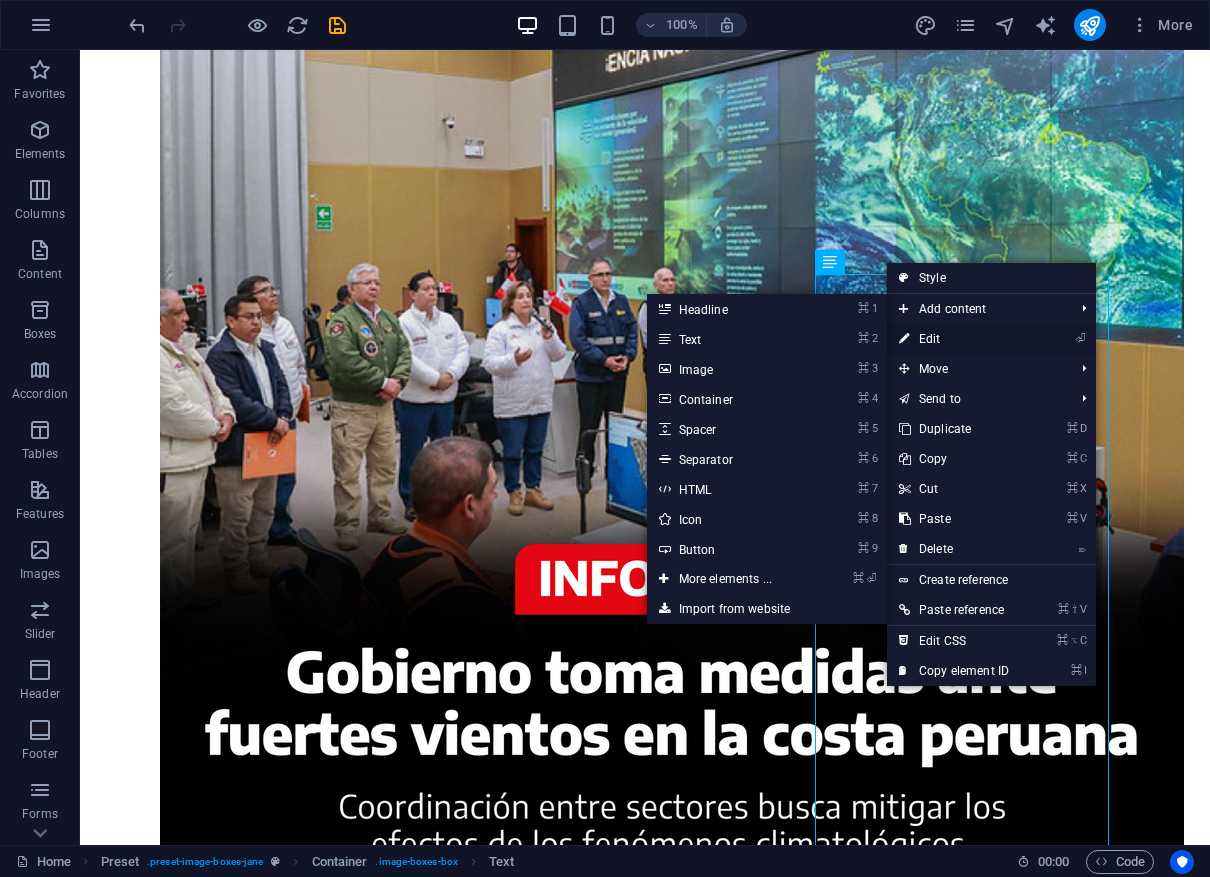 click on "⏎  Edit" at bounding box center [954, 339] 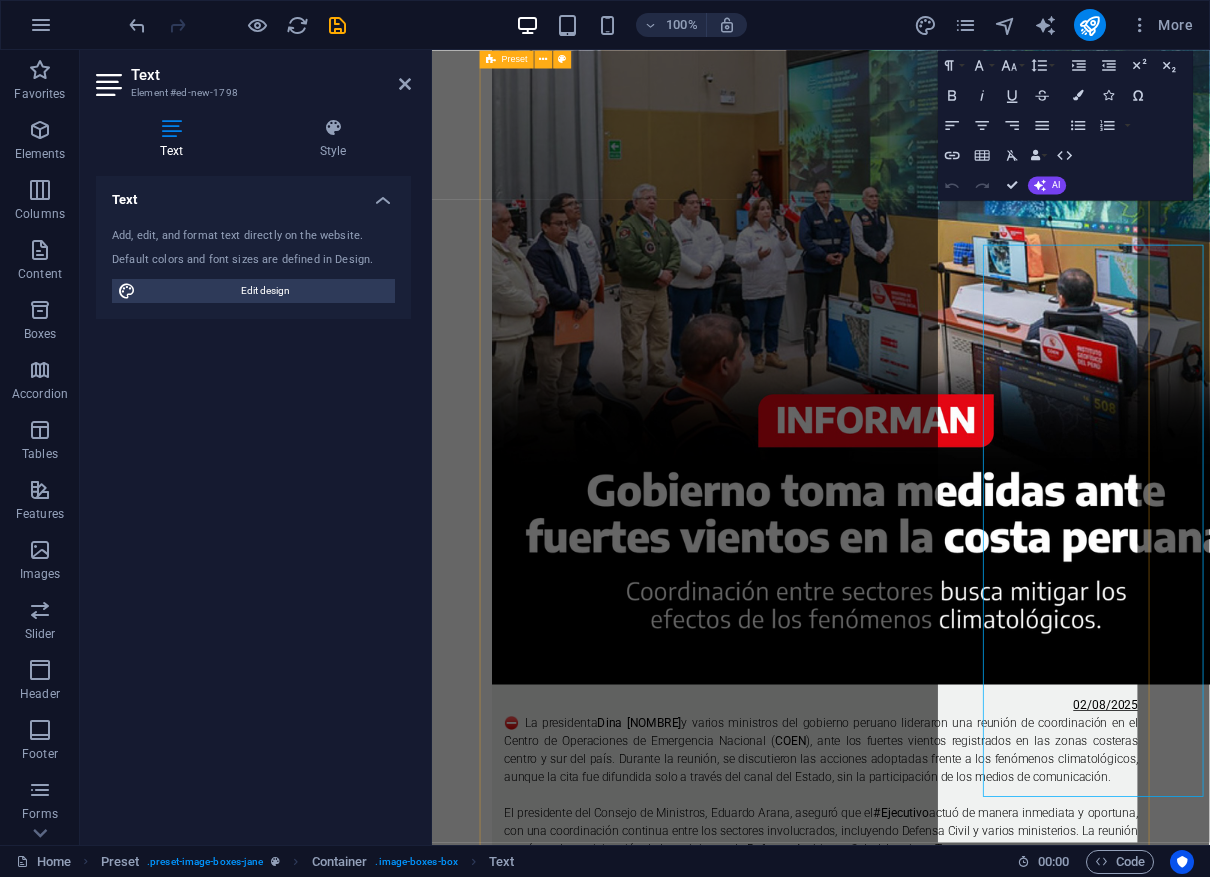 scroll, scrollTop: 650, scrollLeft: 0, axis: vertical 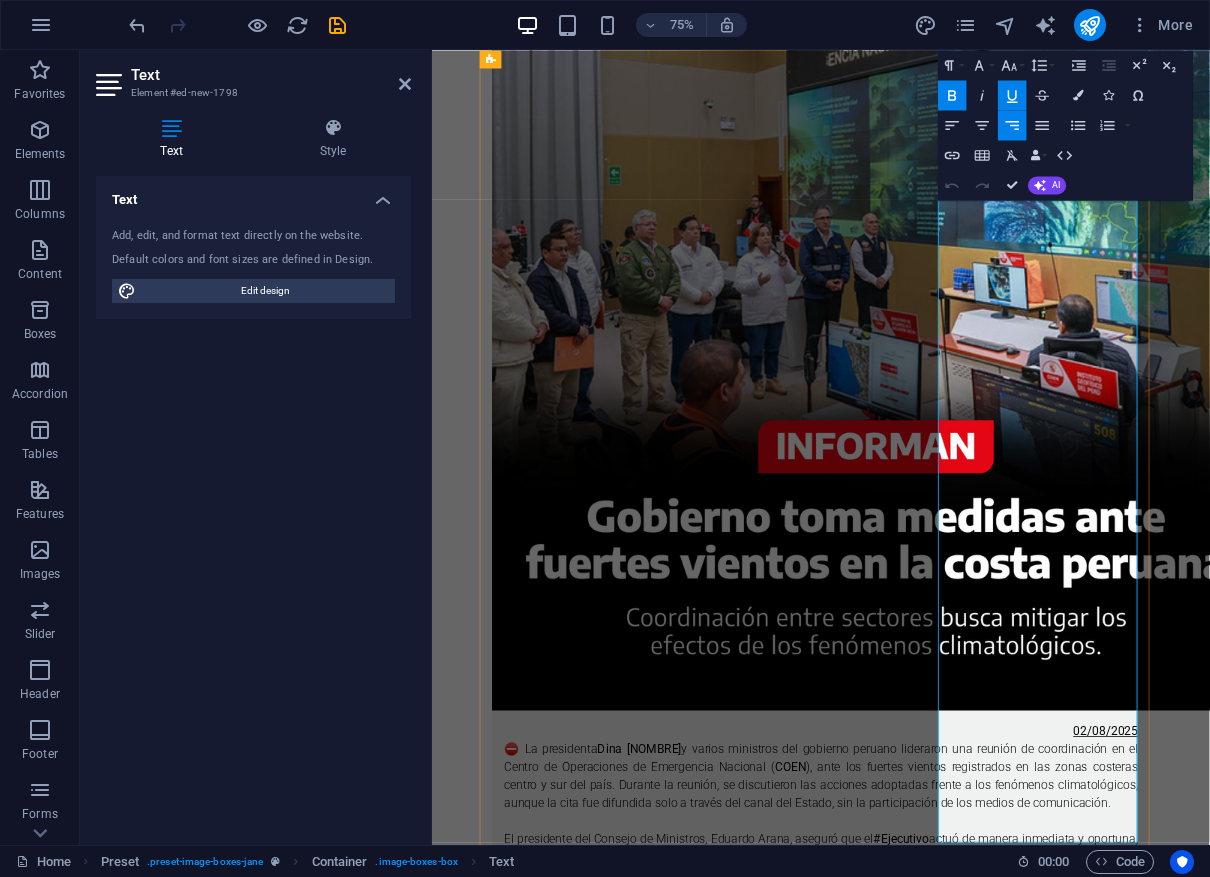 drag, startPoint x: 1167, startPoint y: 378, endPoint x: 1312, endPoint y: 937, distance: 577.49976 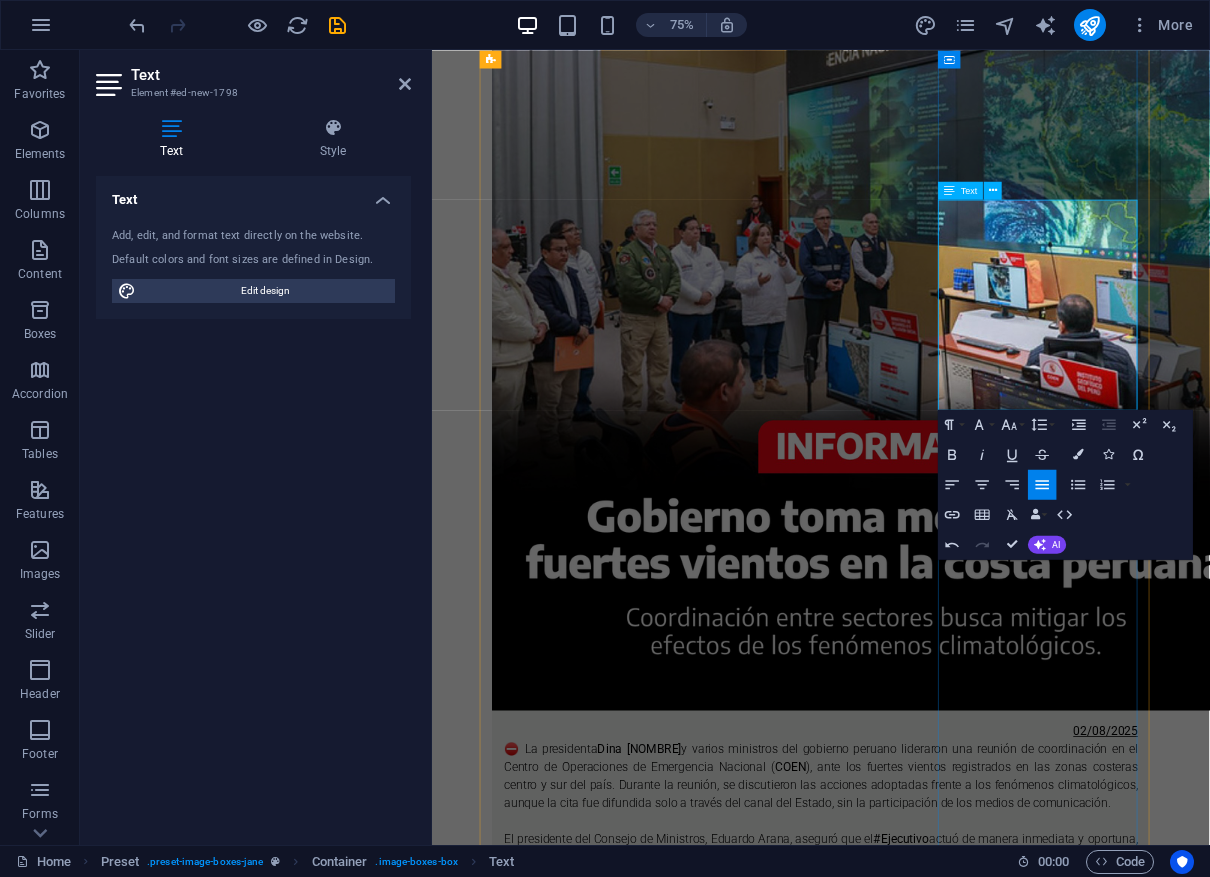 drag, startPoint x: 1287, startPoint y: 488, endPoint x: 1167, endPoint y: 334, distance: 195.2332 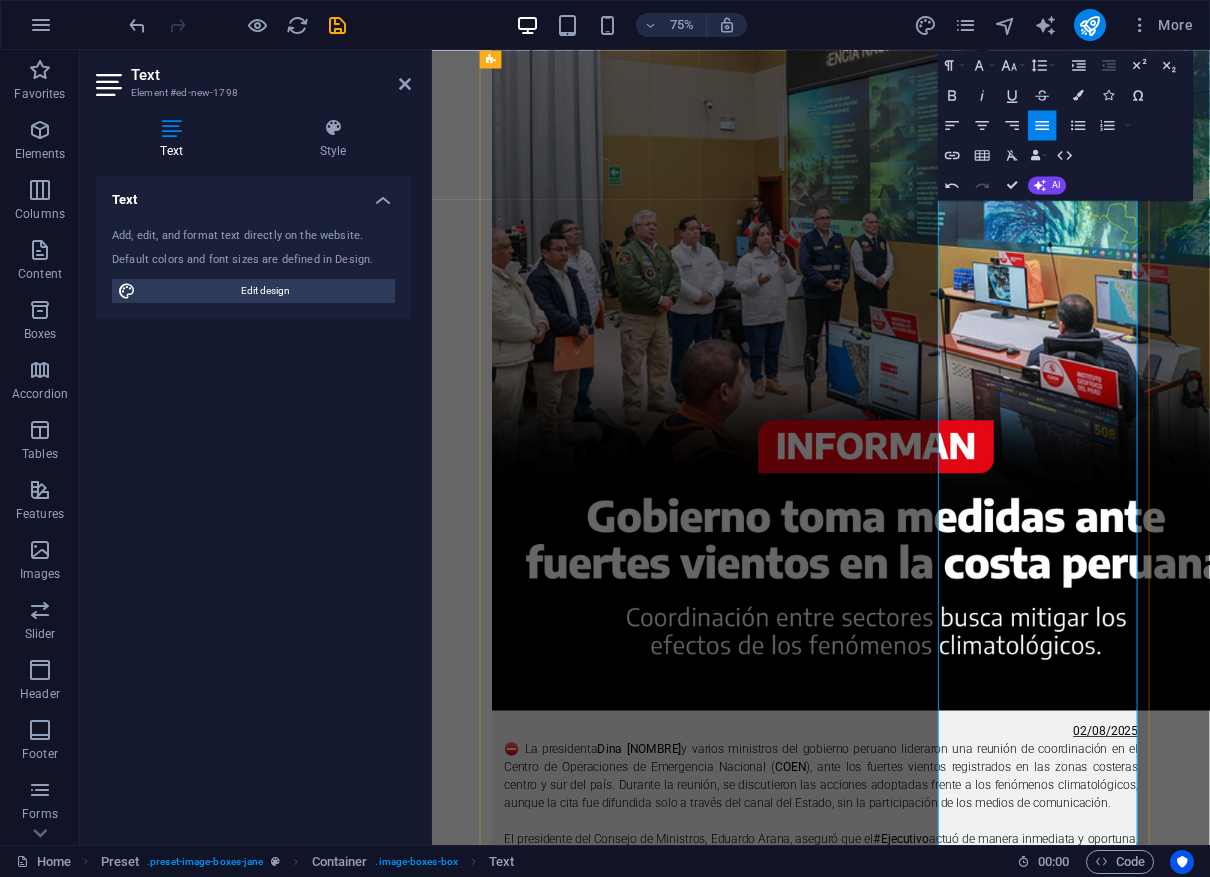 click on "El Congreso de la República promulgó el 10 de mayo una nueva ley que permite a los #deudores salir de las centrales de riesgo en solo 7 días. Esta #normativa, que entrará en vigor el 8 de agosto, establece un proceso acelerado de actualización de pagos pendientes, mejorando el historial crediticio de quienes cumplan con sus deudas." at bounding box center [950, 3565] 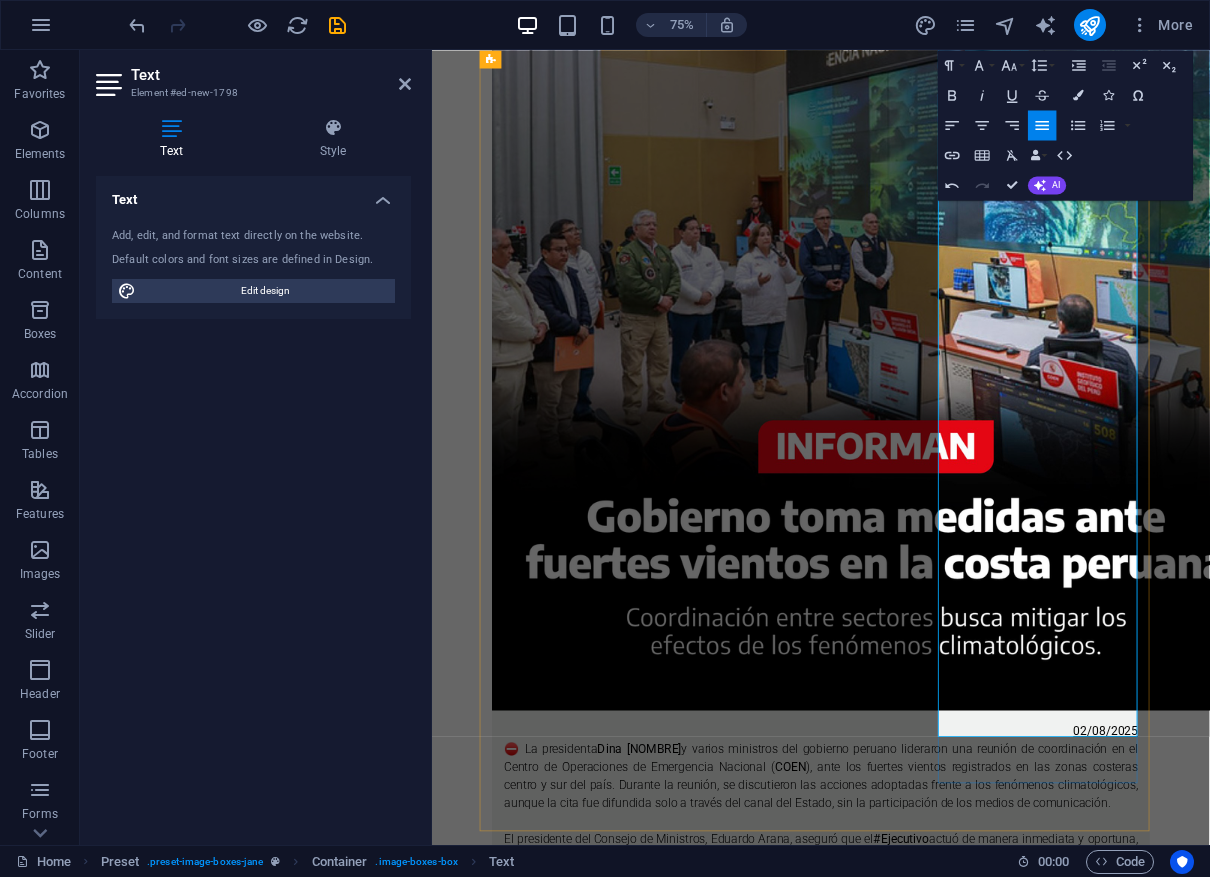 scroll, scrollTop: 585, scrollLeft: 0, axis: vertical 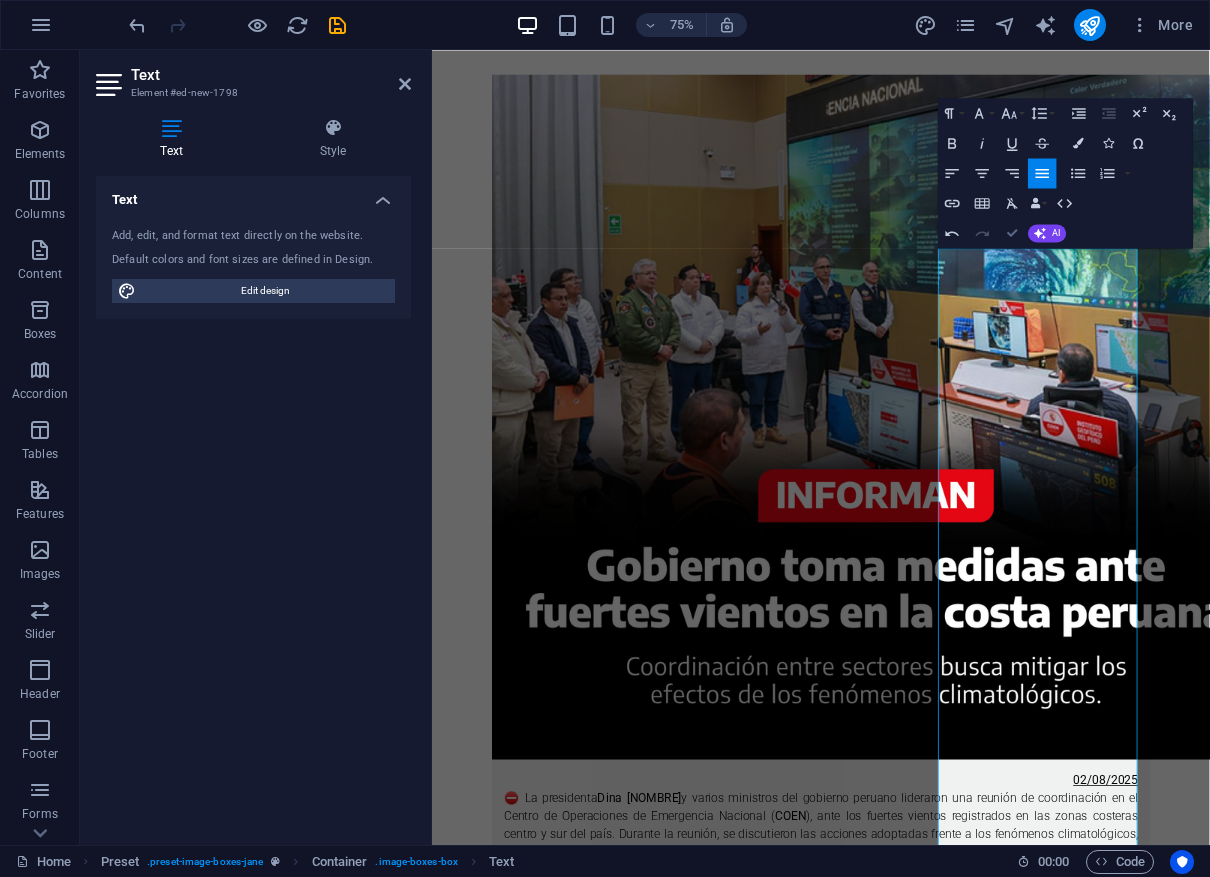 click at bounding box center (950, 3071) 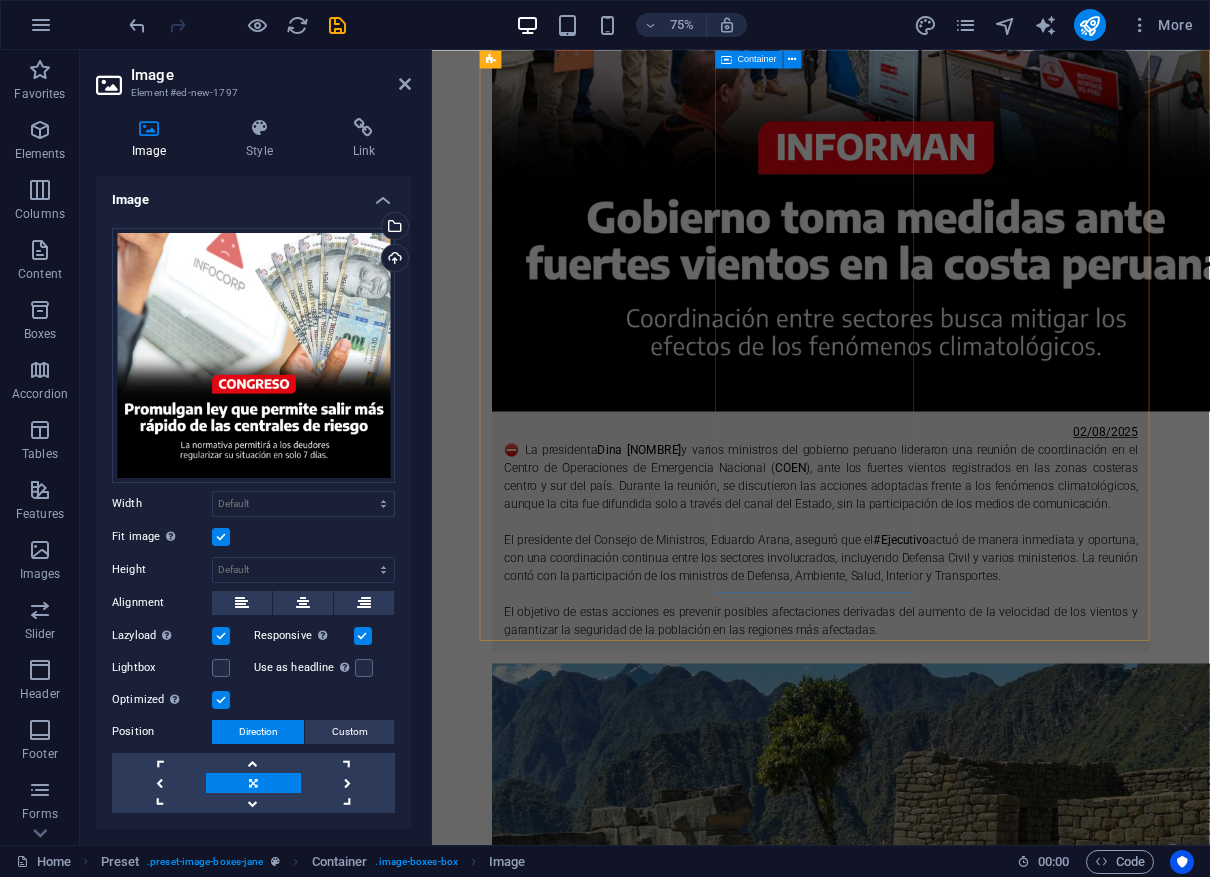 scroll, scrollTop: 1044, scrollLeft: 0, axis: vertical 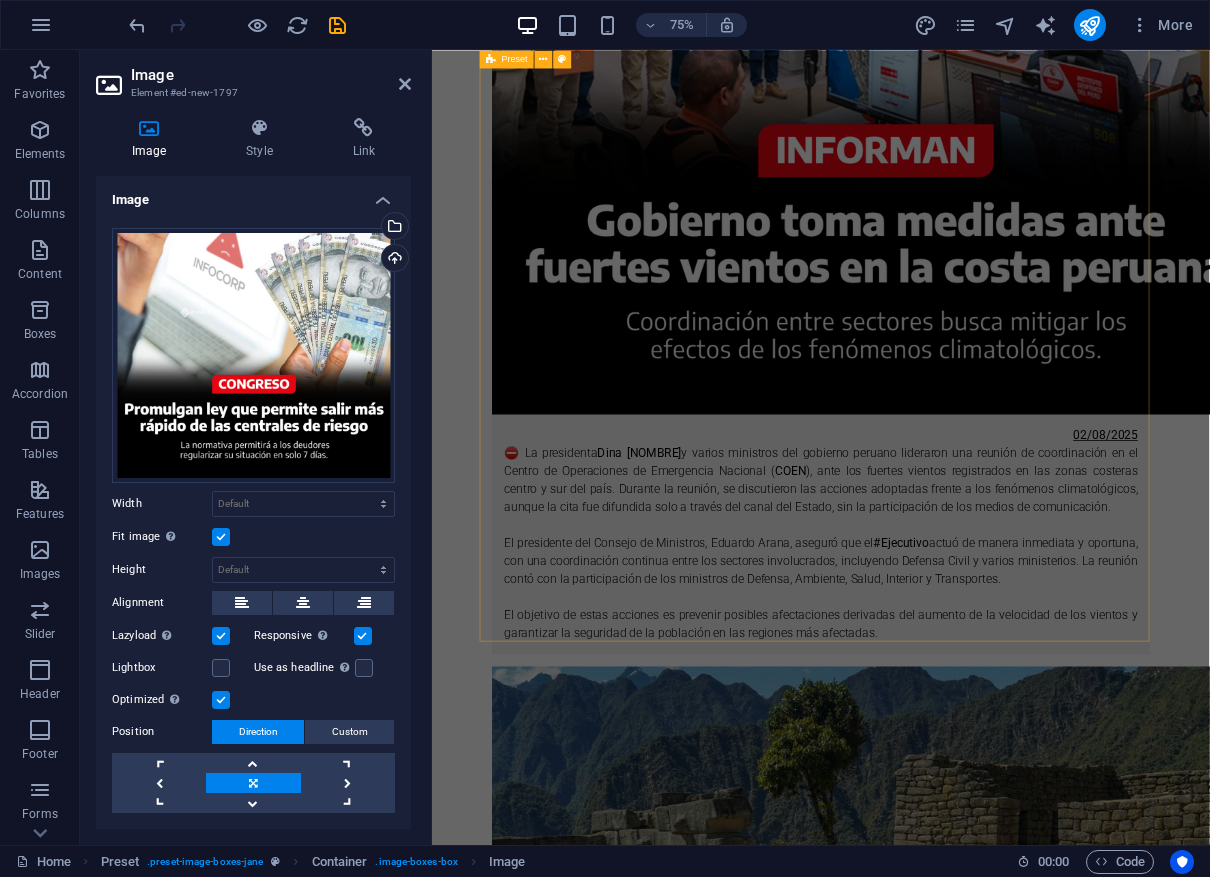 click on "⛔ La presidenta  [NAME]  [LAST]  y varios ministros del gobierno peruano lideraron una reunión de coordinación en el Centro de Operaciones de Emergencia Nacional ( COEN ), ante los fuertes vientos registrados en las zonas costeras centro y sur del país. Durante la reunión, se discutieron las acciones adoptadas frente a los fenómenos climatológicos, aunque la cita fue difundida solo a través del canal del Estado, sin la participación de los medios de comunicación. El presidente del Consejo de Ministros, [NAME] [LAST], aseguró que el  #Ejecutivo  actuó de manera inmediata y oportuna, con una coordinación continua entre los sectores involucrados, incluyendo Defensa Civil y varios ministerios. La reunión contó con la participación de los ministros de Defensa, Ambiente, Salud, Interior y Transportes. [DATE] El Ministerio de Cultura habilitó cinco ventanillas de atención una preferencial en horario de [NUMBER]:[NUMBER] a.m. a [NUMBER]:[NUMBER] p.m.  [DATE]" at bounding box center (950, 1503) 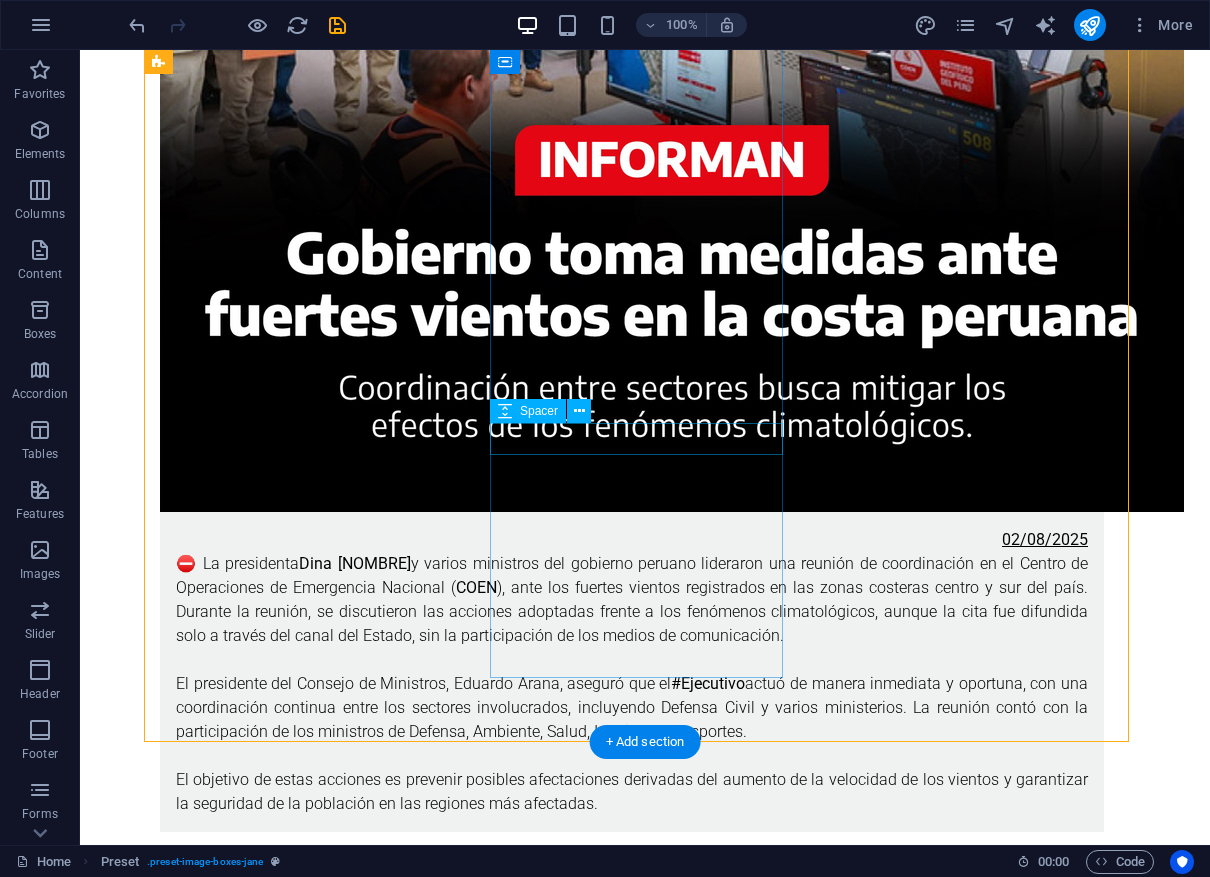 scroll, scrollTop: 777, scrollLeft: 0, axis: vertical 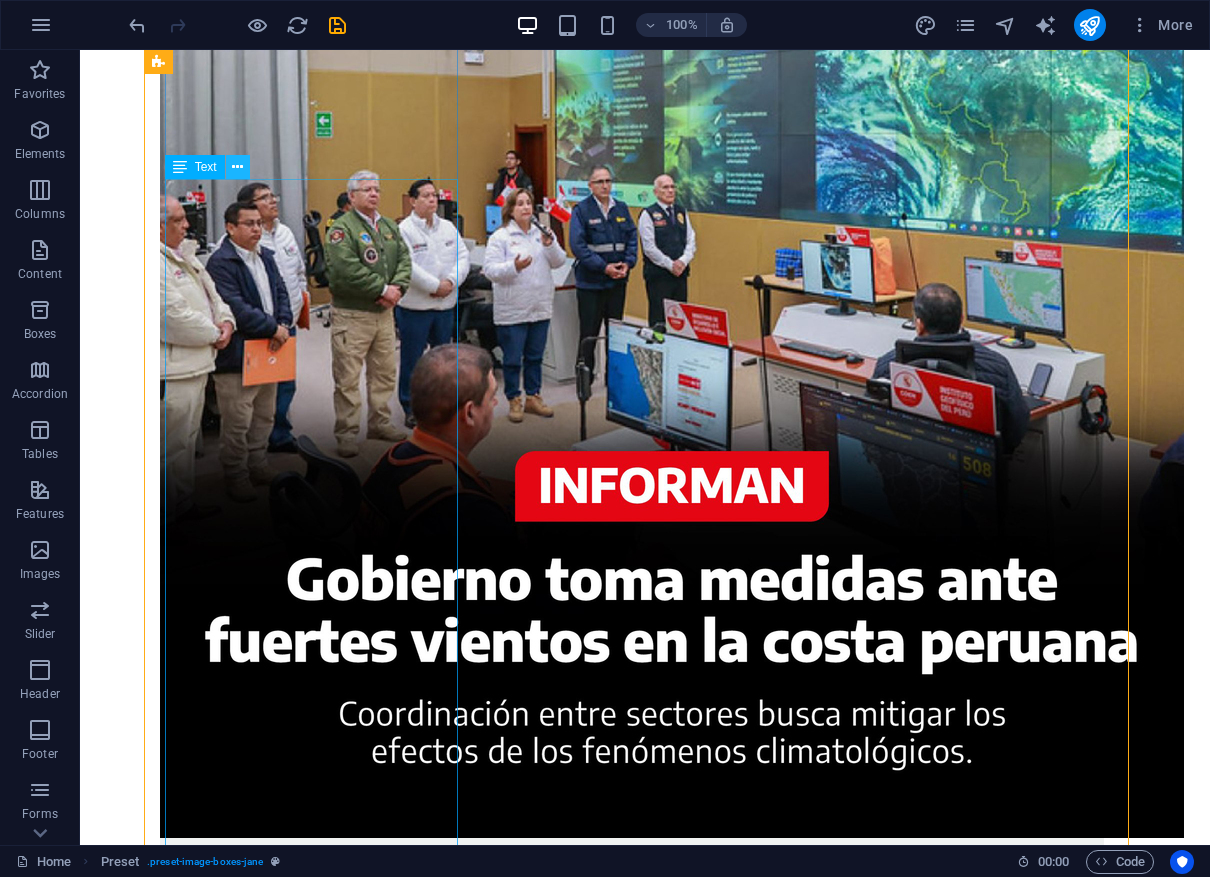 click at bounding box center (237, 167) 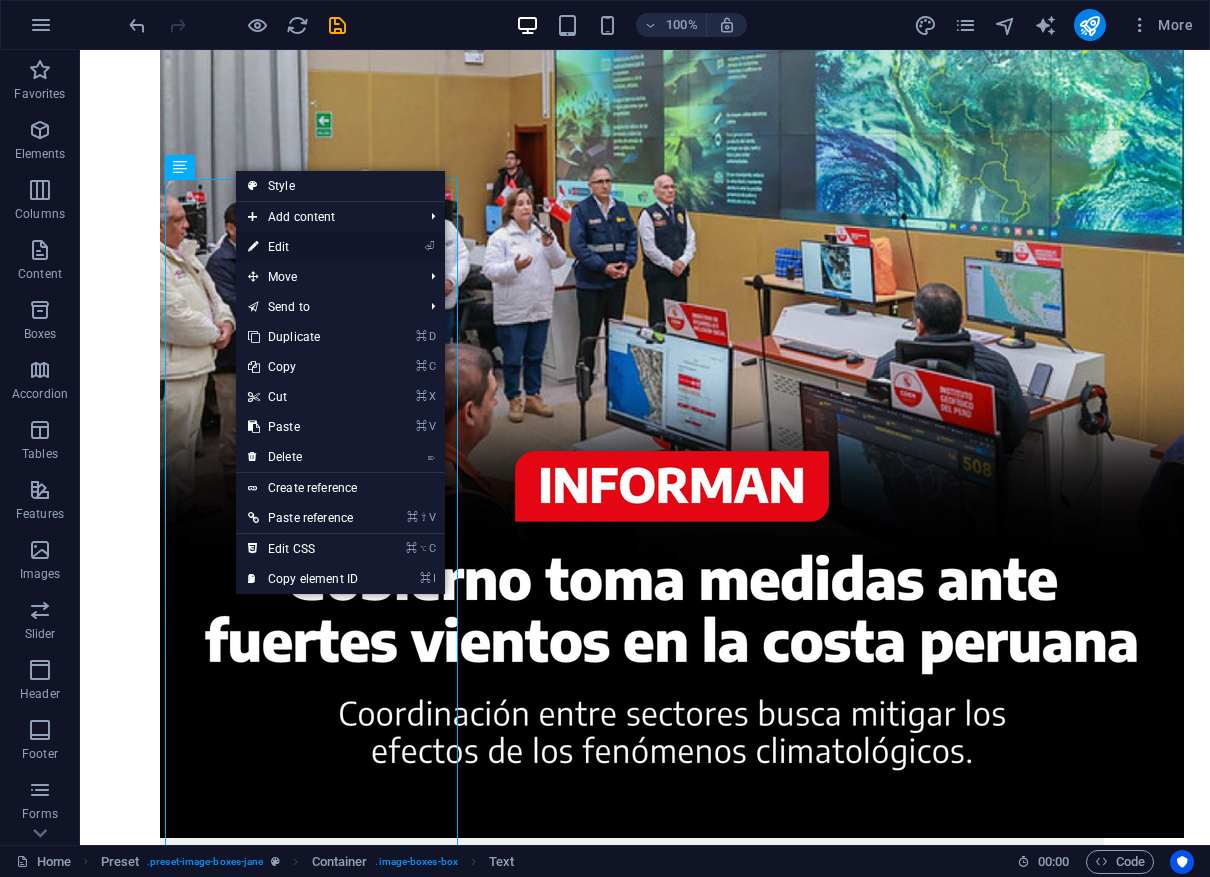 click on "⏎  Edit" at bounding box center [303, 247] 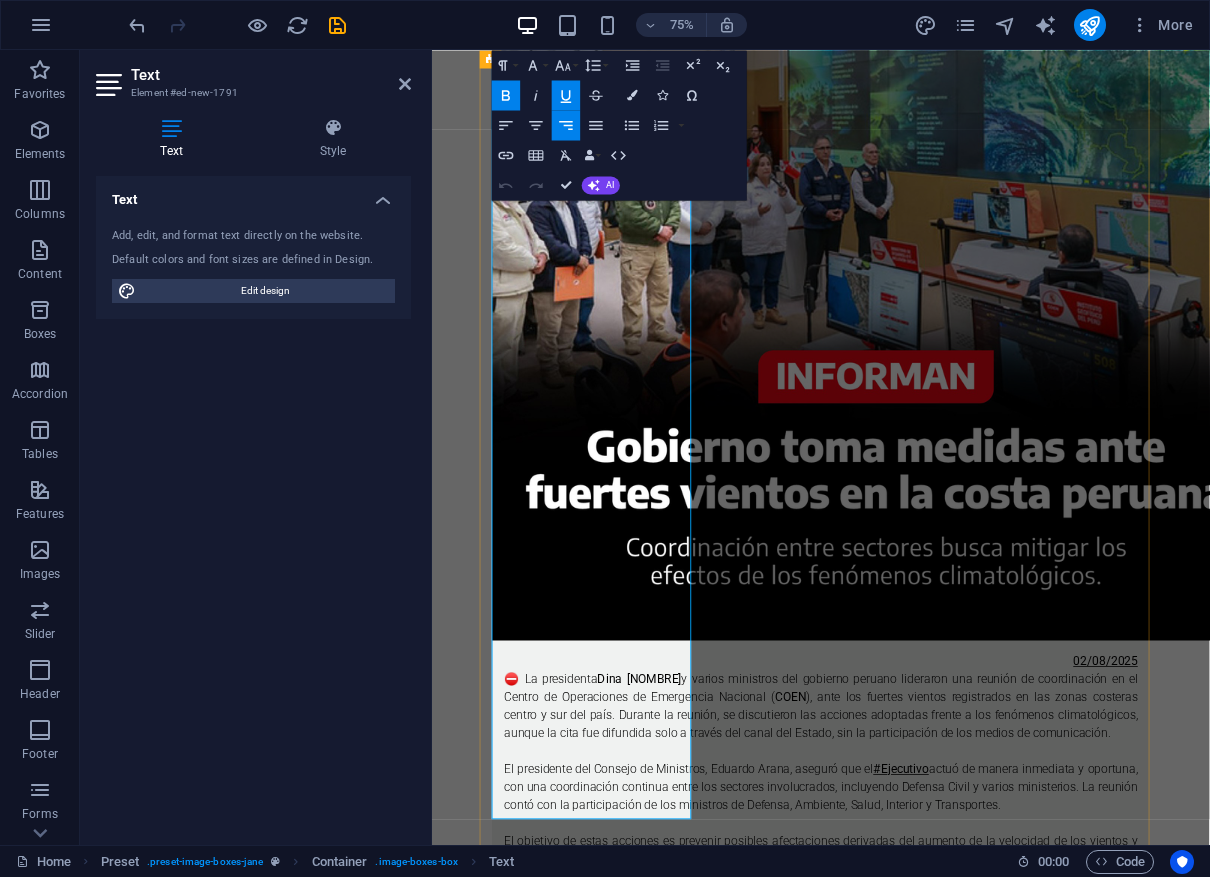click on "#Ejecutivo" at bounding box center (1057, 1008) 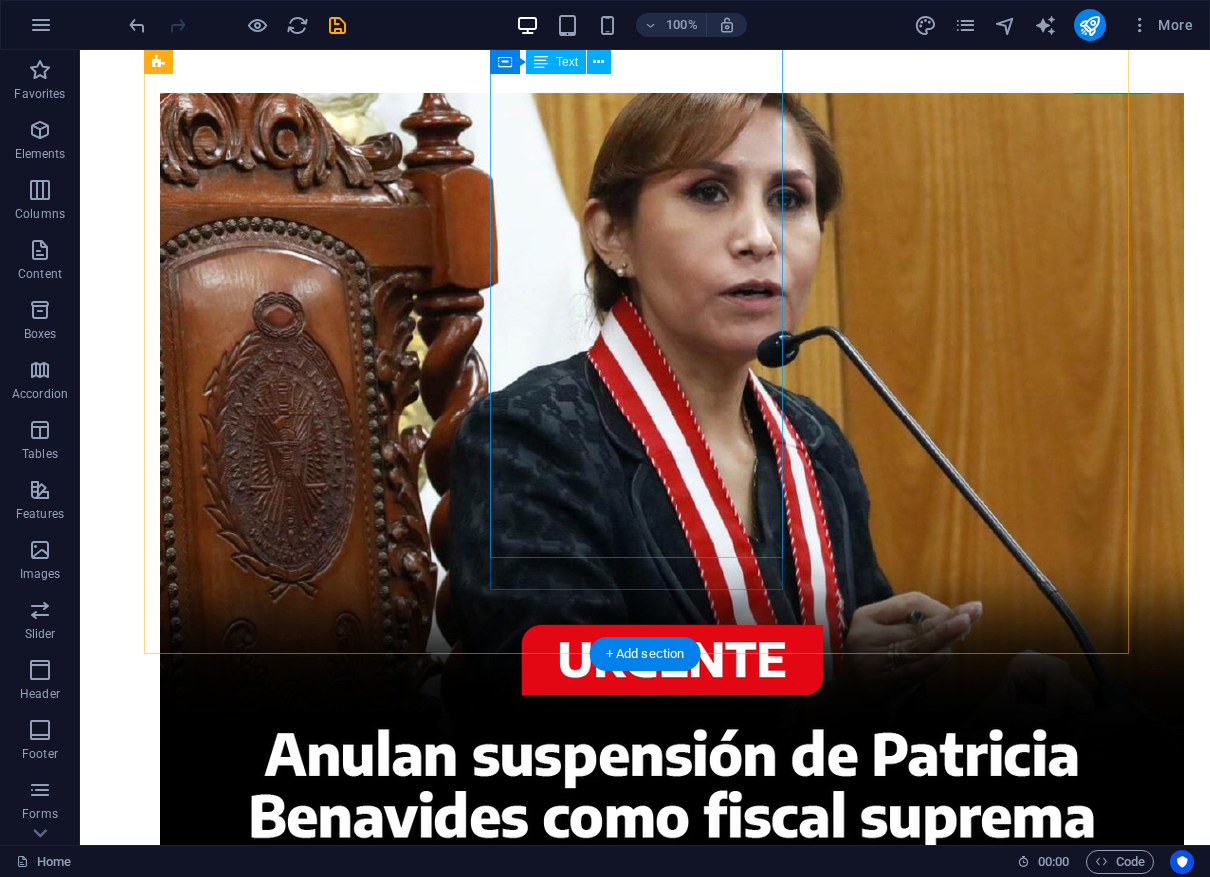 scroll, scrollTop: 4561, scrollLeft: 0, axis: vertical 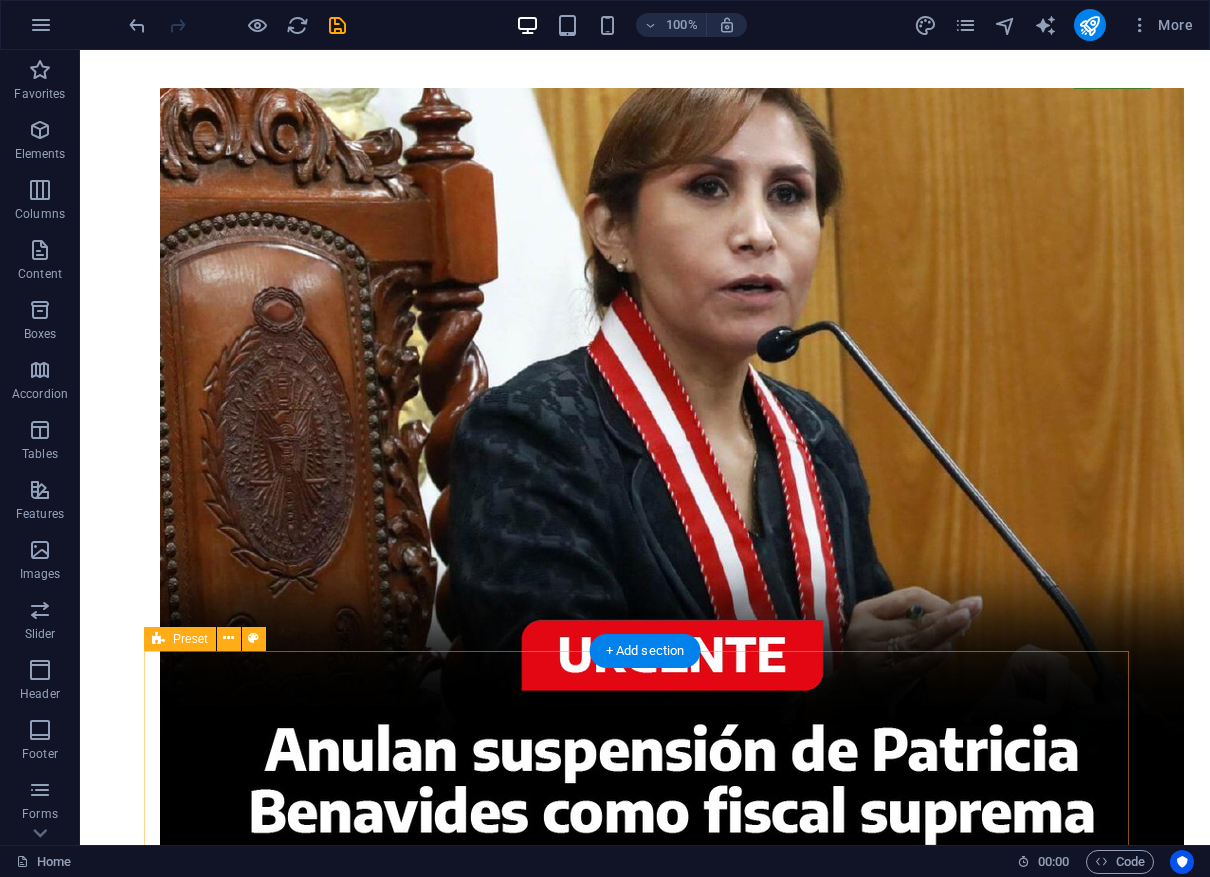 click on "El Ministerio de Transportes y Comunicaciones (MTC) aprobó el reglamento de la Ley N° 31917 para el transporte público de personas en mototaxis. Los conductores deberán aprobar evaluaciones médicas y psicológicas para obtener la licencia de conducir hasta el [DATE]. Además, se exigirá el uso de chalecos distintivos con la placa del vehículo impresa y calcomanías holográficas en el interior de los mototaxis, cuyas especificaciones técnicas serán definidas antes del [DATE]. Las municipalidades distritales serán responsables de entregar estos identificadores. Asimismo, se actualizará el Sistema Nacional de Registros de Transporte y Tránsito para incorporar el Registro Nacional de Transportadores del Servicio de Mototaxi. [DATE] [DATE] El papa León XIV dirigió un emotivo mensaje a un grupo de jóvenes peruanos que llegó al Vaticano para participar en el Jubileo de los Jóvenes, una celebración que reúne a miles de peregrinos en Roma." at bounding box center (645, 13774) 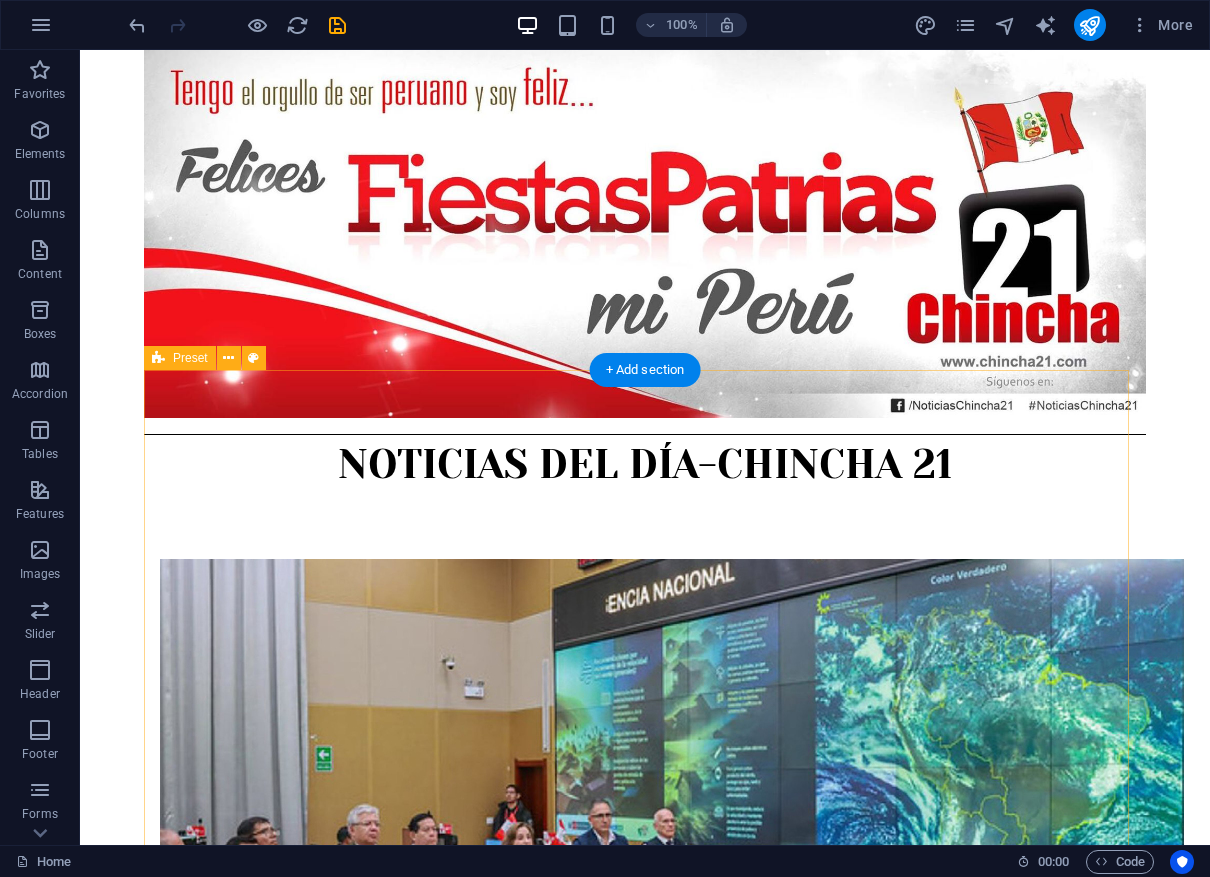 scroll, scrollTop: 0, scrollLeft: 0, axis: both 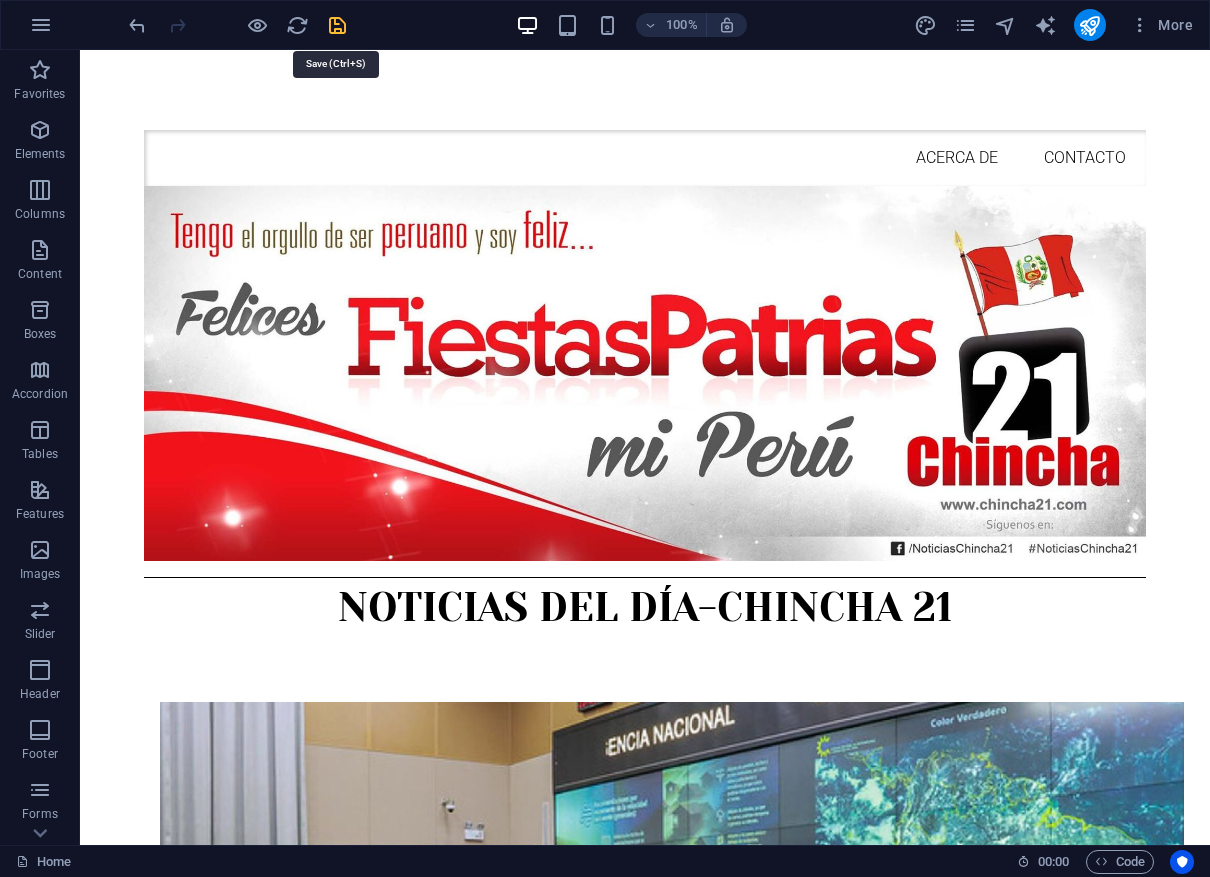 click at bounding box center (337, 25) 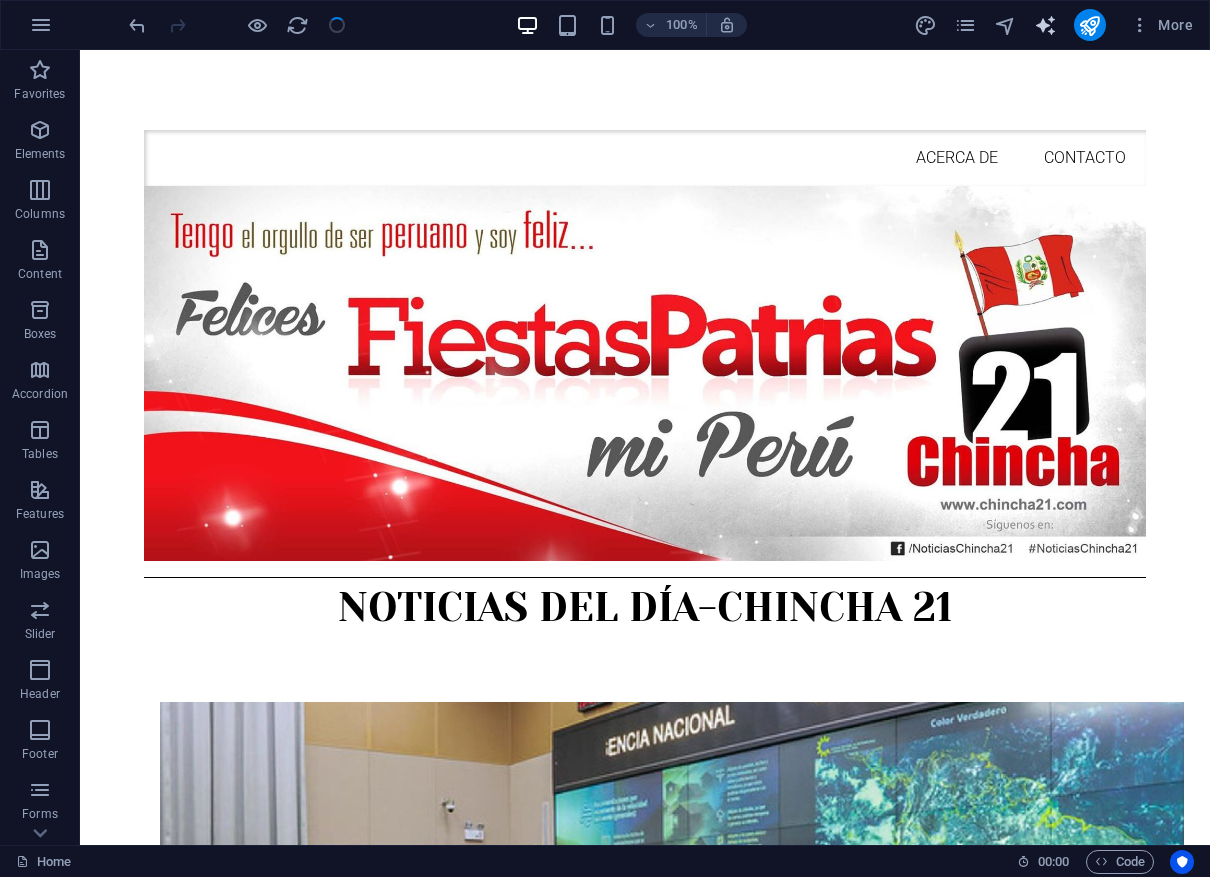 click at bounding box center [1089, 25] 